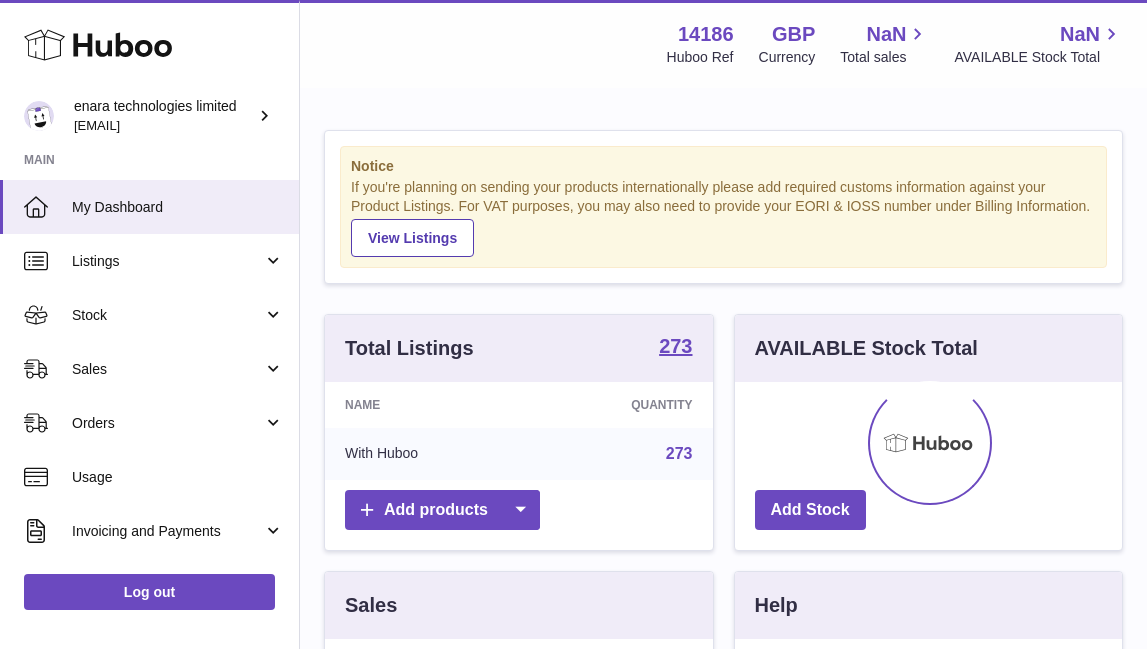 scroll, scrollTop: 0, scrollLeft: 0, axis: both 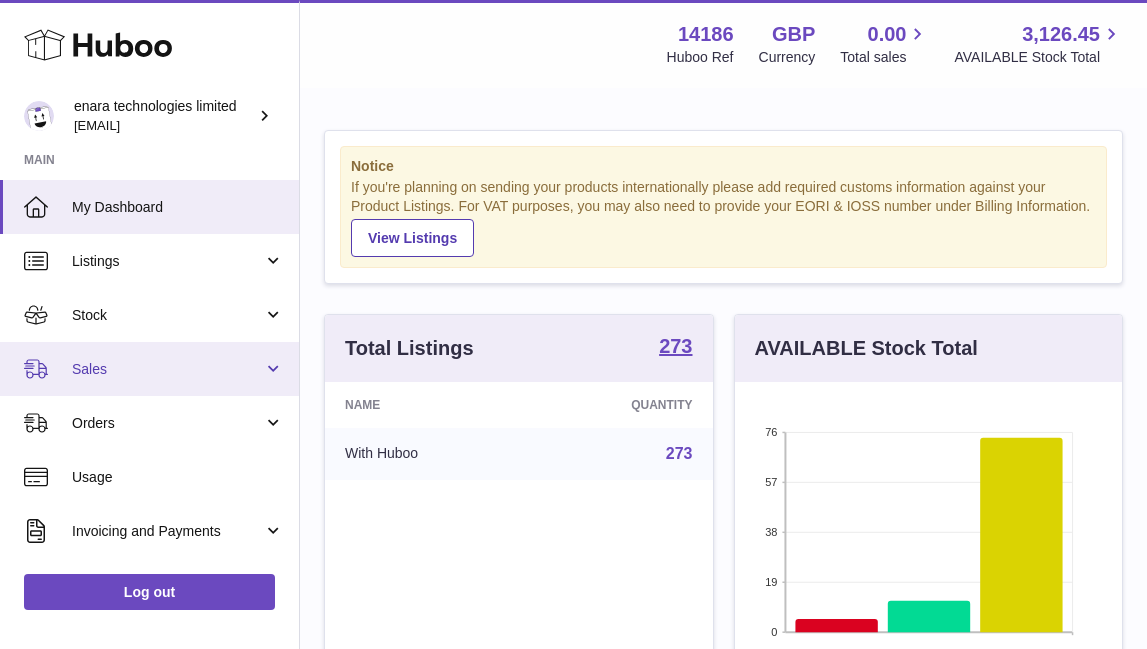 click on "Sales" at bounding box center [167, 369] 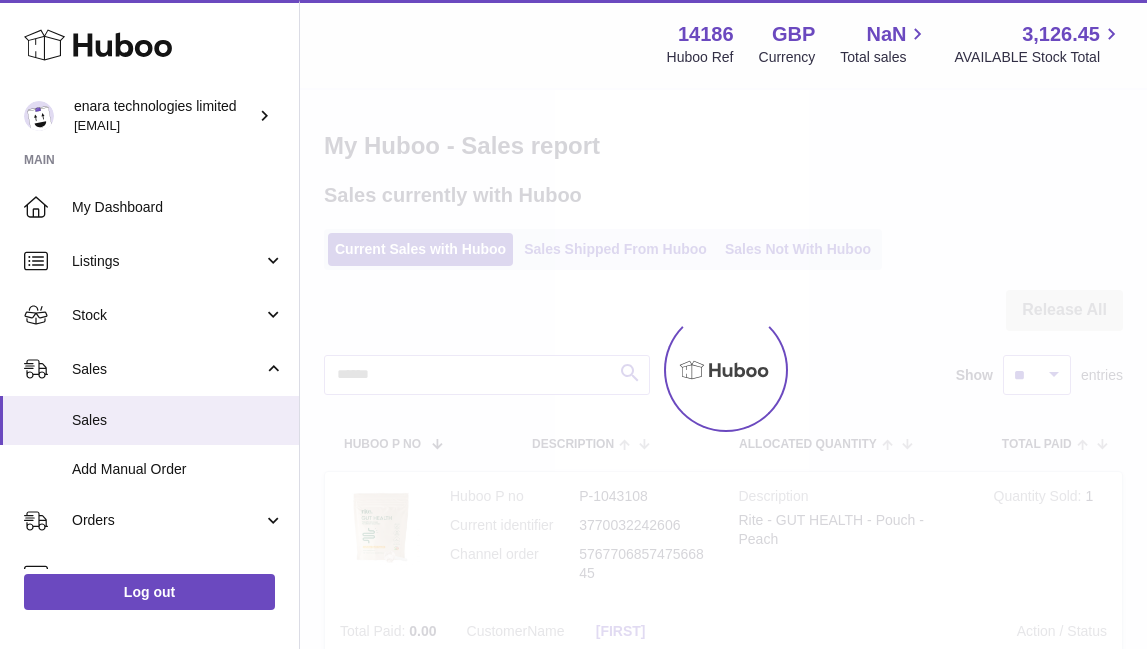 scroll, scrollTop: 0, scrollLeft: 0, axis: both 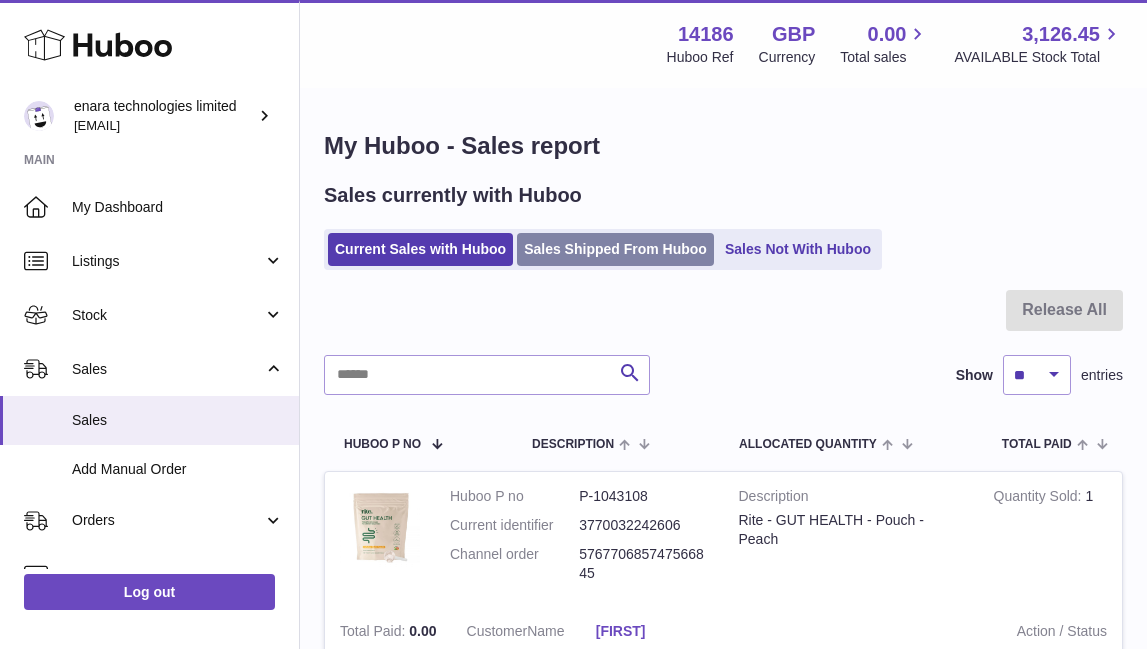 click on "Sales Shipped From Huboo" at bounding box center [615, 249] 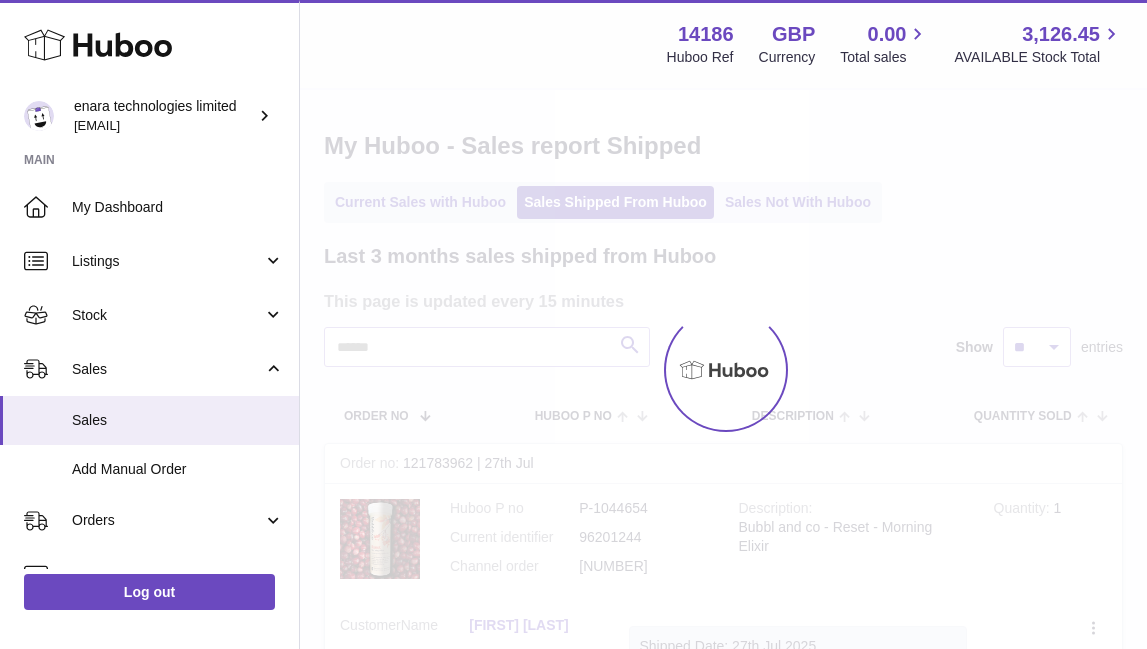 scroll, scrollTop: 0, scrollLeft: 0, axis: both 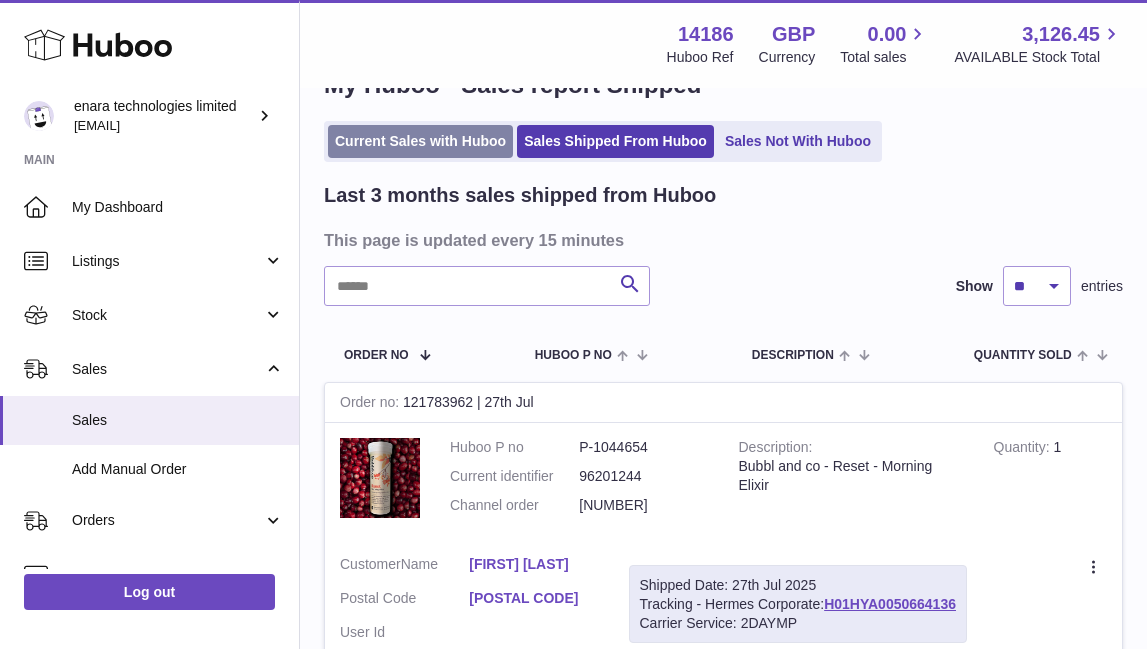 click on "Current Sales with Huboo" at bounding box center (420, 141) 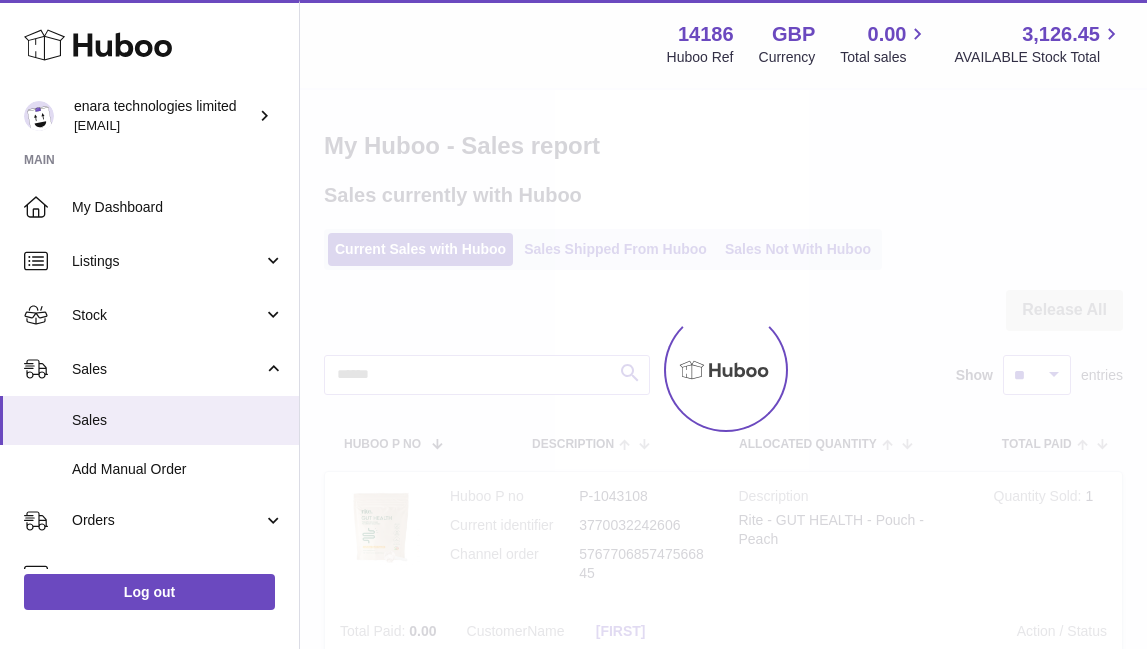 scroll, scrollTop: 0, scrollLeft: 0, axis: both 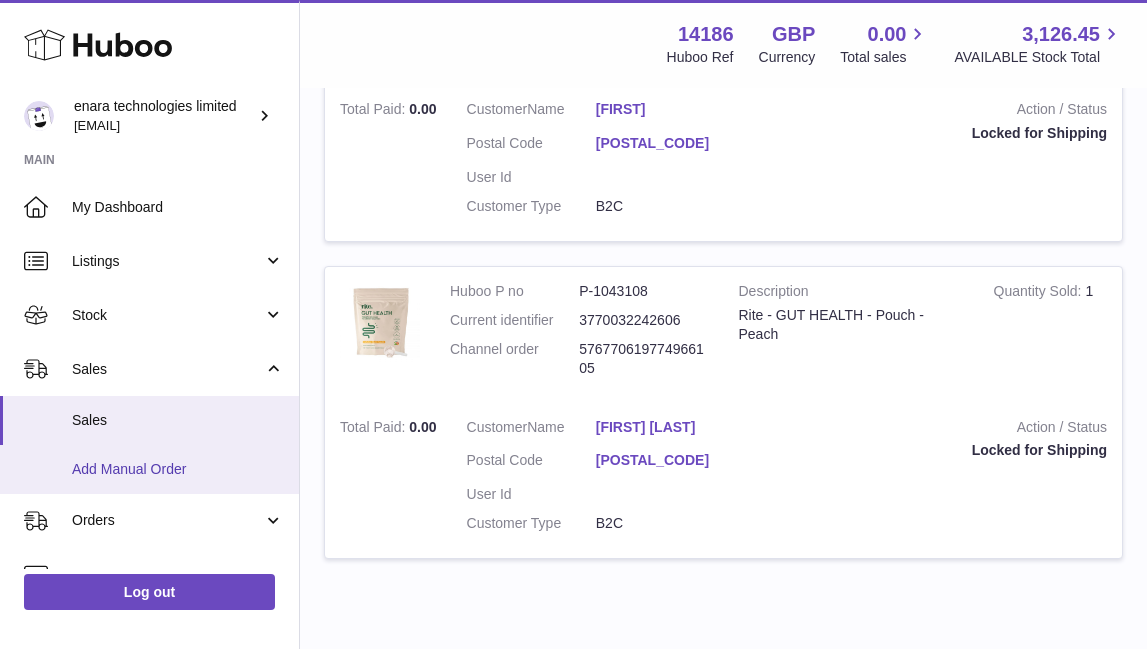 click on "Add Manual Order" at bounding box center (178, 469) 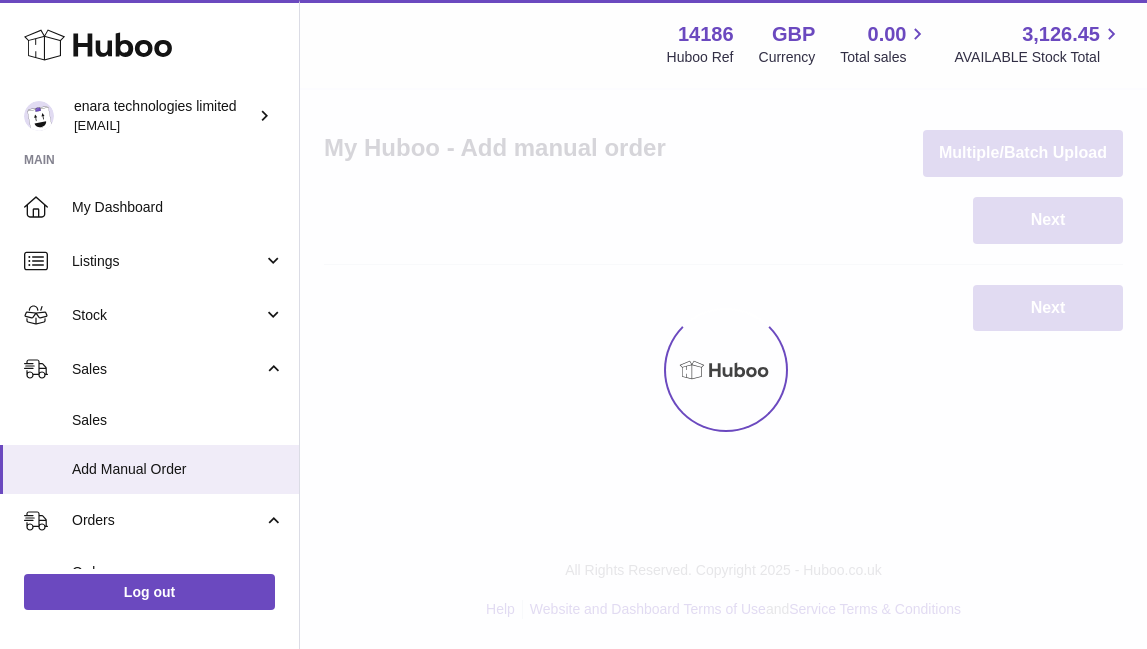 scroll, scrollTop: 0, scrollLeft: 0, axis: both 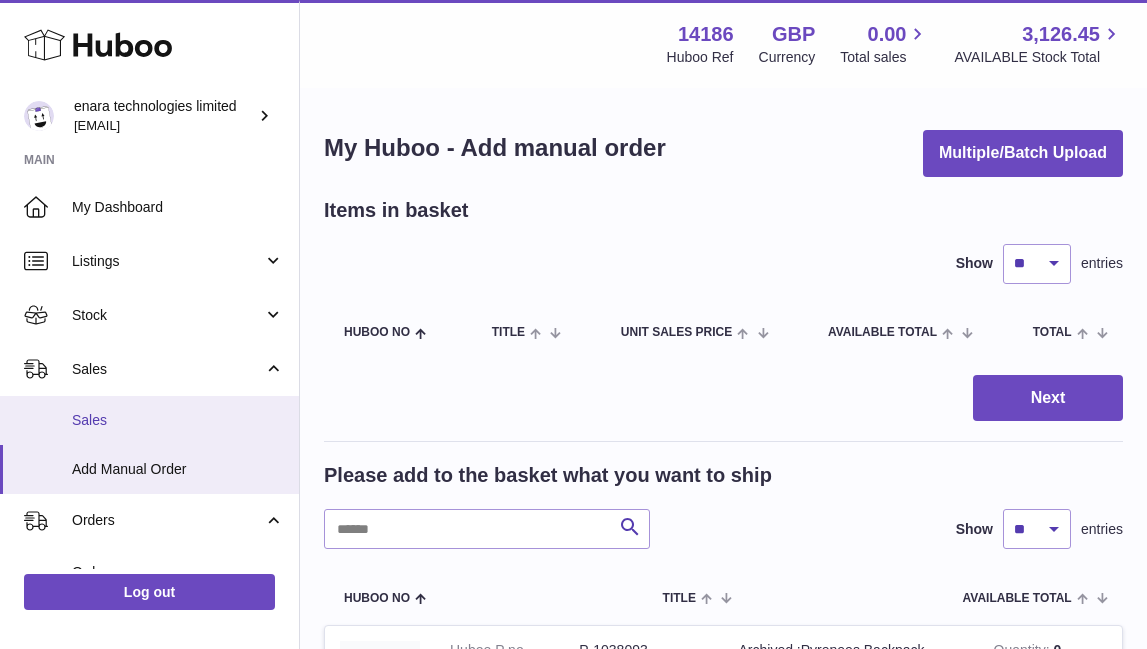 click on "Sales" at bounding box center (178, 420) 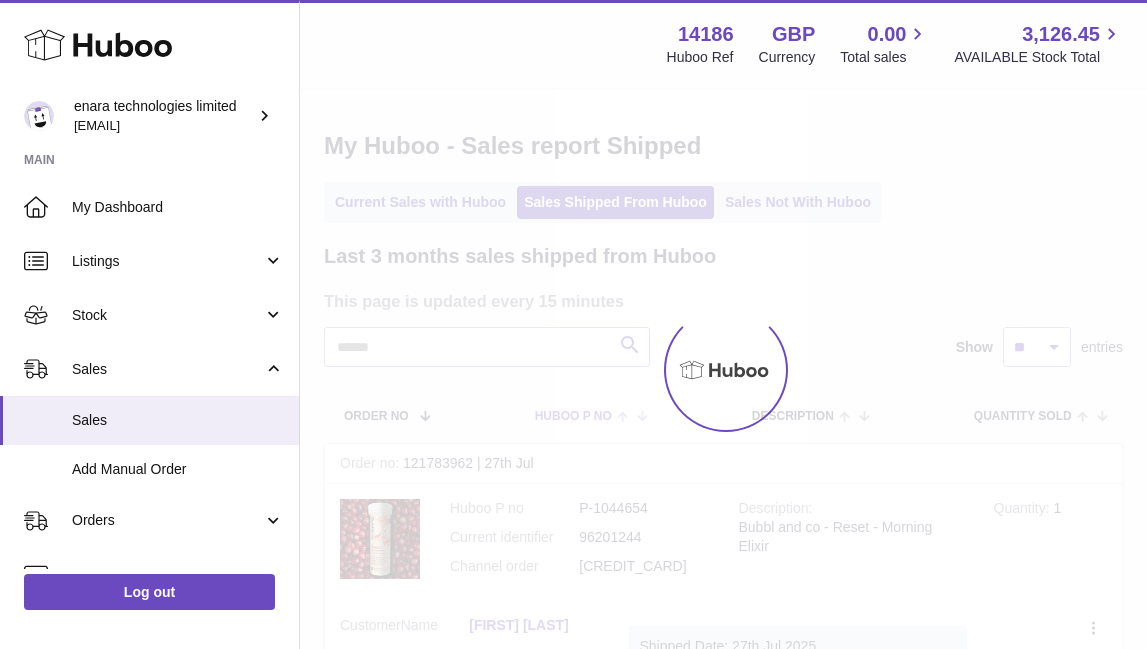 scroll, scrollTop: 0, scrollLeft: 0, axis: both 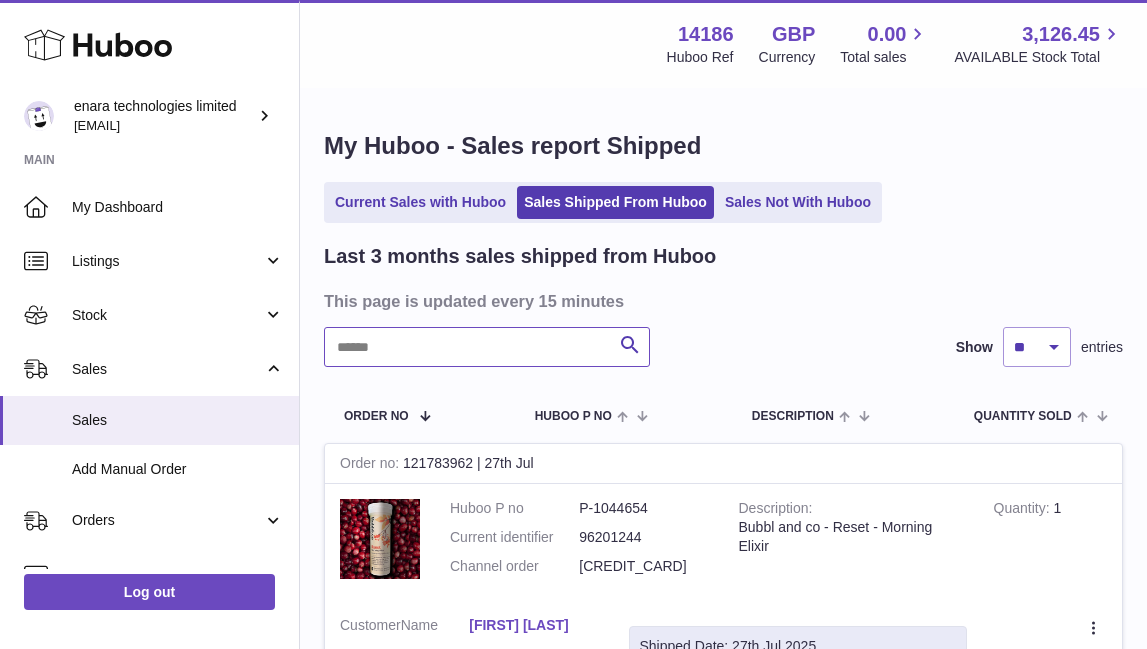 click at bounding box center [487, 347] 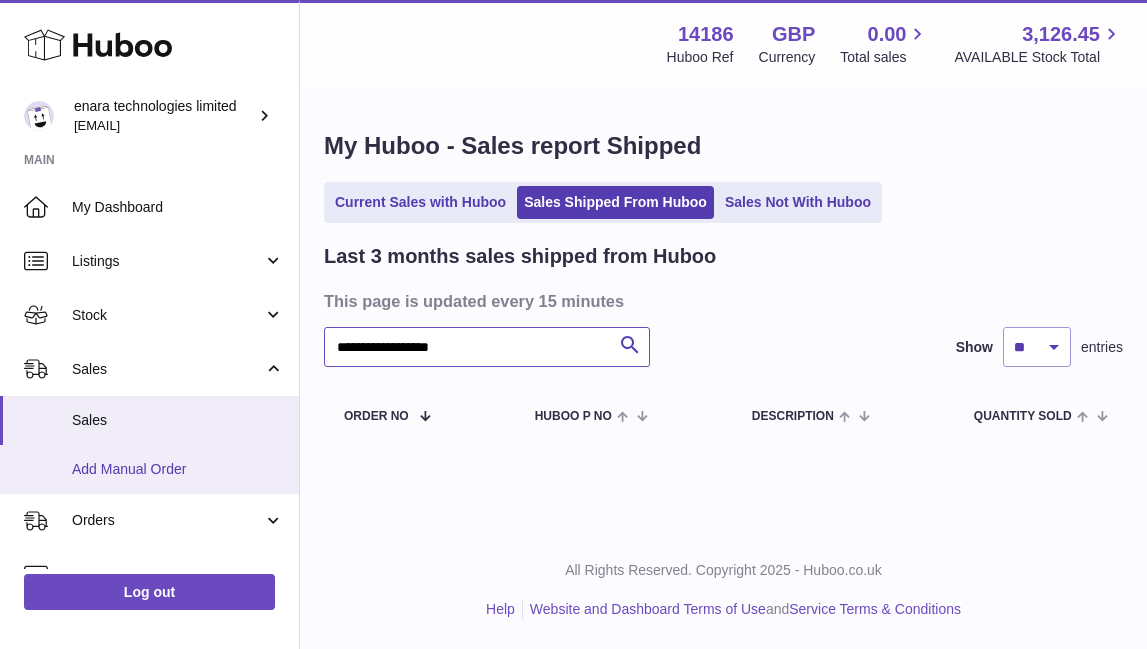 type on "**********" 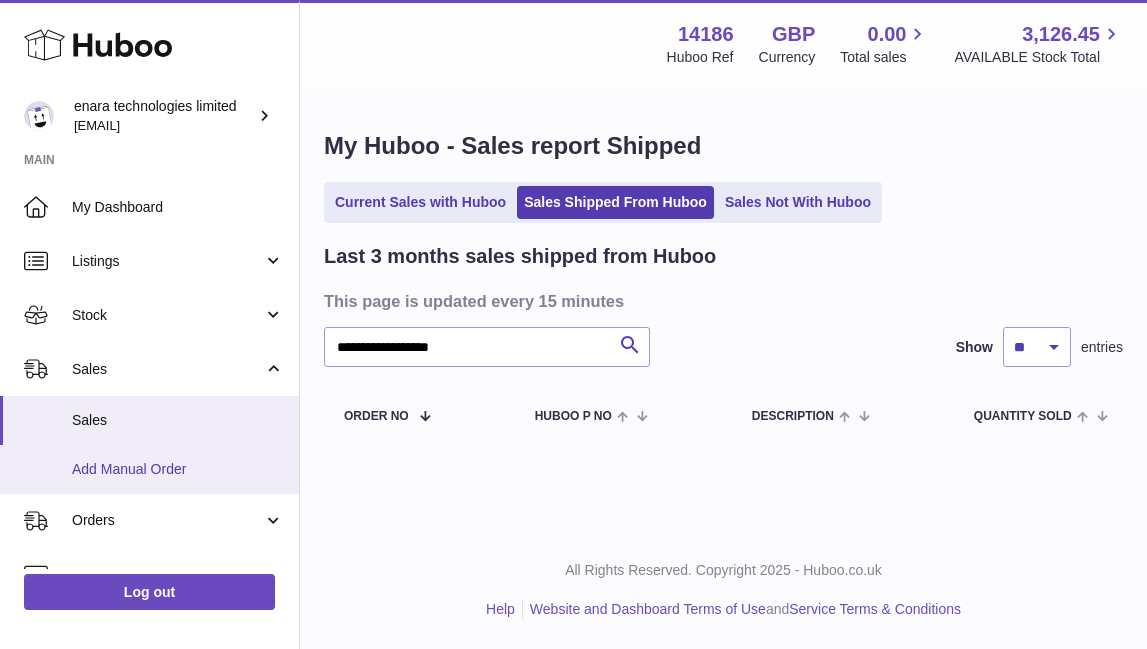 click on "Add Manual Order" at bounding box center [178, 469] 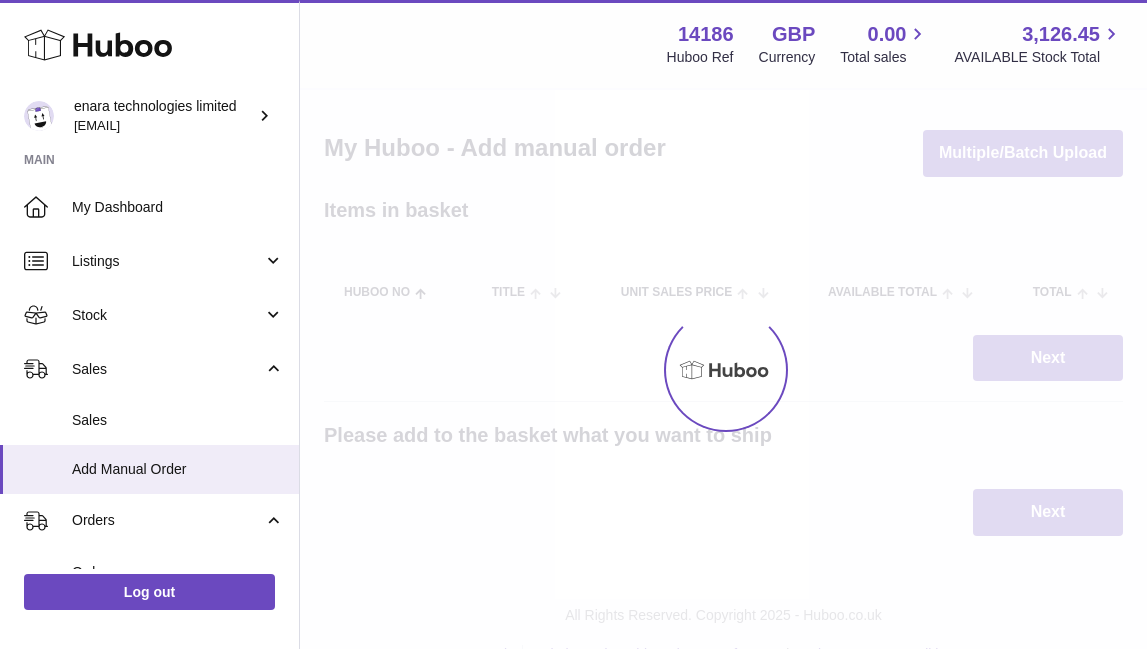scroll, scrollTop: 0, scrollLeft: 0, axis: both 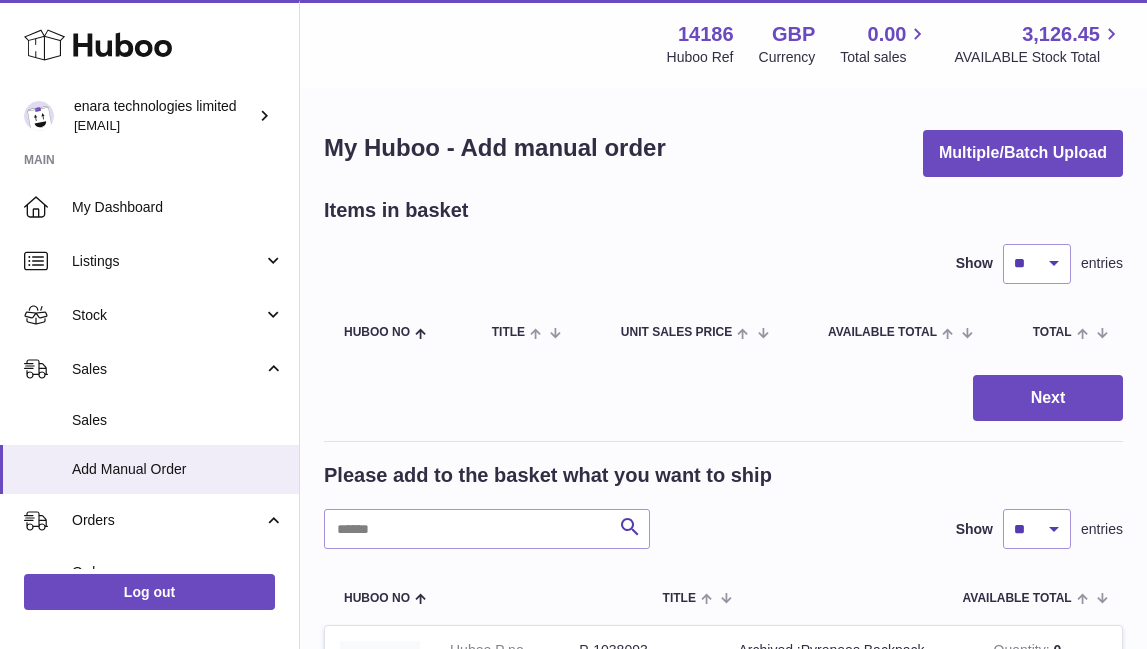 click on "Please add to the basket what you want to ship       Search
Show
** ** ** ***
entries" at bounding box center (723, 505) 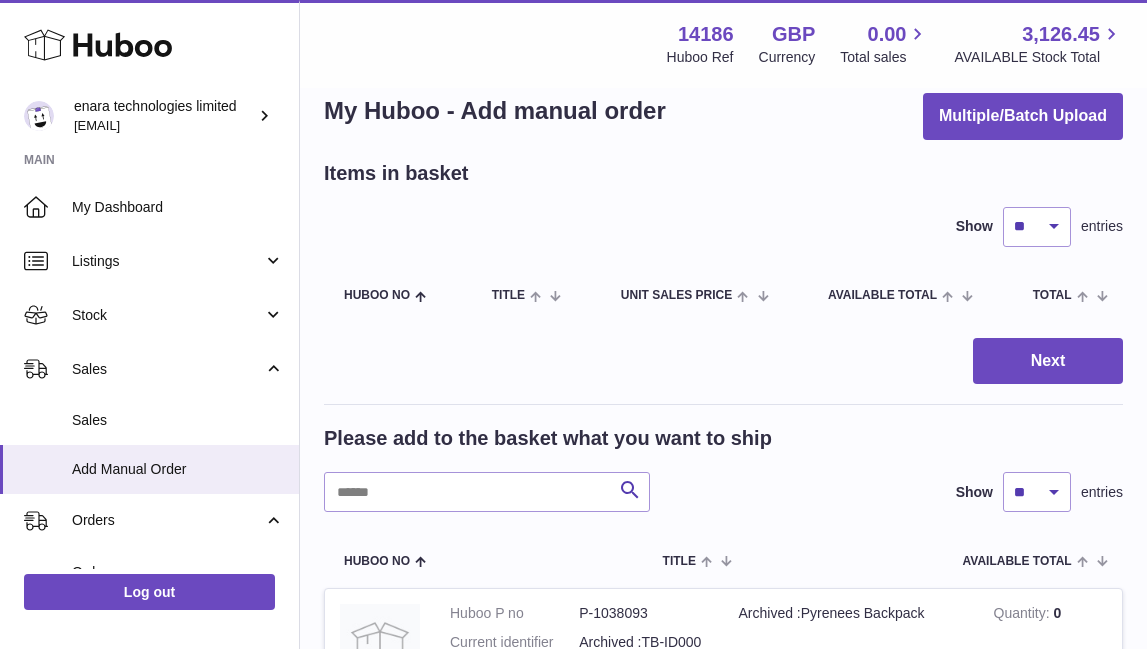 scroll, scrollTop: 32, scrollLeft: 0, axis: vertical 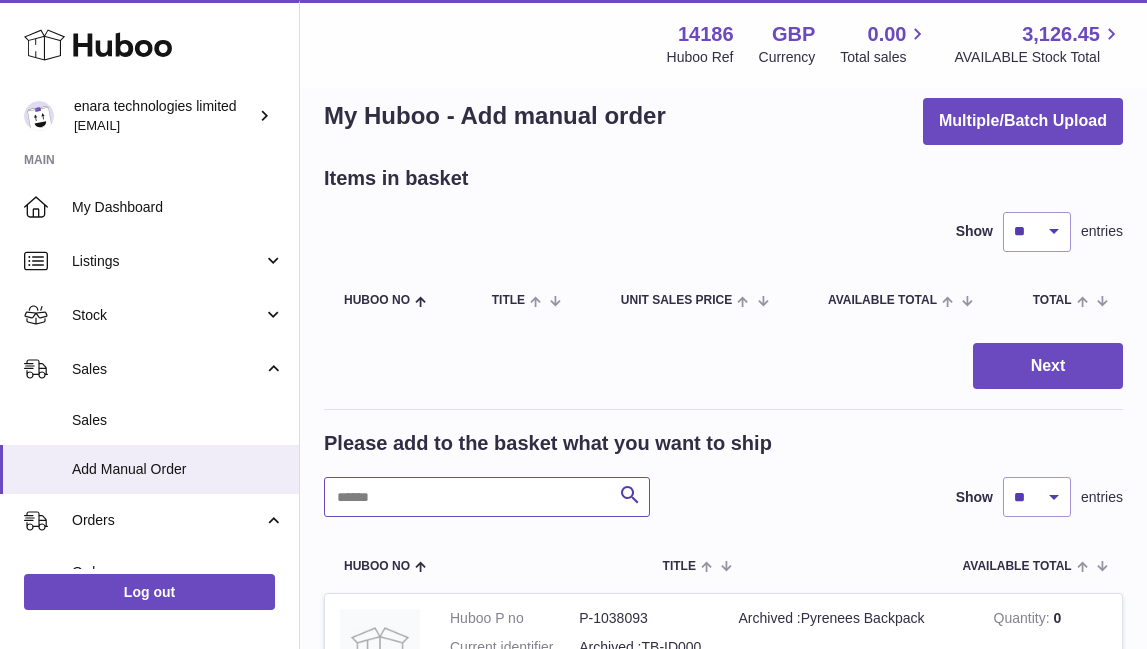 click at bounding box center (487, 497) 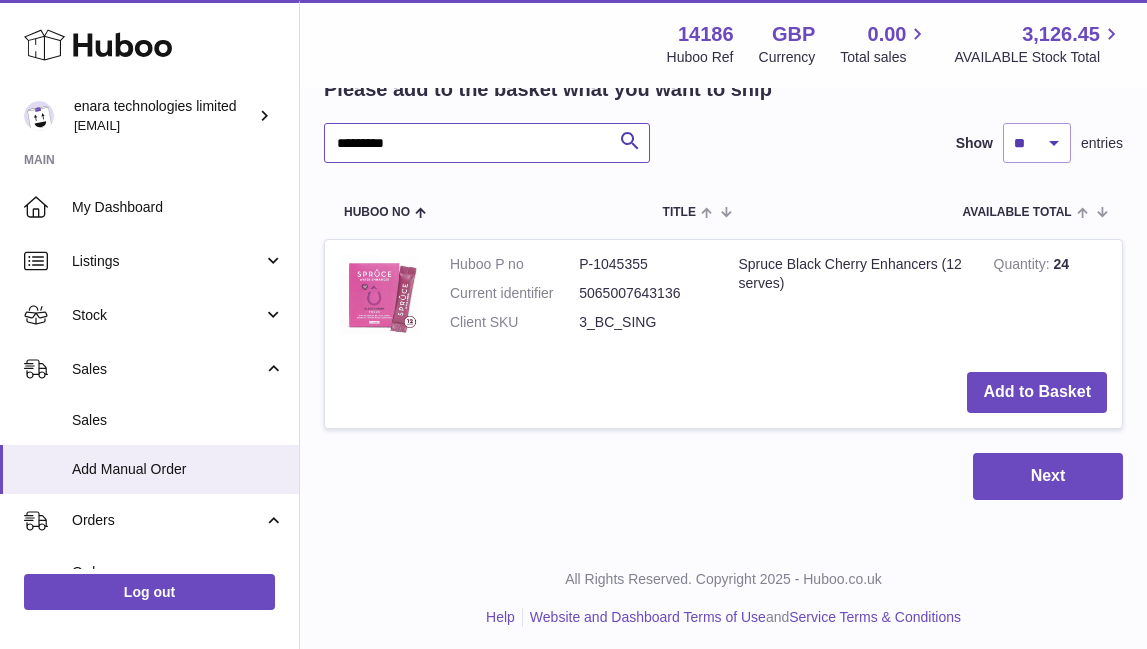 scroll, scrollTop: 385, scrollLeft: 0, axis: vertical 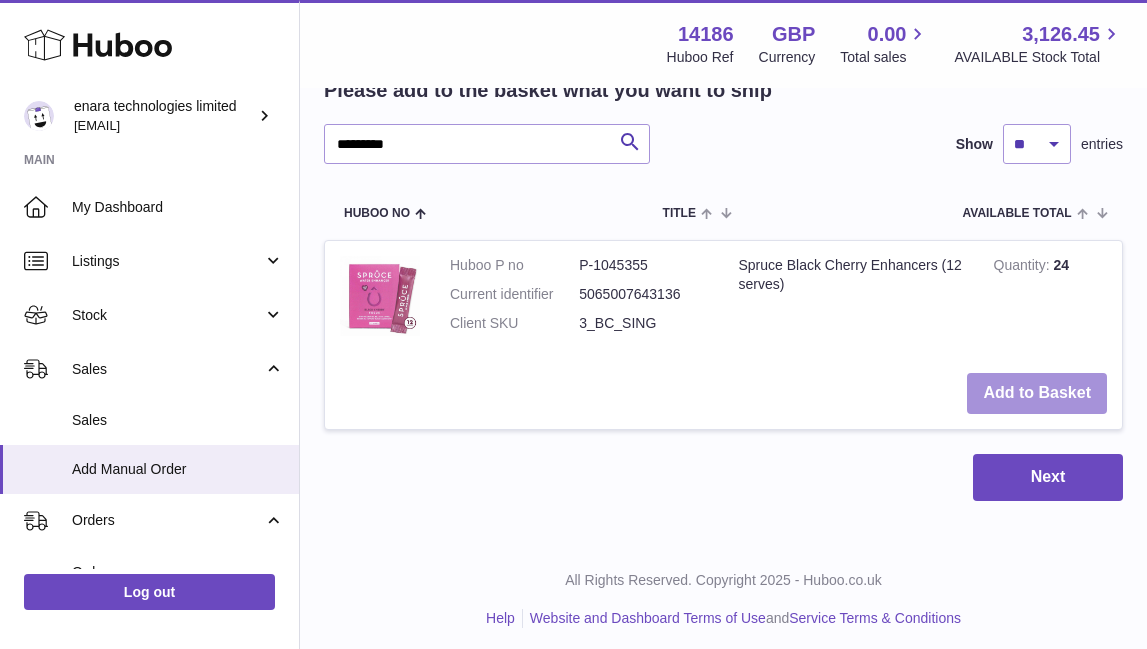 click on "Add to Basket" at bounding box center (1037, 393) 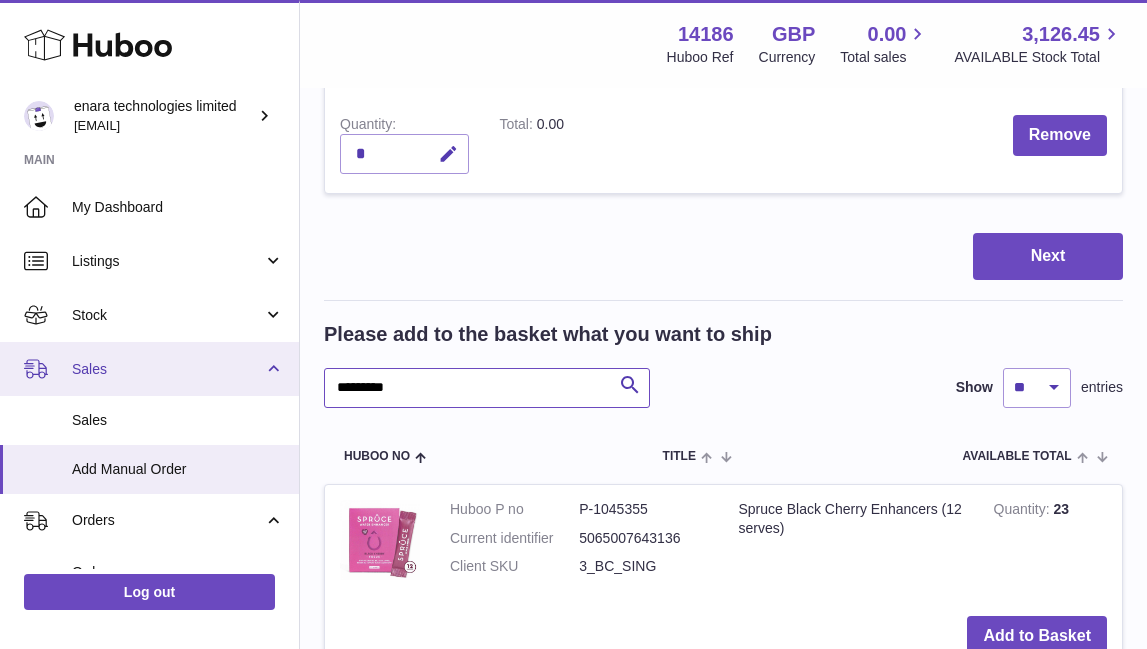 drag, startPoint x: 511, startPoint y: 375, endPoint x: 237, endPoint y: 351, distance: 275.04907 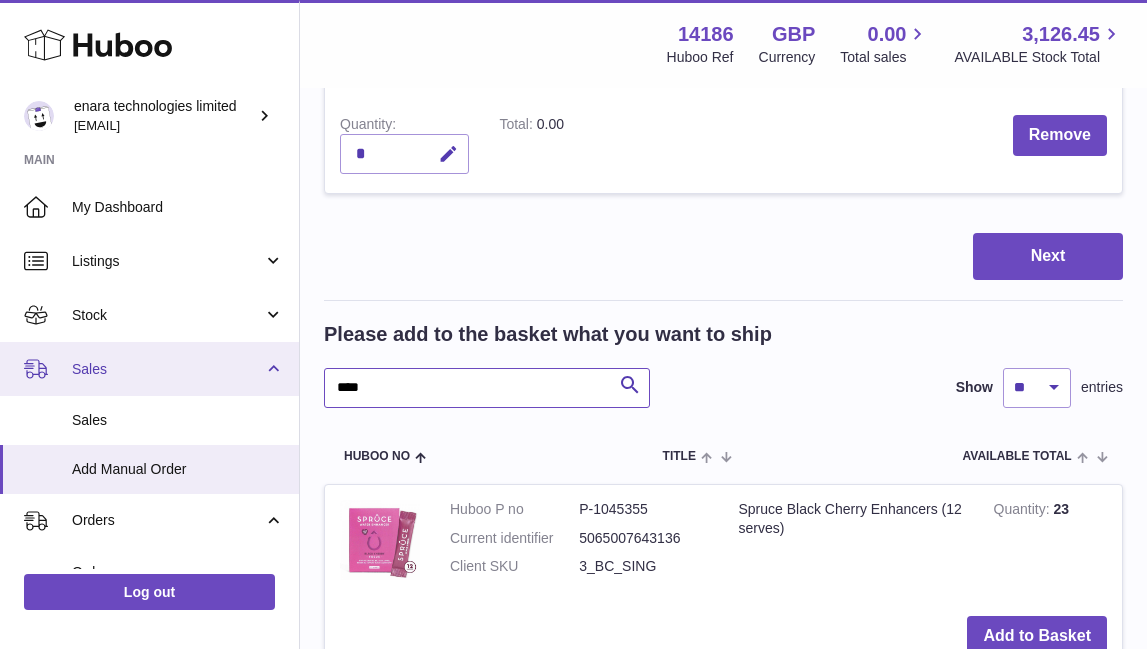 type on "****" 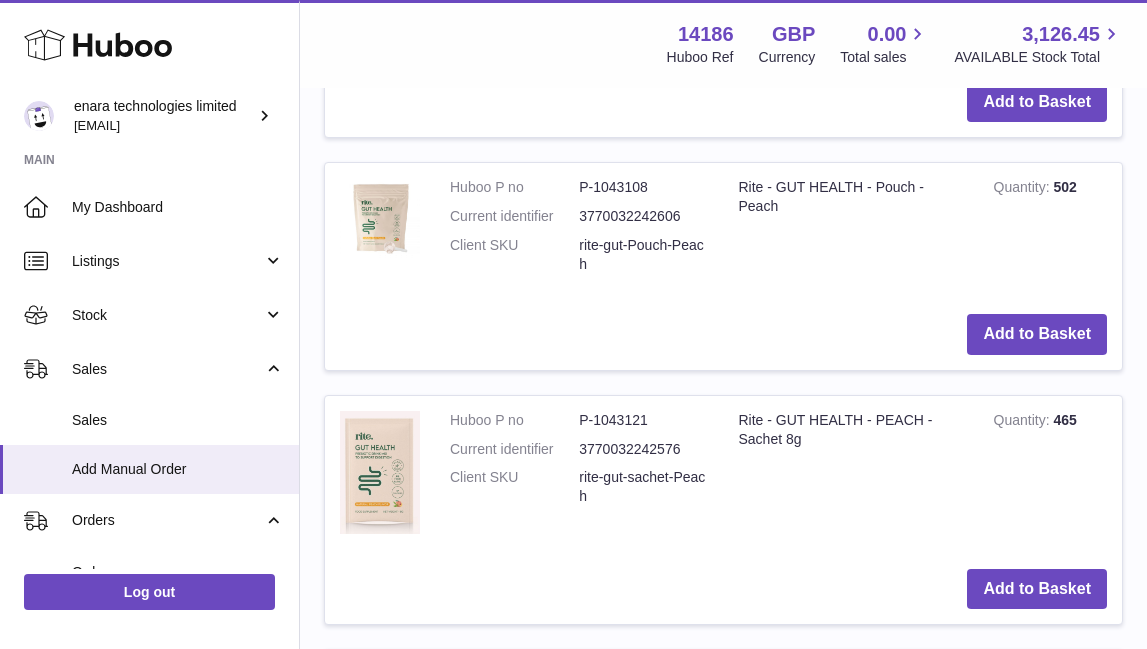 scroll, scrollTop: 1263, scrollLeft: 0, axis: vertical 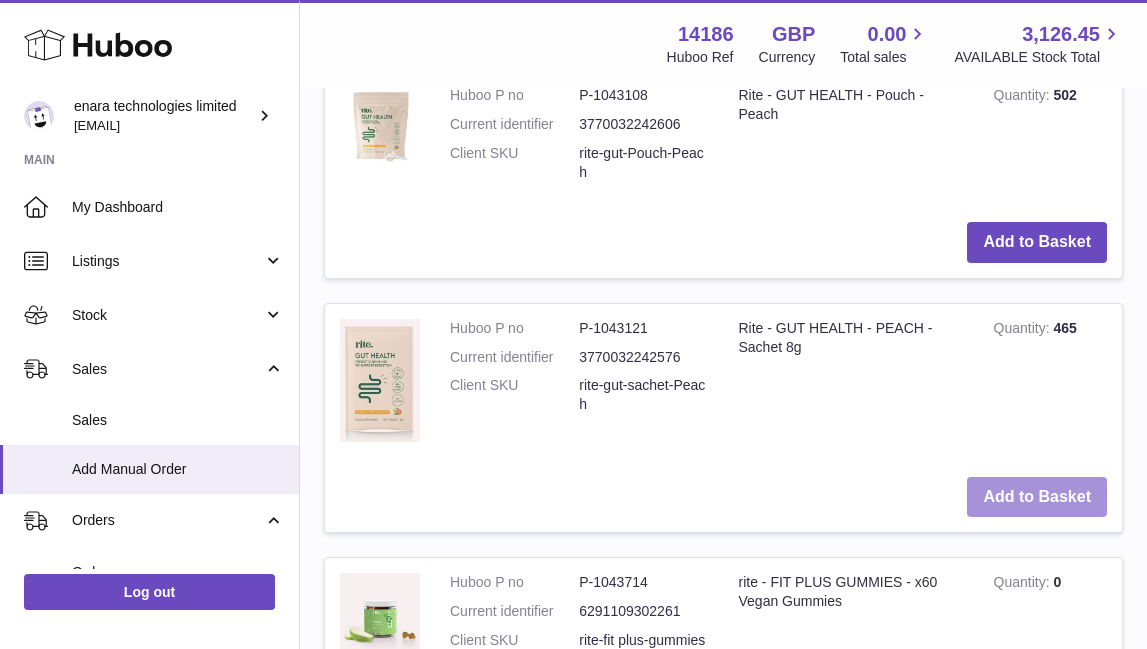 click on "Add to Basket" at bounding box center [1037, 497] 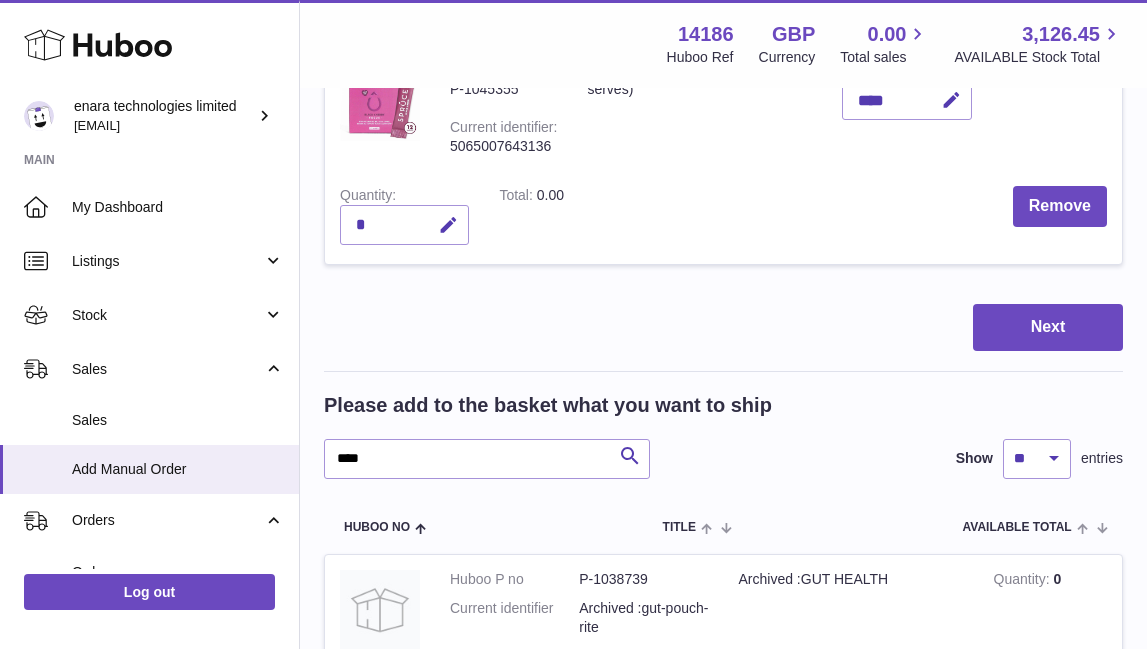 scroll, scrollTop: 645, scrollLeft: 0, axis: vertical 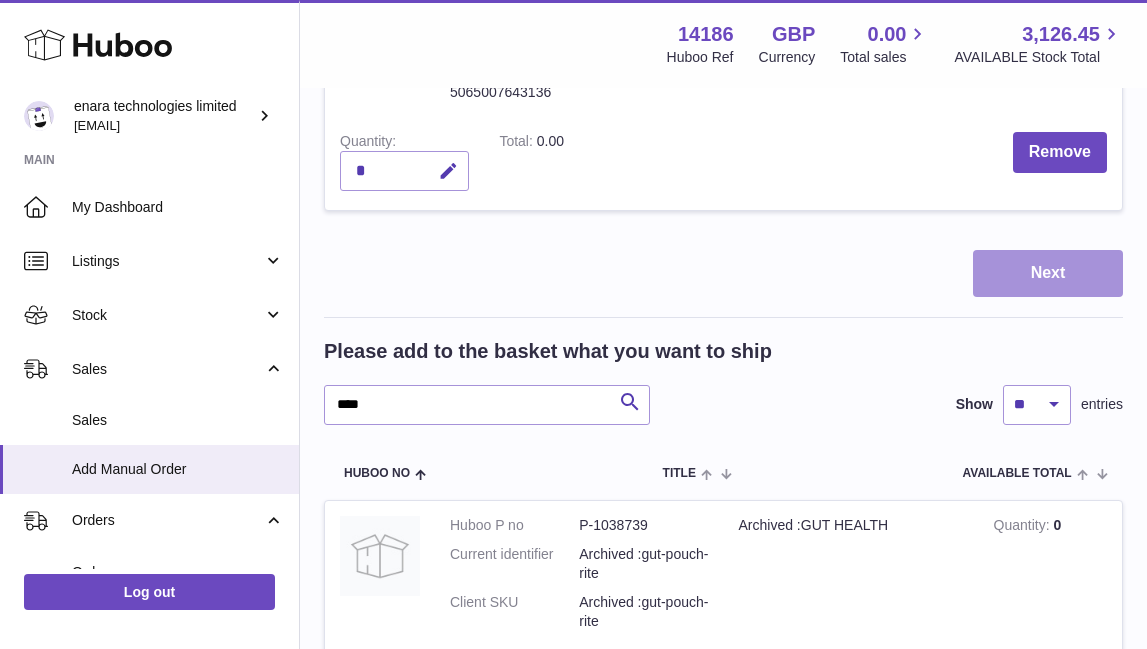 click on "Next" at bounding box center [1048, 273] 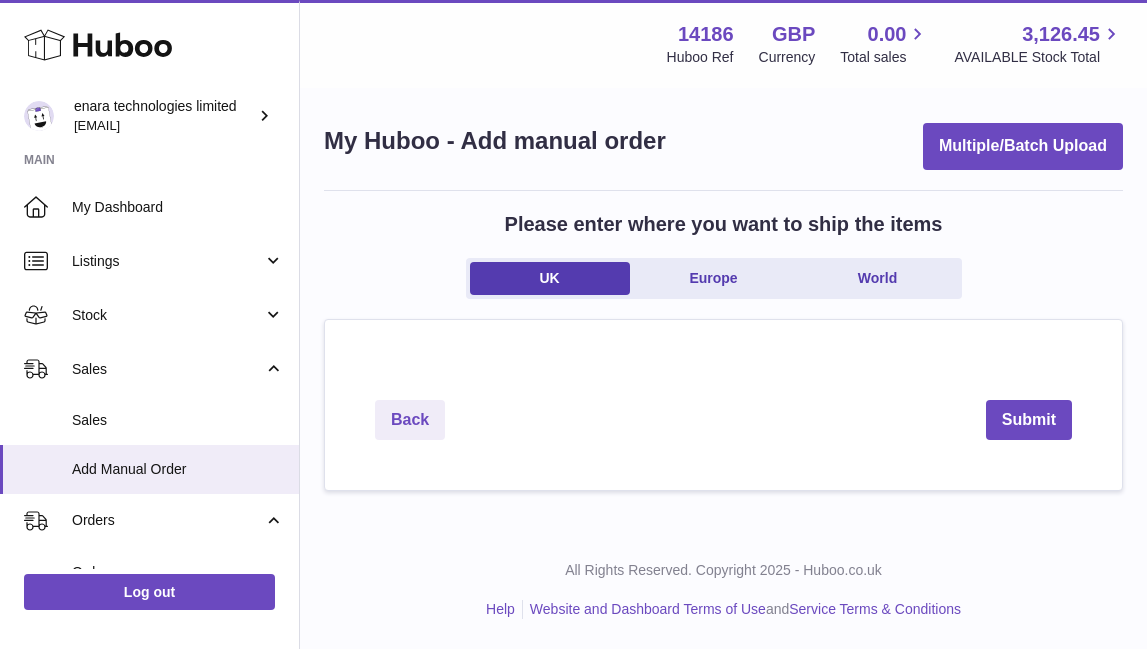 scroll, scrollTop: 0, scrollLeft: 0, axis: both 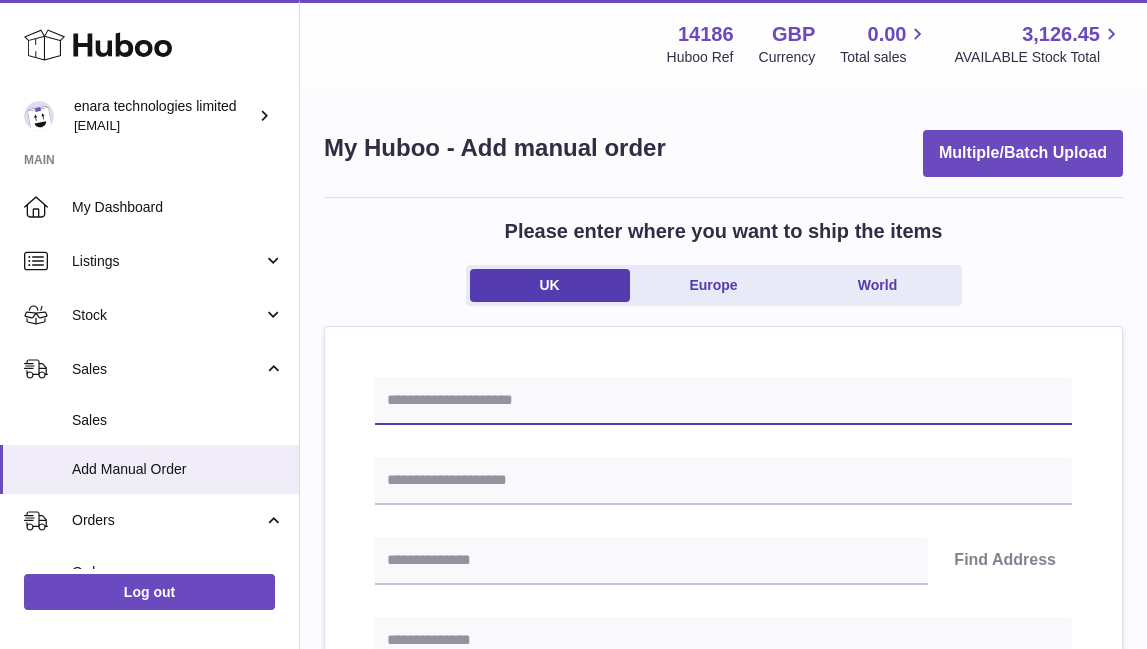 click at bounding box center [723, 401] 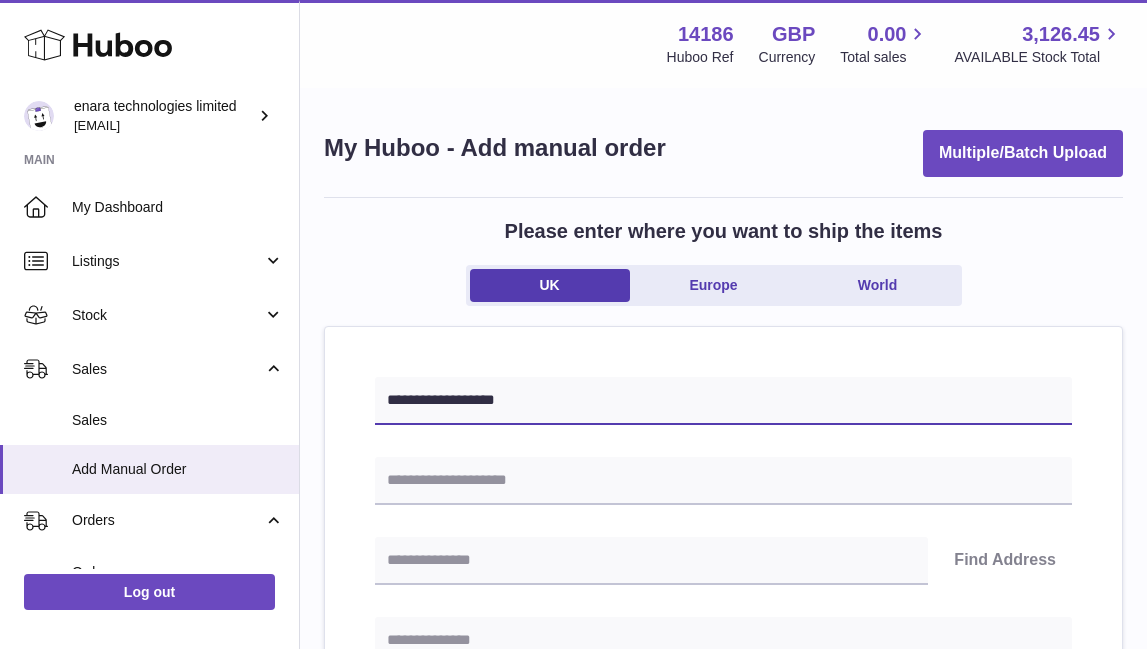 paste on "**********" 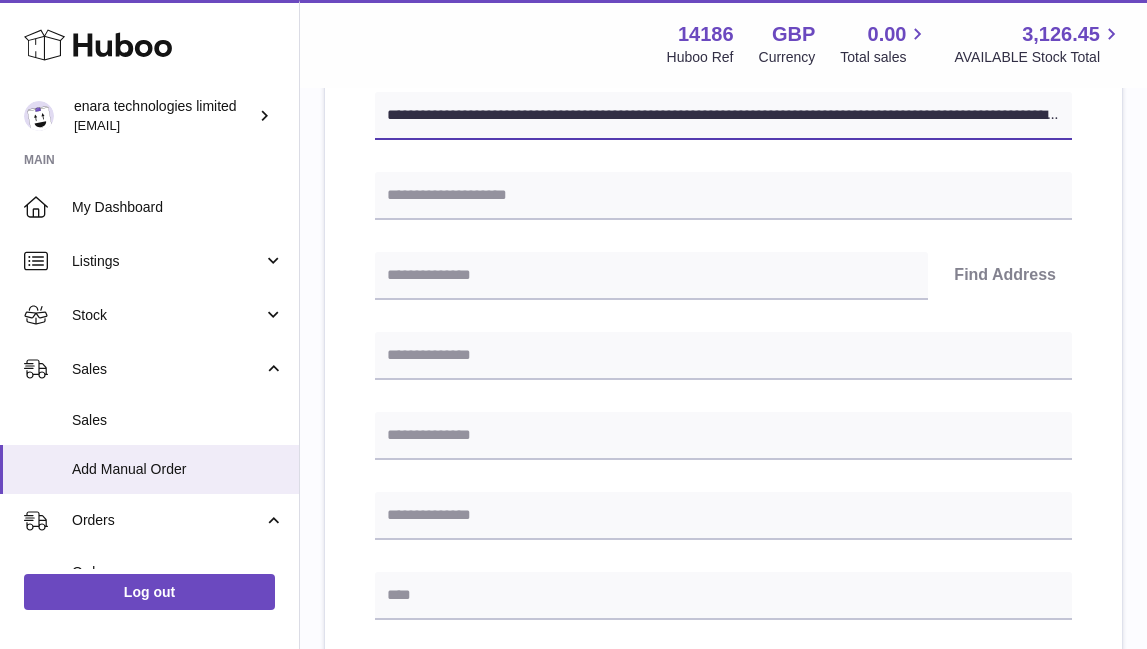 scroll, scrollTop: 290, scrollLeft: 0, axis: vertical 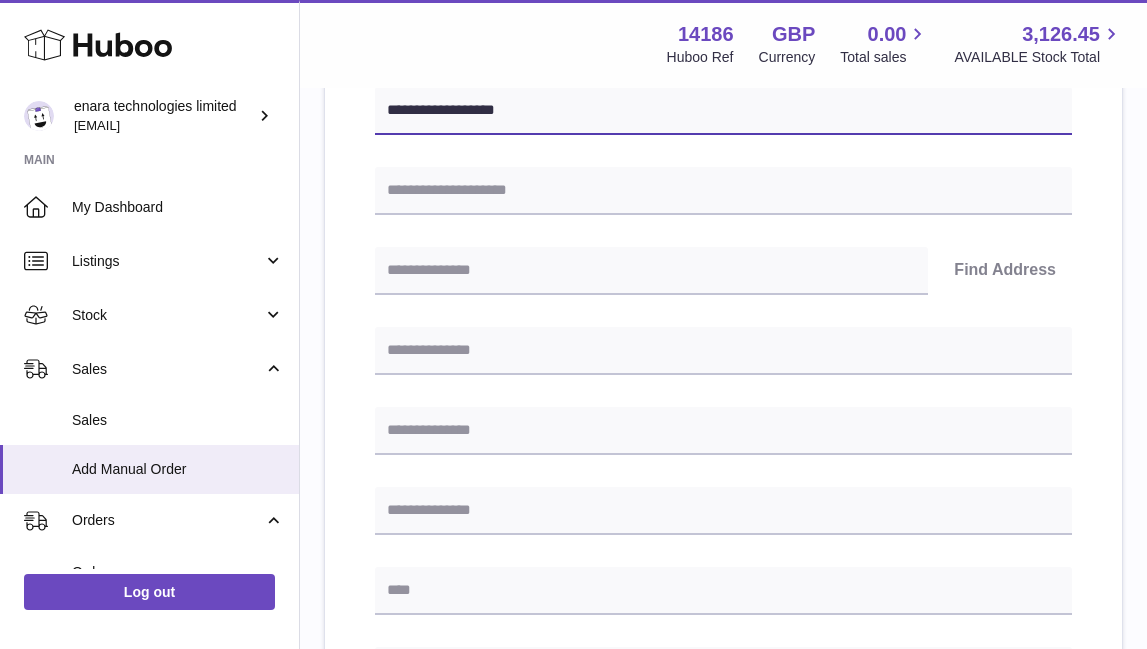 type on "**********" 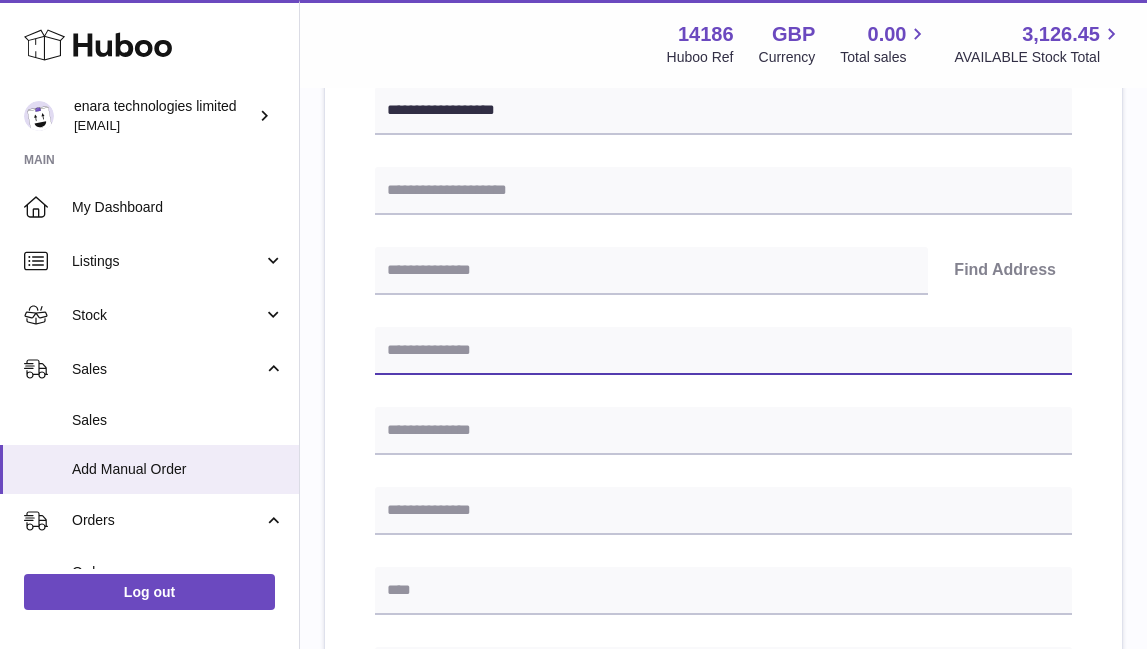 paste on "**********" 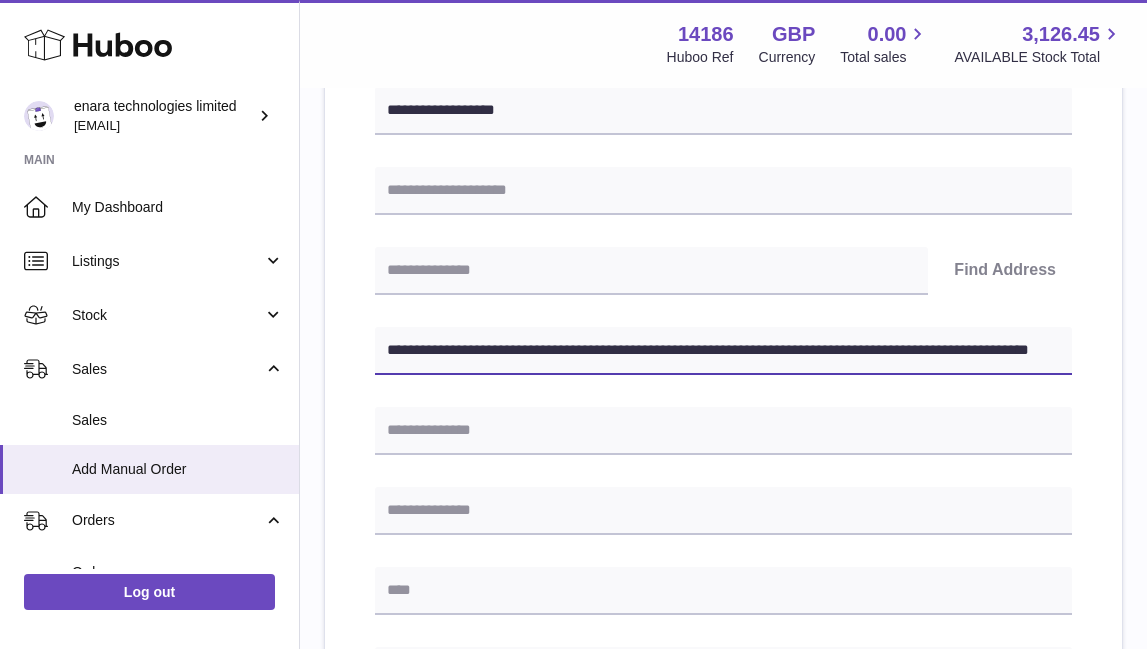 drag, startPoint x: 720, startPoint y: 349, endPoint x: 1242, endPoint y: 432, distance: 528.5575 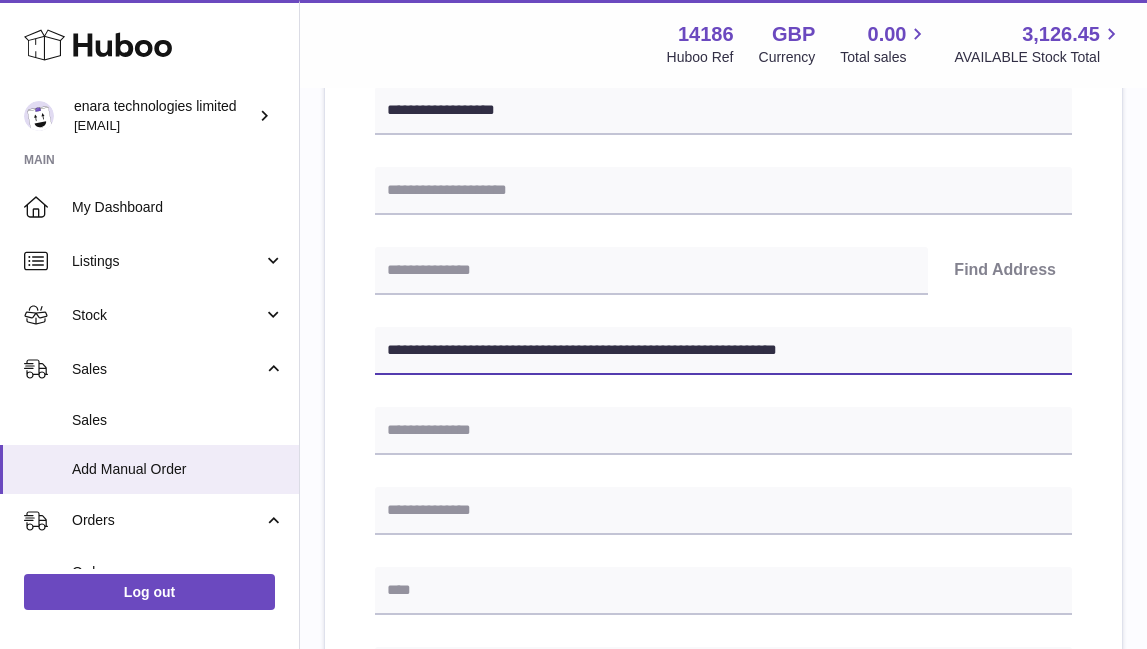 type on "**********" 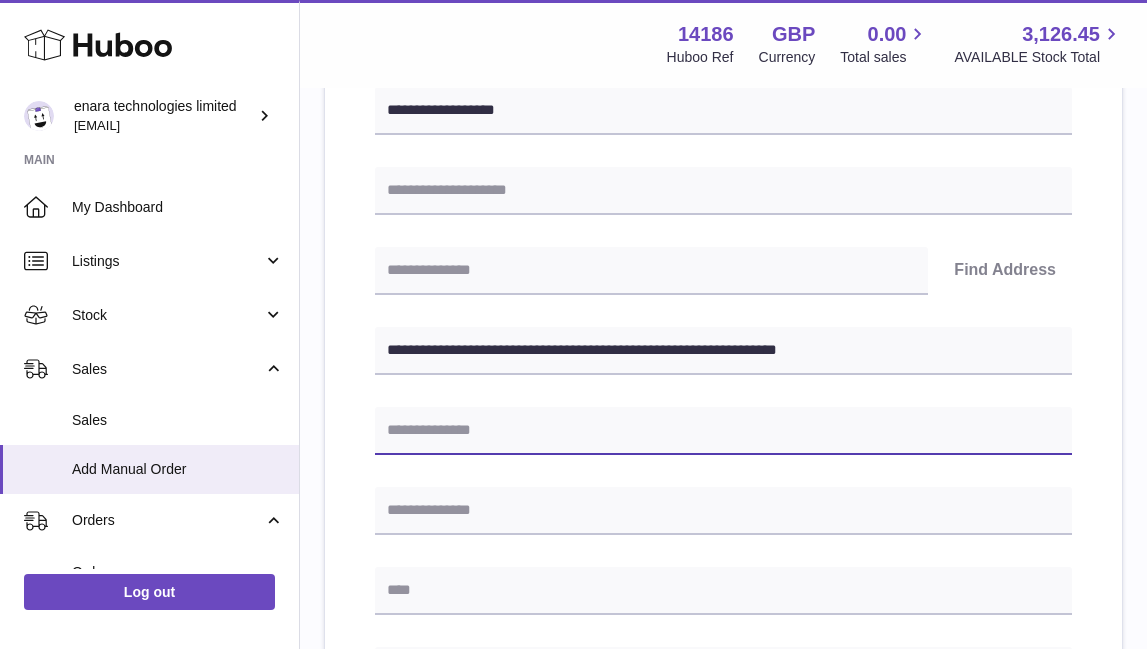 paste on "**********" 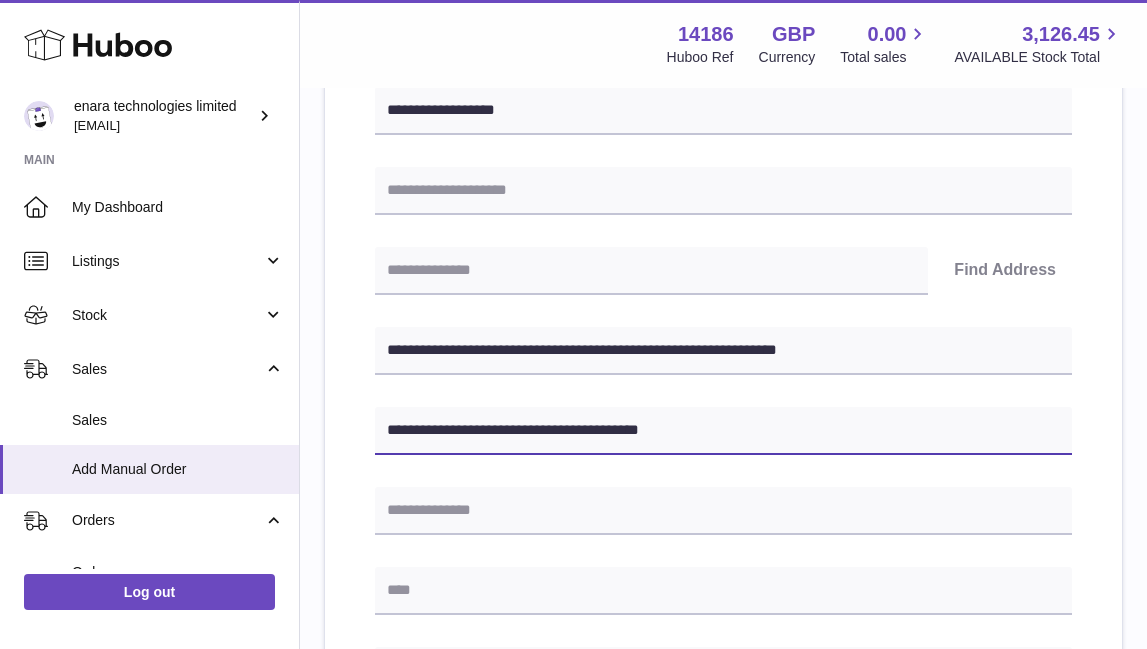 type on "**********" 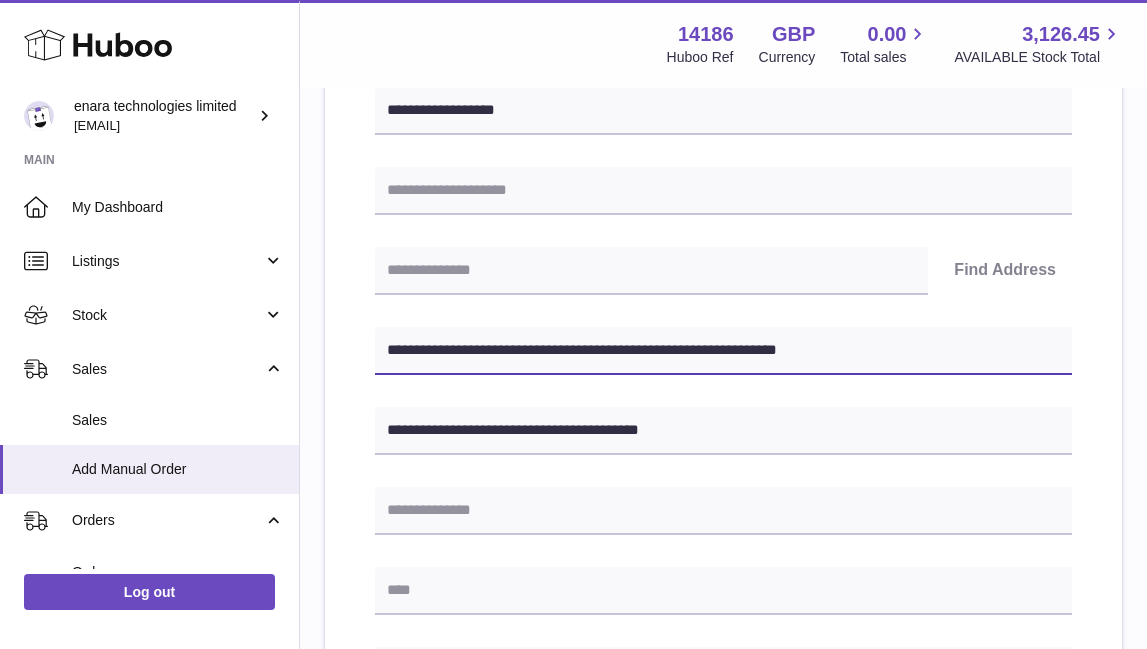 drag, startPoint x: 478, startPoint y: 350, endPoint x: 393, endPoint y: 343, distance: 85.28775 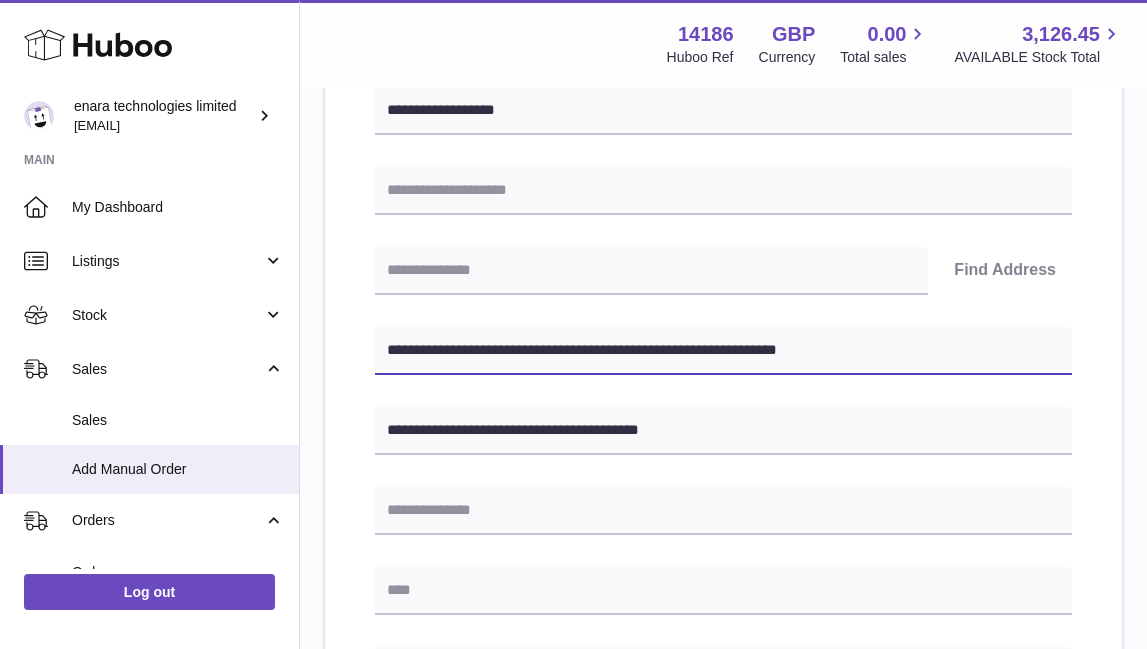 click on "**********" at bounding box center (723, 351) 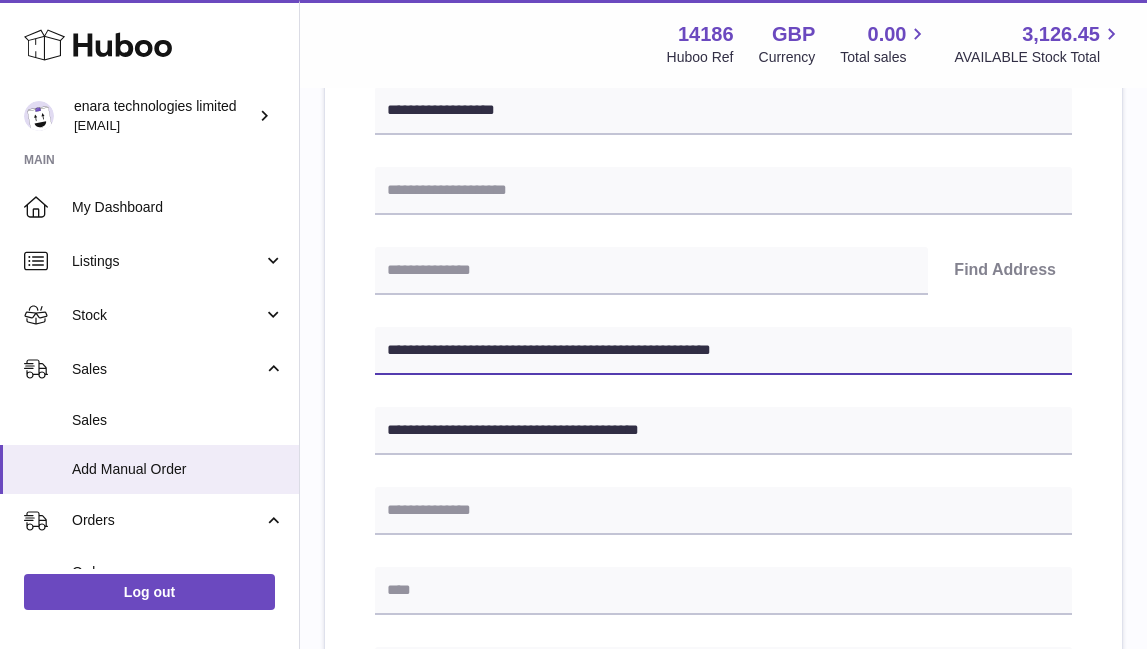 type on "**********" 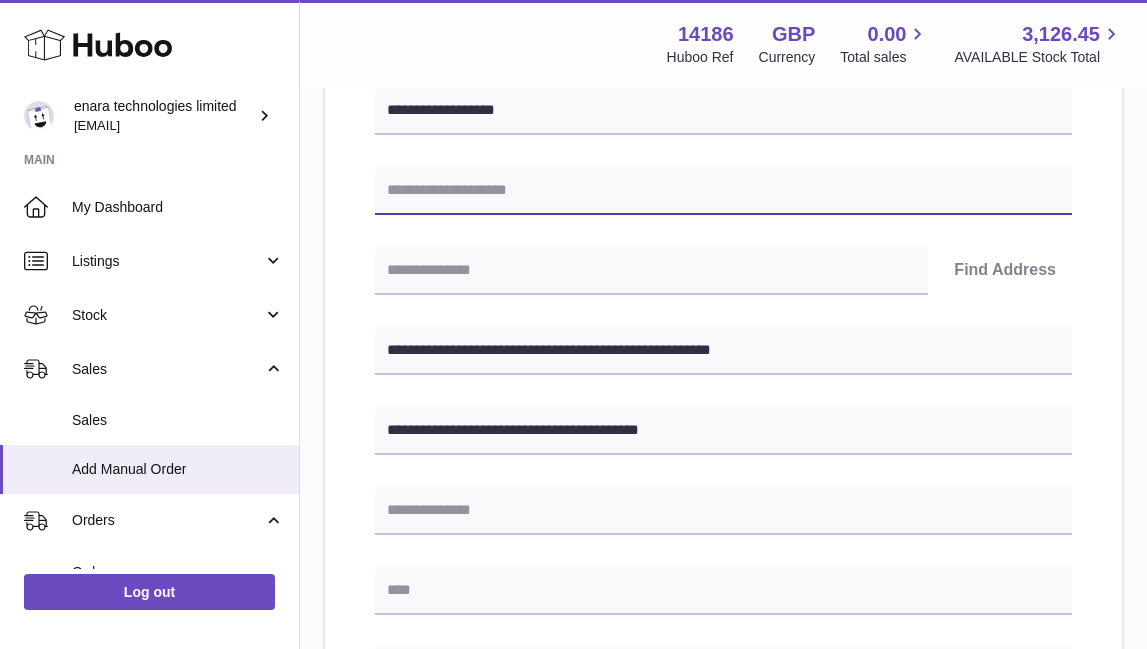paste on "**********" 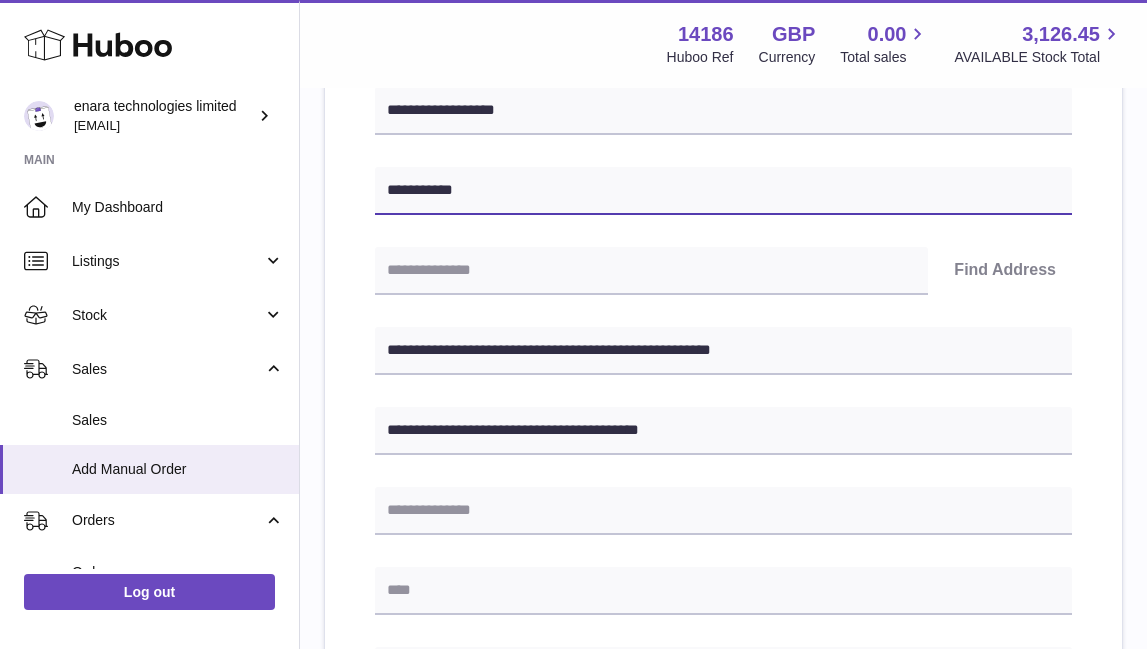 type on "**********" 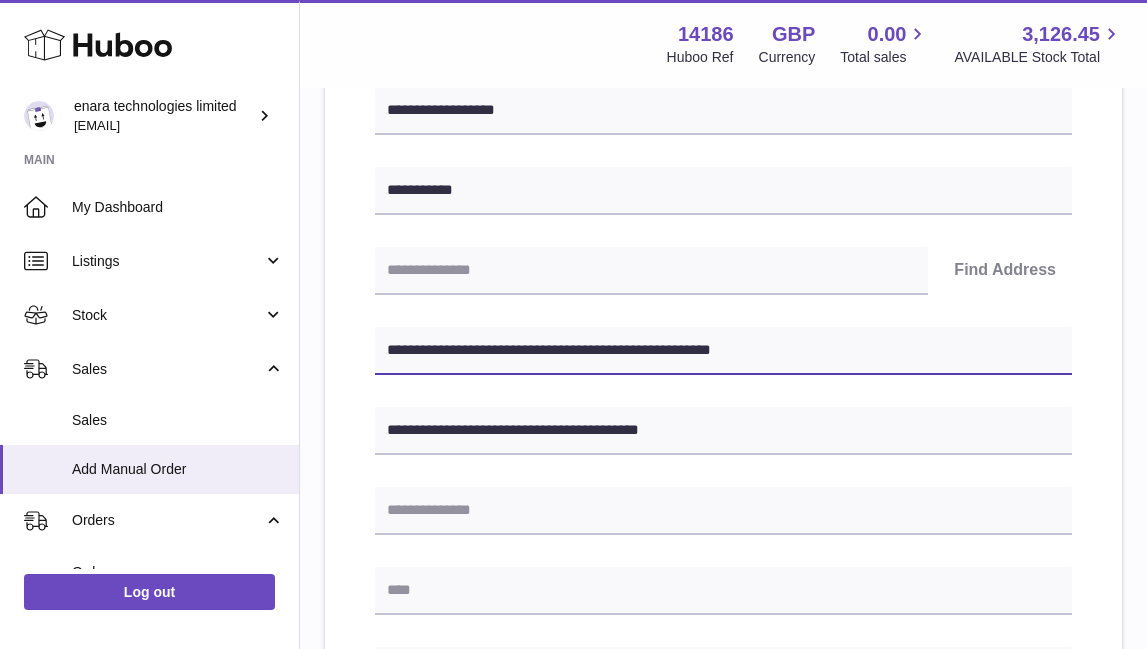 click on "**********" at bounding box center (723, 351) 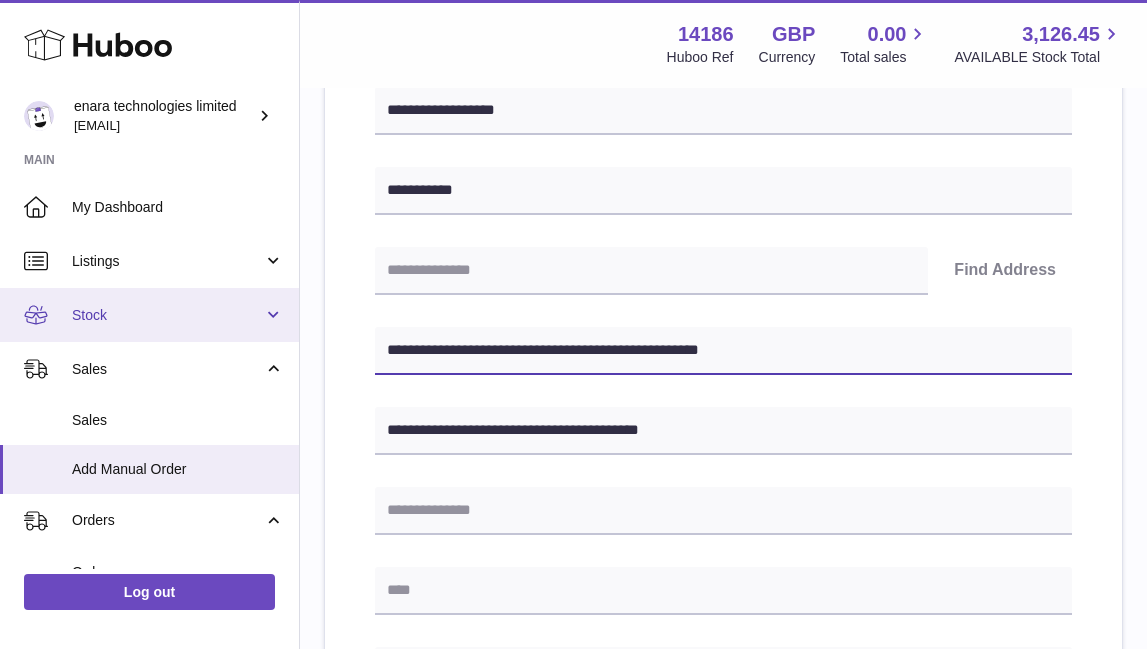 drag, startPoint x: 506, startPoint y: 350, endPoint x: 184, endPoint y: 299, distance: 326.0138 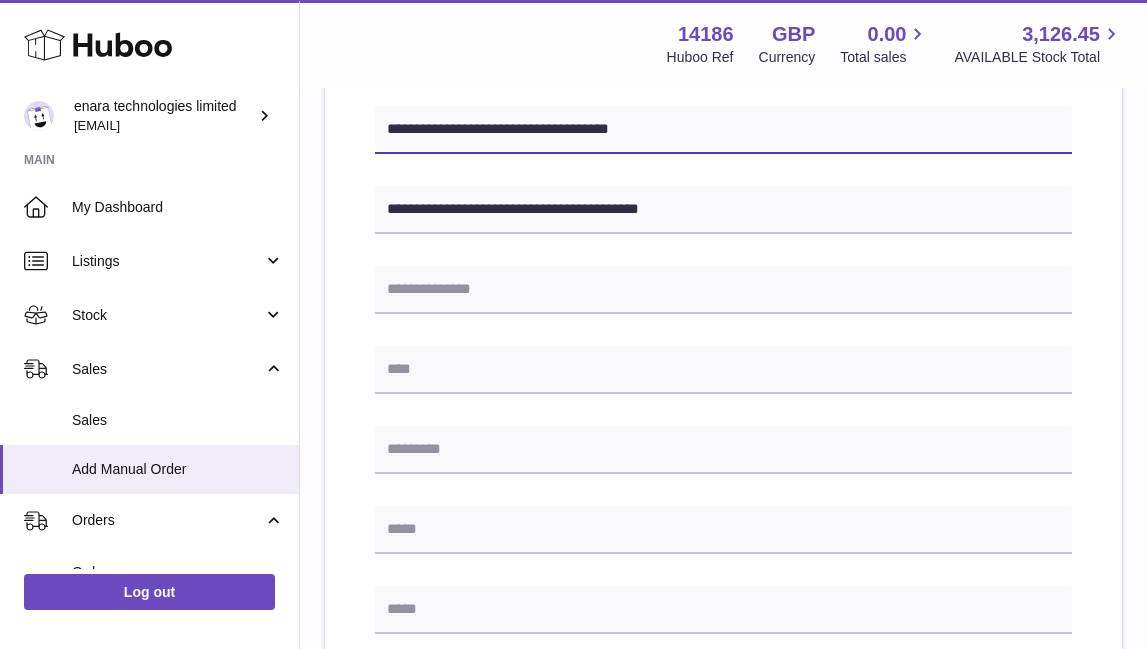 scroll, scrollTop: 515, scrollLeft: 0, axis: vertical 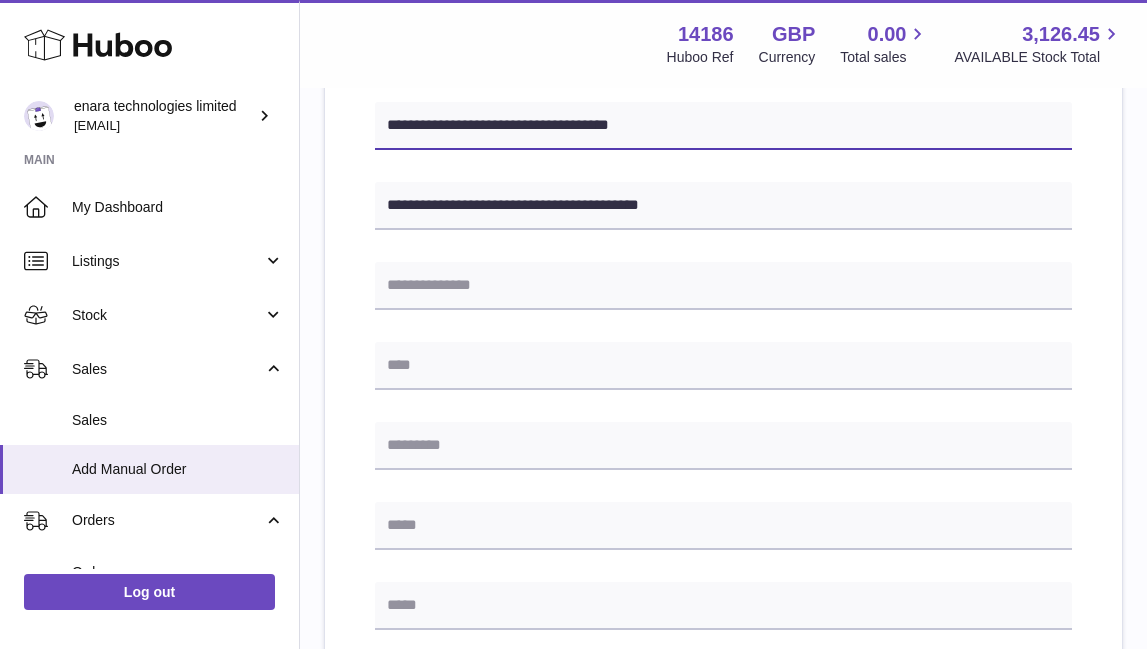type on "**********" 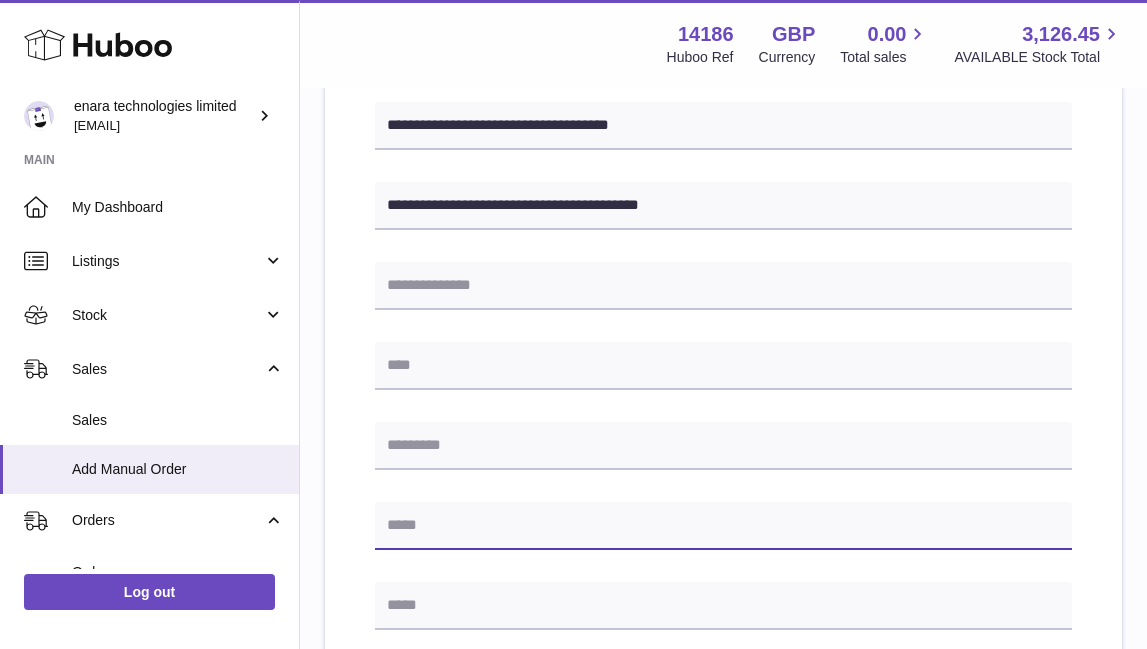 paste on "**********" 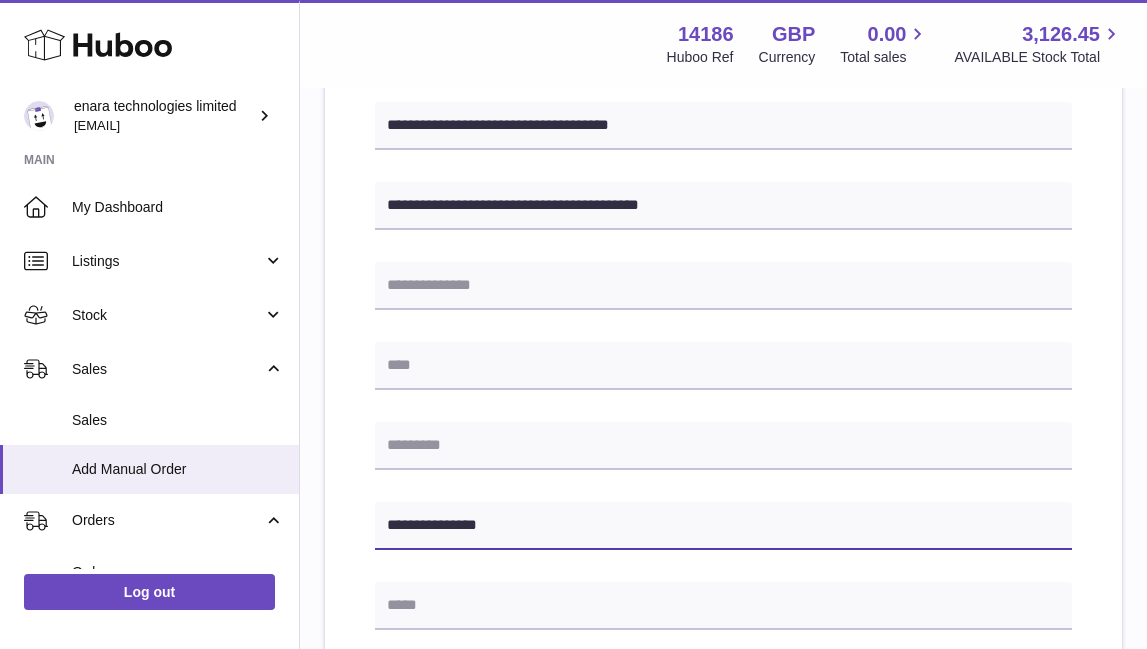scroll, scrollTop: 435, scrollLeft: 0, axis: vertical 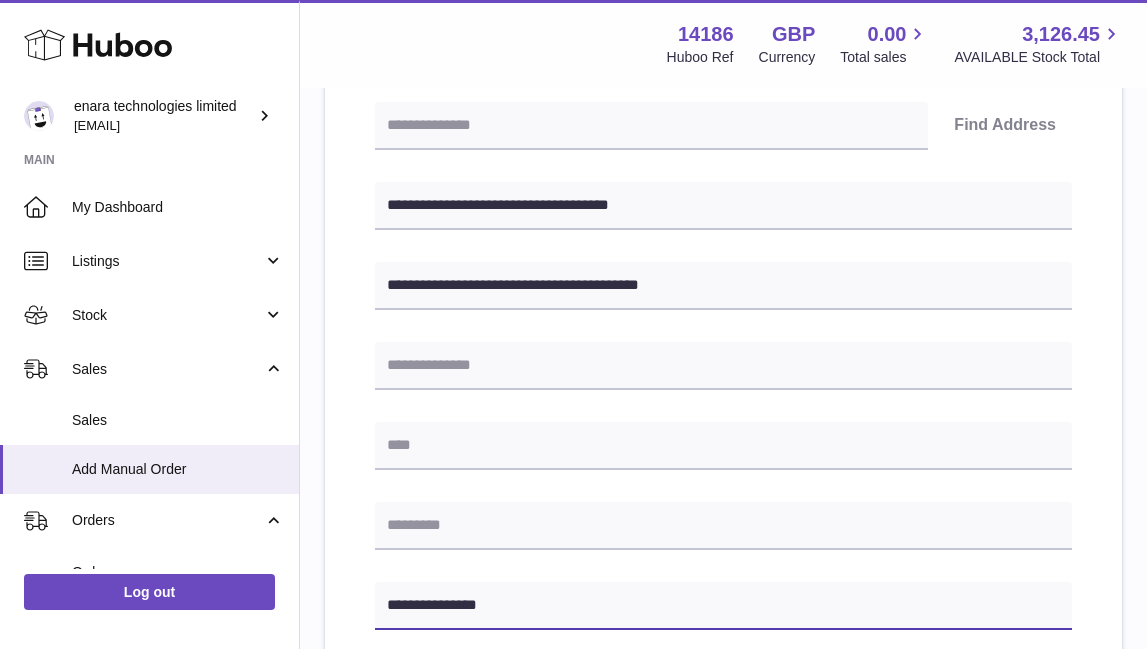 type on "**********" 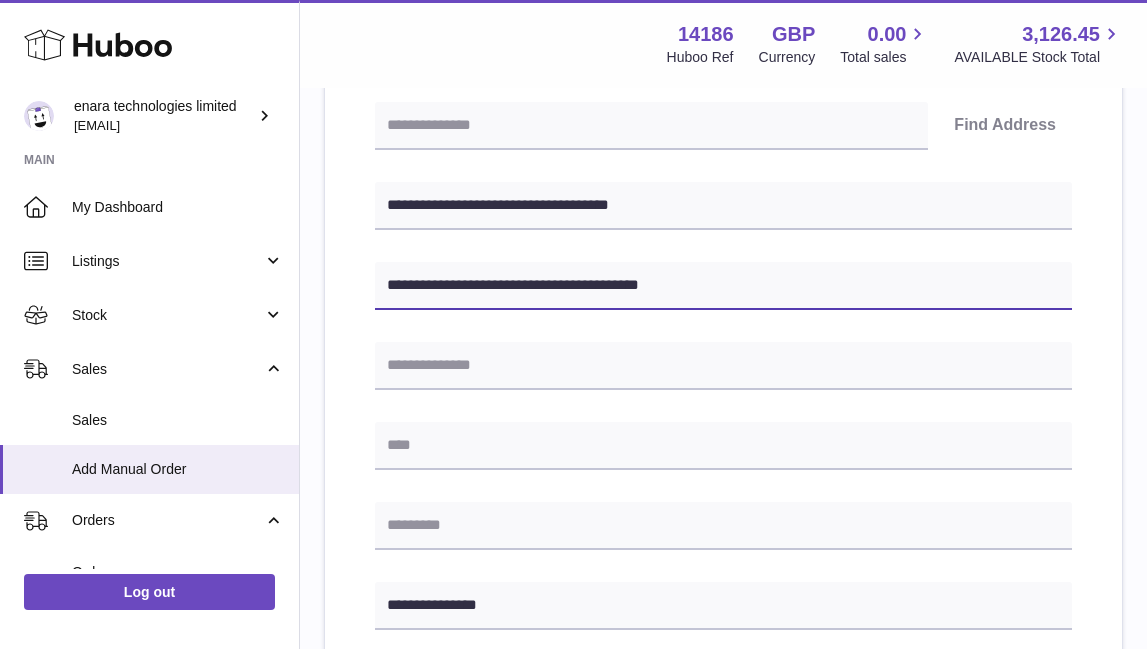drag, startPoint x: 580, startPoint y: 283, endPoint x: 511, endPoint y: 285, distance: 69.02898 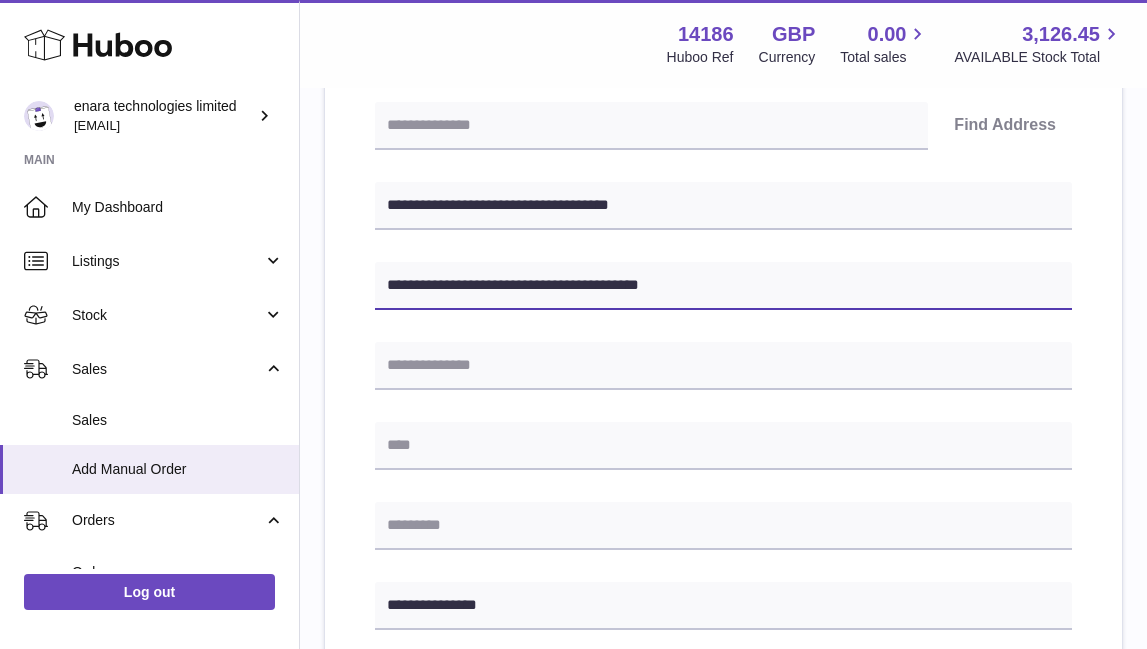 click on "**********" at bounding box center [723, 286] 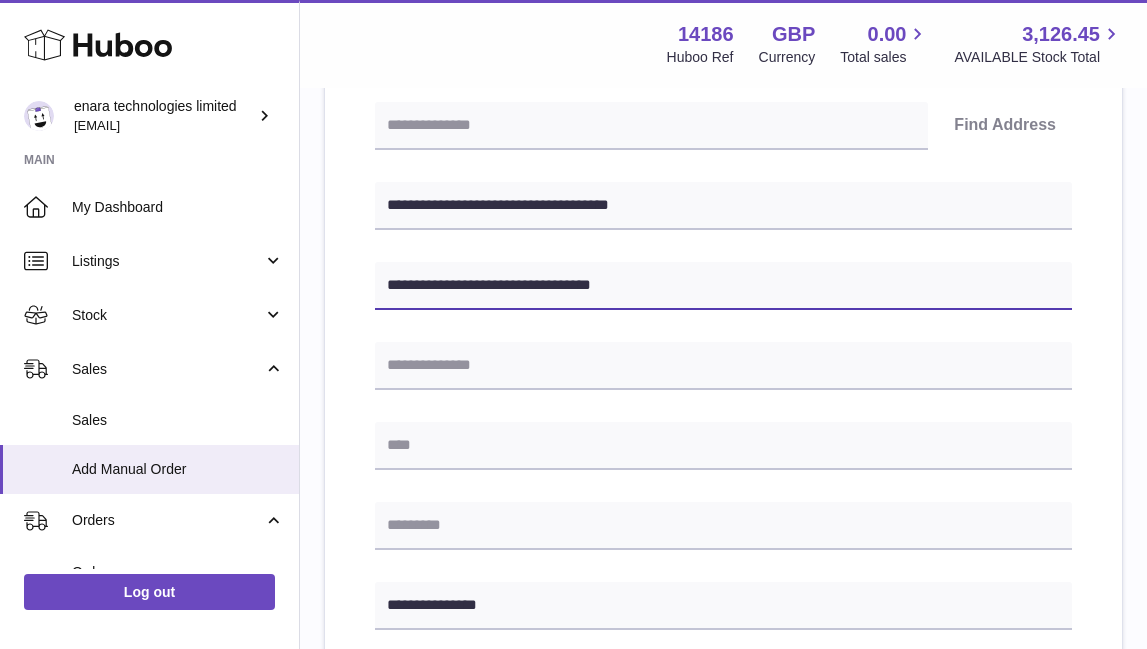 type on "**********" 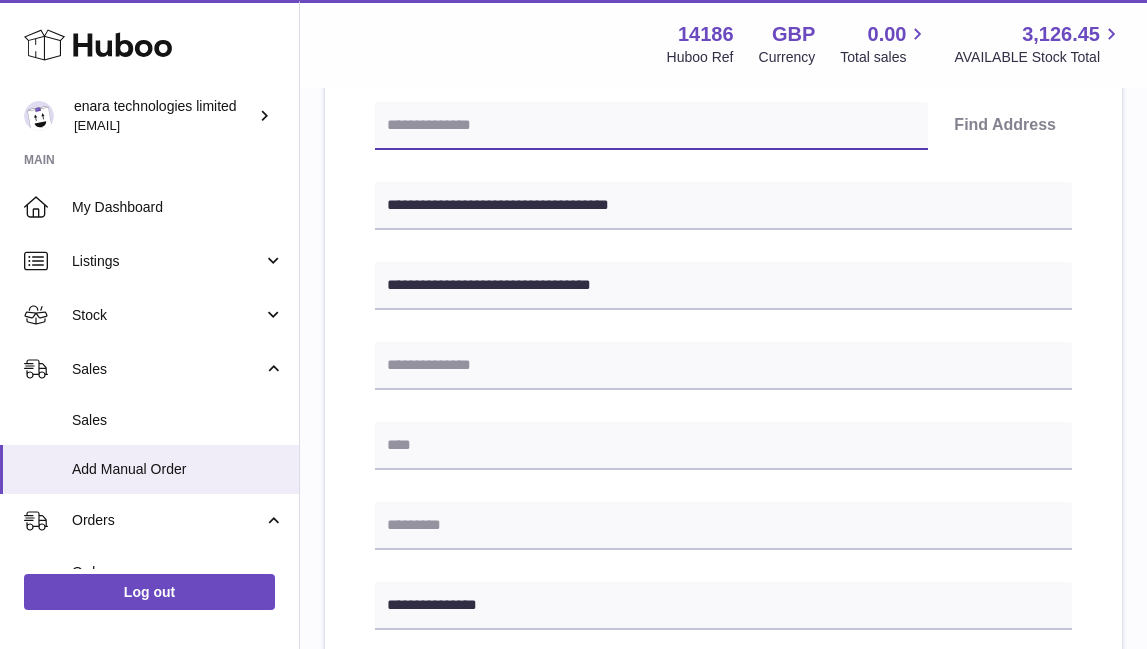 paste on "********" 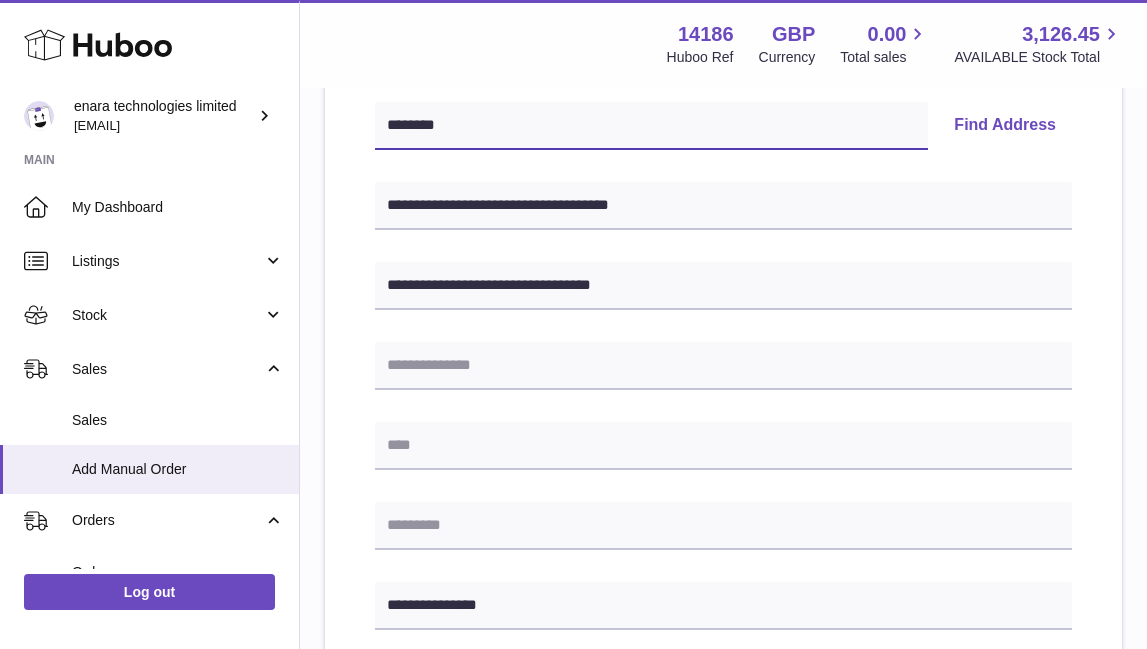 type on "********" 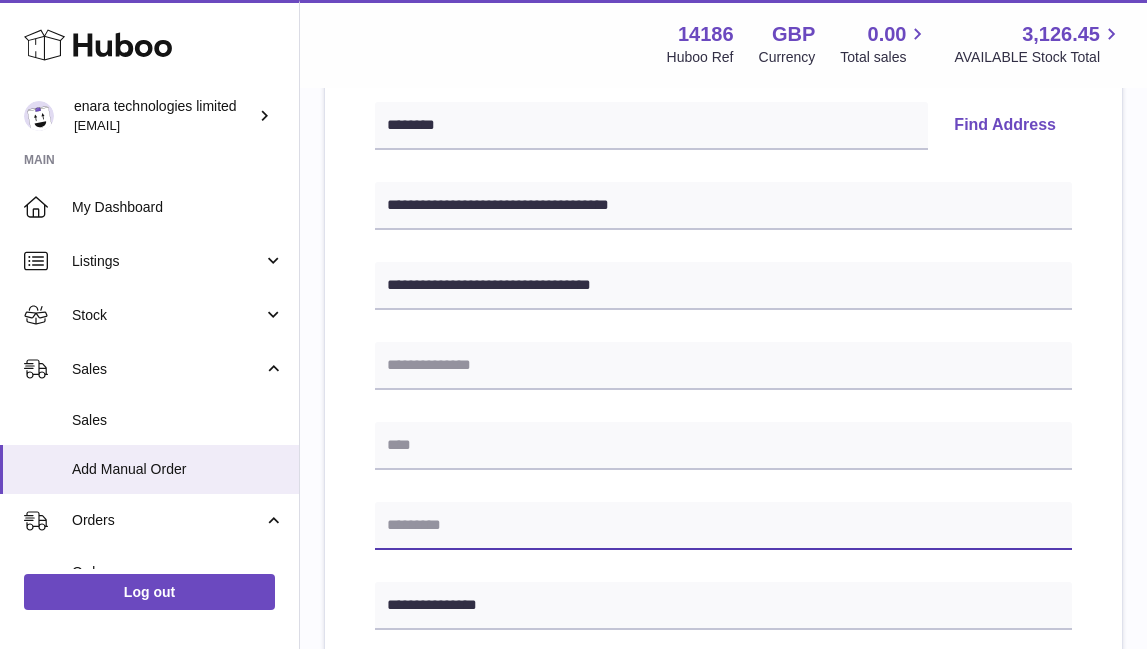 paste on "********" 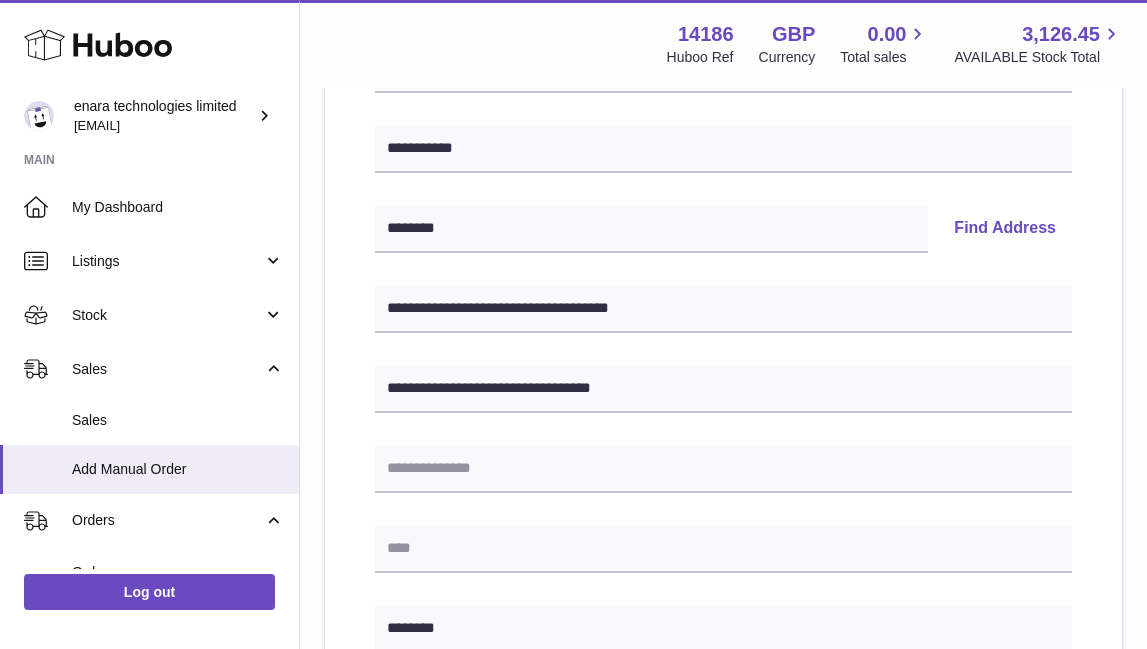 scroll, scrollTop: 312, scrollLeft: 0, axis: vertical 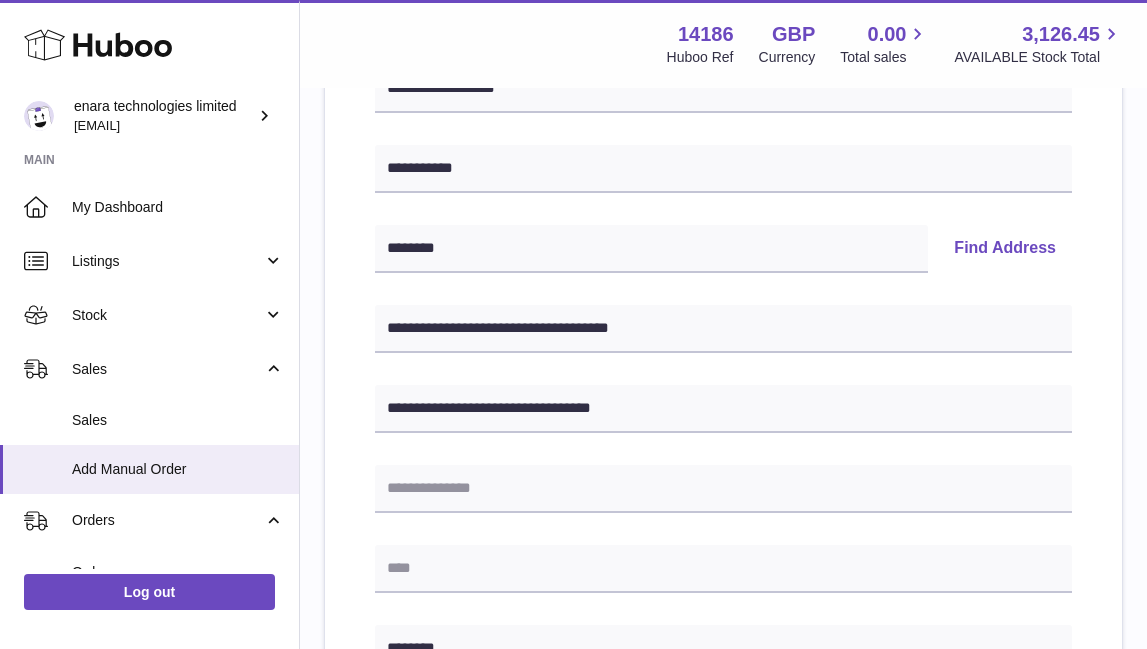 type on "********" 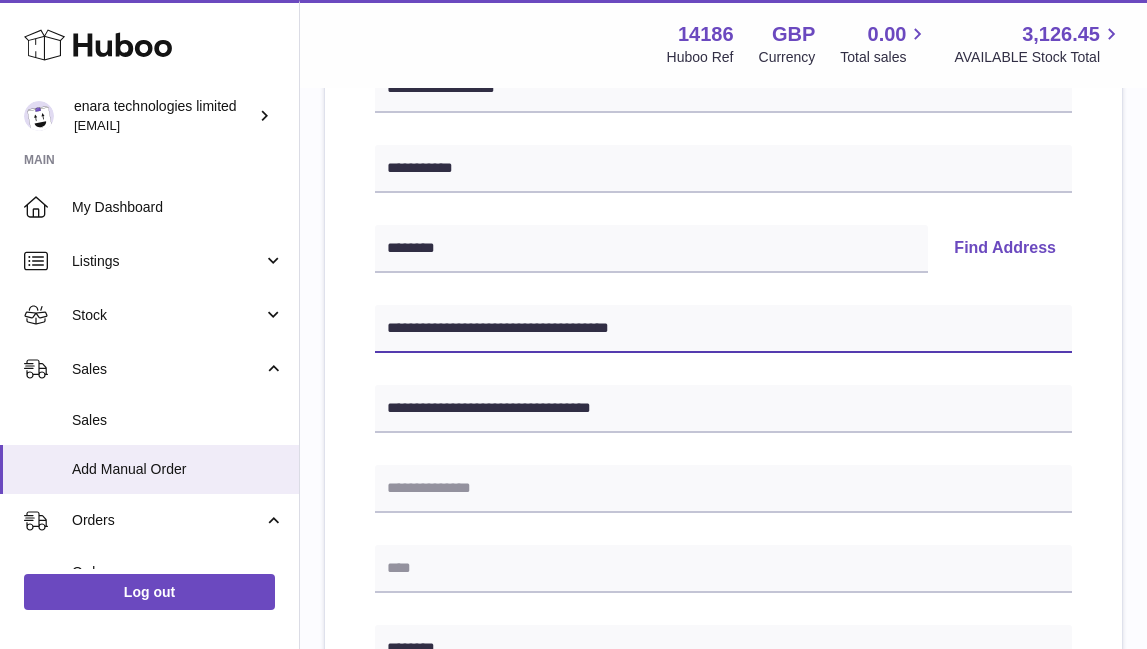 drag, startPoint x: 668, startPoint y: 330, endPoint x: 530, endPoint y: 329, distance: 138.00362 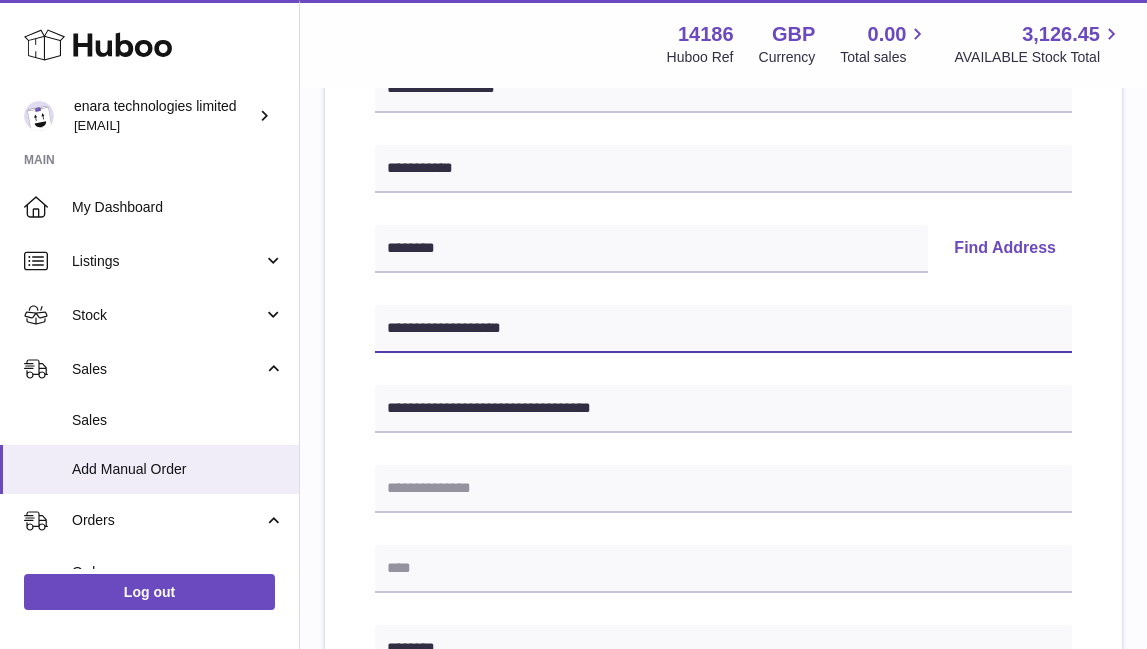 click on "**********" at bounding box center (723, 329) 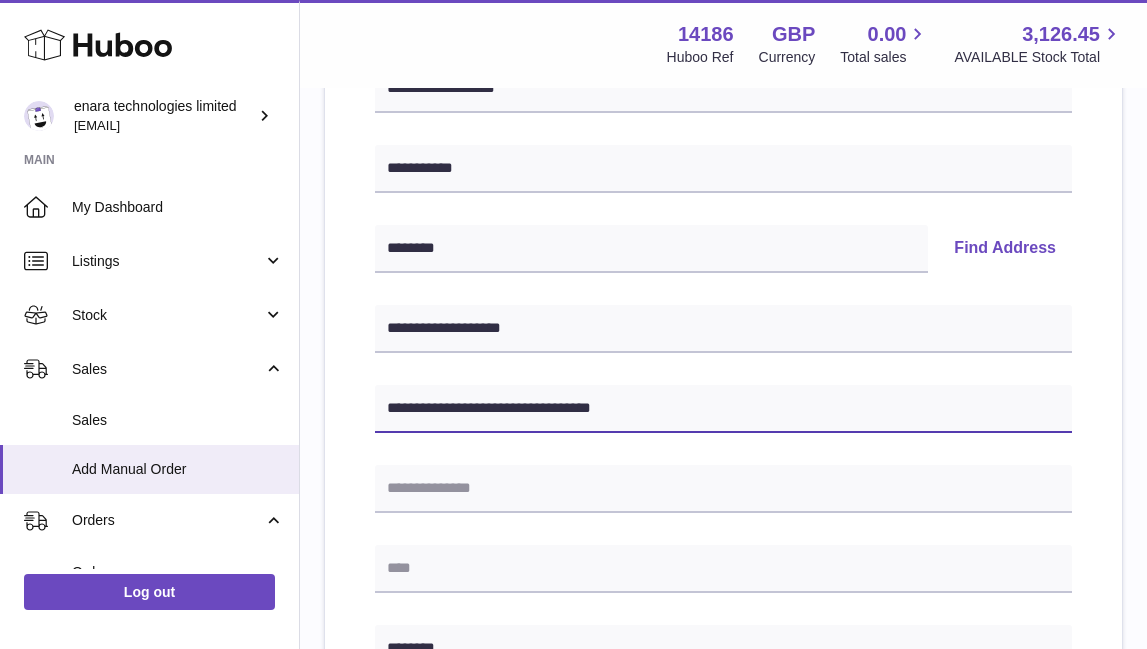 click on "**********" at bounding box center [723, 409] 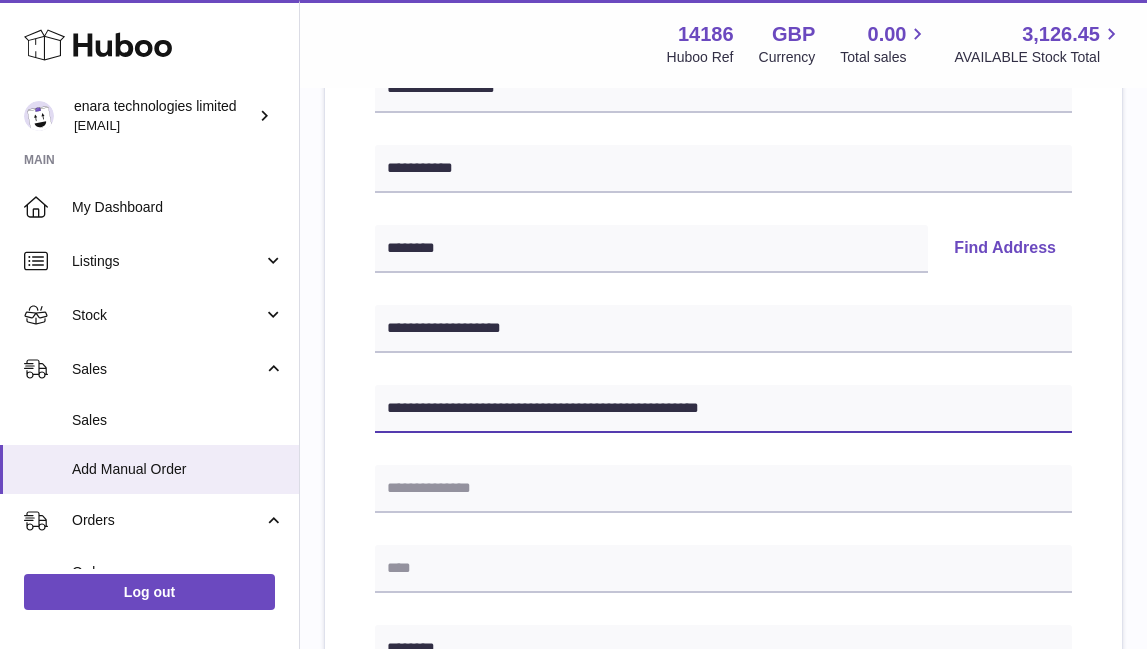 drag, startPoint x: 578, startPoint y: 406, endPoint x: 795, endPoint y: 406, distance: 217 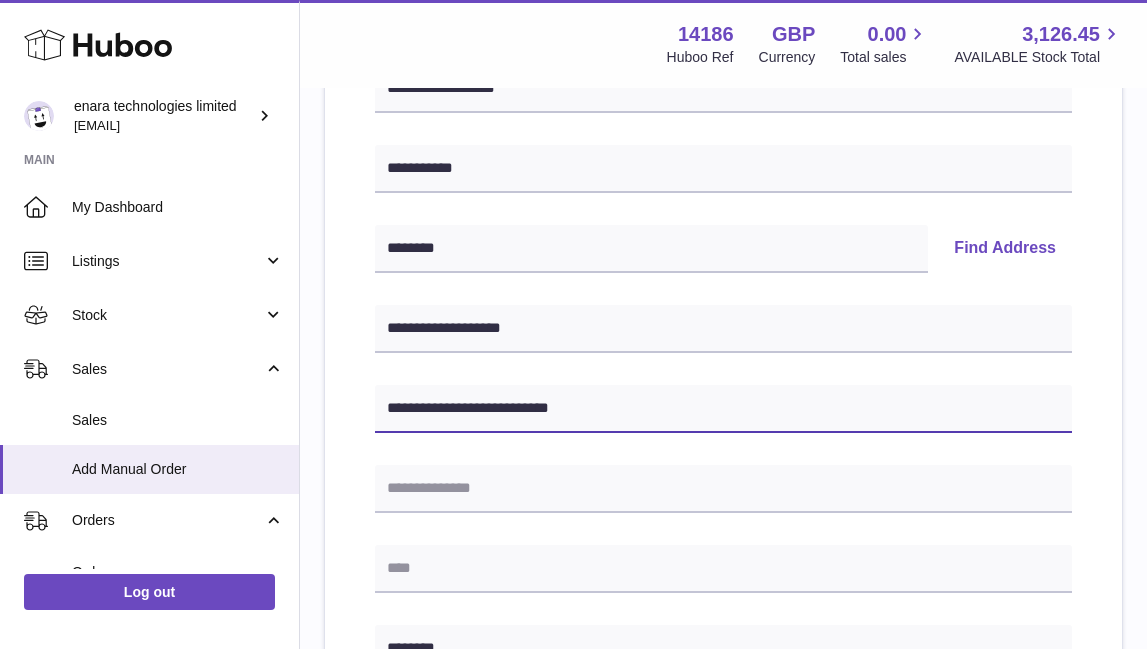 type on "**********" 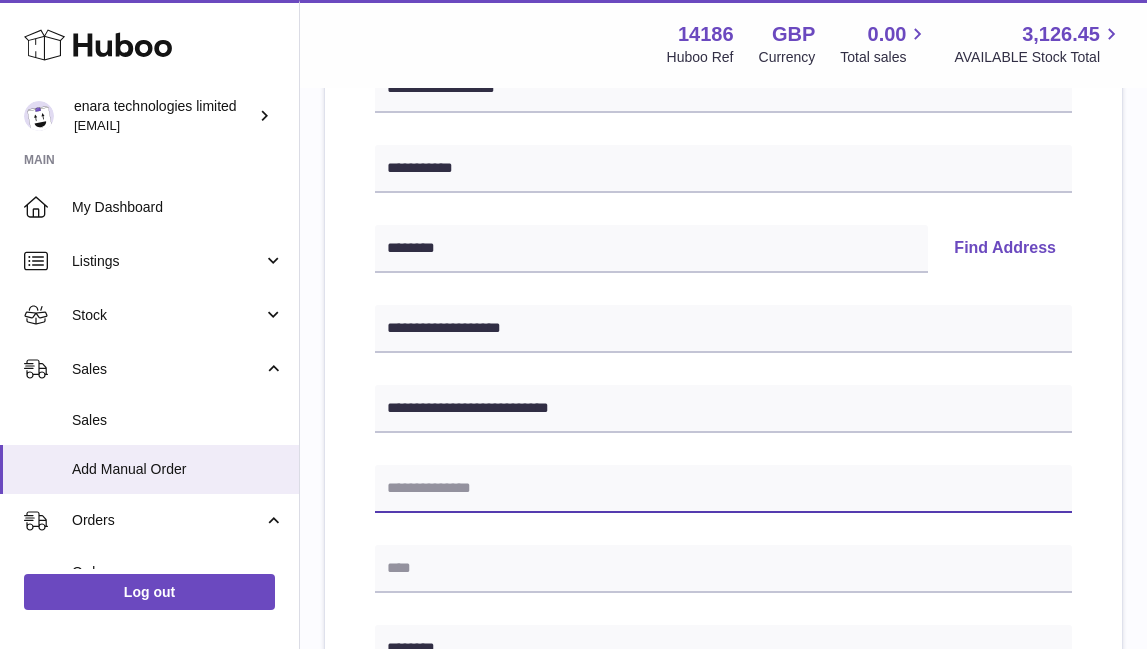 paste on "**********" 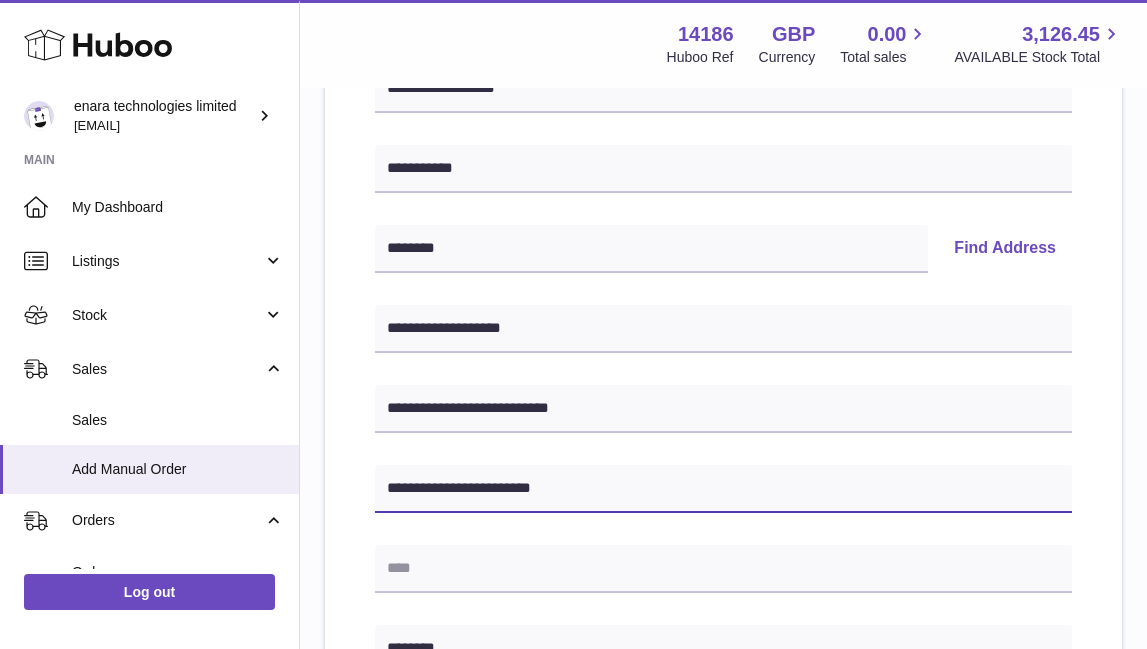 click on "**********" at bounding box center [723, 489] 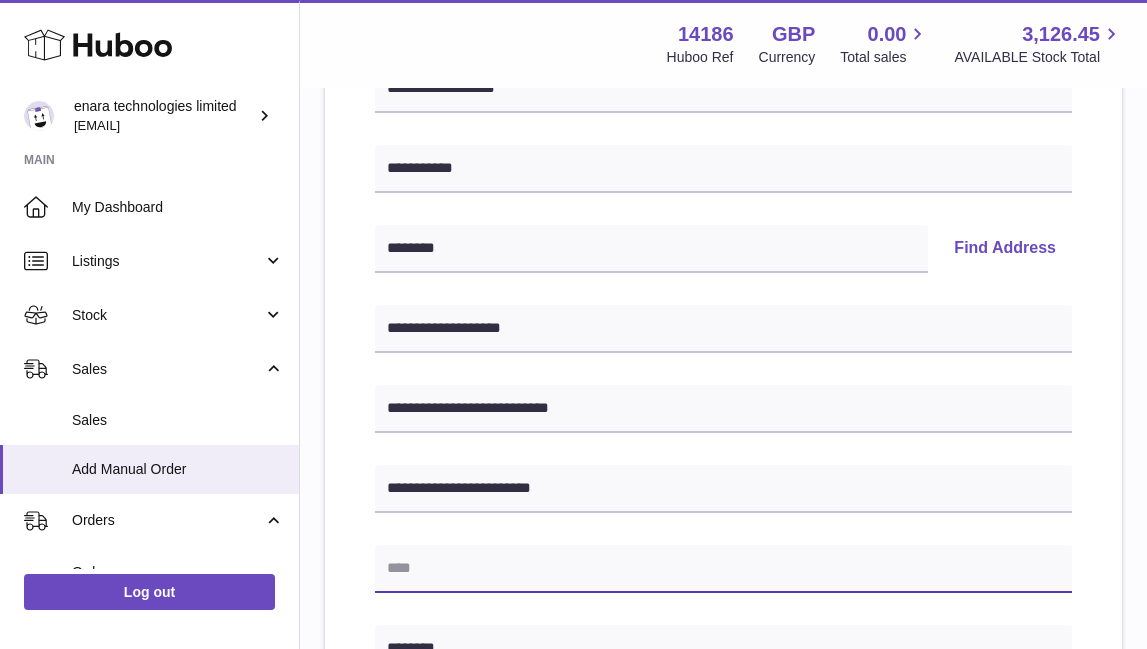 click at bounding box center [723, 569] 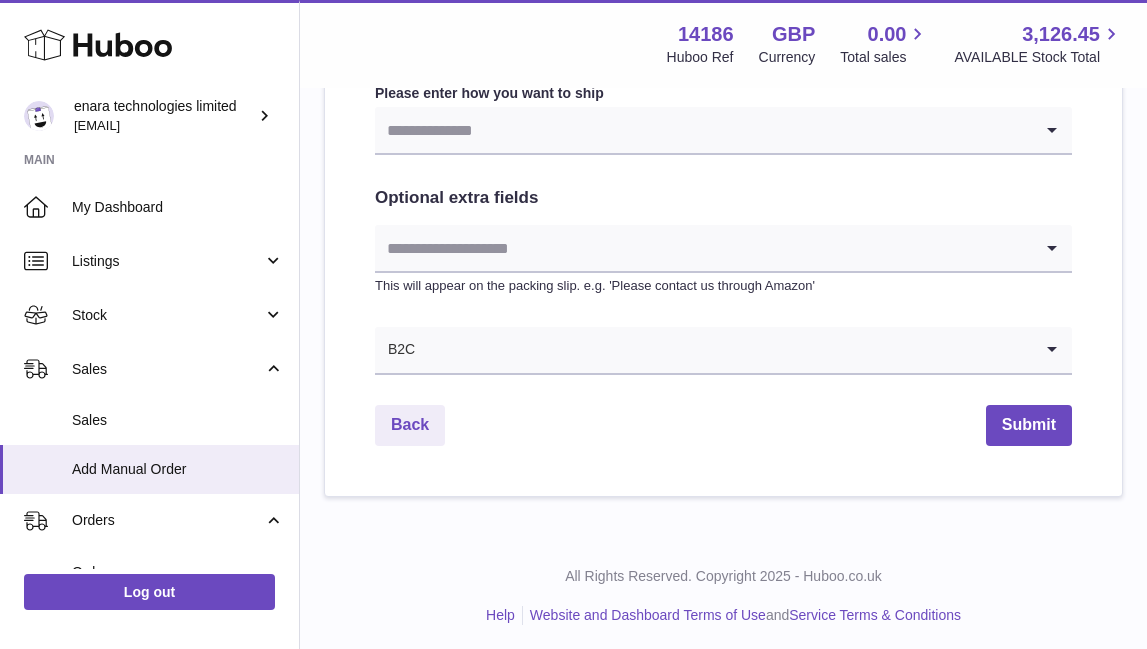 scroll, scrollTop: 1092, scrollLeft: 0, axis: vertical 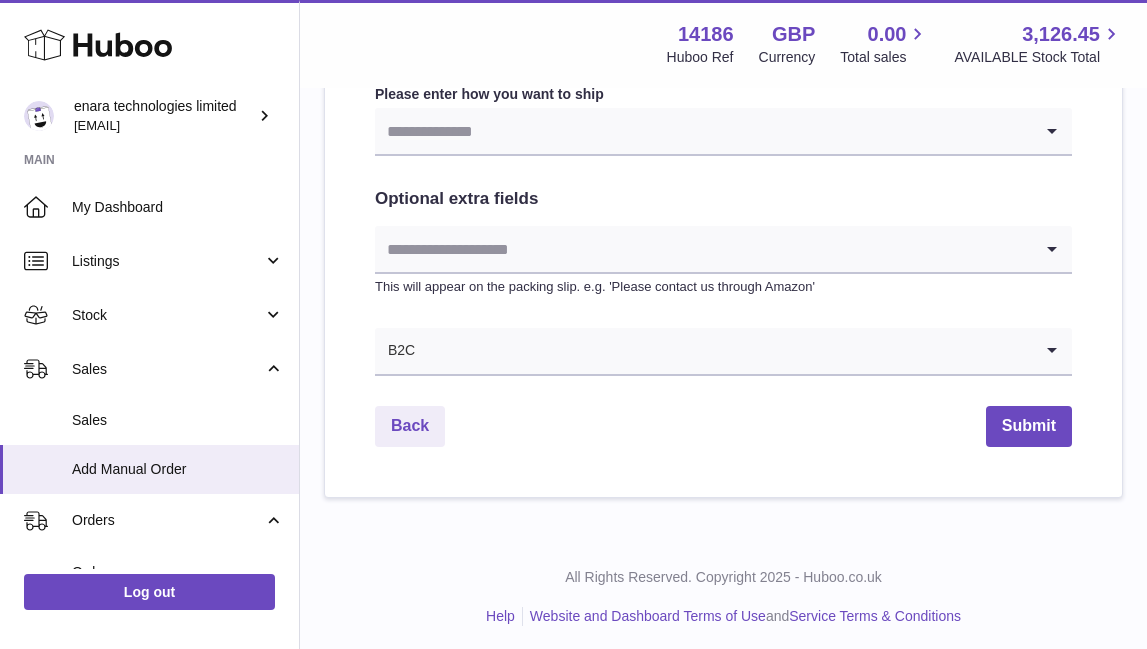 type on "********" 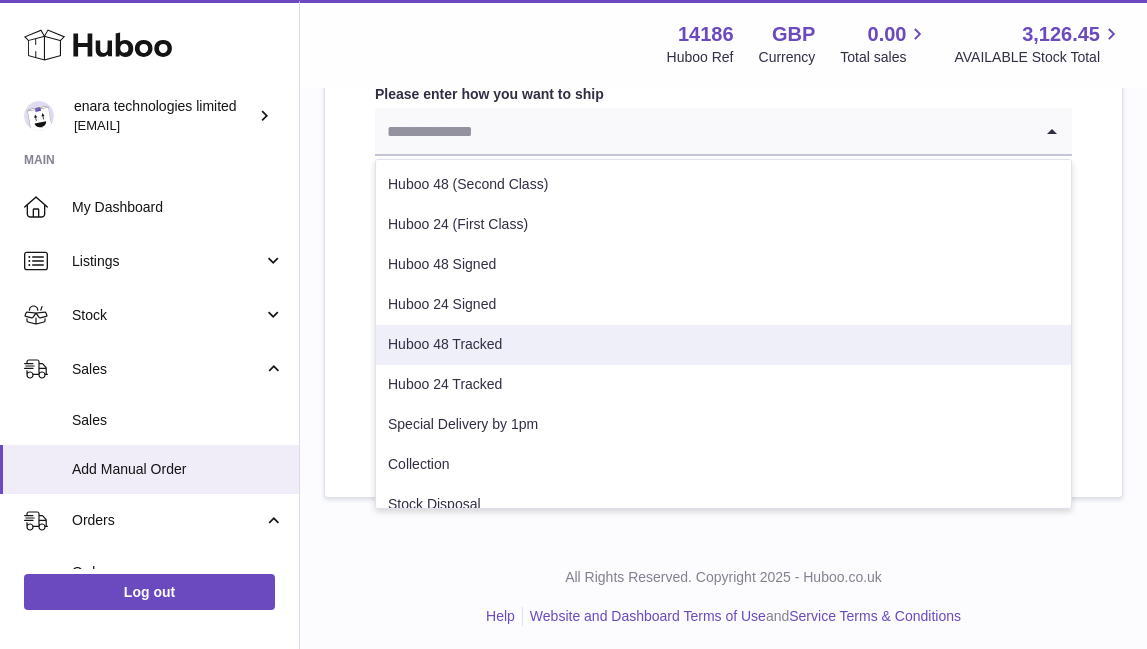 click on "Huboo 48 Tracked" at bounding box center [723, 345] 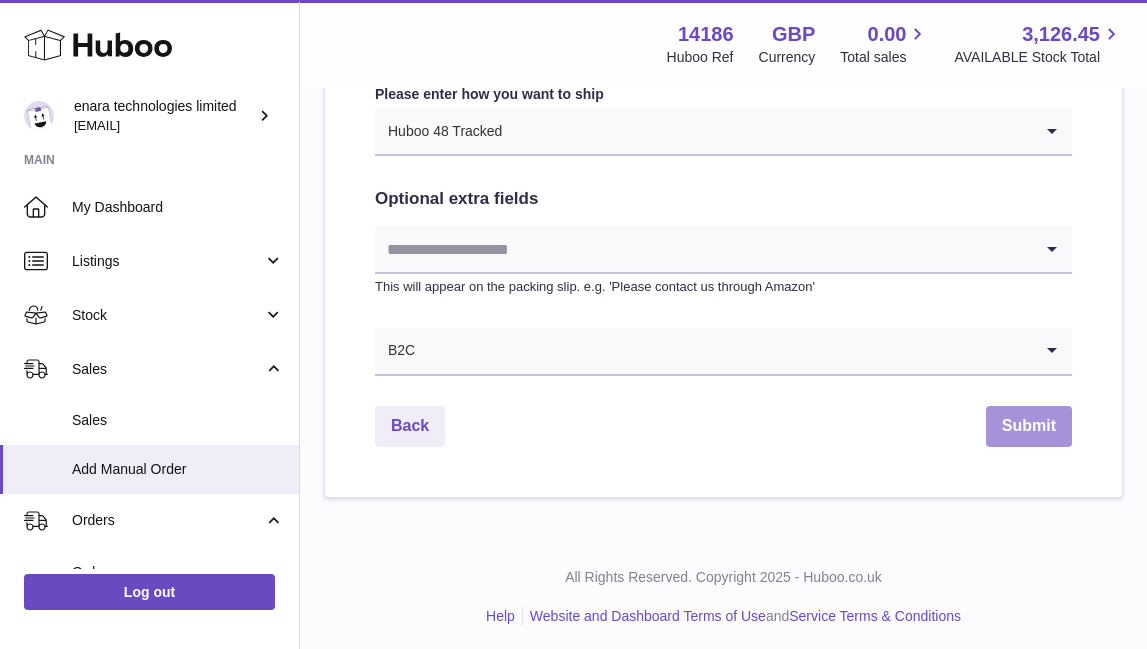 click on "Submit" at bounding box center (1029, 426) 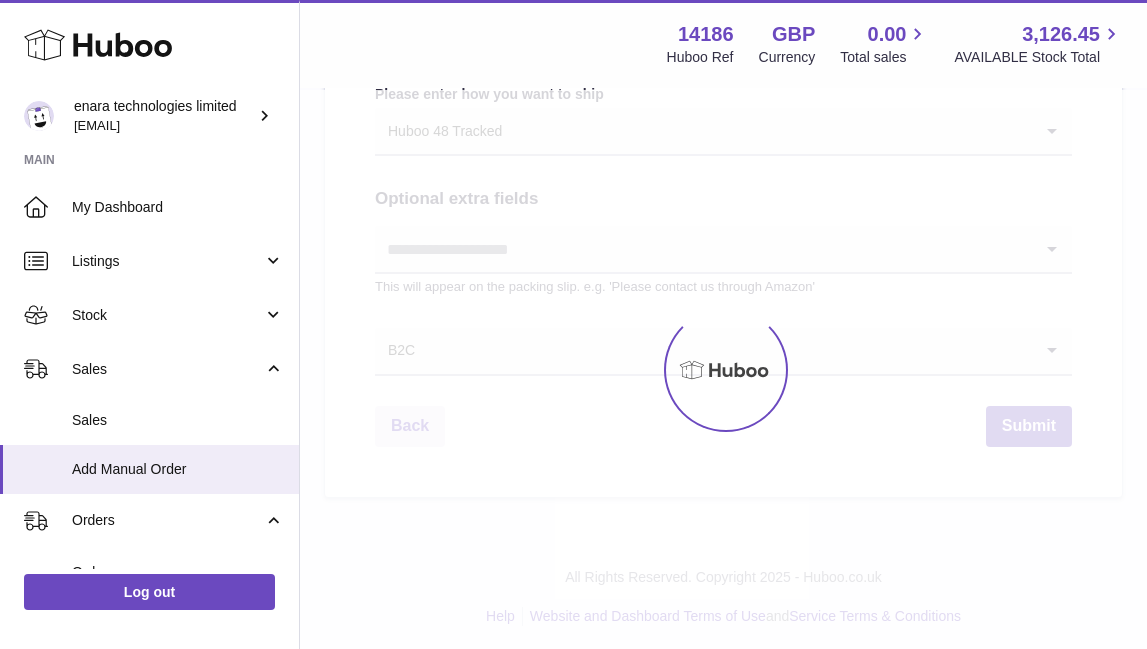 scroll, scrollTop: 0, scrollLeft: 0, axis: both 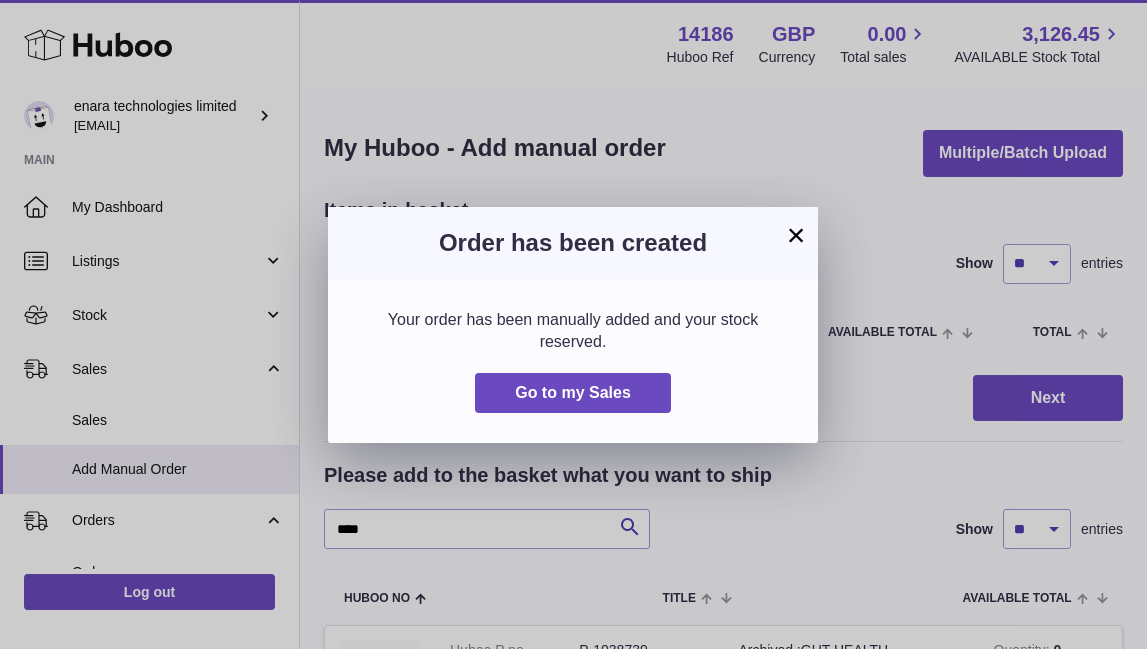 click on "×" at bounding box center (796, 235) 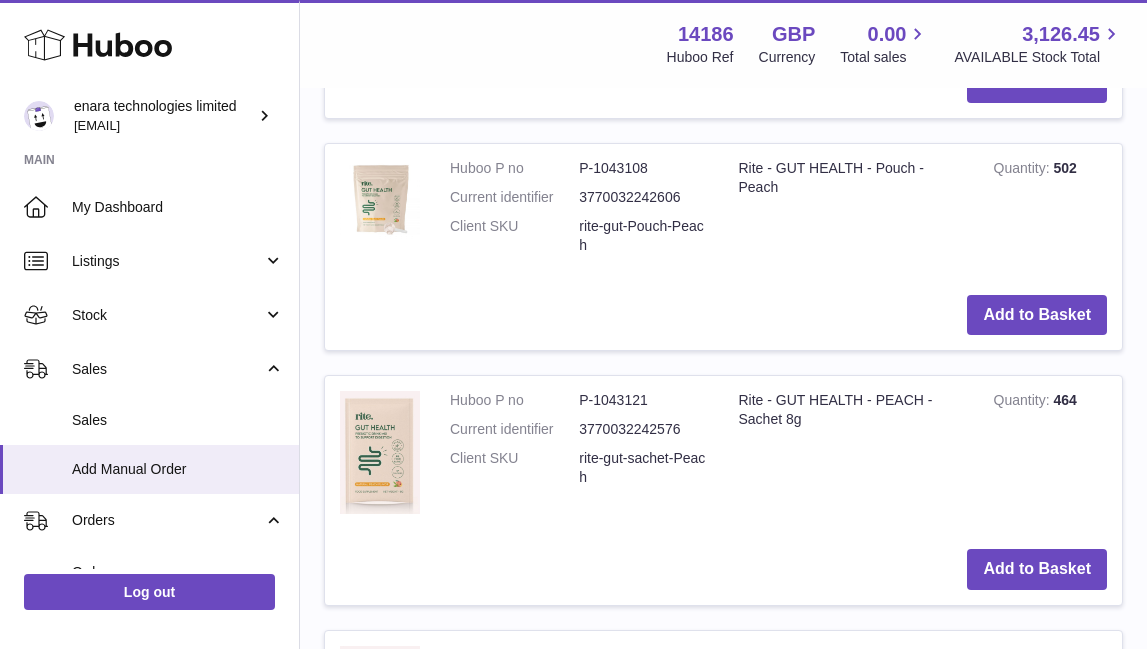 scroll, scrollTop: 956, scrollLeft: 0, axis: vertical 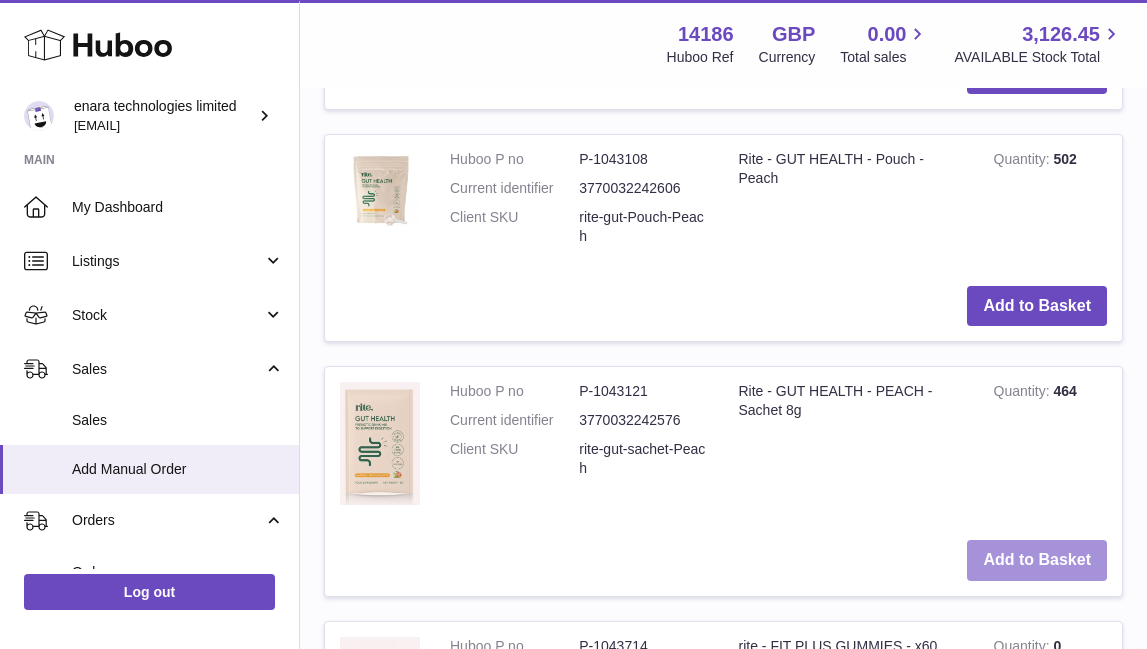 click on "Add to Basket" at bounding box center [1037, 560] 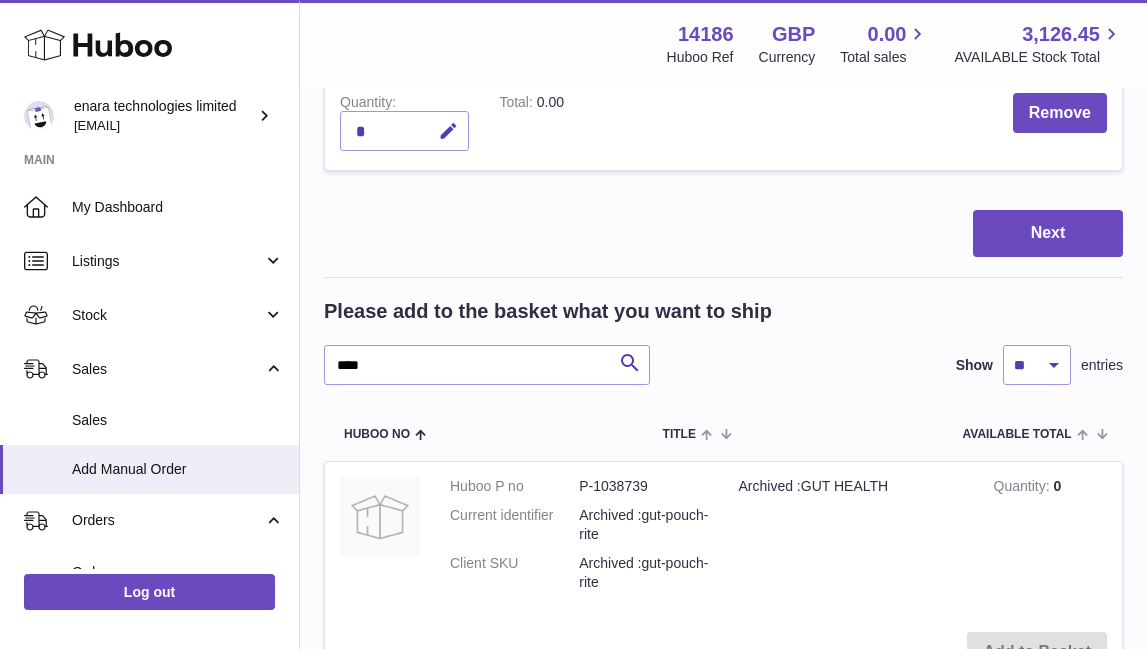 scroll, scrollTop: 450, scrollLeft: 0, axis: vertical 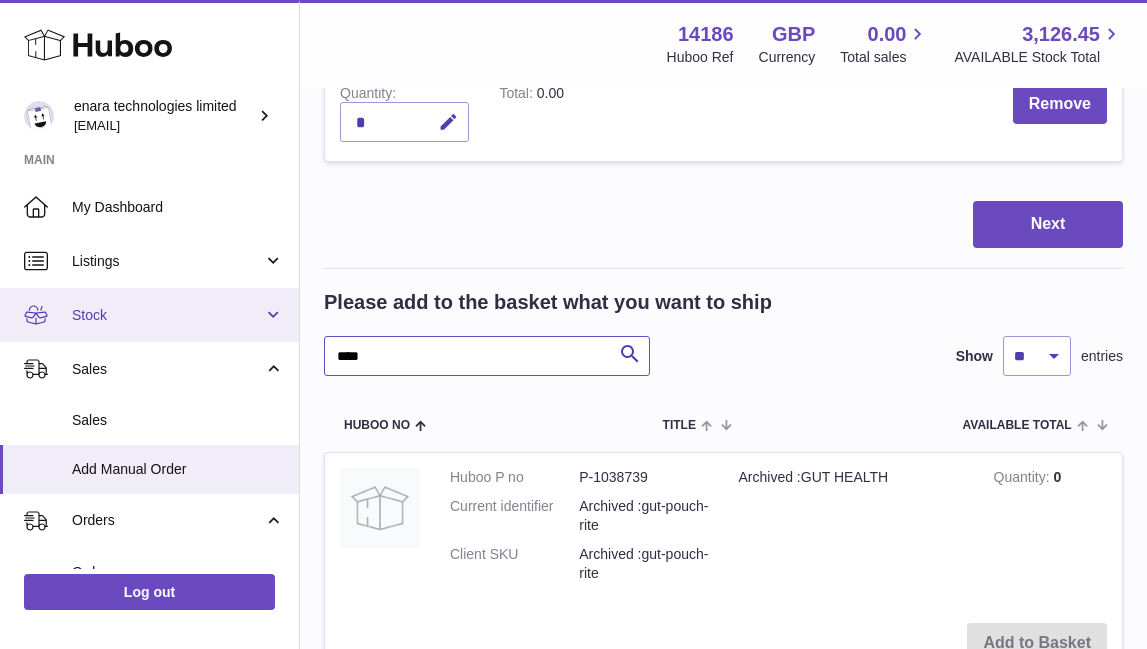 drag, startPoint x: 384, startPoint y: 352, endPoint x: 108, endPoint y: 287, distance: 283.5507 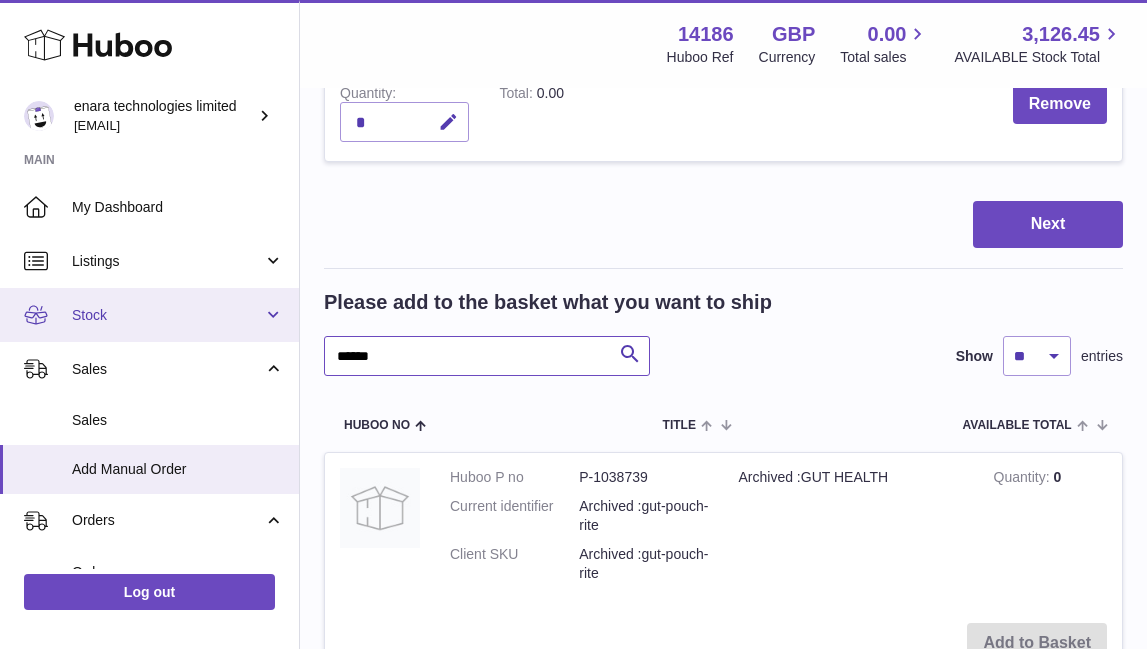 type on "******" 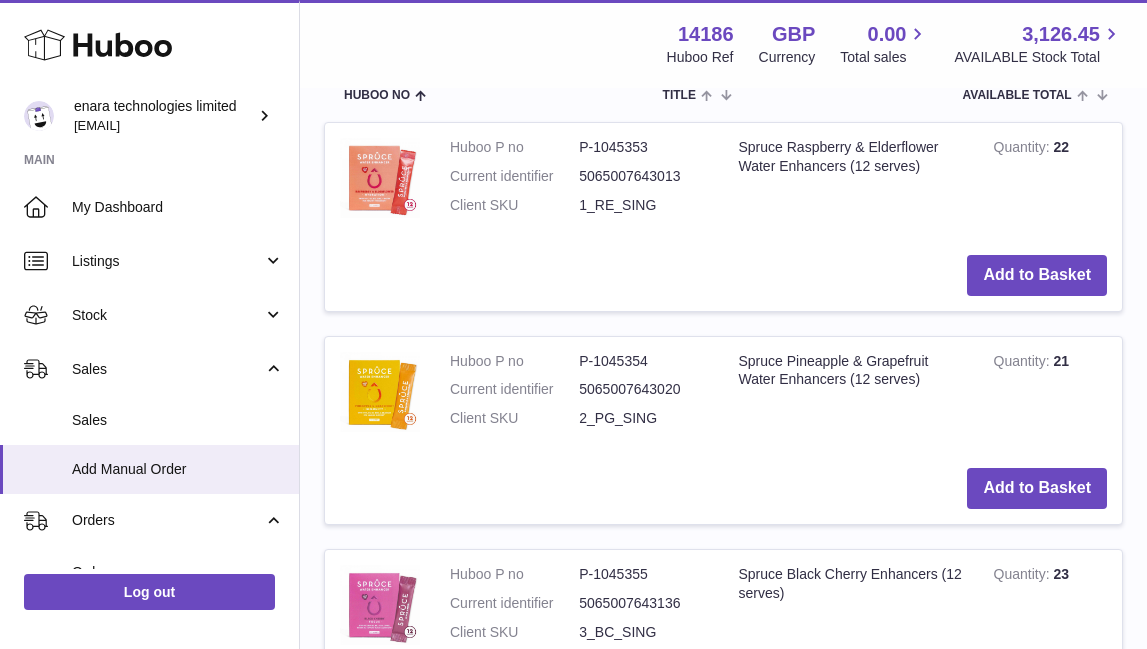scroll, scrollTop: 800, scrollLeft: 0, axis: vertical 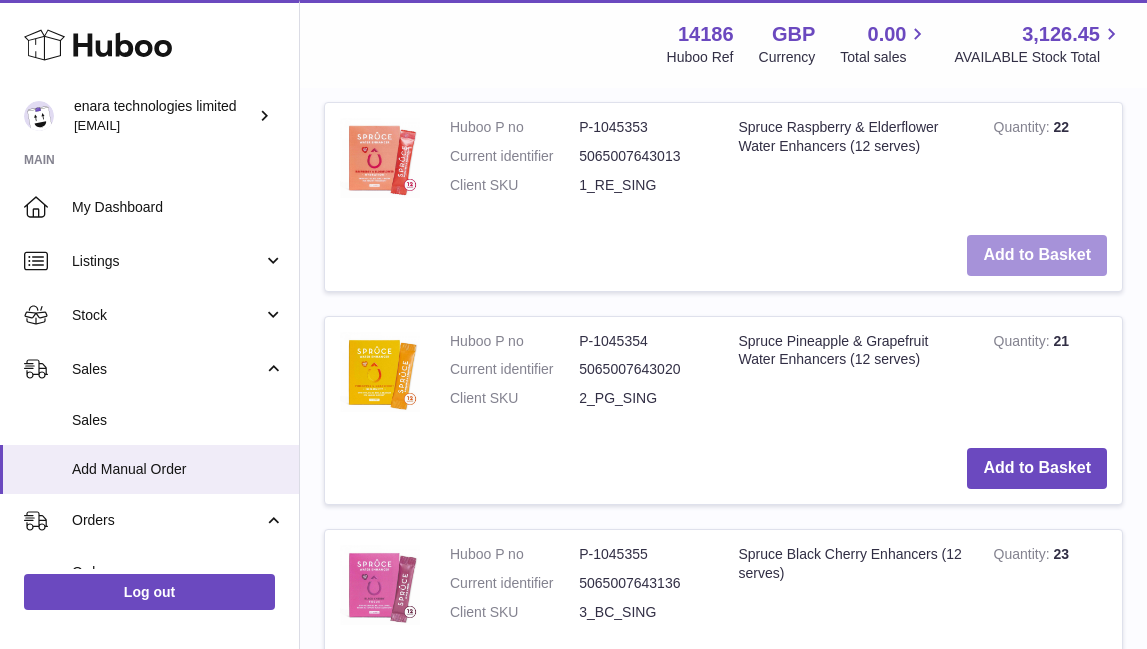 click on "Add to Basket" at bounding box center [1037, 255] 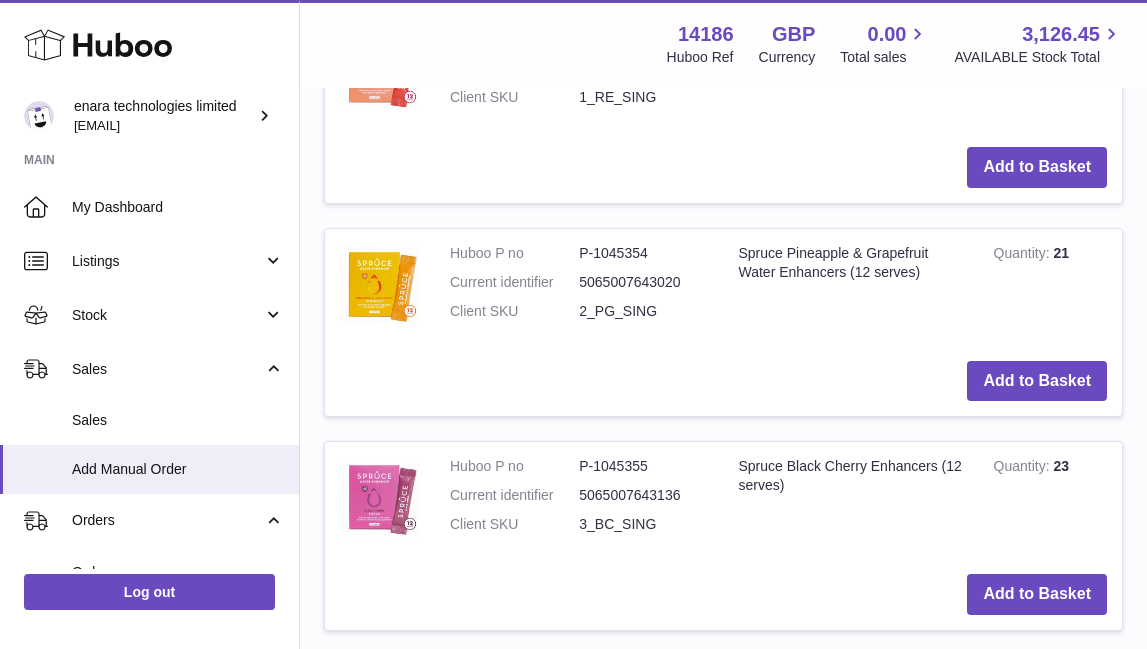 scroll, scrollTop: 1134, scrollLeft: 0, axis: vertical 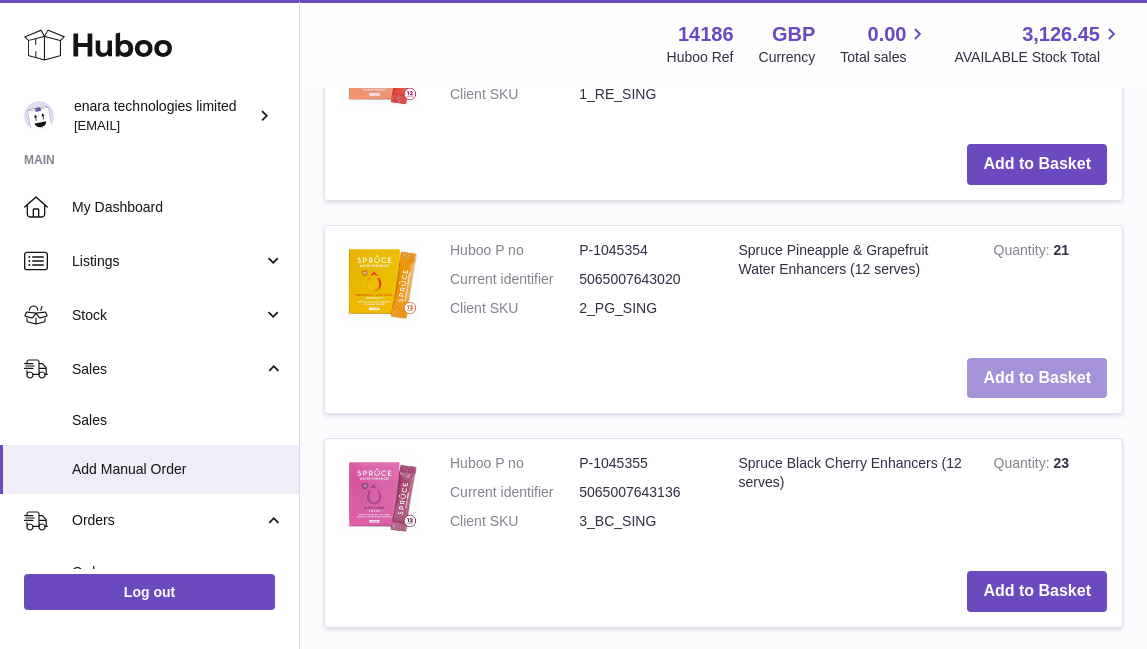 click on "Add to Basket" at bounding box center (1037, 378) 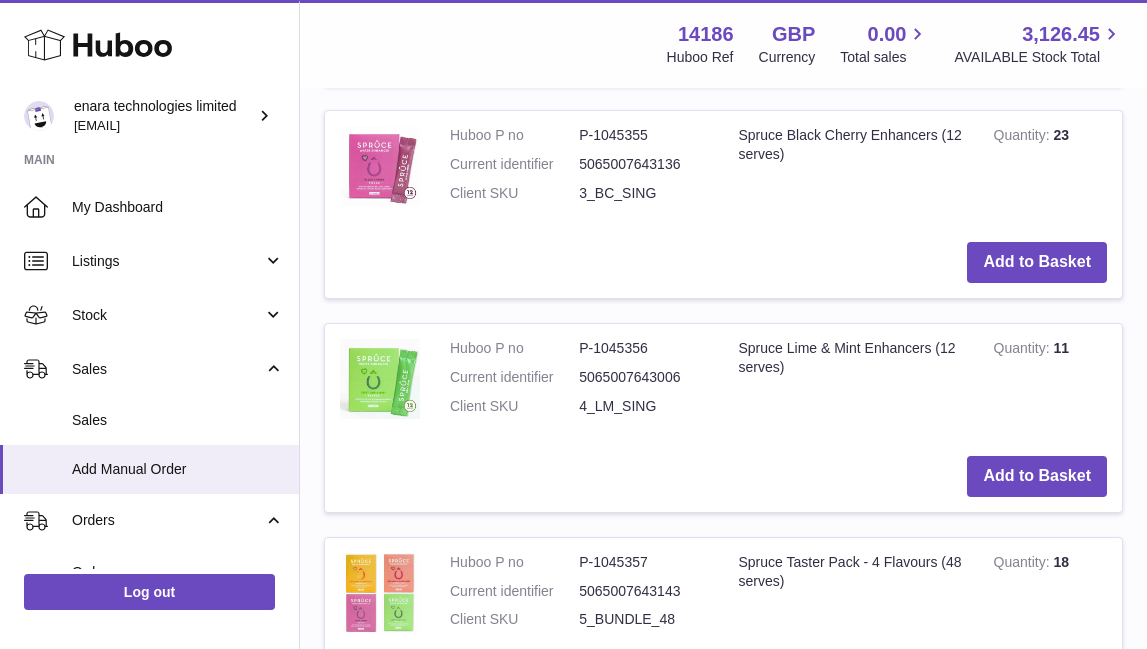 scroll, scrollTop: 1707, scrollLeft: 0, axis: vertical 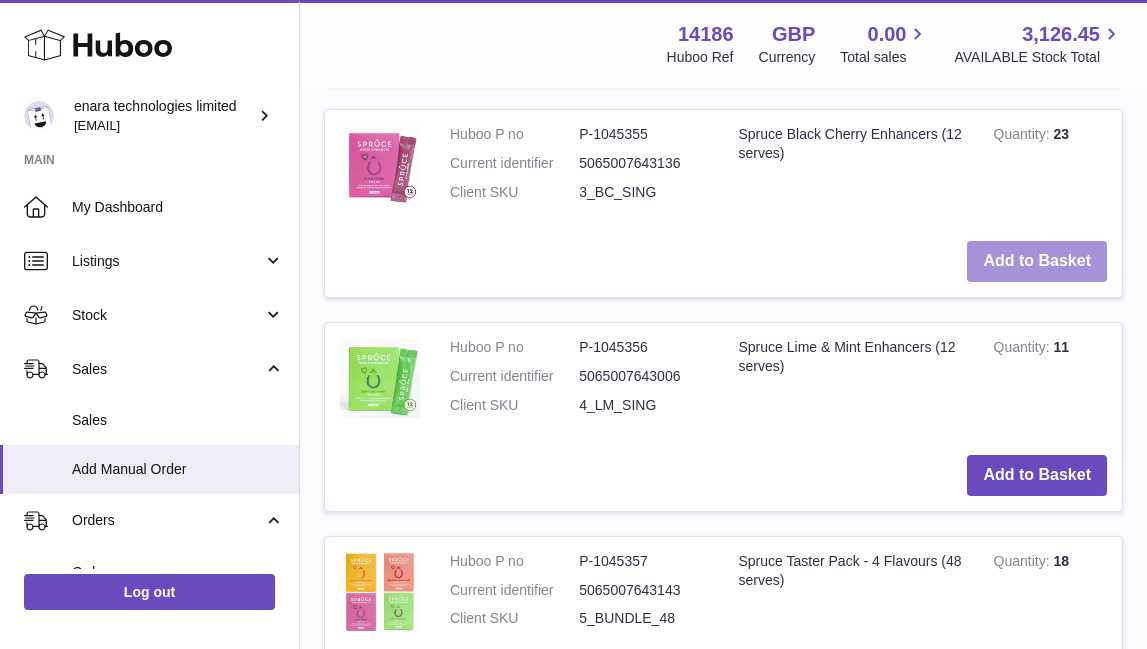 click on "Add to Basket" at bounding box center (1037, 261) 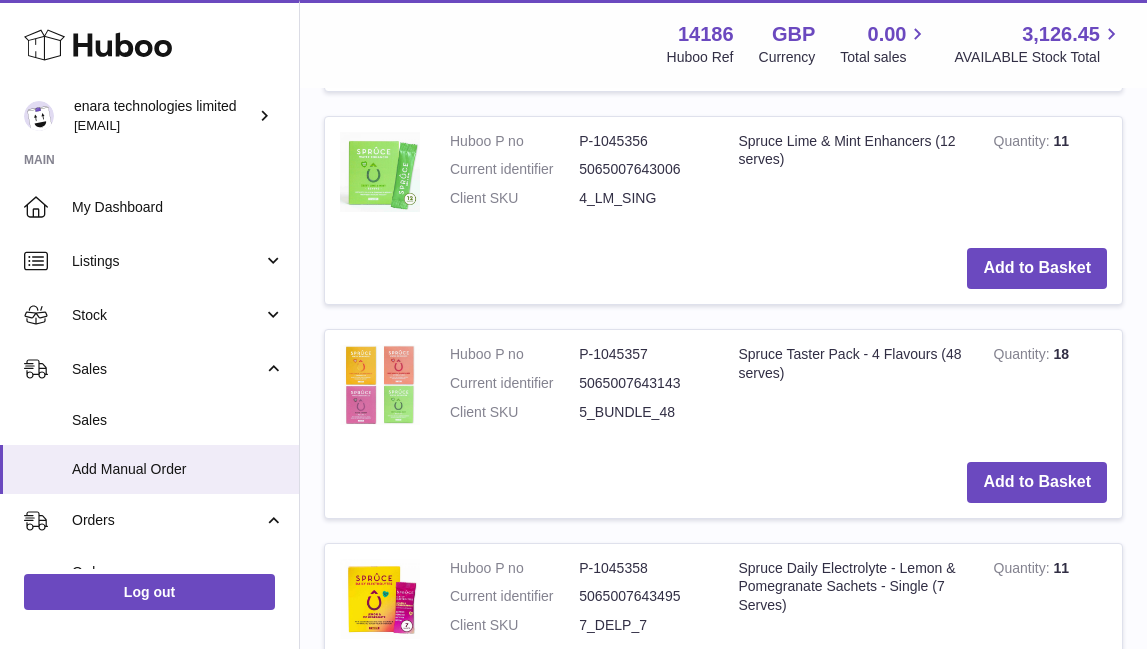 scroll, scrollTop: 2196, scrollLeft: 0, axis: vertical 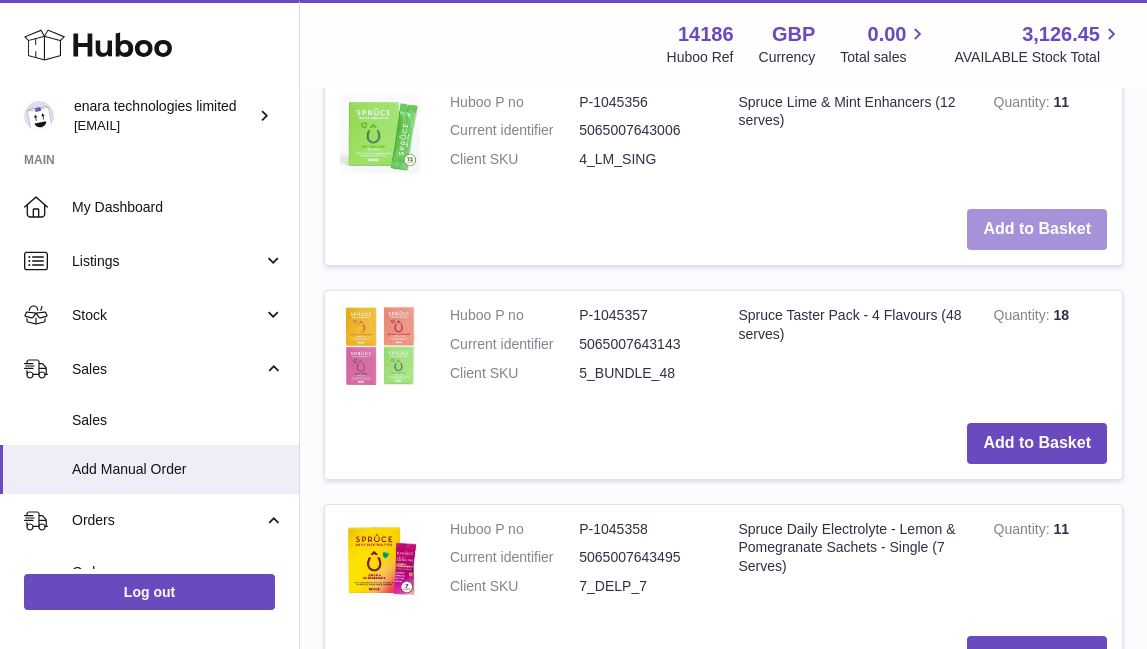 click on "Add to Basket" at bounding box center [1037, 229] 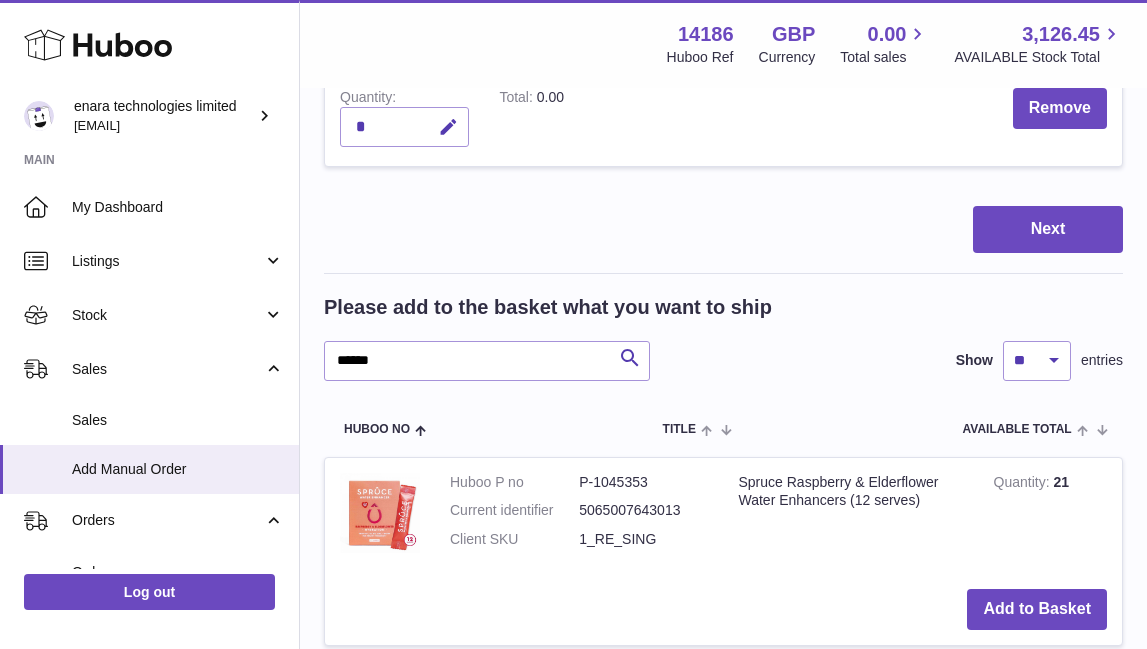 scroll, scrollTop: 1446, scrollLeft: 1, axis: both 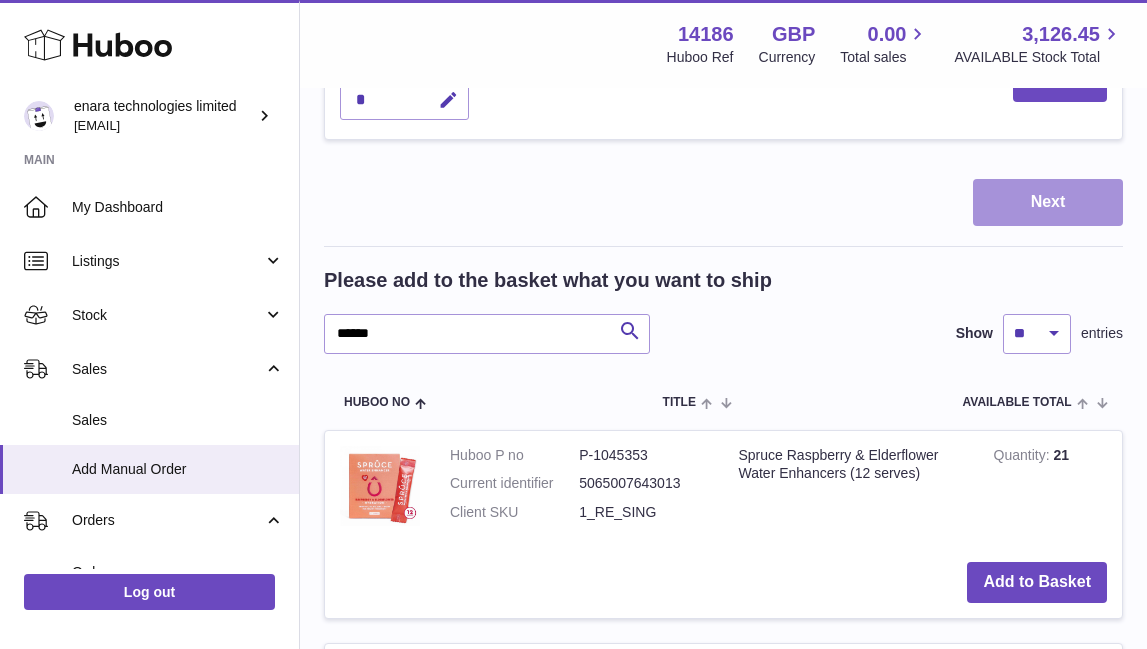 click on "Next" at bounding box center (1048, 202) 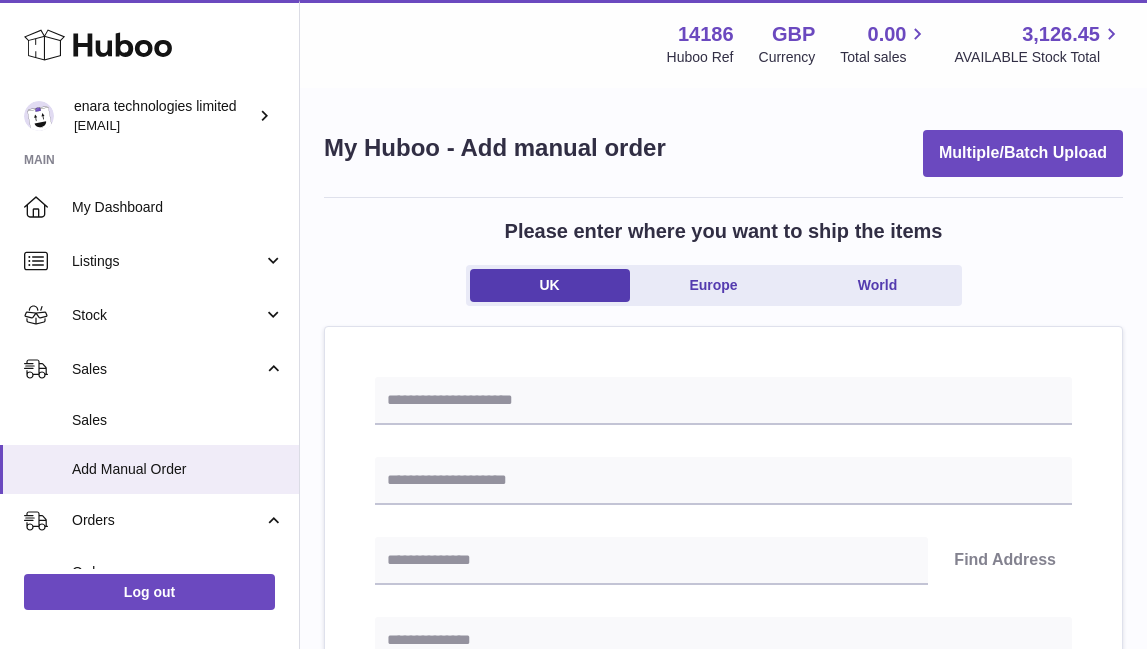 scroll, scrollTop: 0, scrollLeft: 0, axis: both 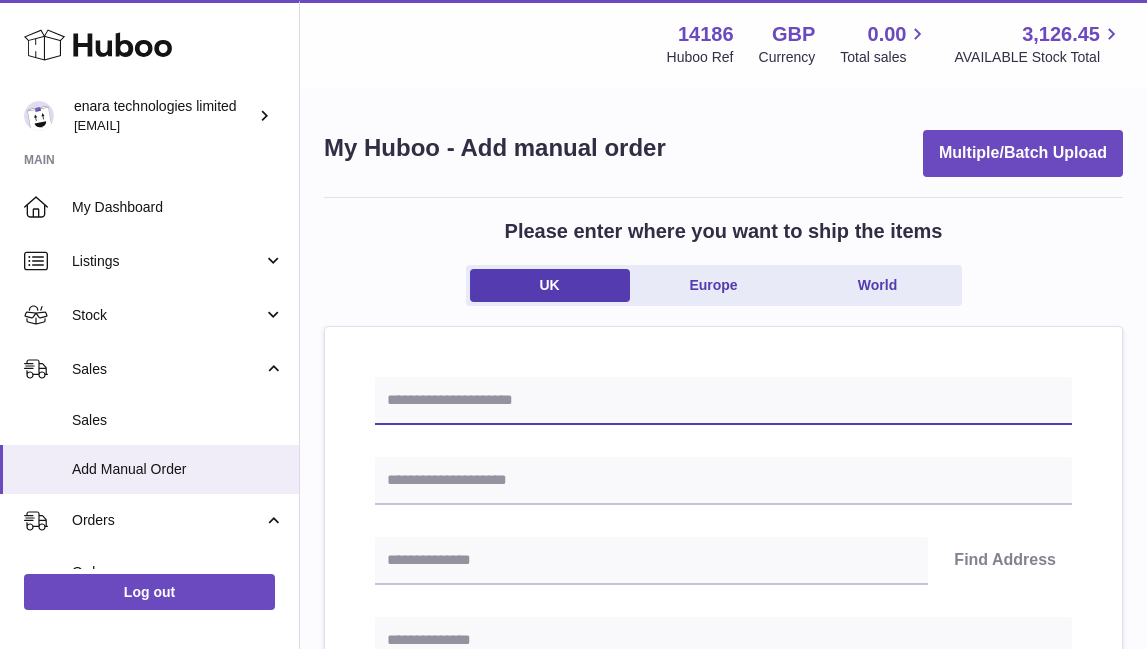click at bounding box center [723, 401] 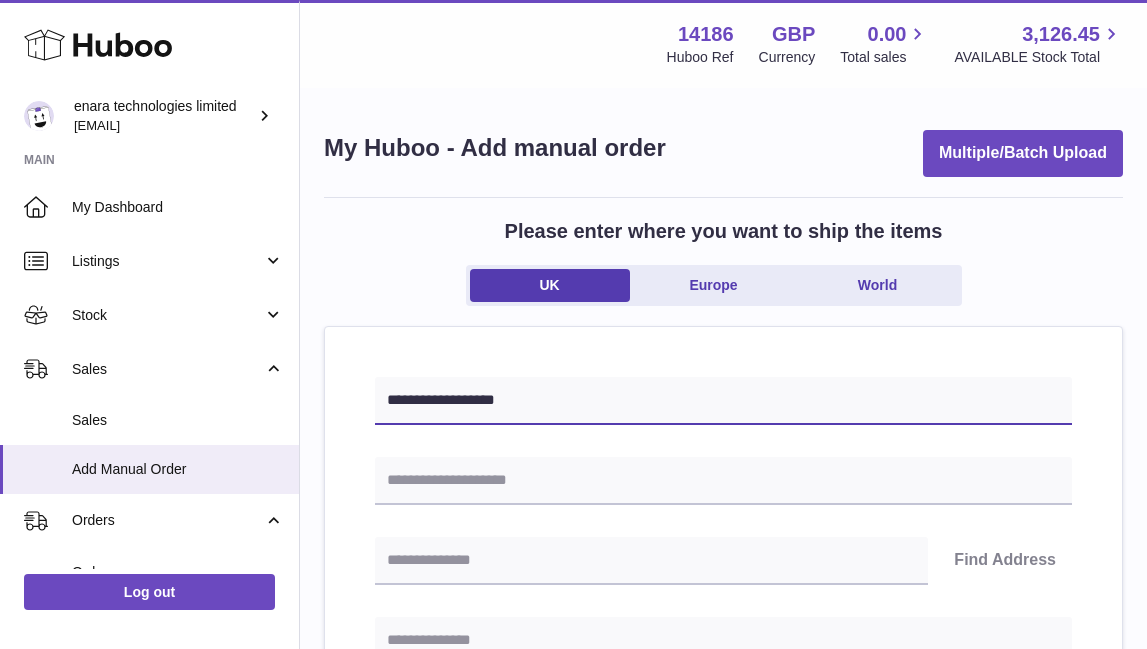 type on "**********" 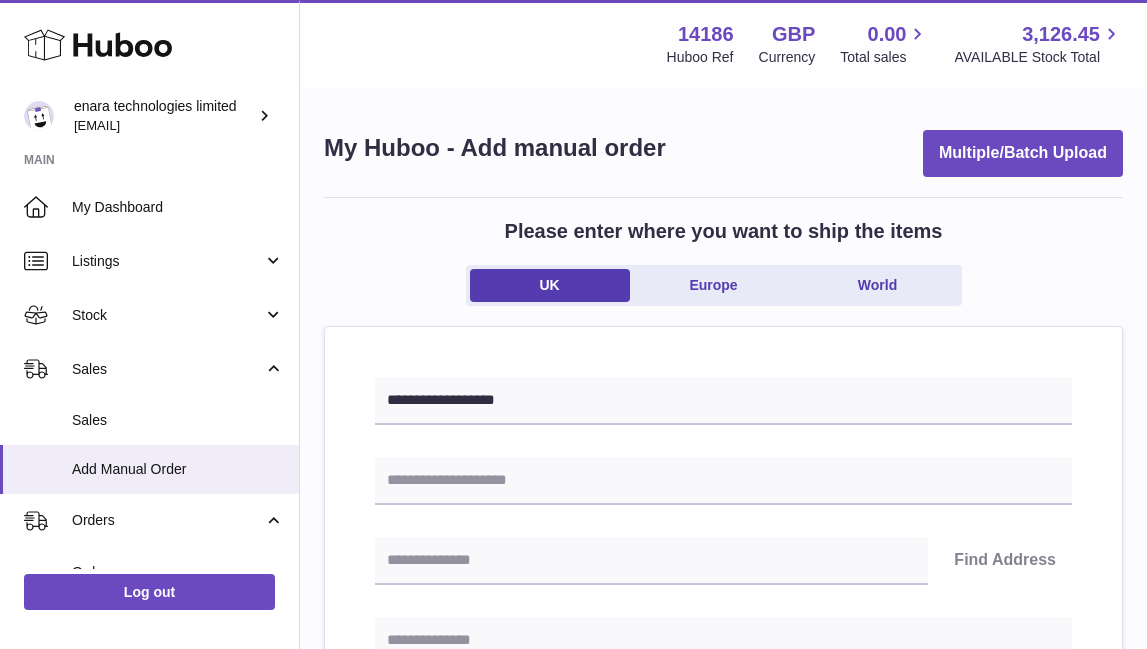 paste on "**********" 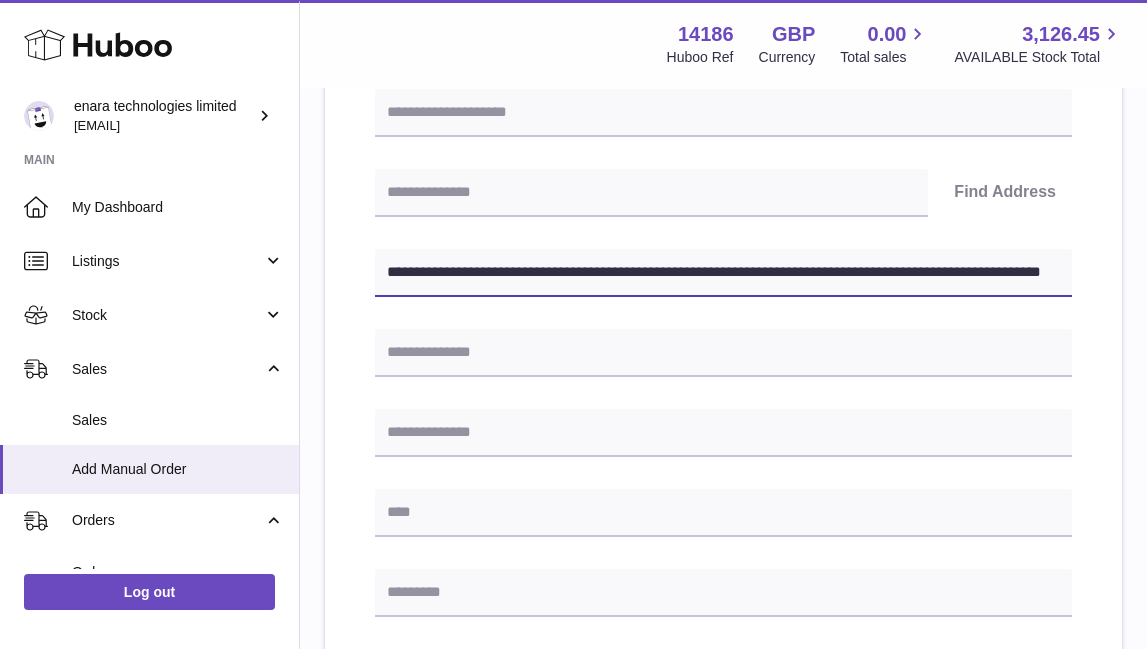 scroll, scrollTop: 369, scrollLeft: 0, axis: vertical 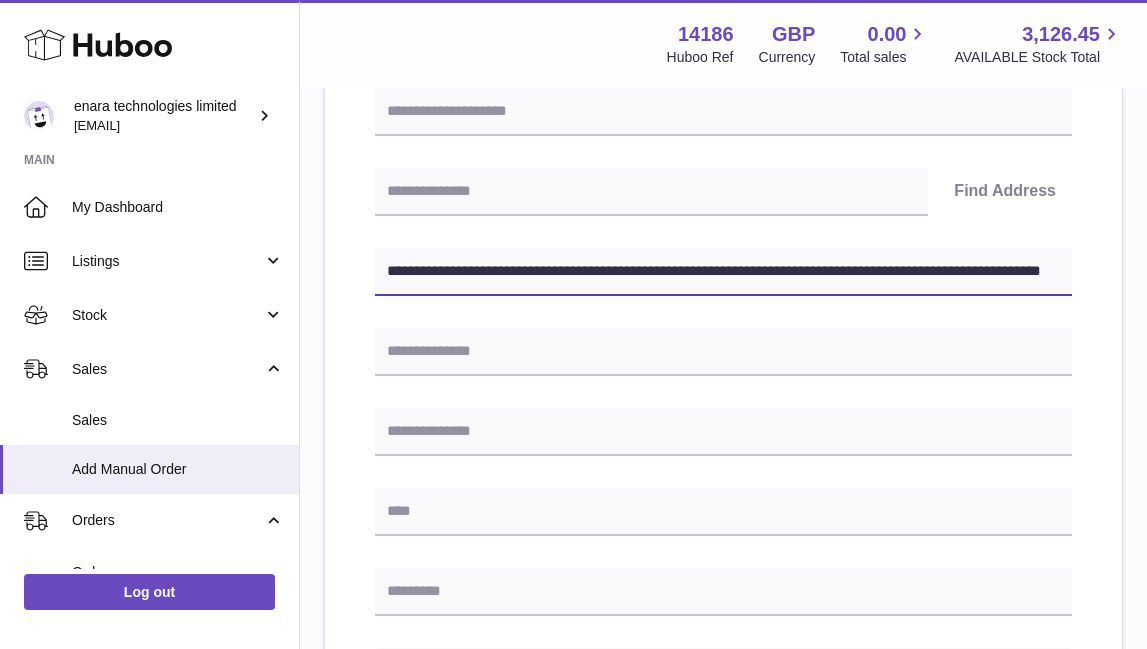 drag, startPoint x: 705, startPoint y: 270, endPoint x: 1193, endPoint y: 347, distance: 494.03745 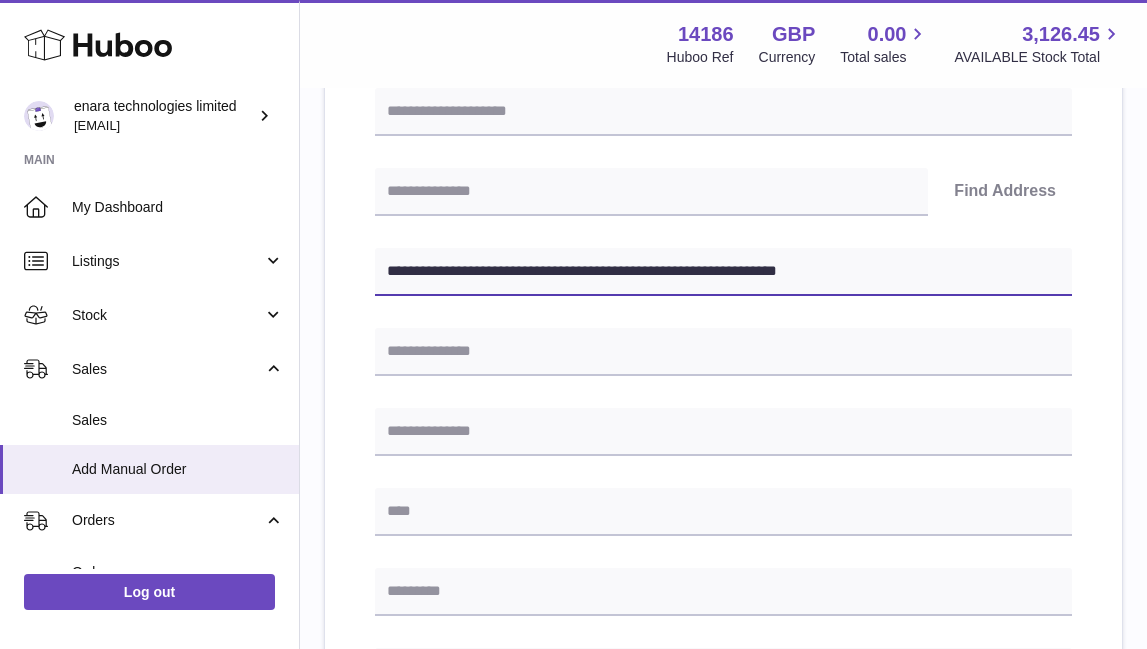 type on "**********" 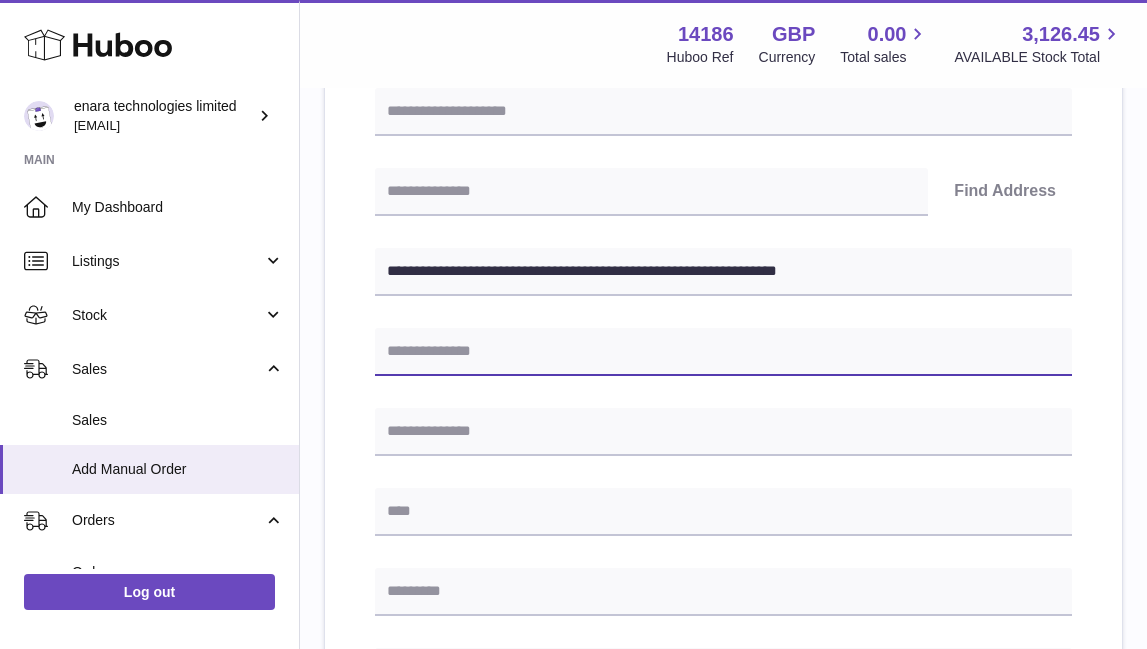 paste on "**********" 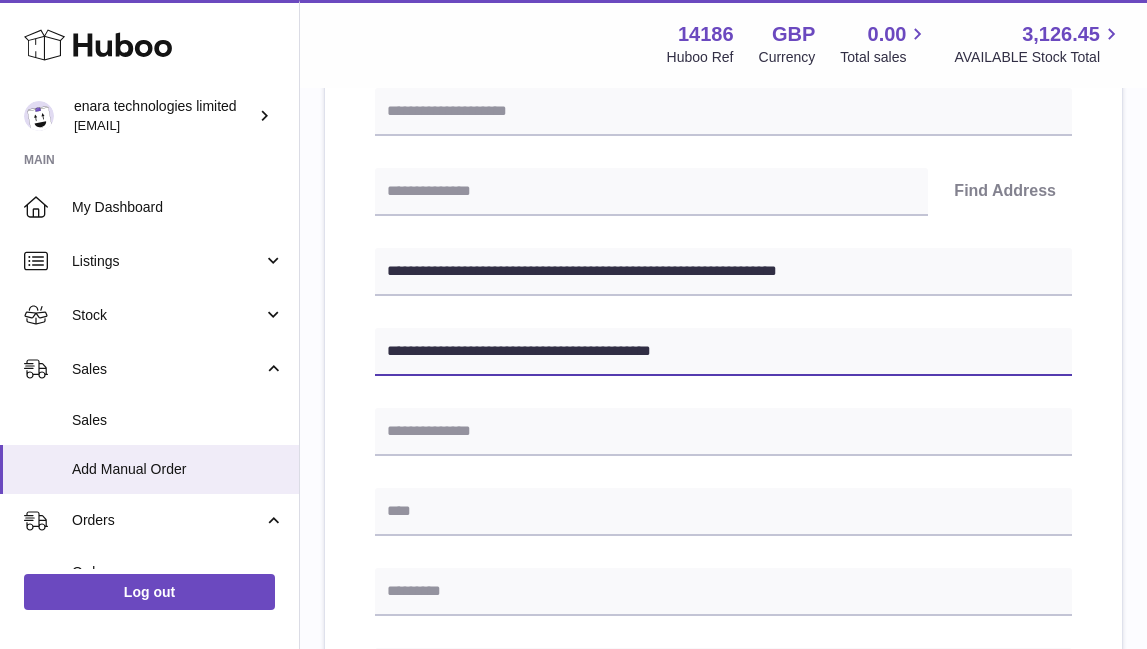 type on "**********" 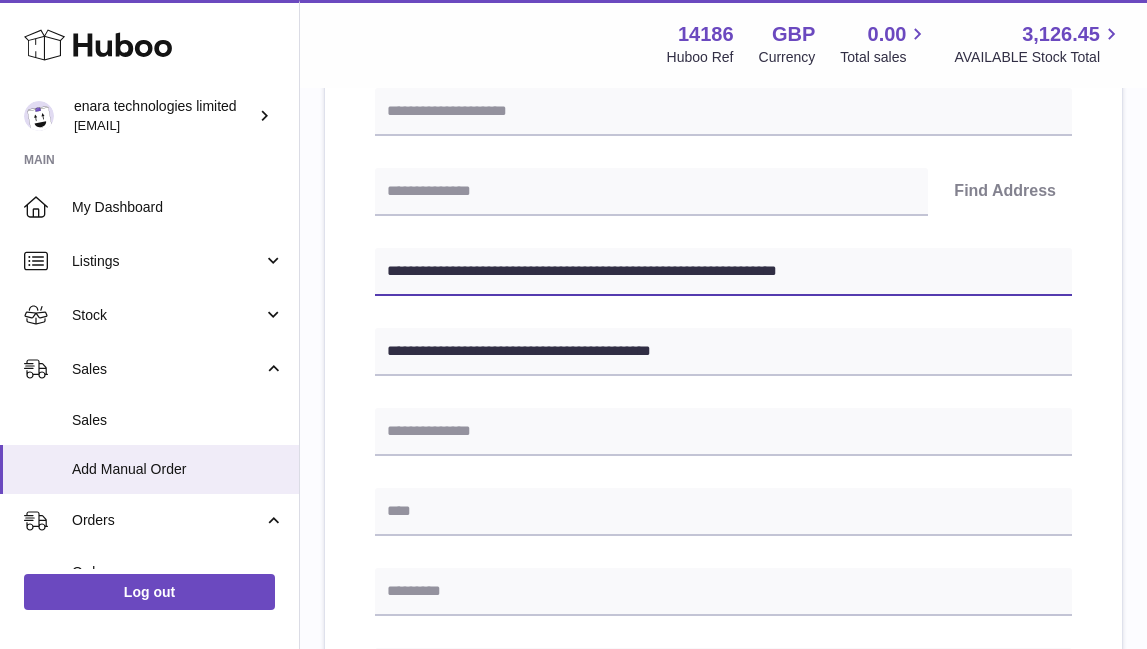drag, startPoint x: 513, startPoint y: 270, endPoint x: 394, endPoint y: 265, distance: 119.104996 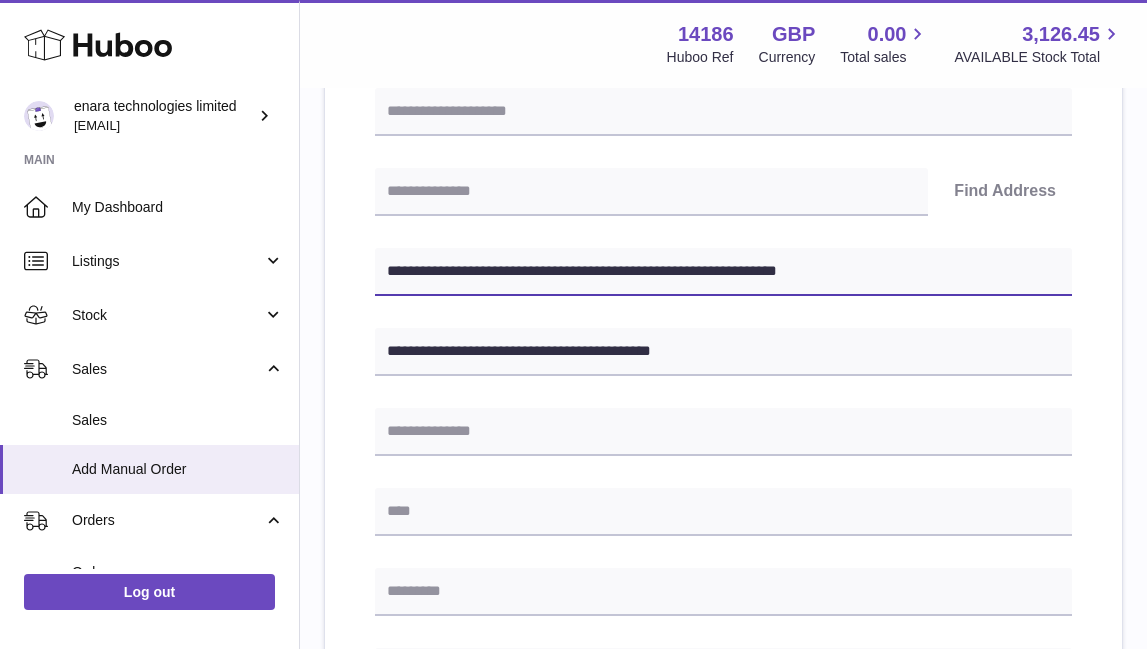 click on "**********" at bounding box center [723, 272] 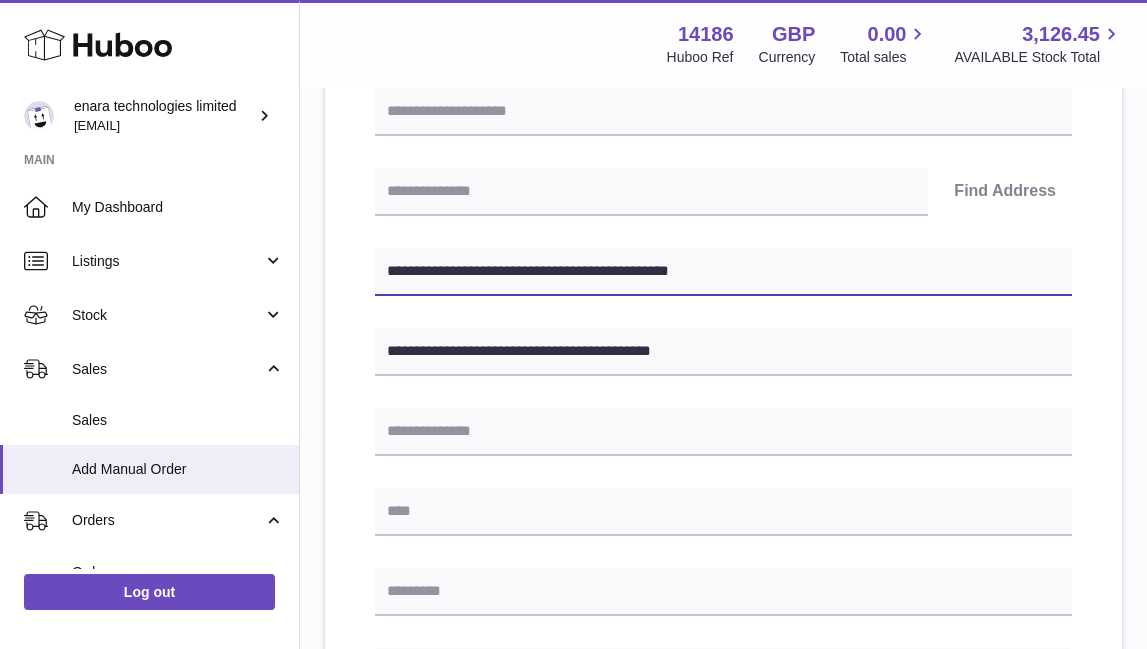 type on "**********" 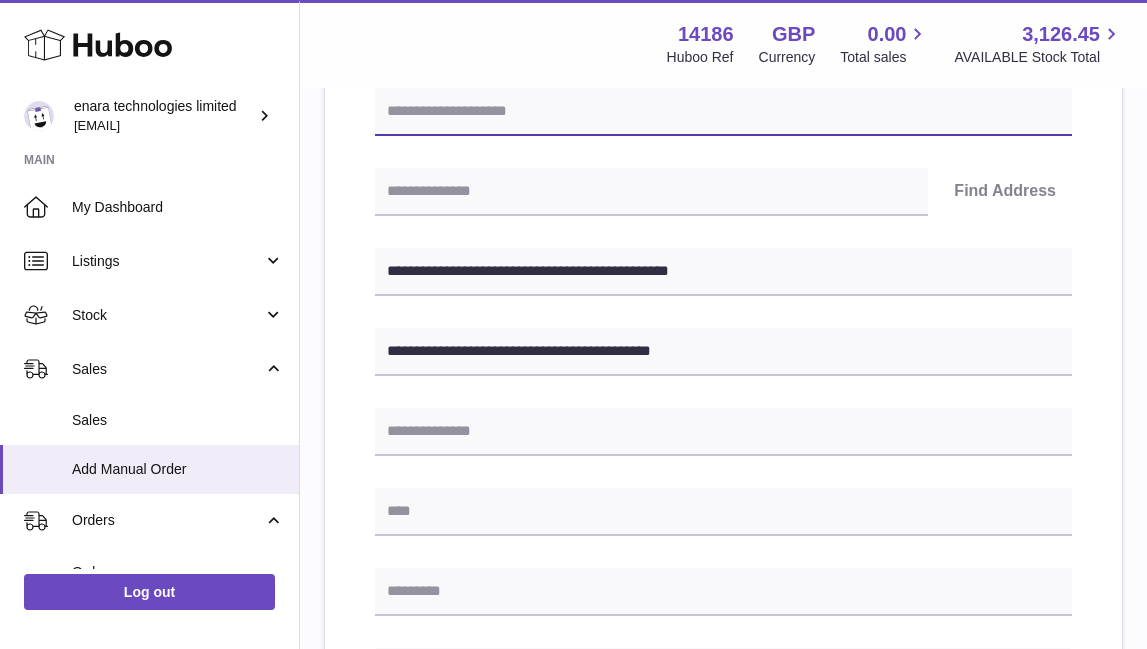 paste on "**********" 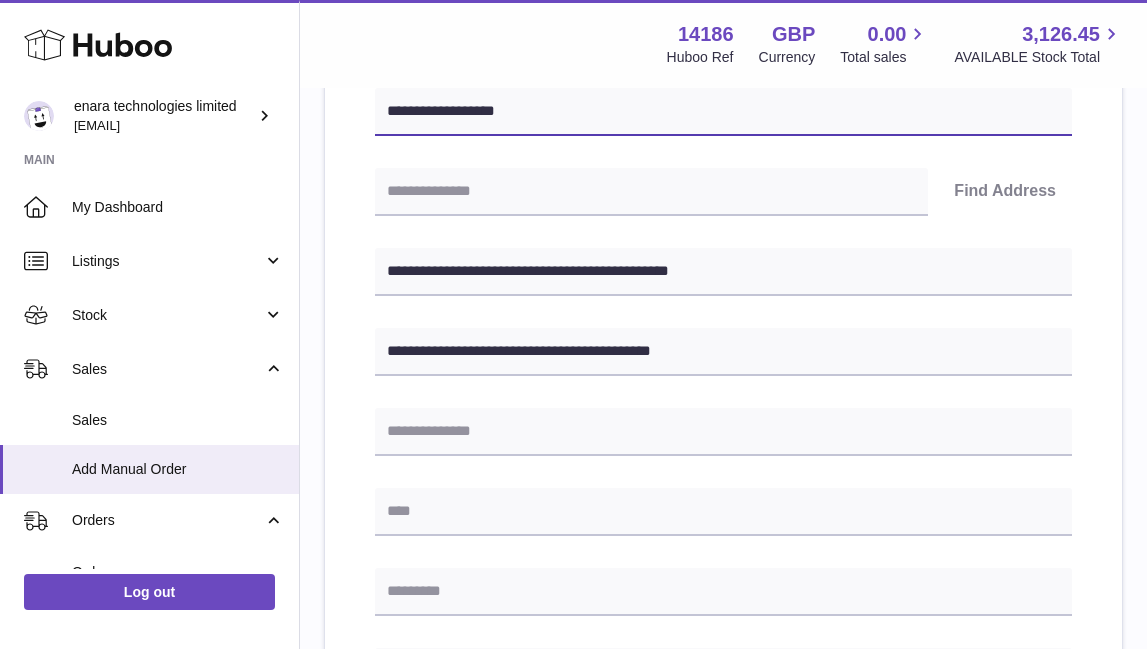 type on "**********" 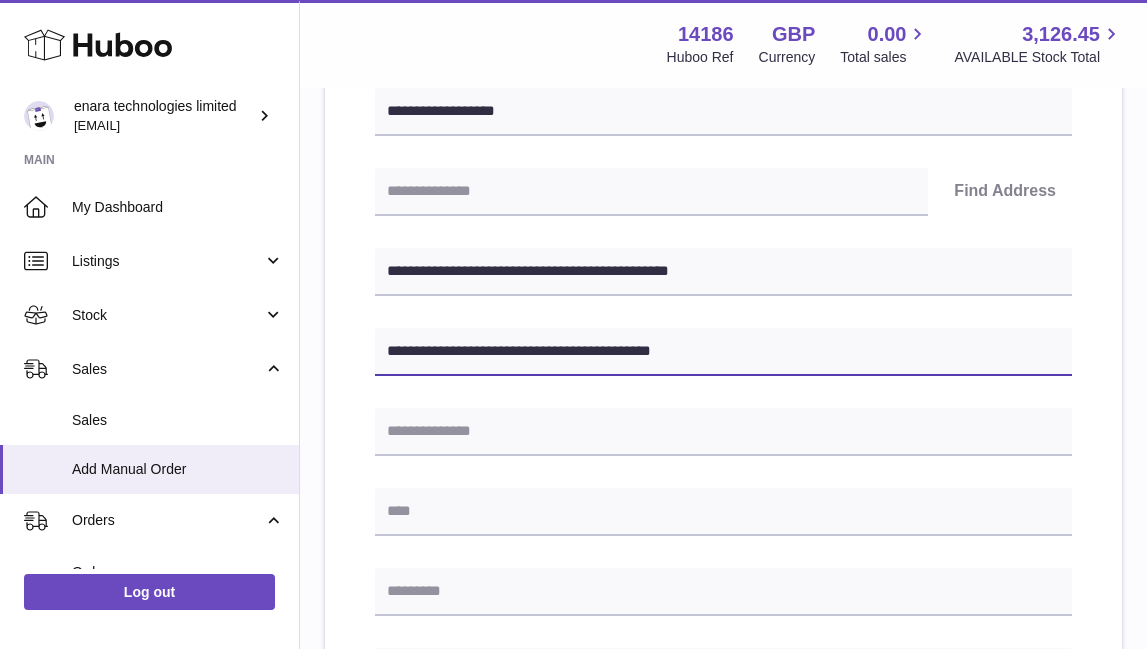 drag, startPoint x: 593, startPoint y: 352, endPoint x: 527, endPoint y: 351, distance: 66.007576 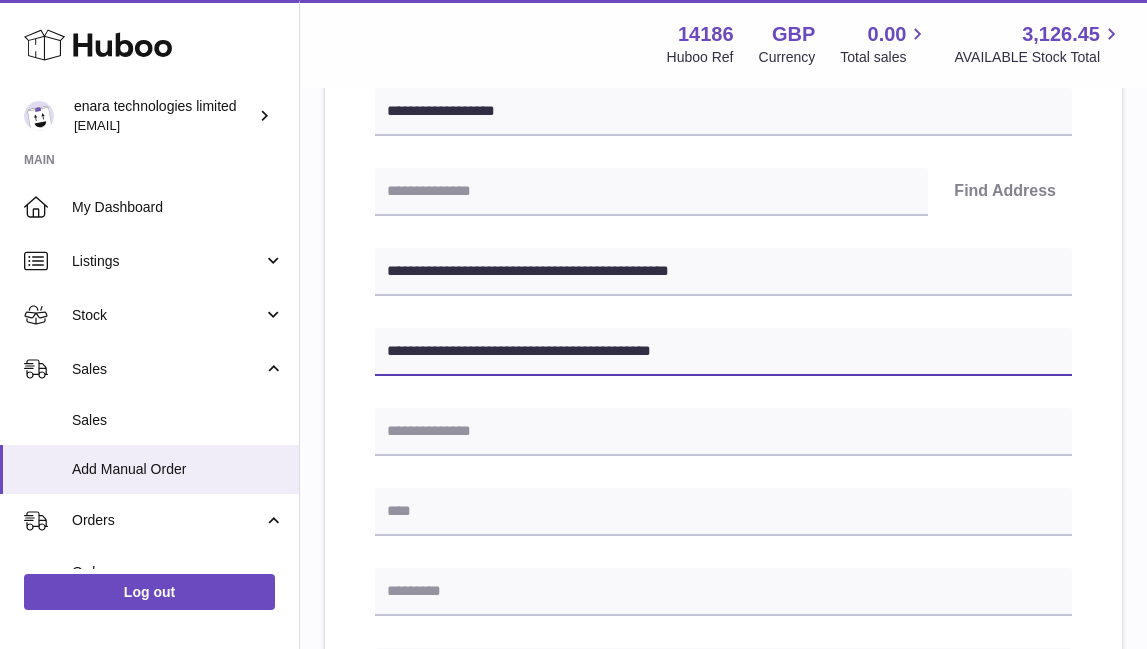 click on "**********" at bounding box center [723, 352] 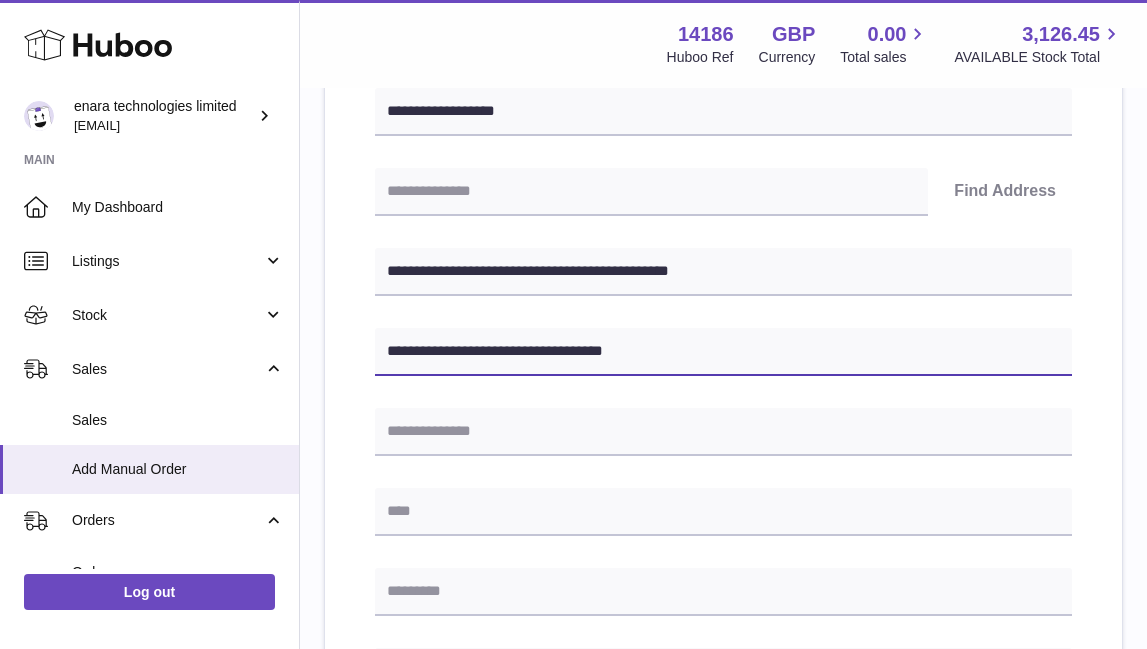type on "**********" 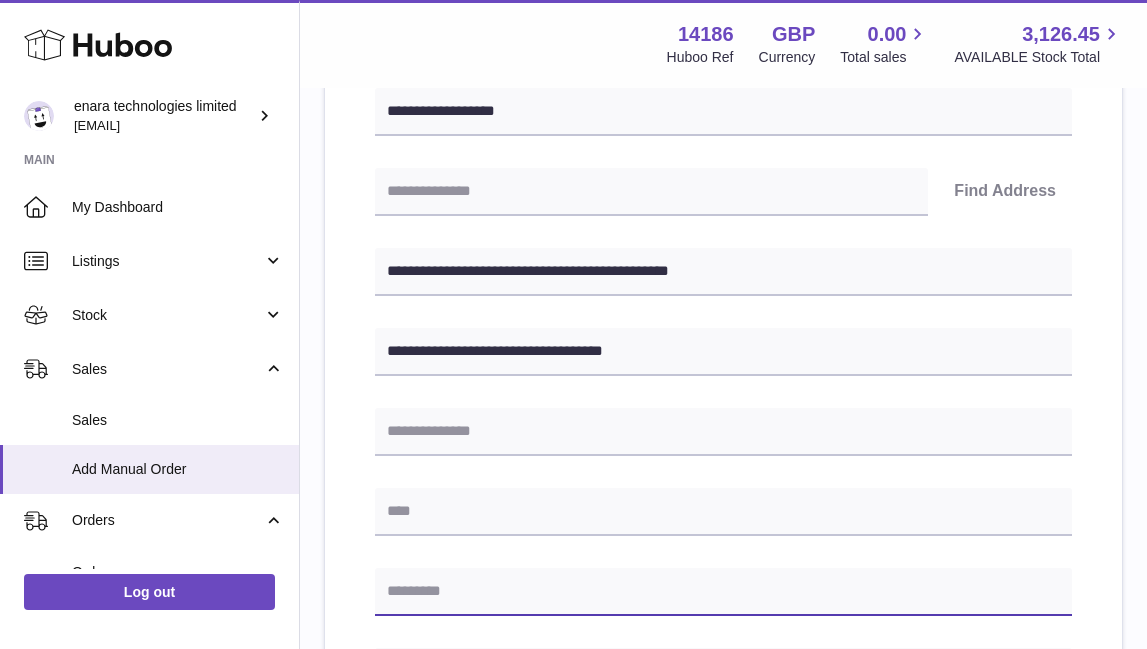 click at bounding box center (723, 592) 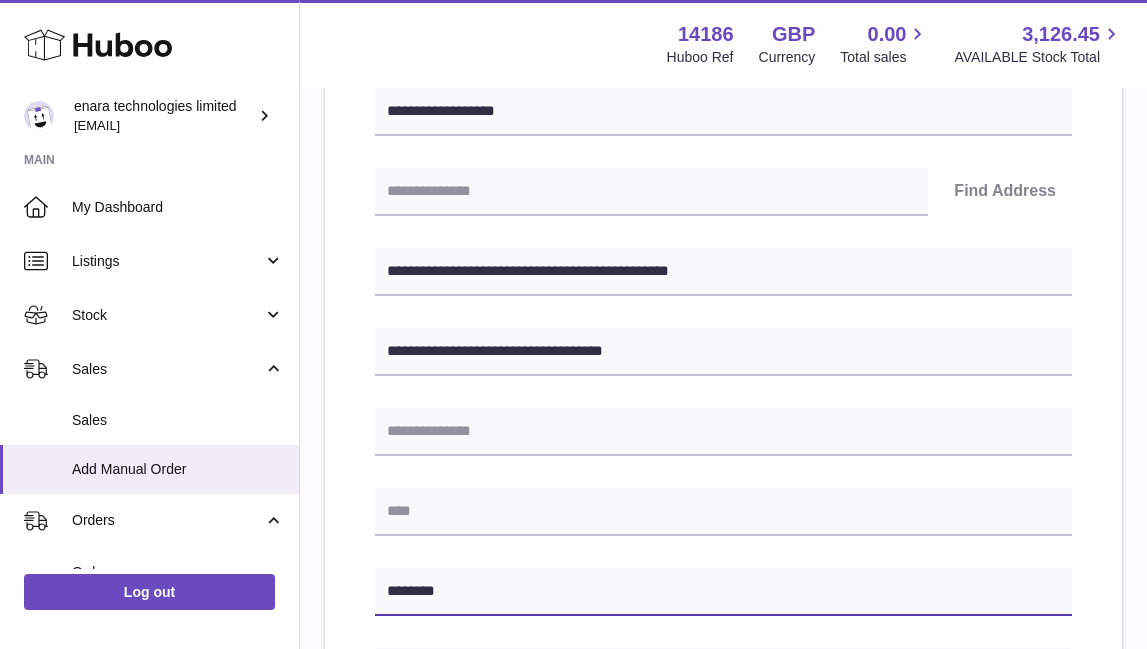type on "********" 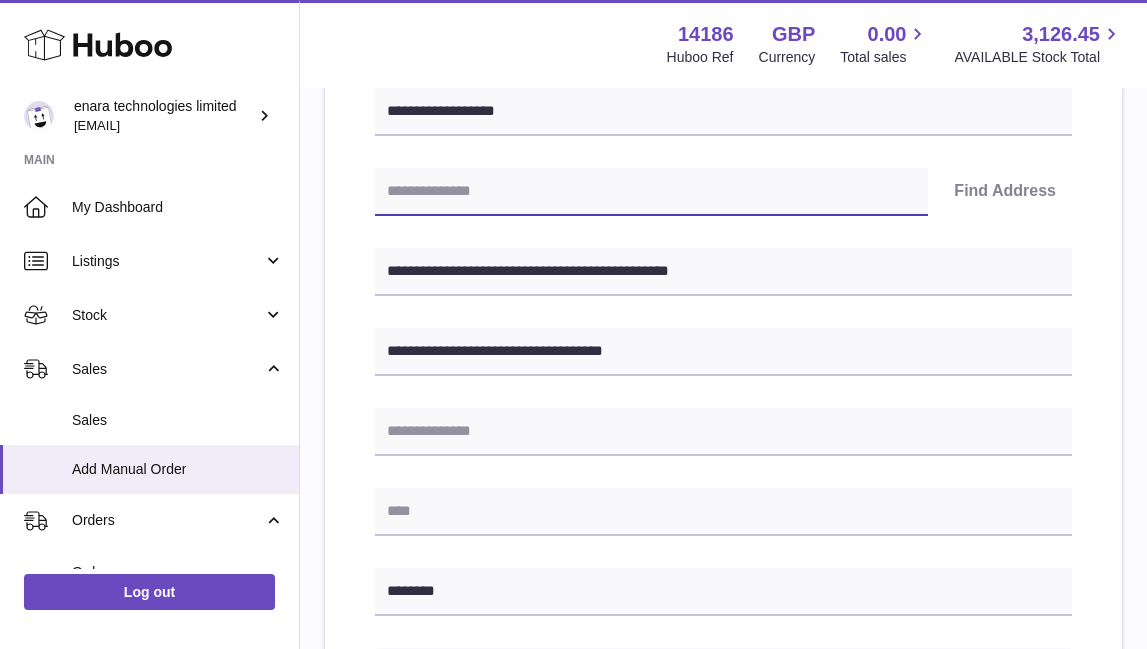 paste on "********" 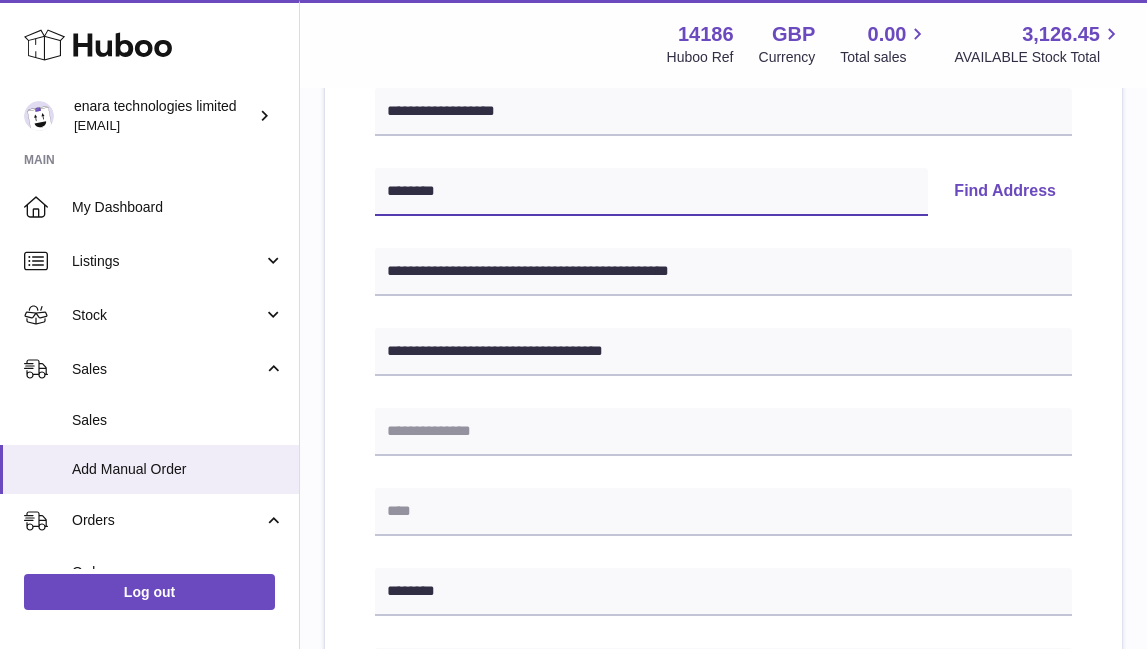 type on "********" 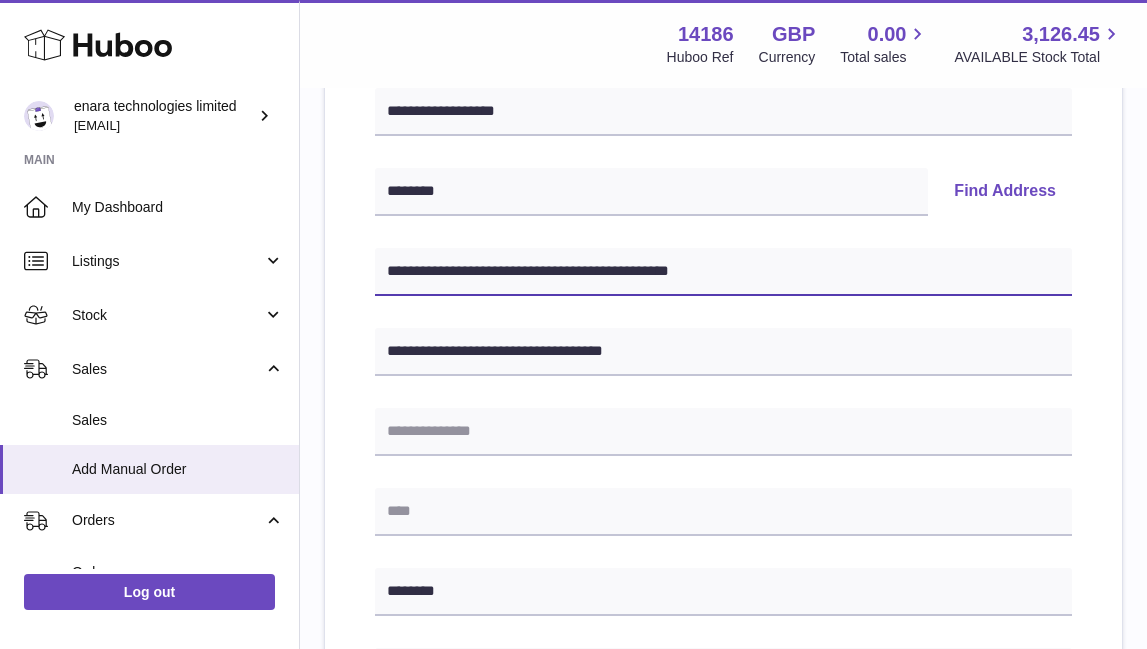click on "**********" at bounding box center [723, 272] 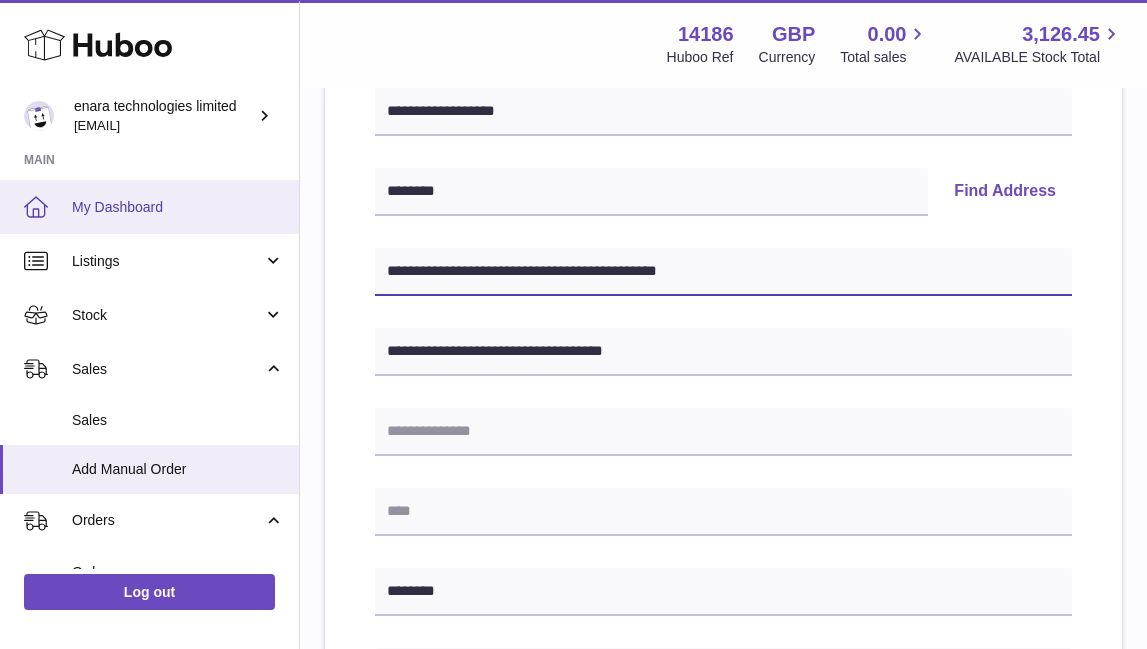 drag, startPoint x: 505, startPoint y: 270, endPoint x: 208, endPoint y: 197, distance: 305.8398 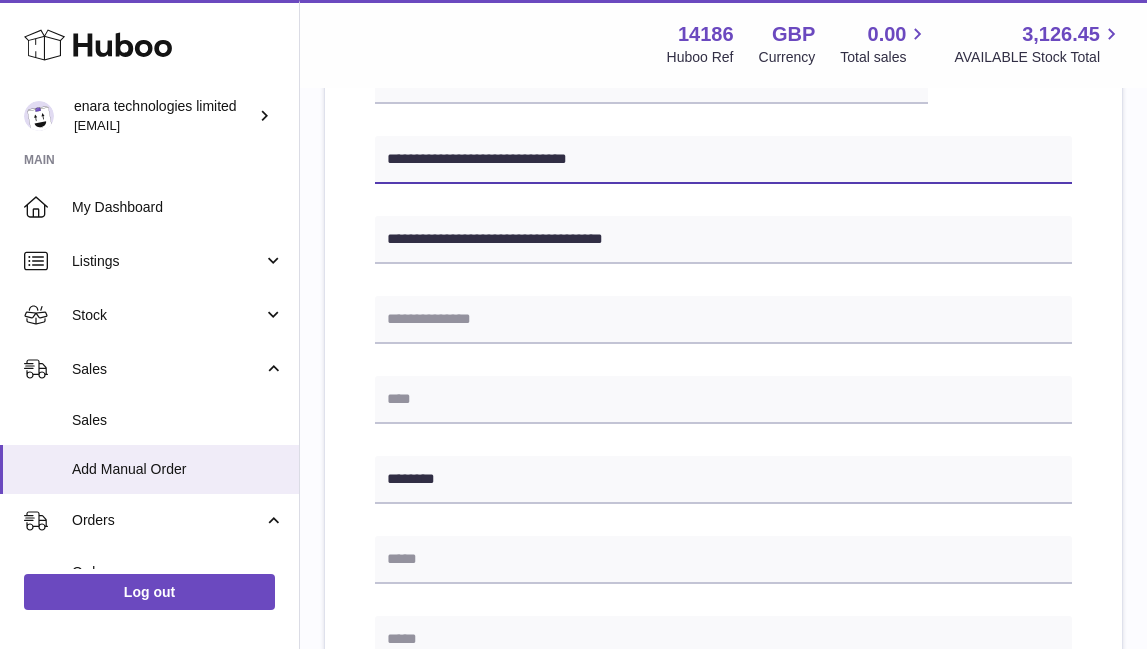 scroll, scrollTop: 520, scrollLeft: 0, axis: vertical 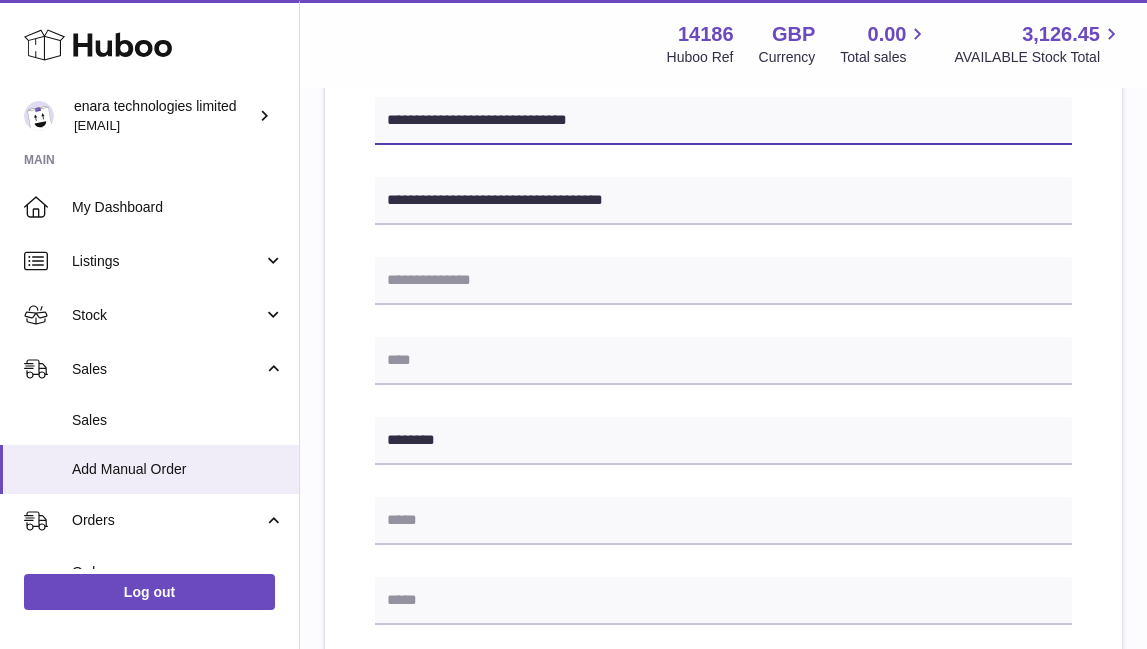 type on "**********" 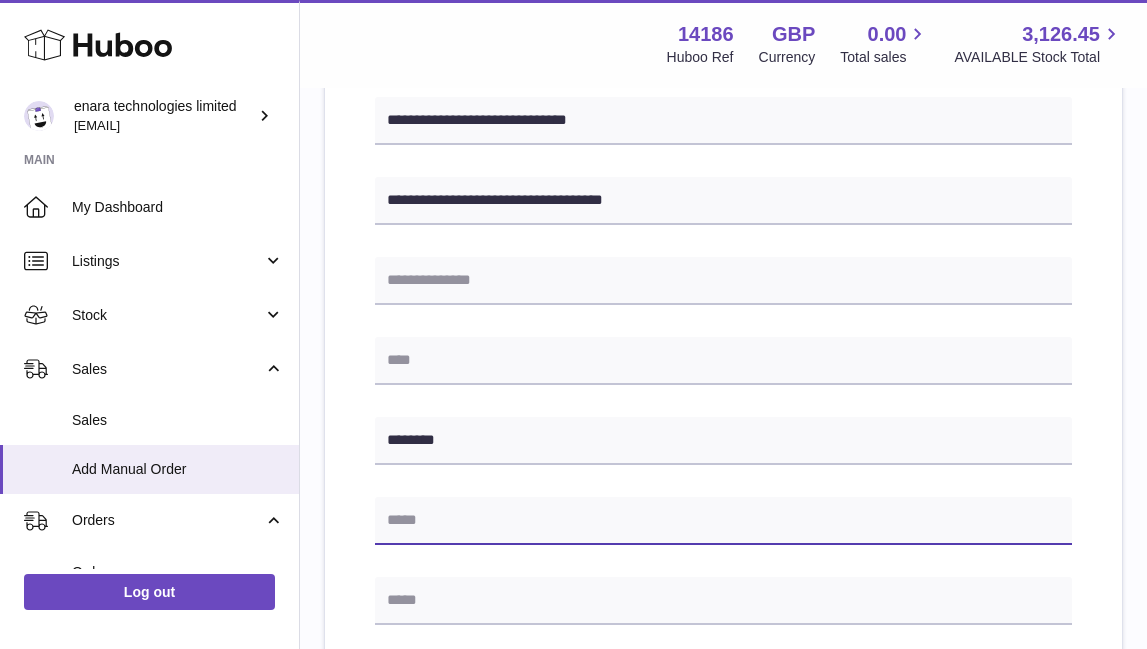 paste on "**********" 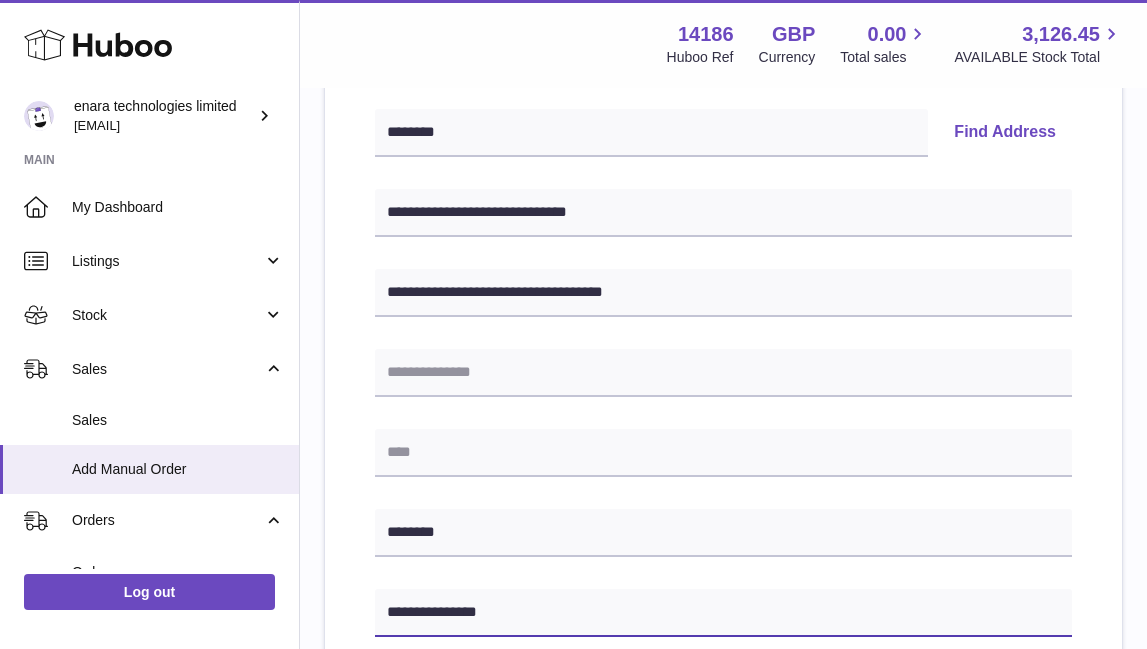 scroll, scrollTop: 431, scrollLeft: 0, axis: vertical 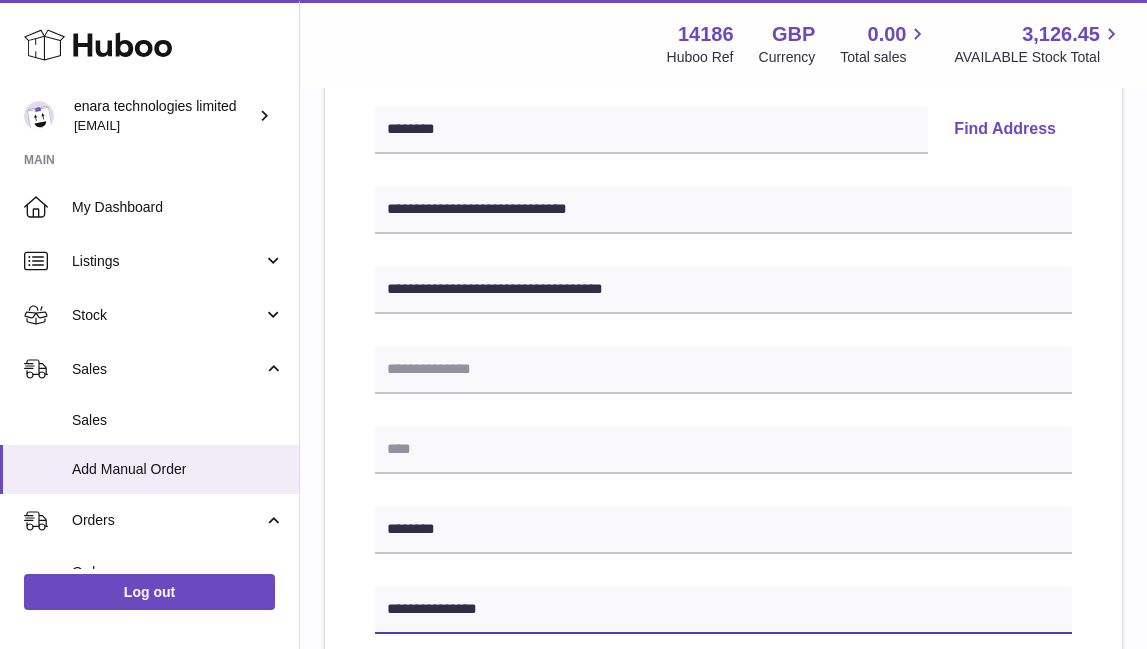 type on "**********" 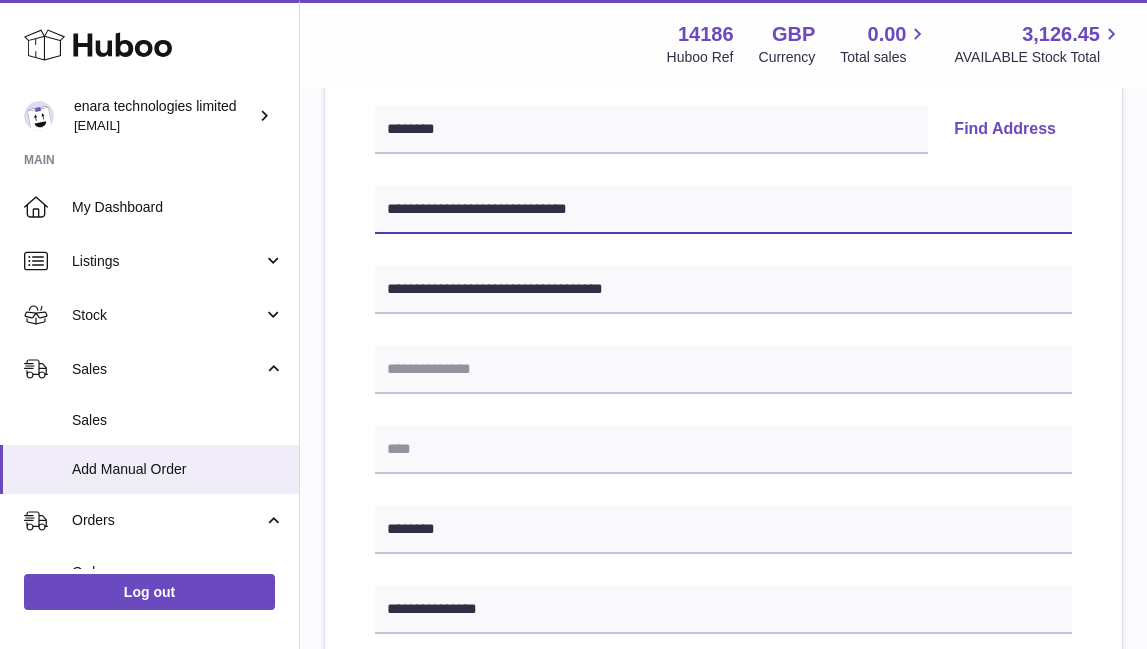 drag, startPoint x: 561, startPoint y: 210, endPoint x: 768, endPoint y: 232, distance: 208.1658 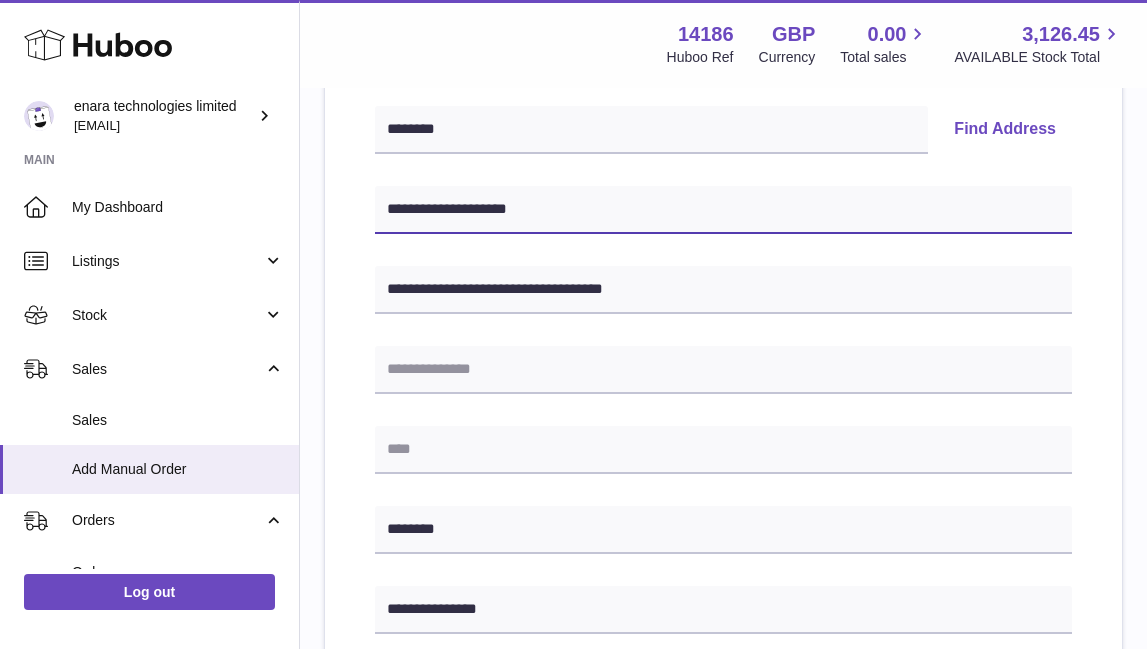 type on "**********" 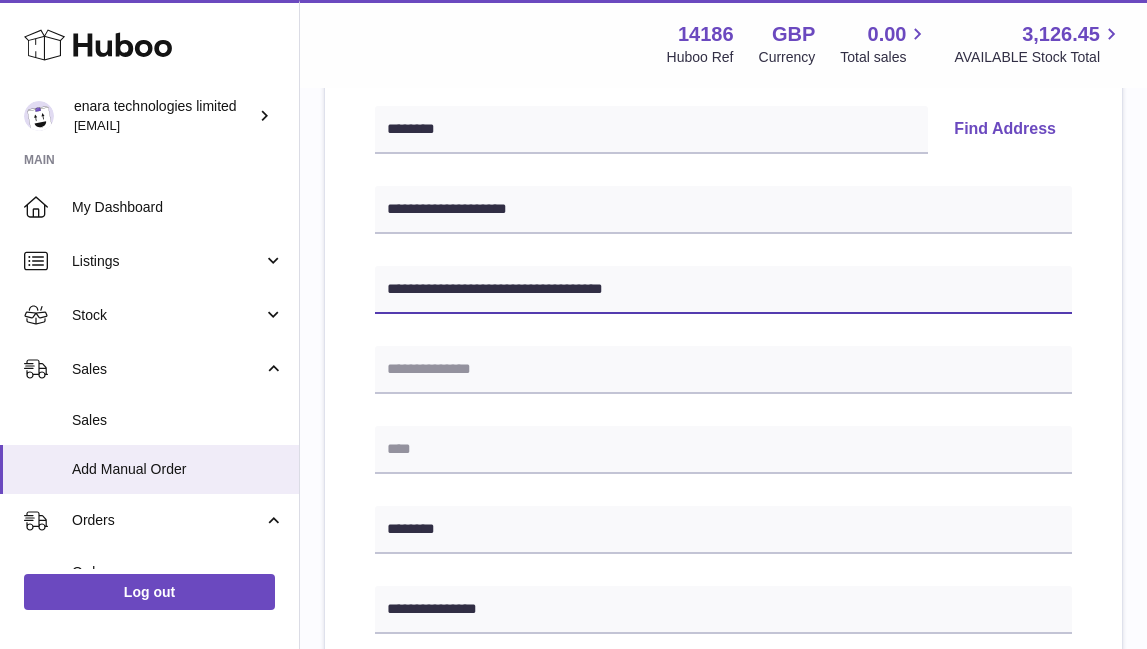 click on "**********" at bounding box center [723, 290] 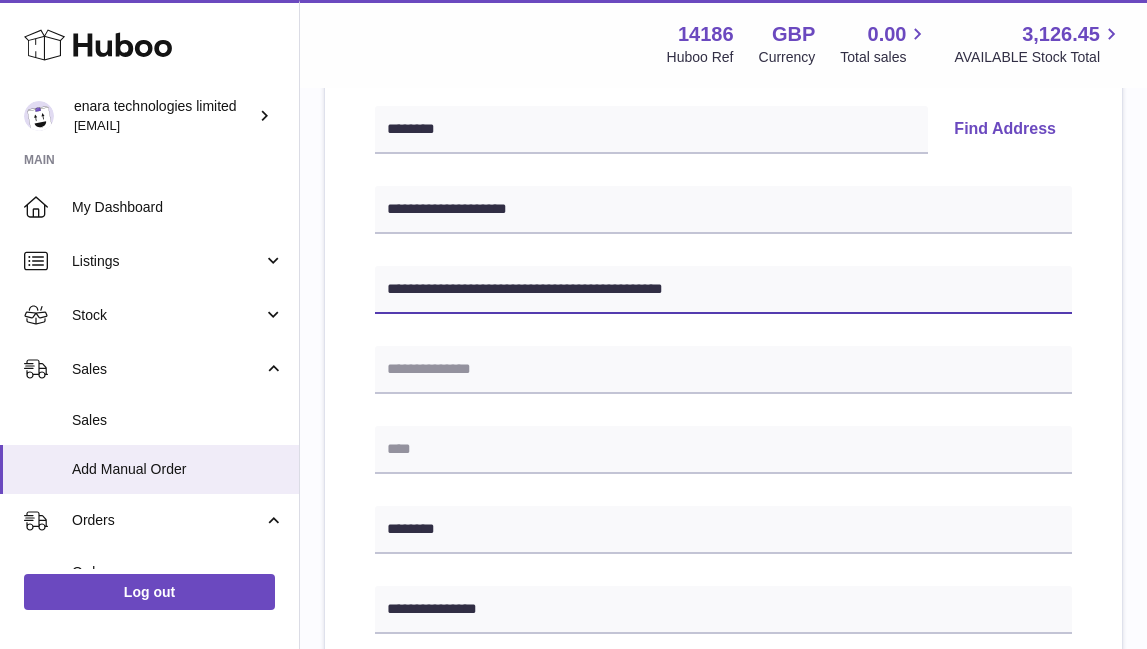 drag, startPoint x: 555, startPoint y: 286, endPoint x: 780, endPoint y: 296, distance: 225.2221 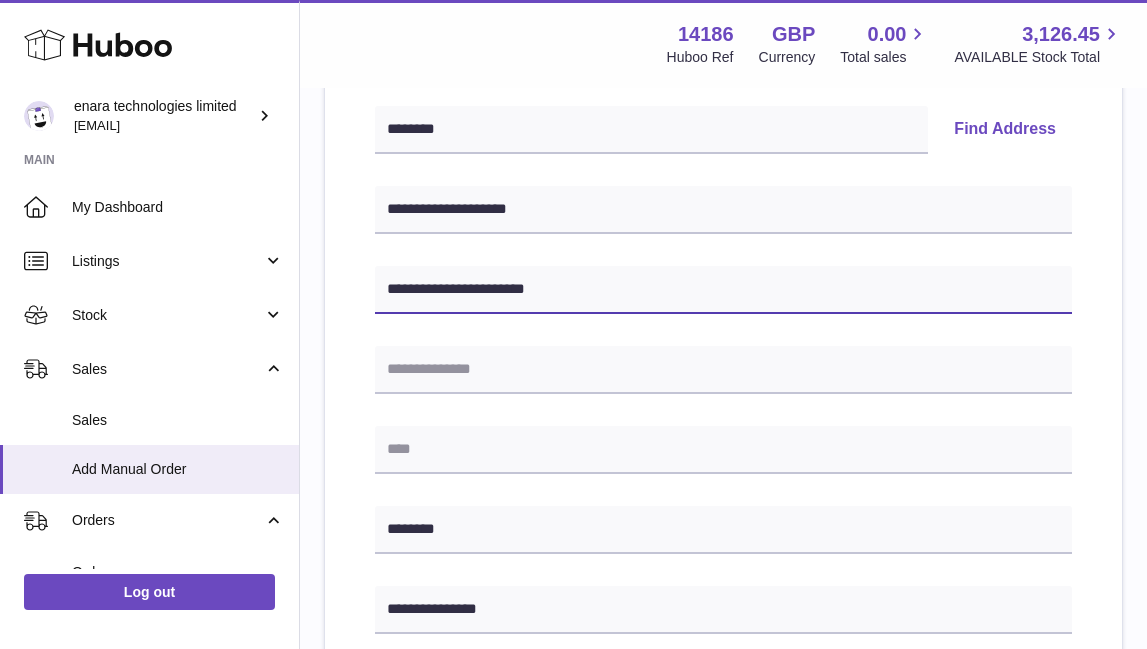 type on "**********" 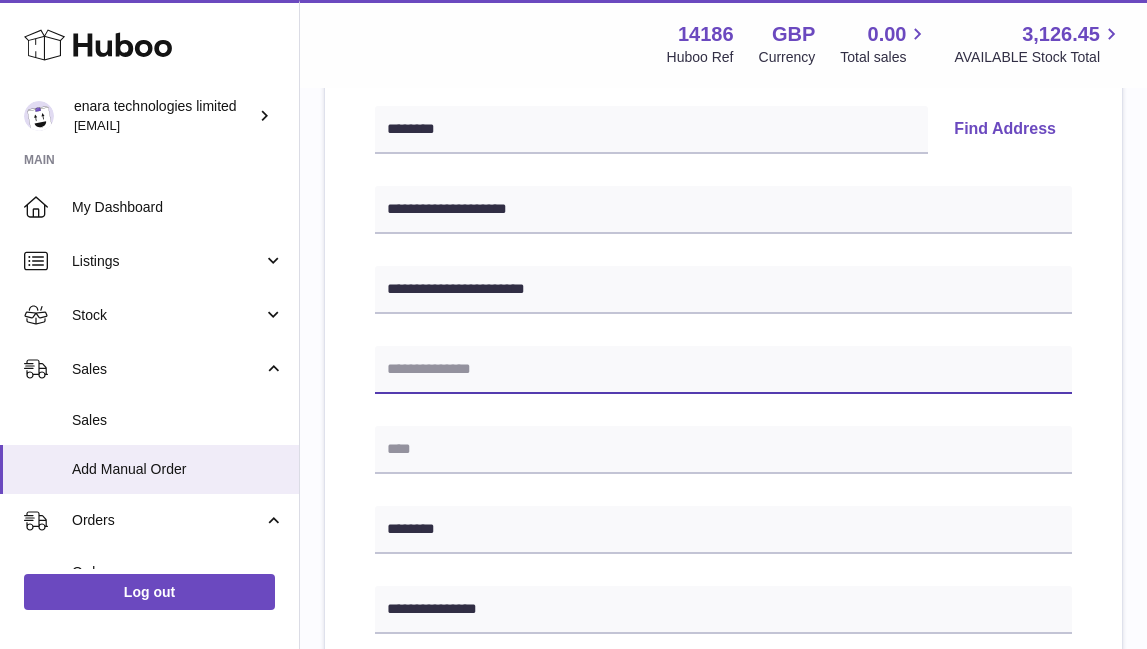 paste on "**********" 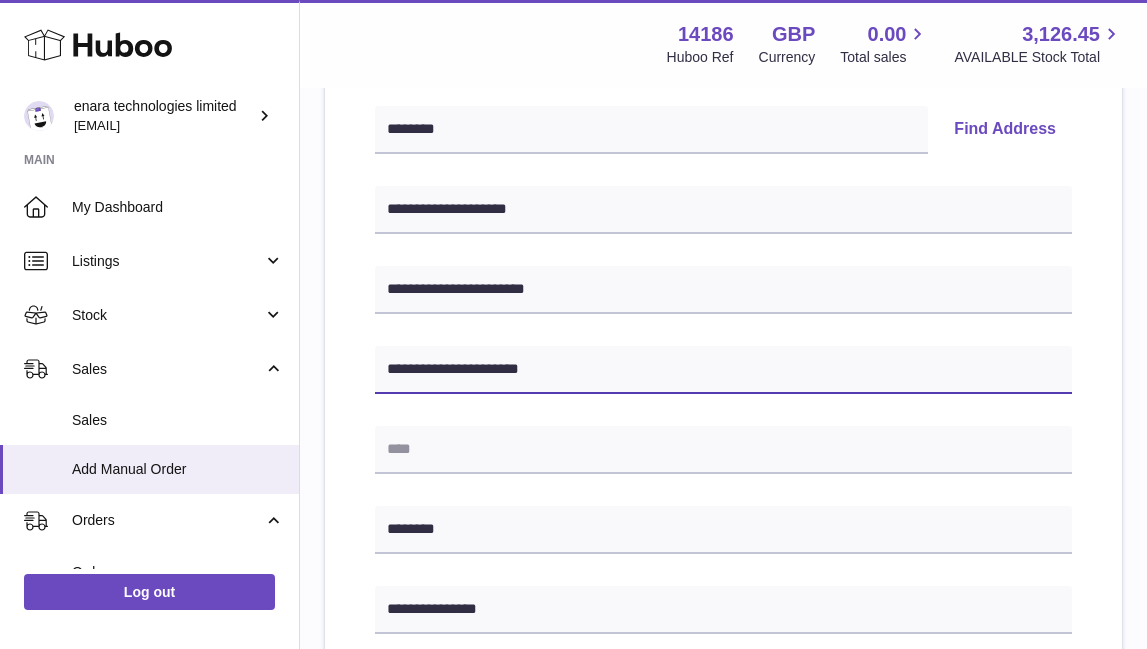 click on "**********" at bounding box center [723, 370] 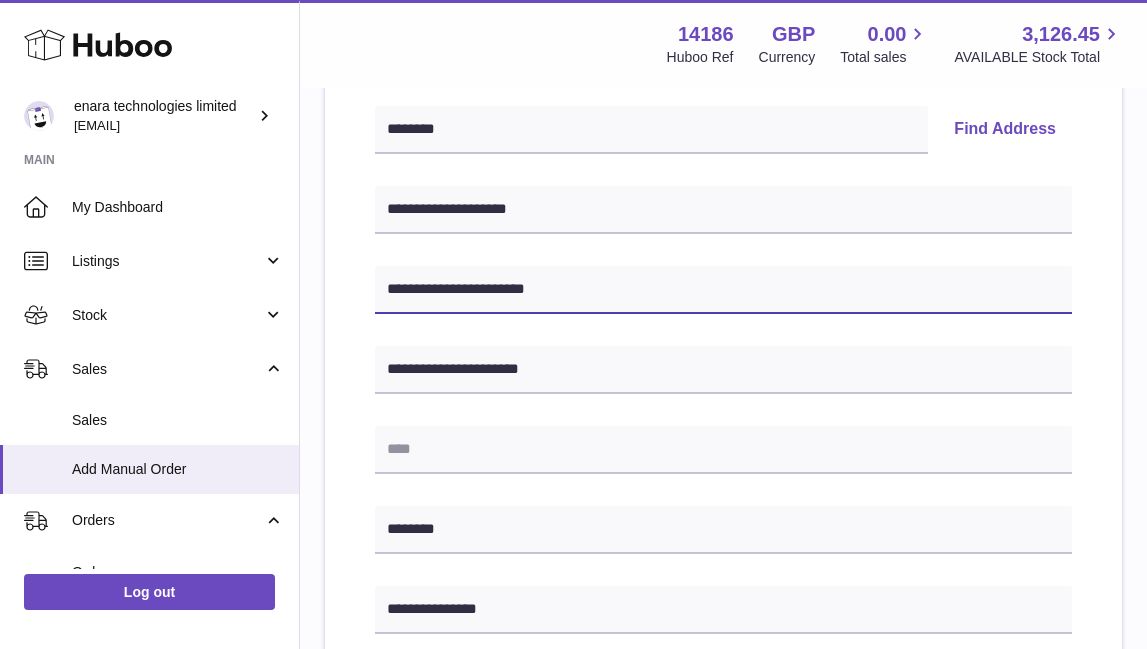 drag, startPoint x: 553, startPoint y: 289, endPoint x: 462, endPoint y: 291, distance: 91.02197 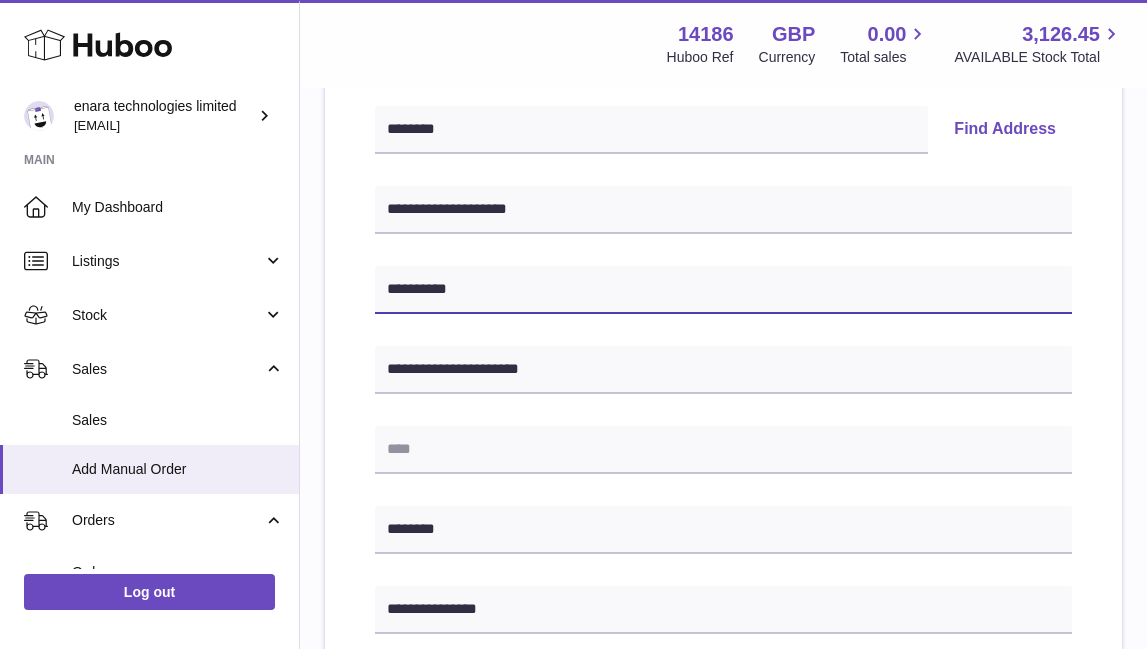 type on "*********" 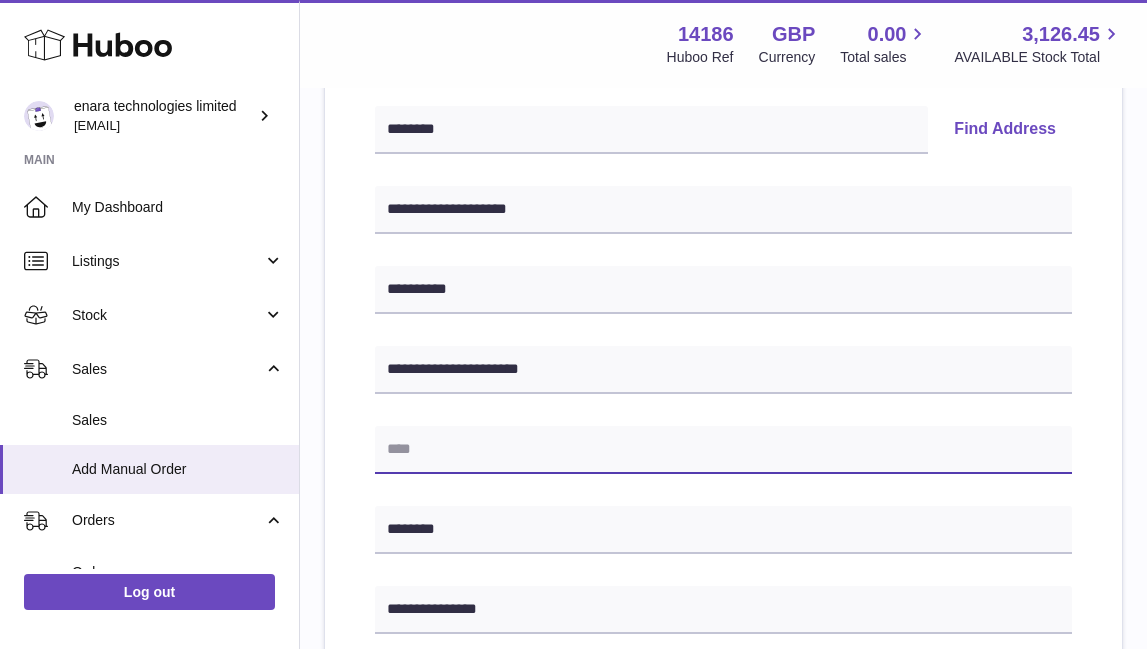 click at bounding box center [723, 450] 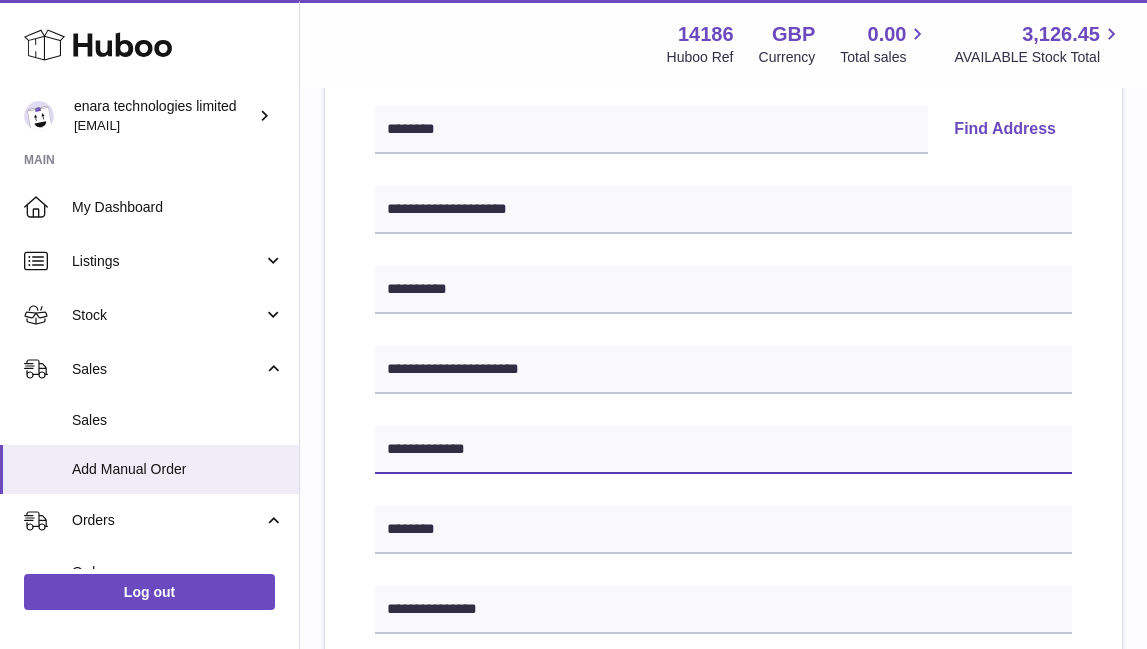 type on "**********" 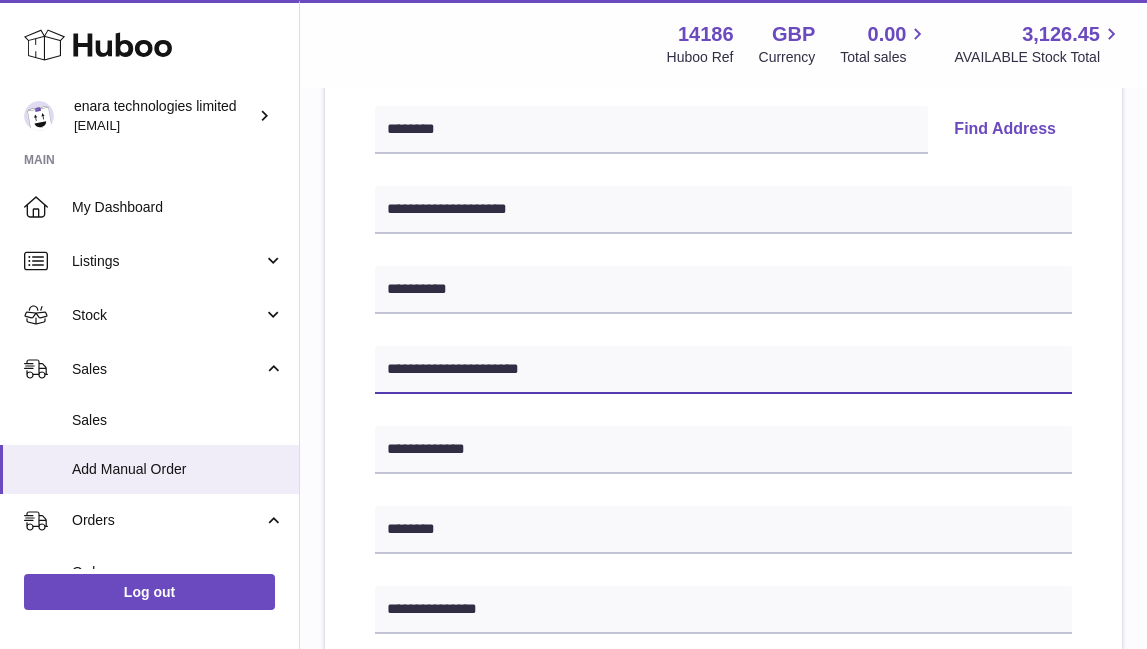 click on "**********" at bounding box center (723, 370) 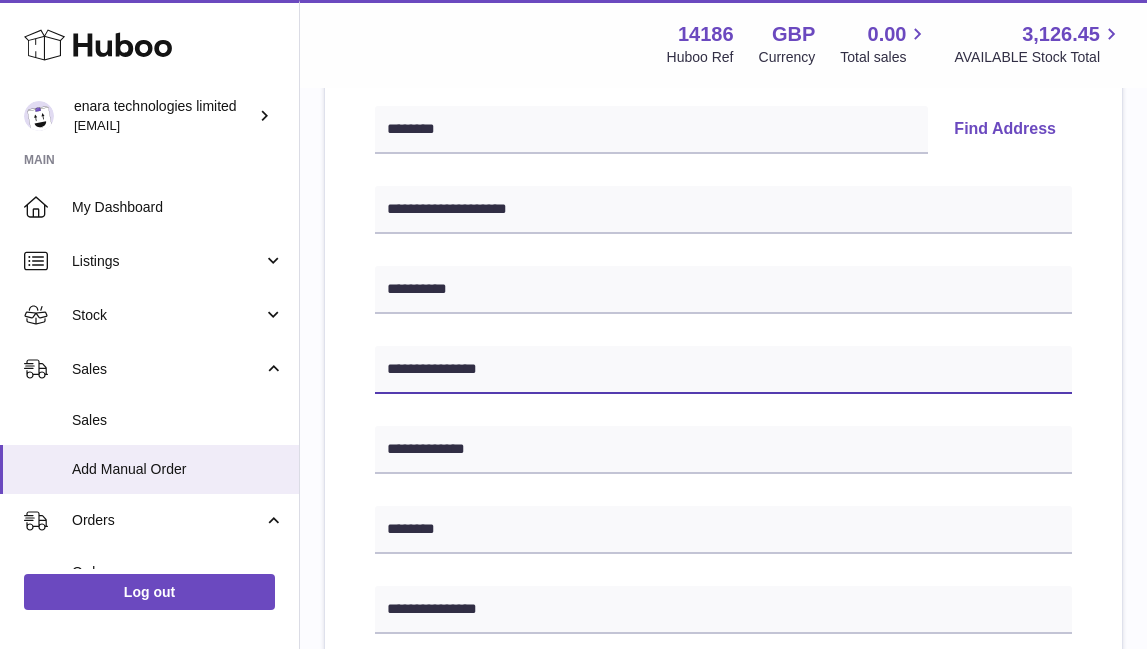 type on "**********" 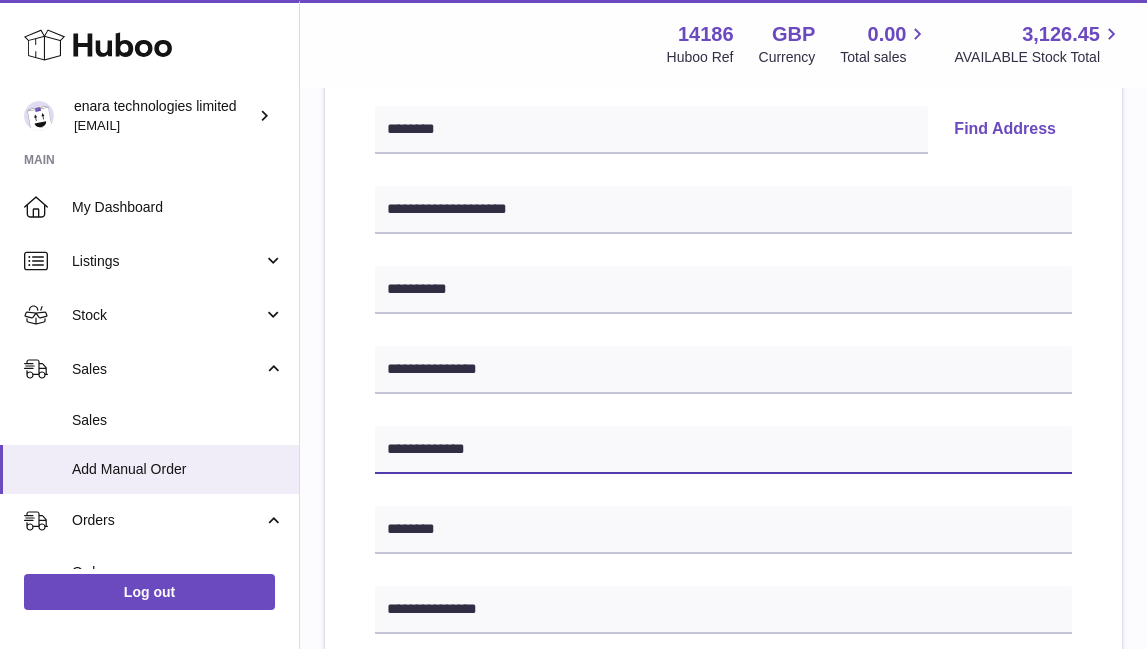 click on "**********" at bounding box center (723, 450) 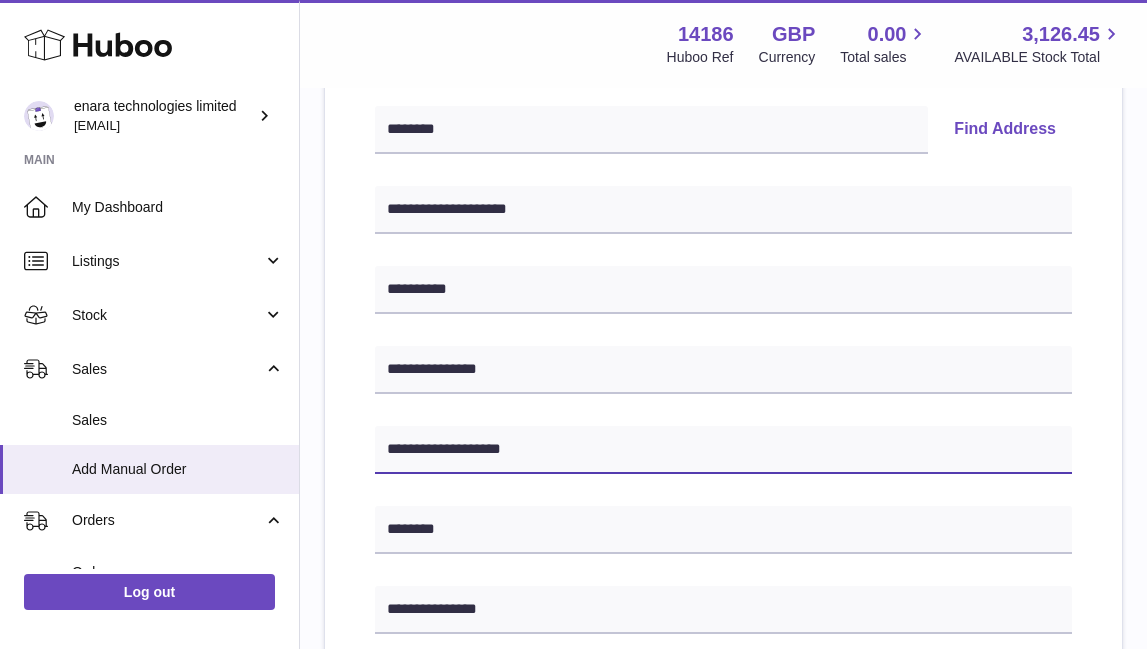 type on "**********" 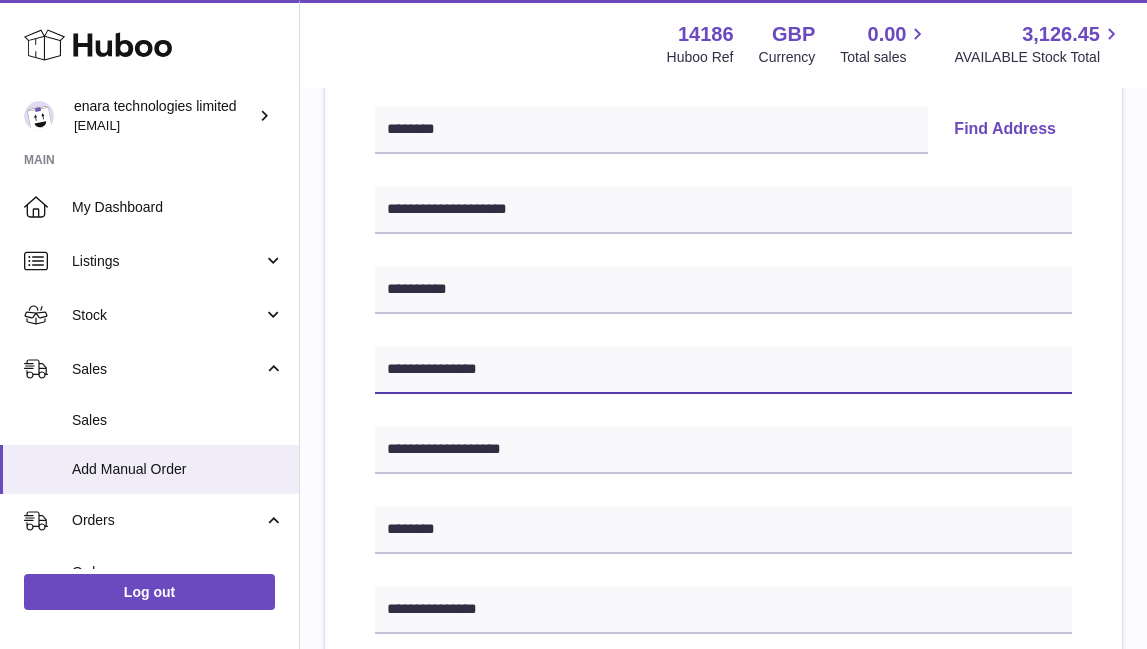 click on "**********" at bounding box center (723, 370) 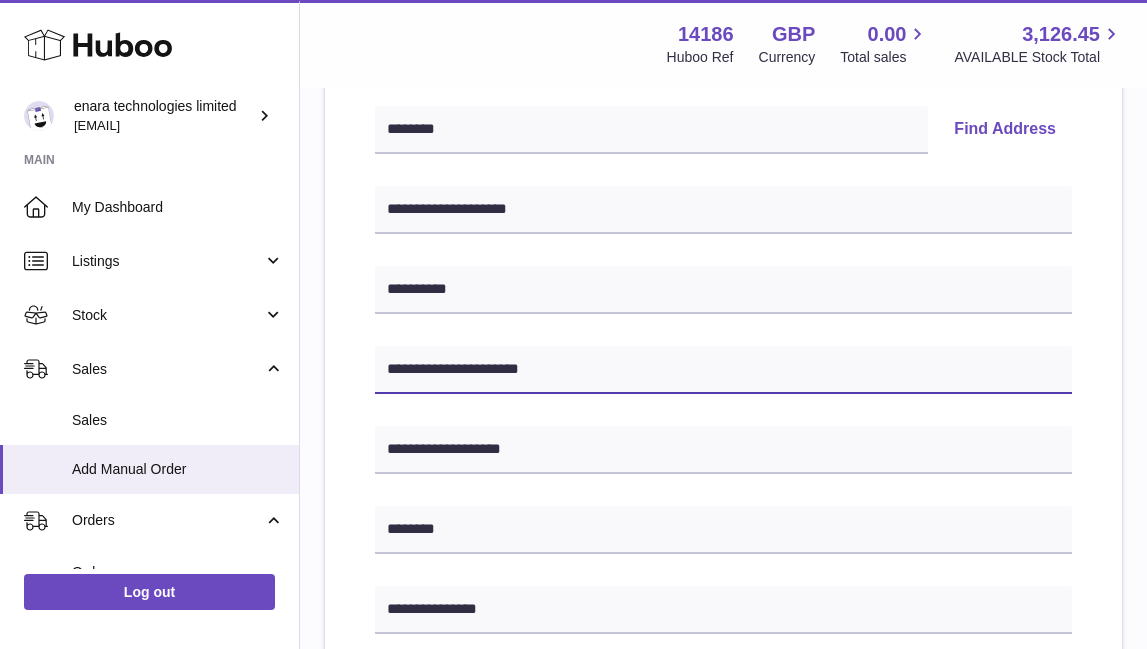 type on "**********" 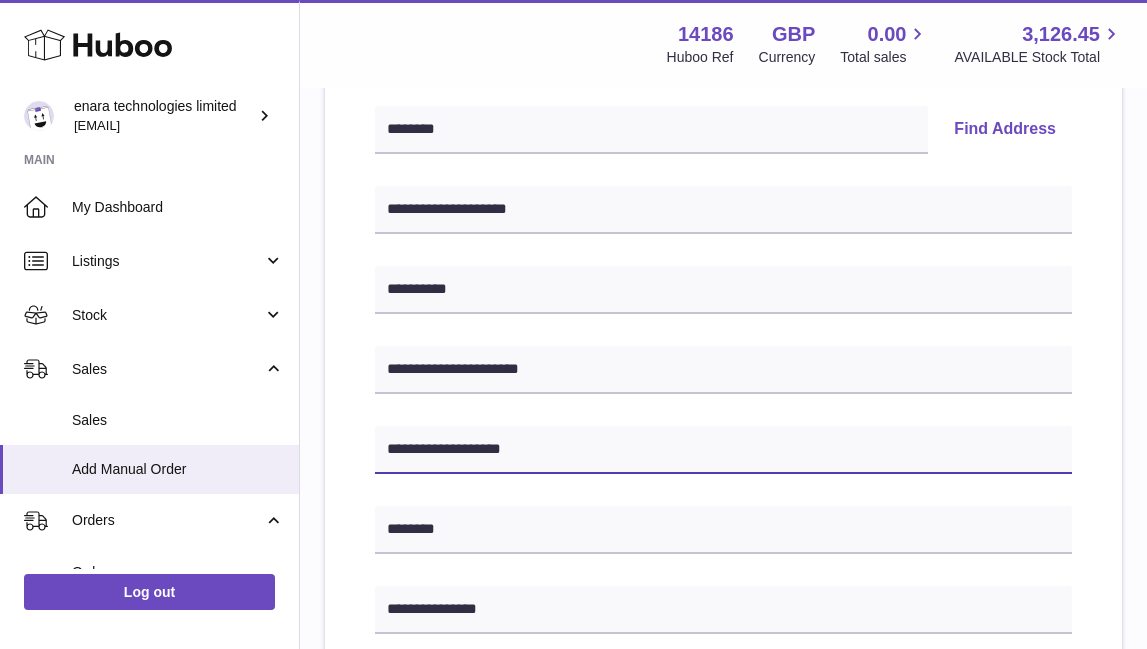 drag, startPoint x: 476, startPoint y: 447, endPoint x: 346, endPoint y: 432, distance: 130.86252 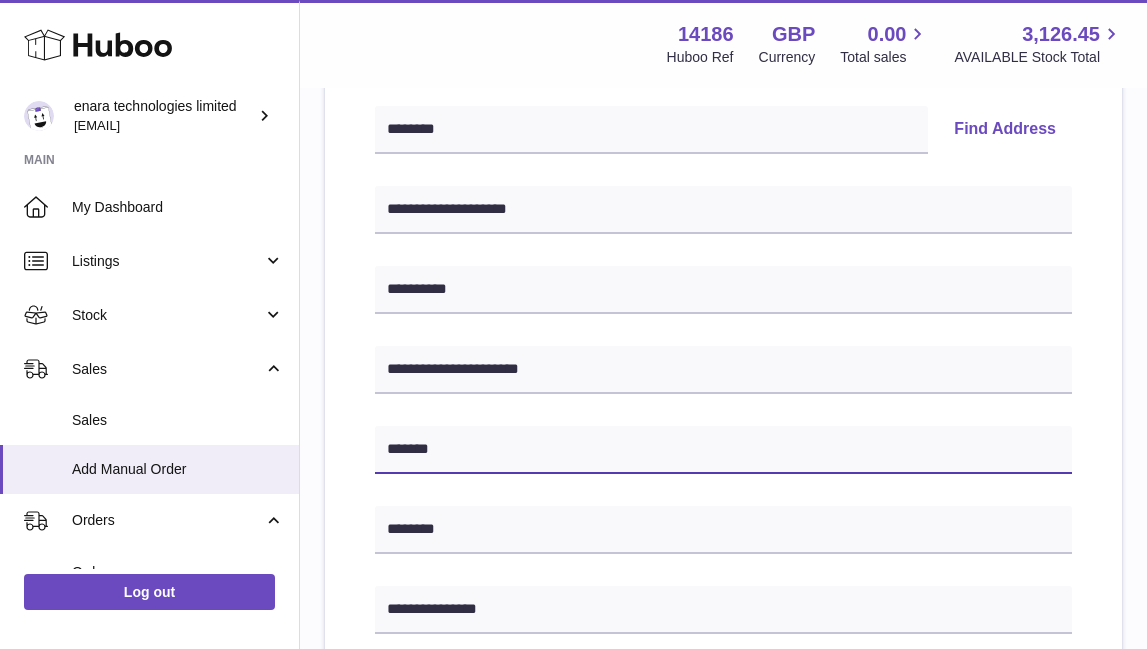 type on "******" 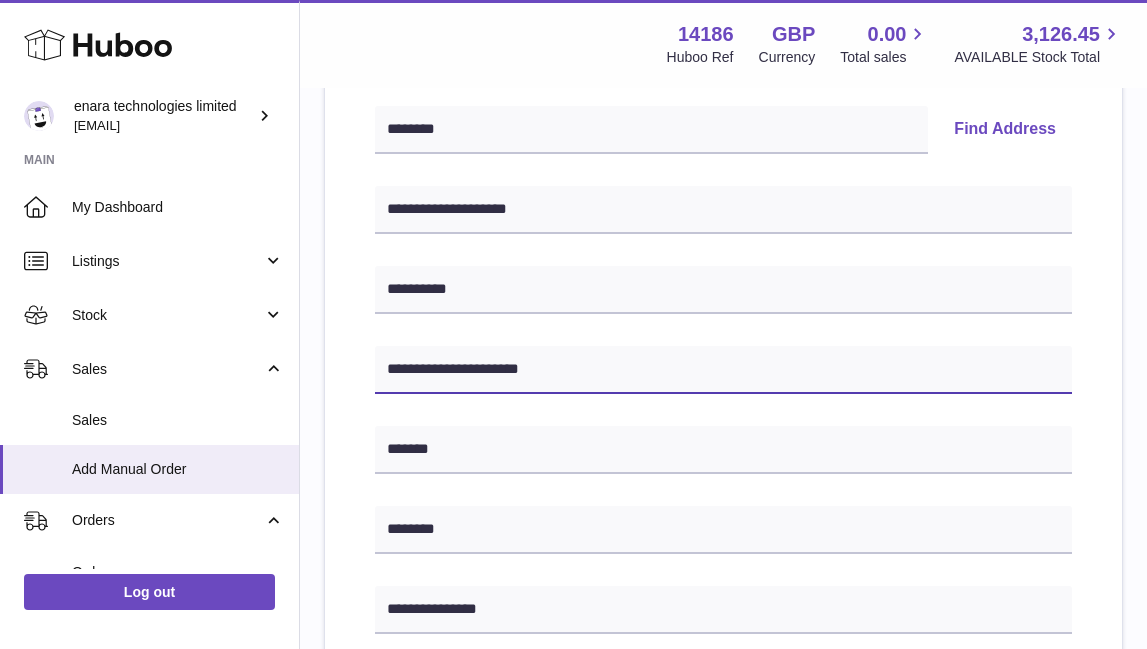 click on "**********" at bounding box center (723, 370) 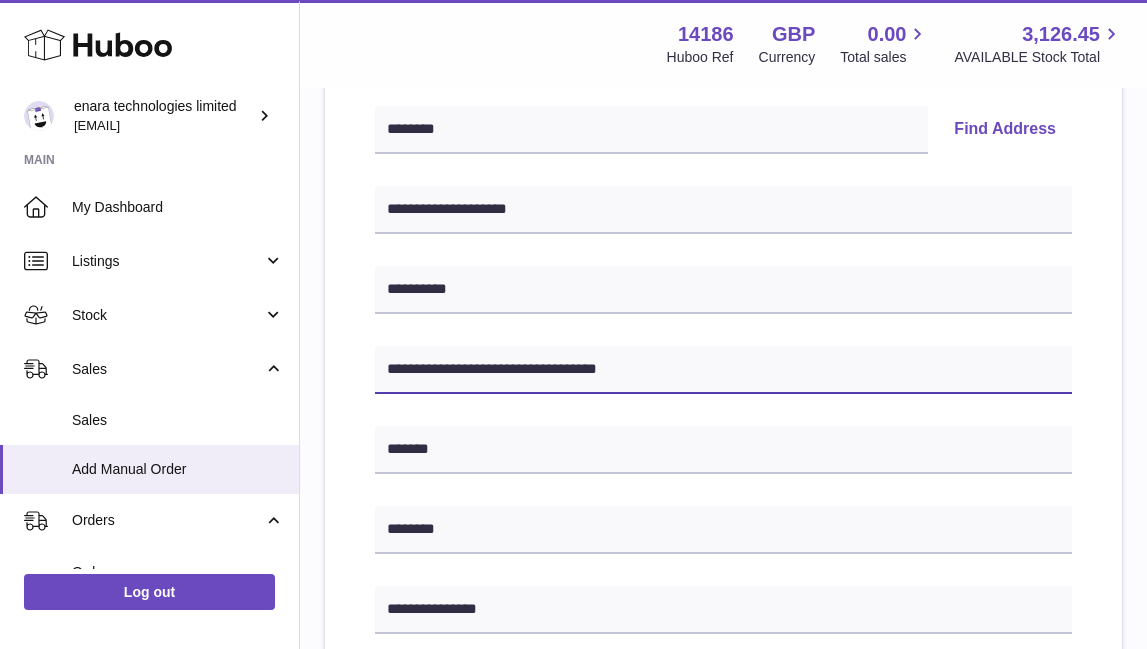 click on "**********" at bounding box center [723, 370] 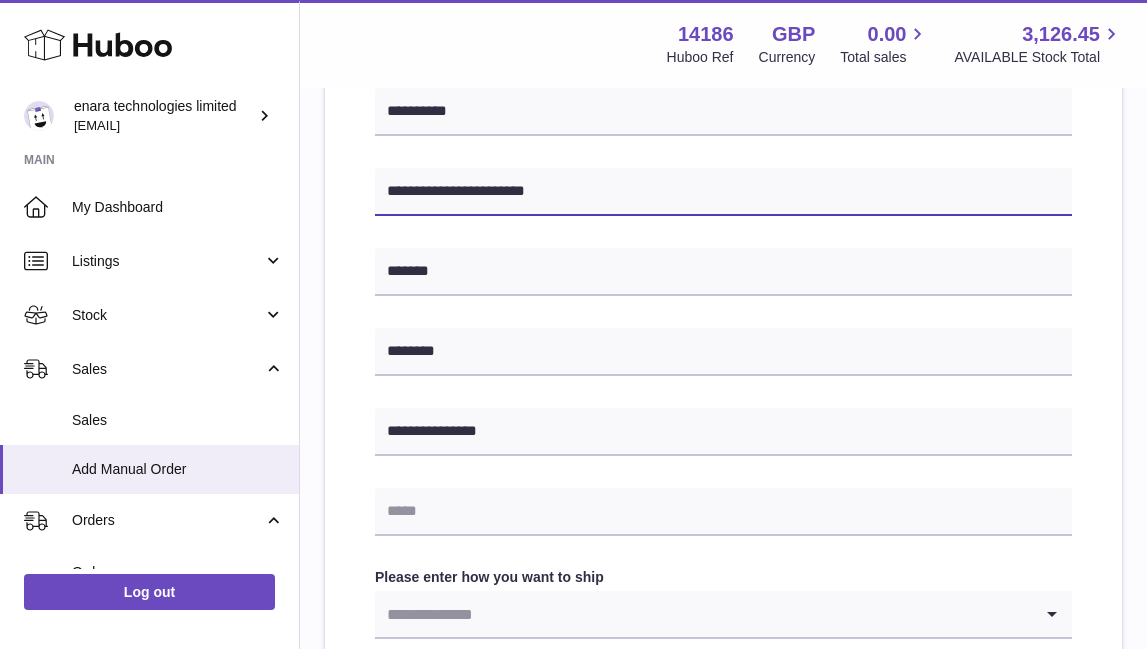 scroll, scrollTop: 611, scrollLeft: 0, axis: vertical 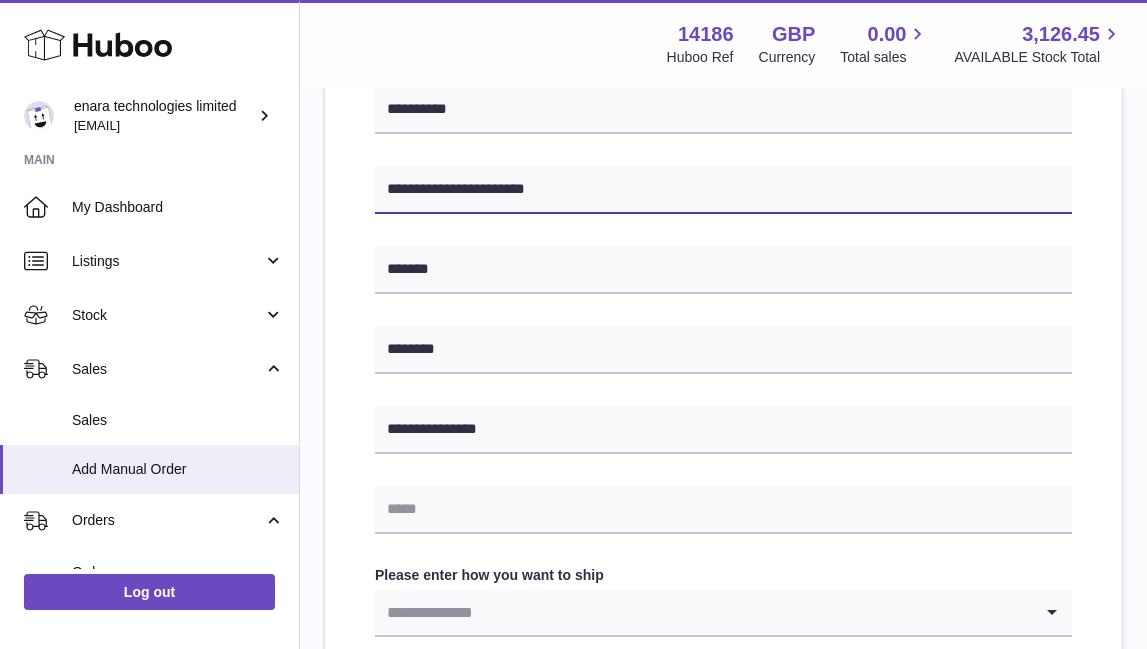 drag, startPoint x: 478, startPoint y: 188, endPoint x: 337, endPoint y: 184, distance: 141.05673 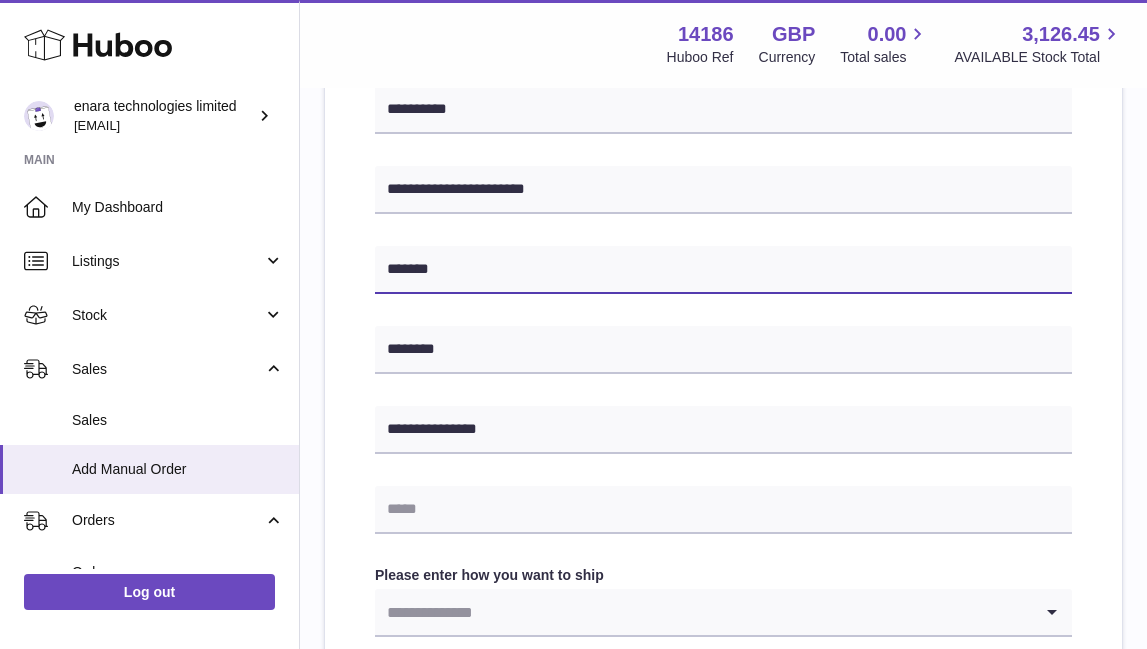click on "******" at bounding box center (723, 270) 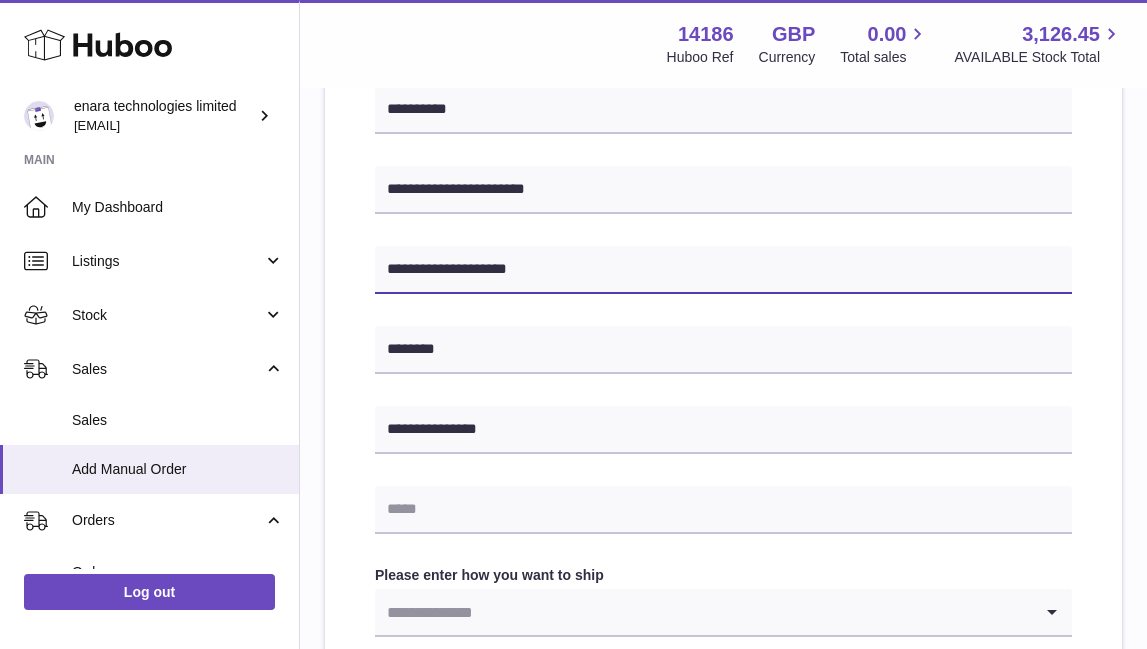 type on "**********" 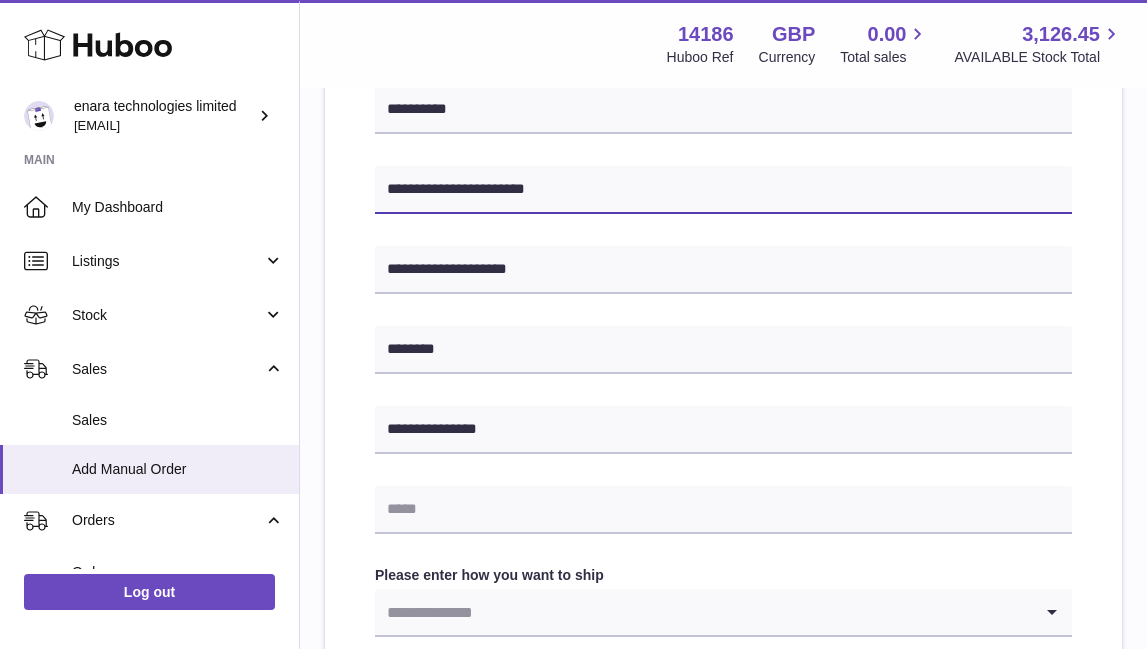 click on "**********" at bounding box center [723, 190] 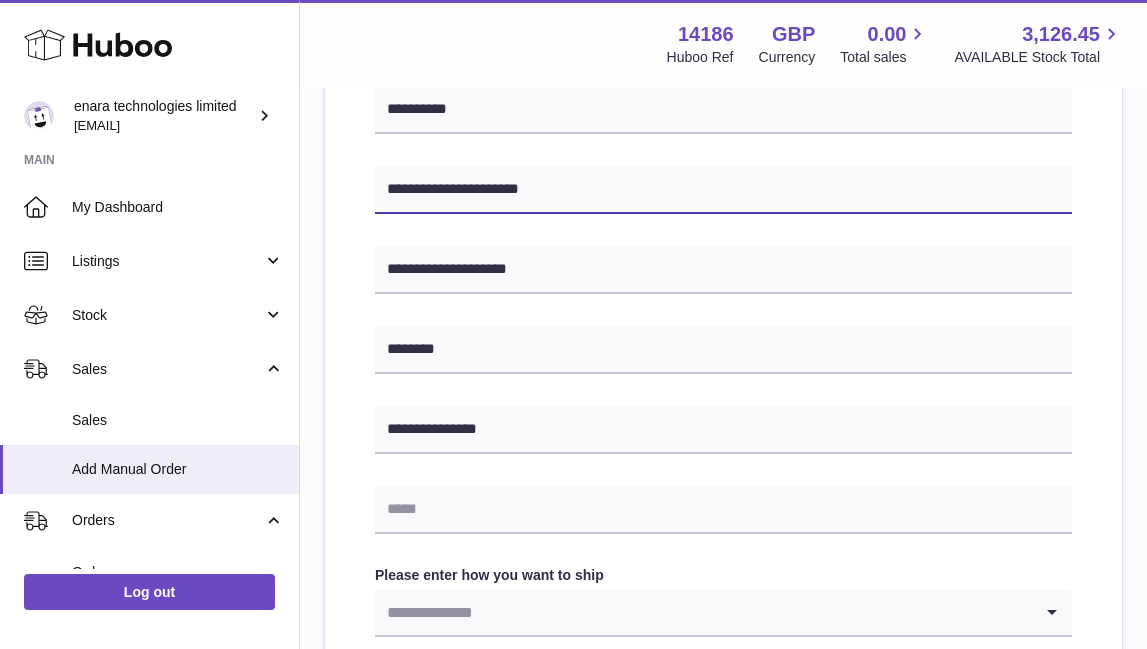 type on "**********" 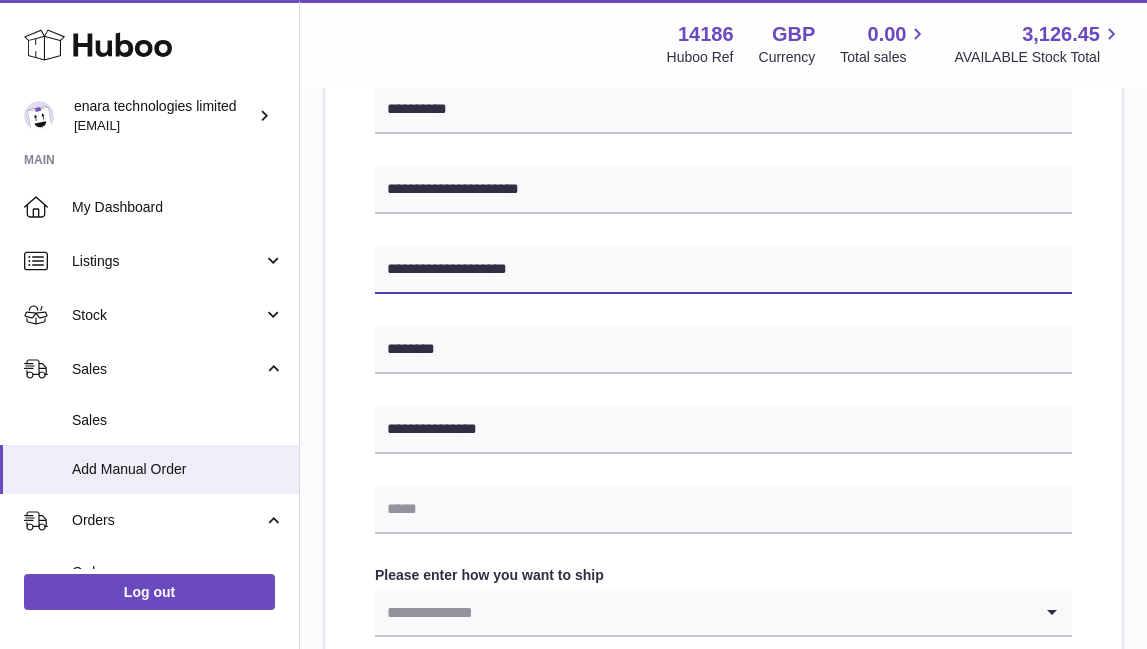 click on "**********" at bounding box center (723, 270) 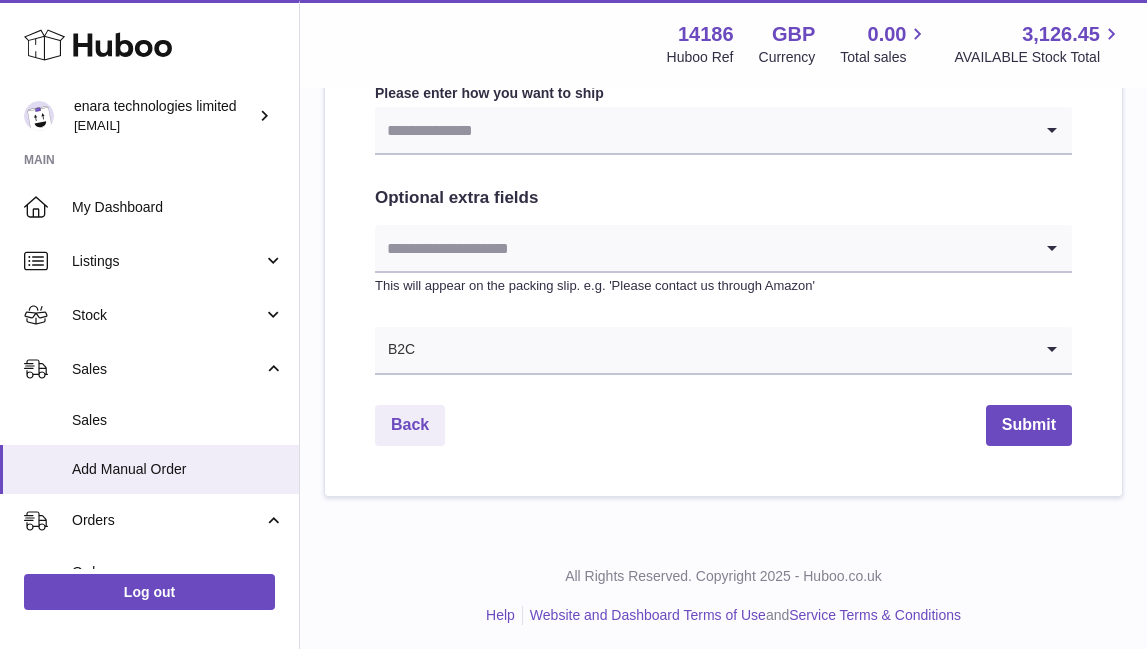 scroll, scrollTop: 1092, scrollLeft: 0, axis: vertical 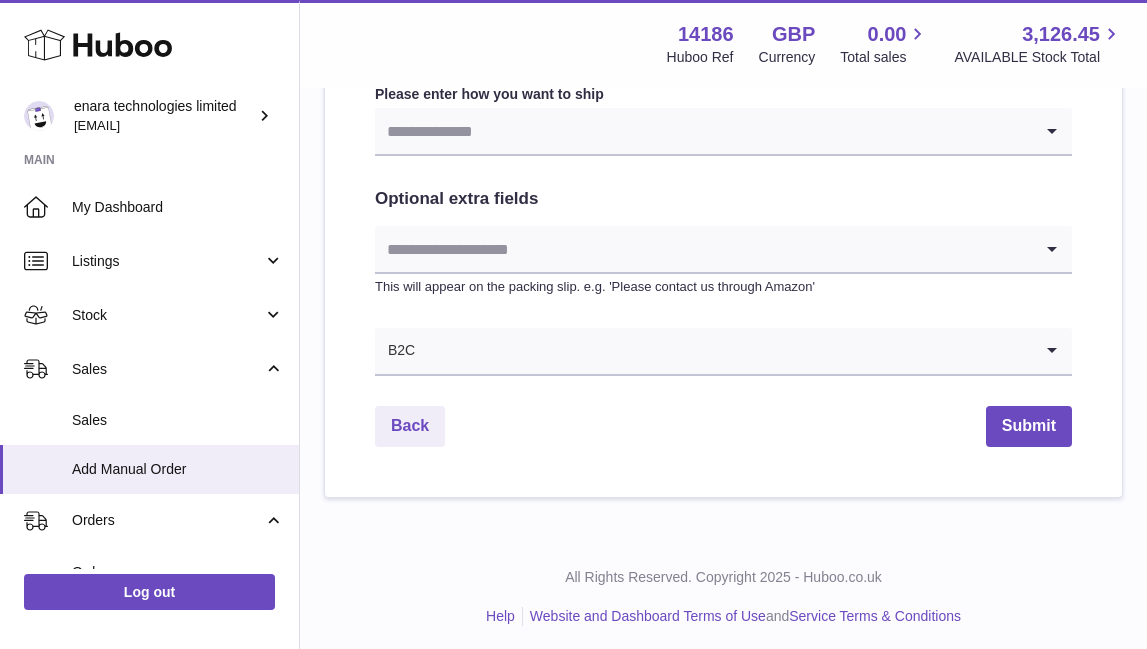 type on "**********" 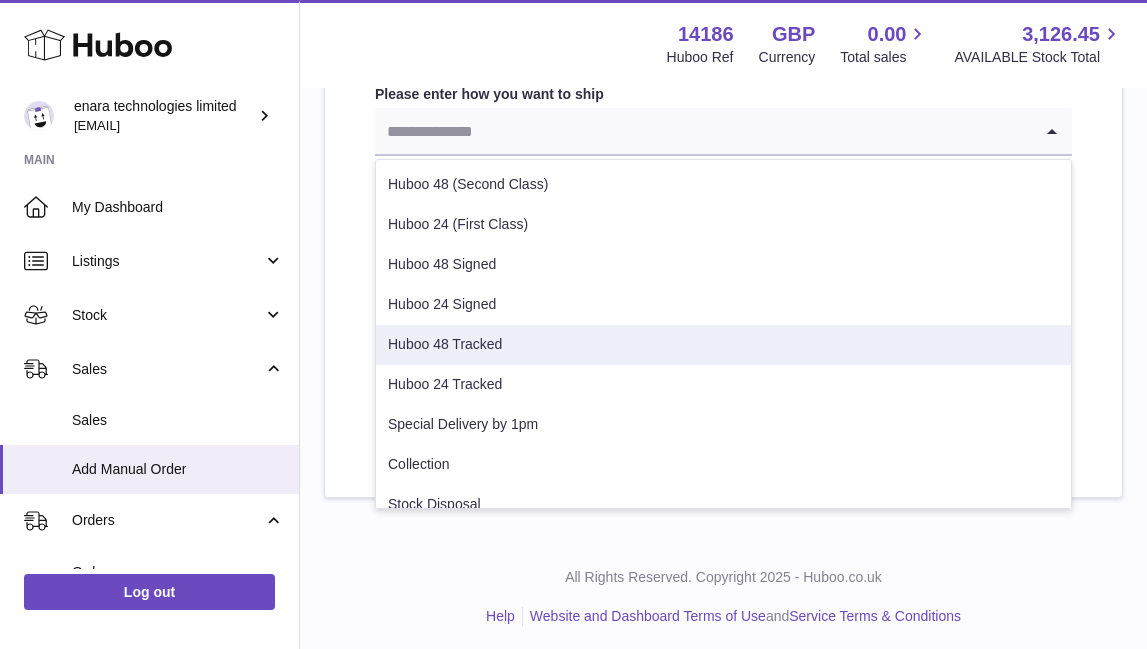 click on "Huboo 48 Tracked" at bounding box center (723, 345) 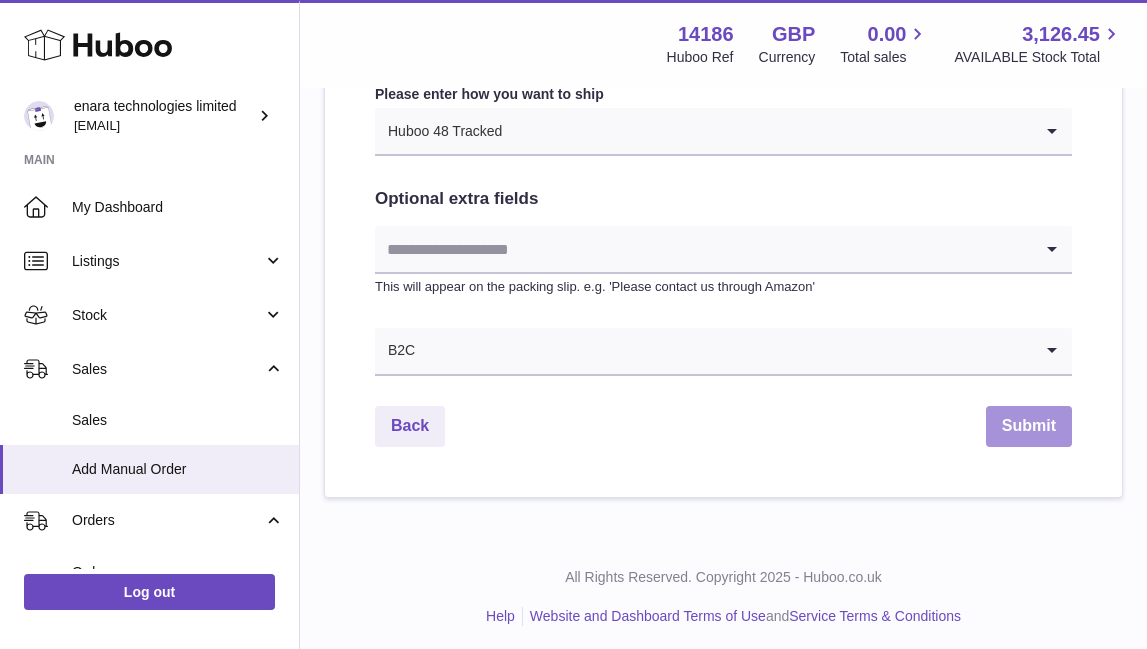 click on "Submit" at bounding box center (1029, 426) 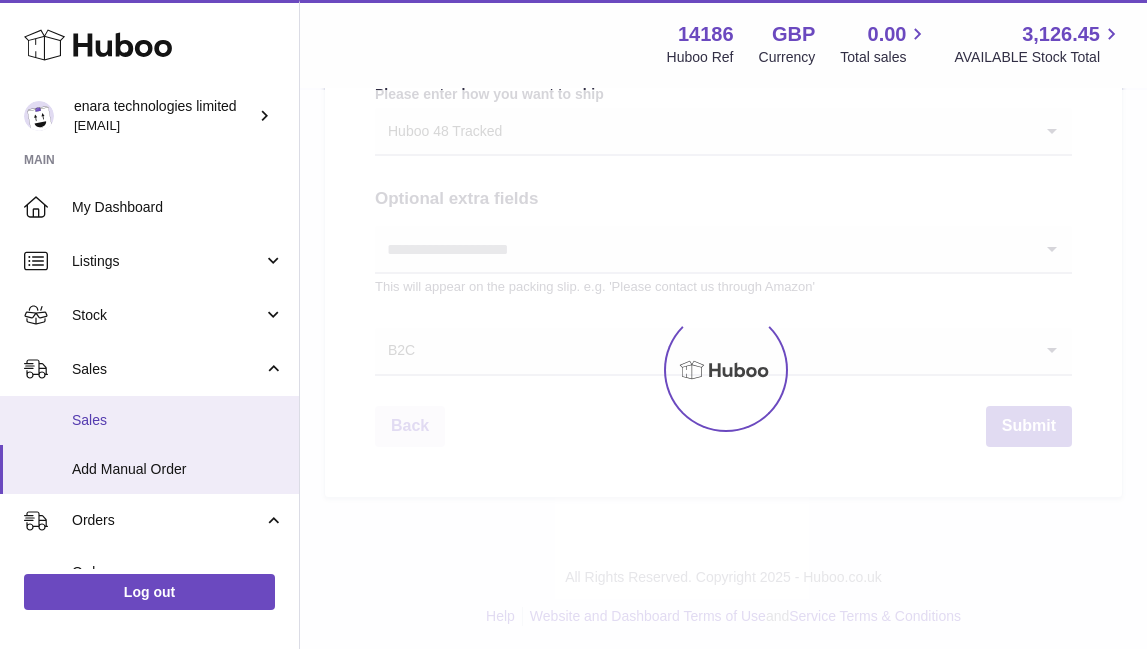 scroll, scrollTop: 0, scrollLeft: 0, axis: both 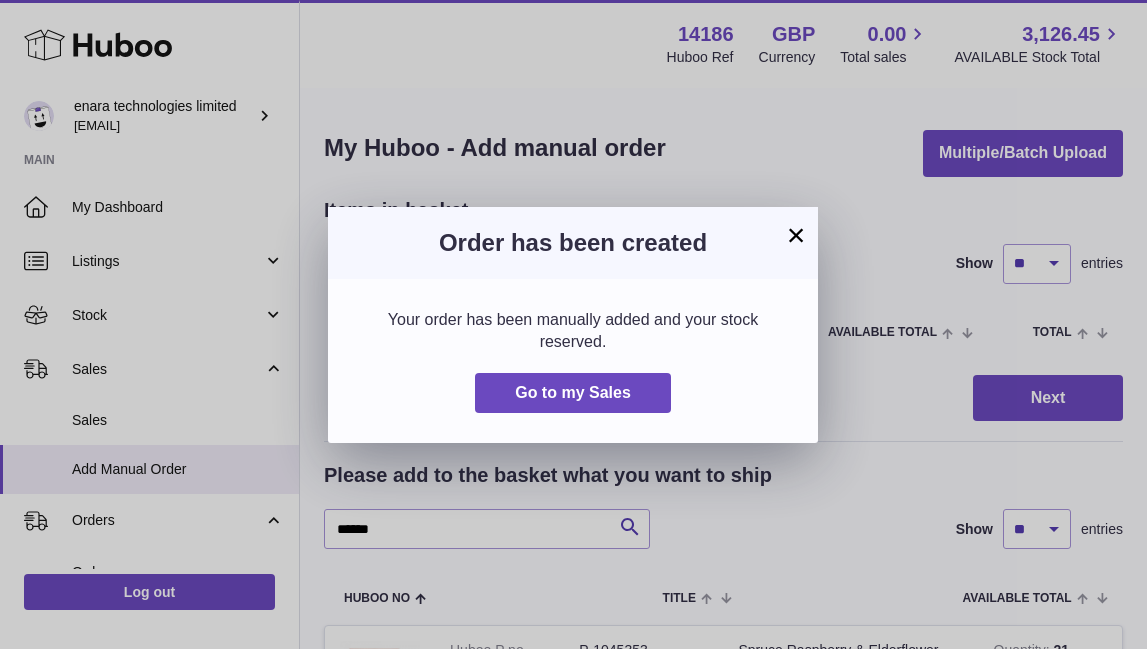 click on "×" at bounding box center (796, 235) 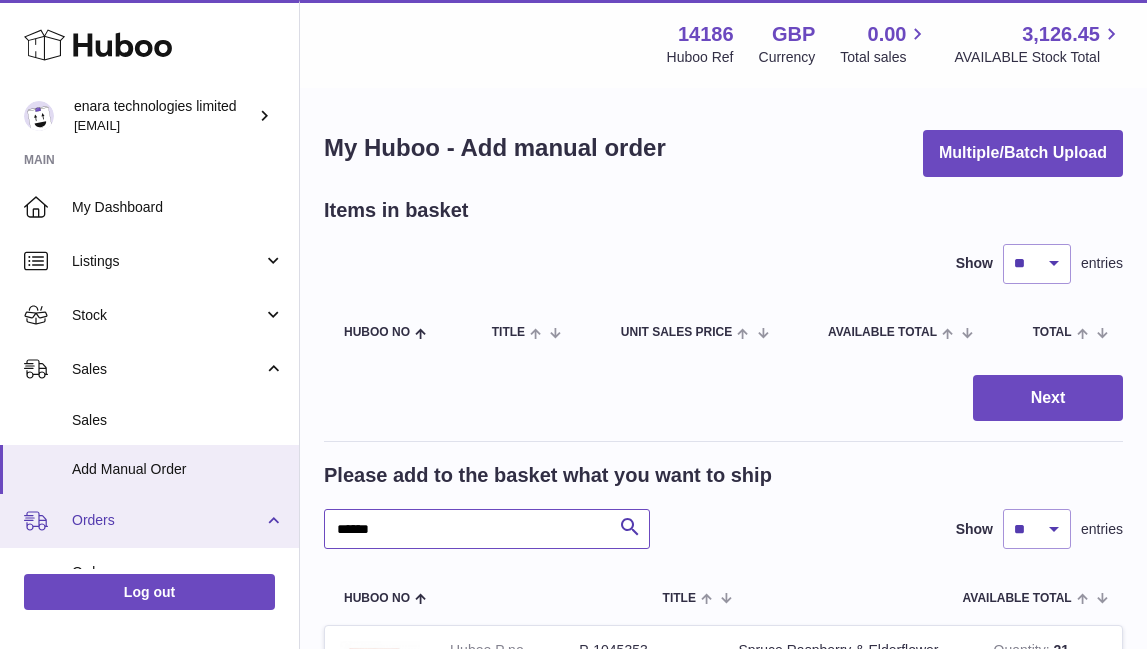 drag, startPoint x: 397, startPoint y: 524, endPoint x: 114, endPoint y: 506, distance: 283.57187 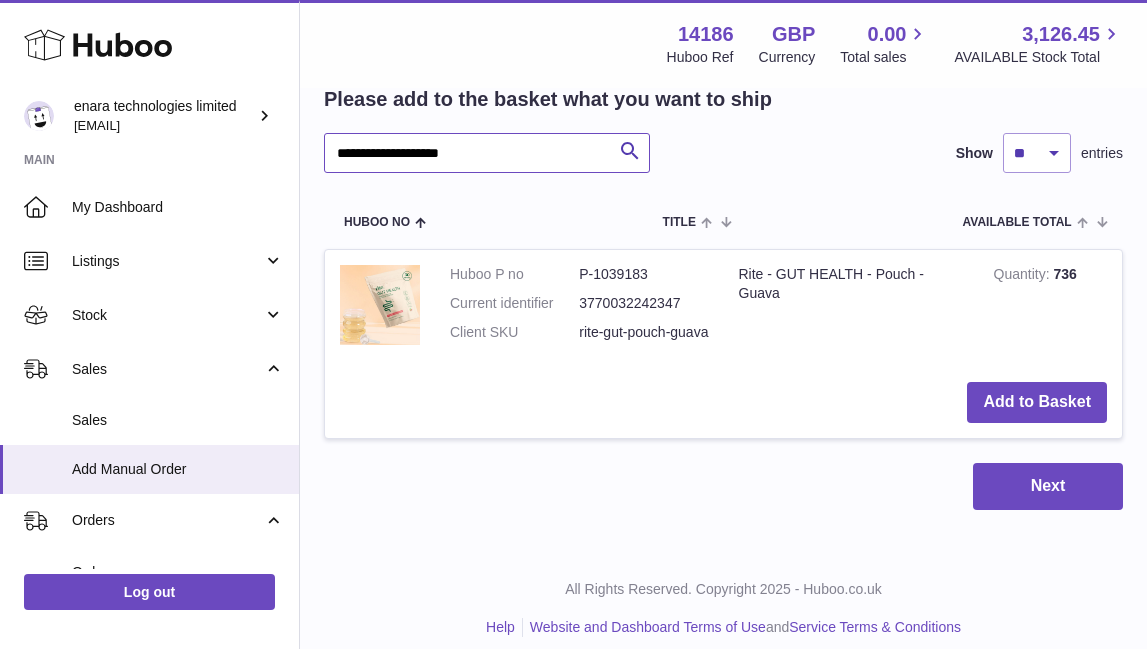 scroll, scrollTop: 377, scrollLeft: 0, axis: vertical 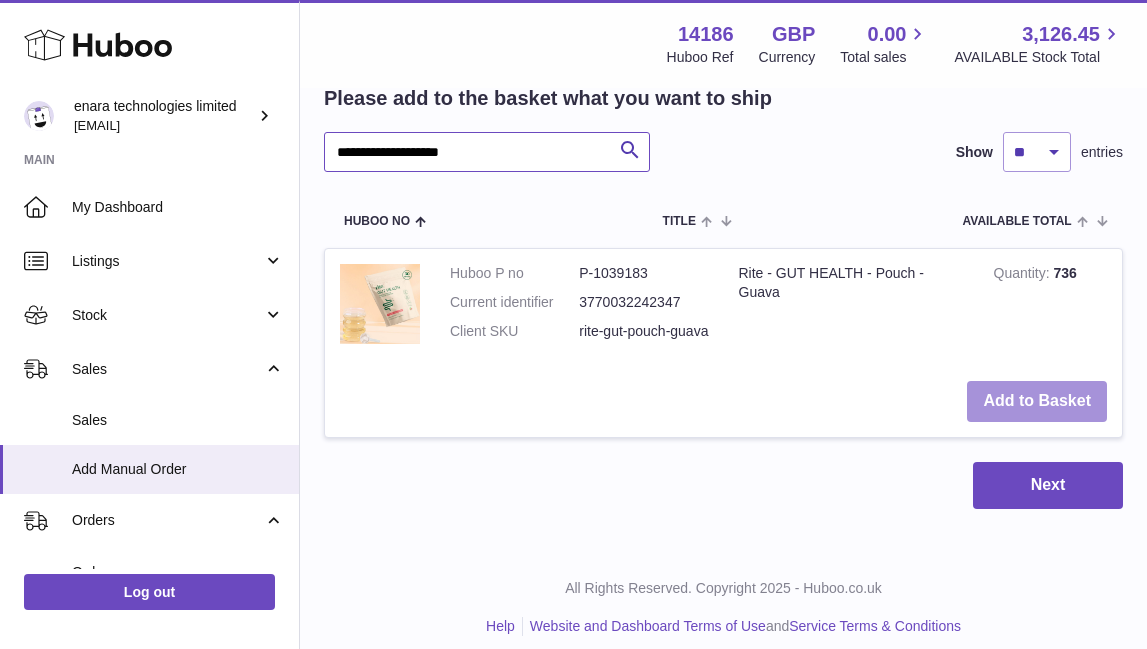 type on "**********" 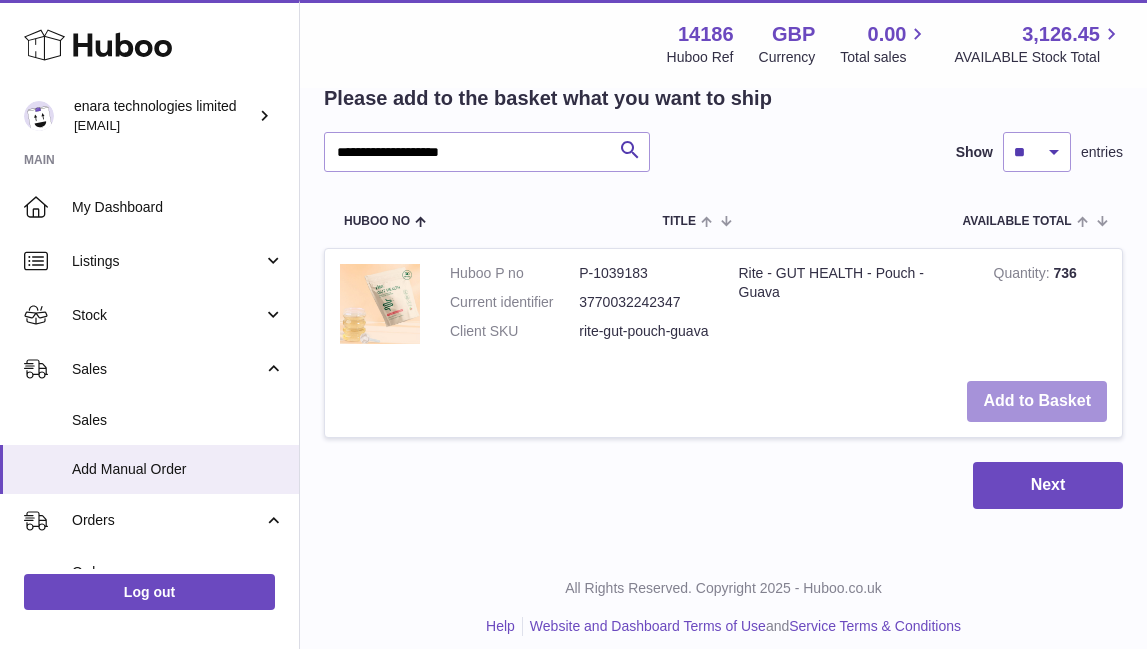 click on "Add to Basket" at bounding box center (1037, 401) 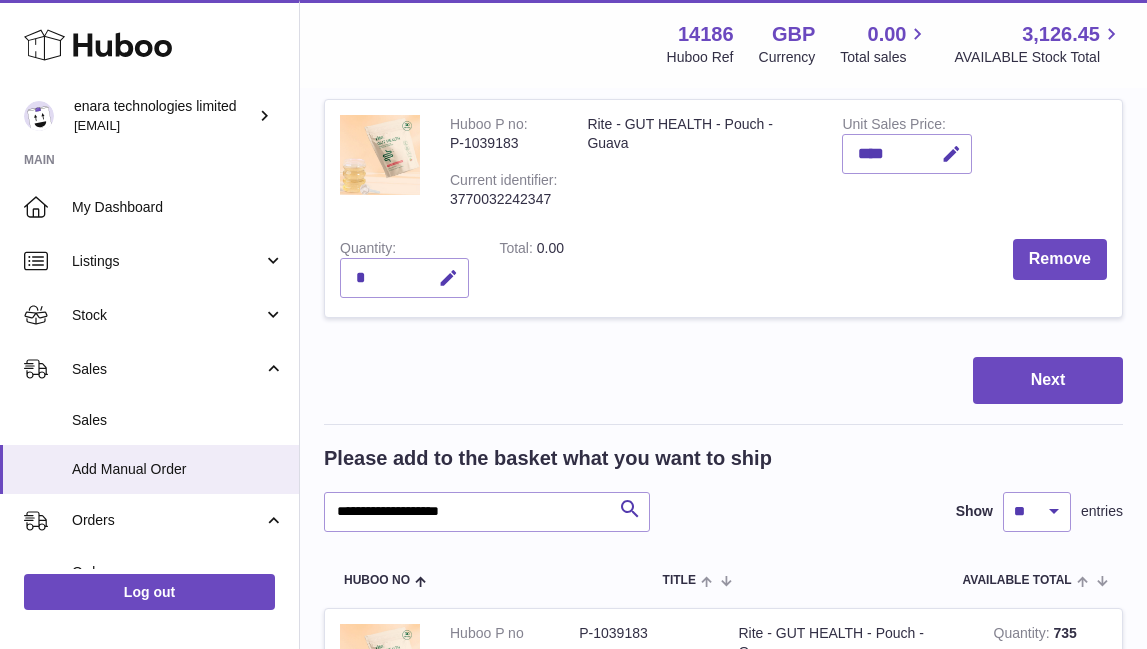 scroll, scrollTop: 281, scrollLeft: 0, axis: vertical 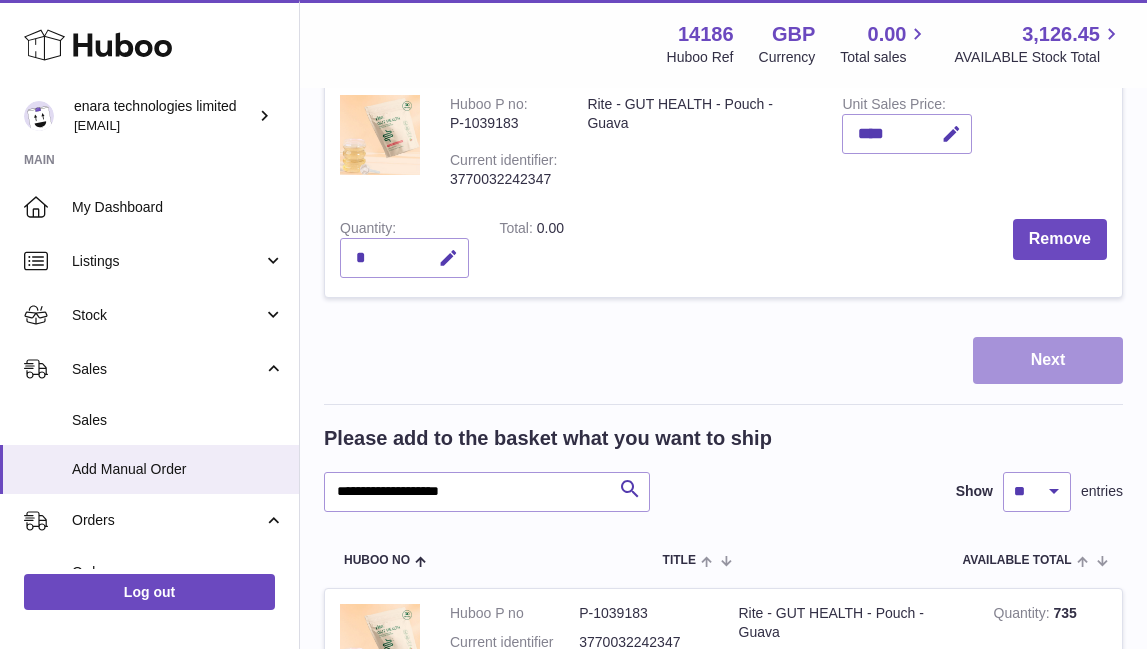 click on "Next" at bounding box center (1048, 360) 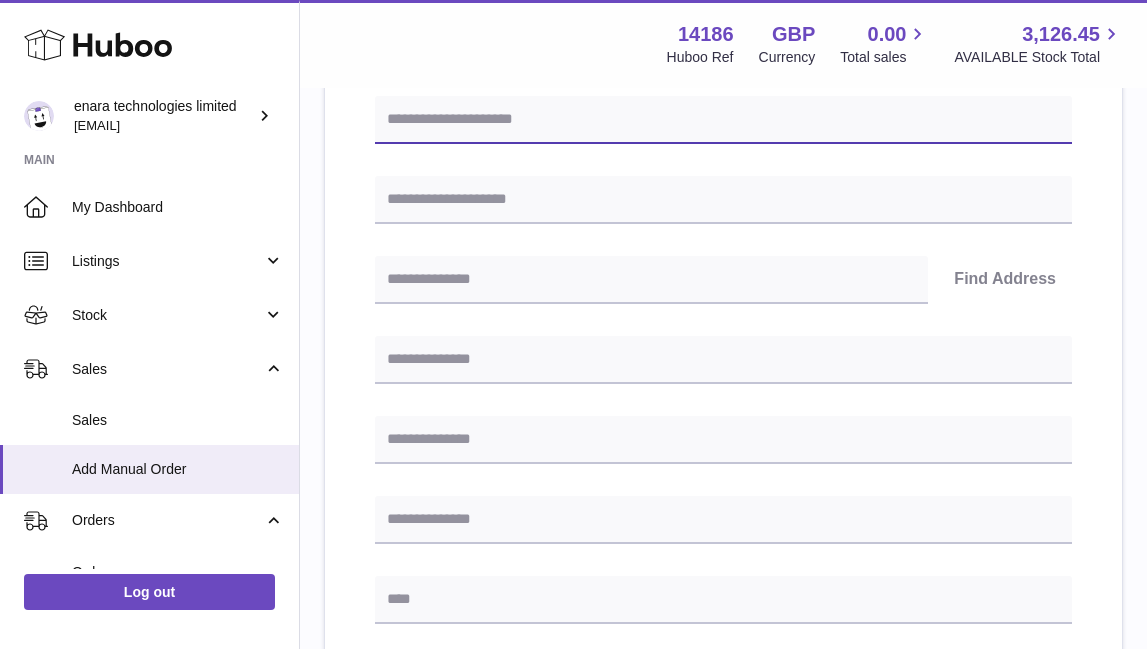 click at bounding box center [723, 120] 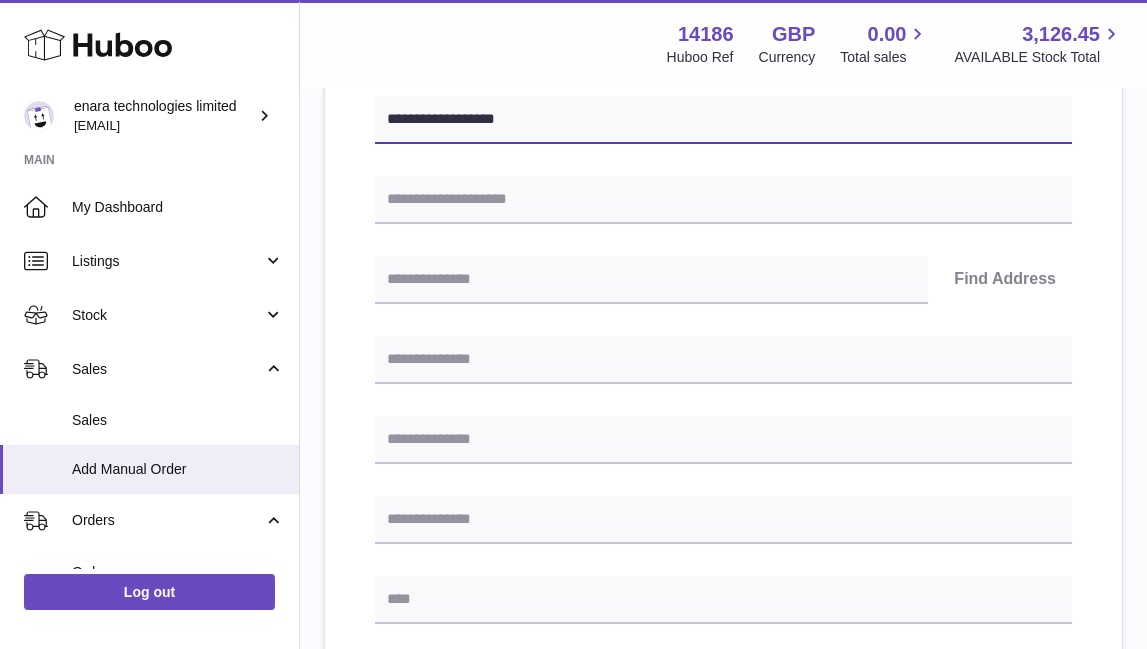 type on "**********" 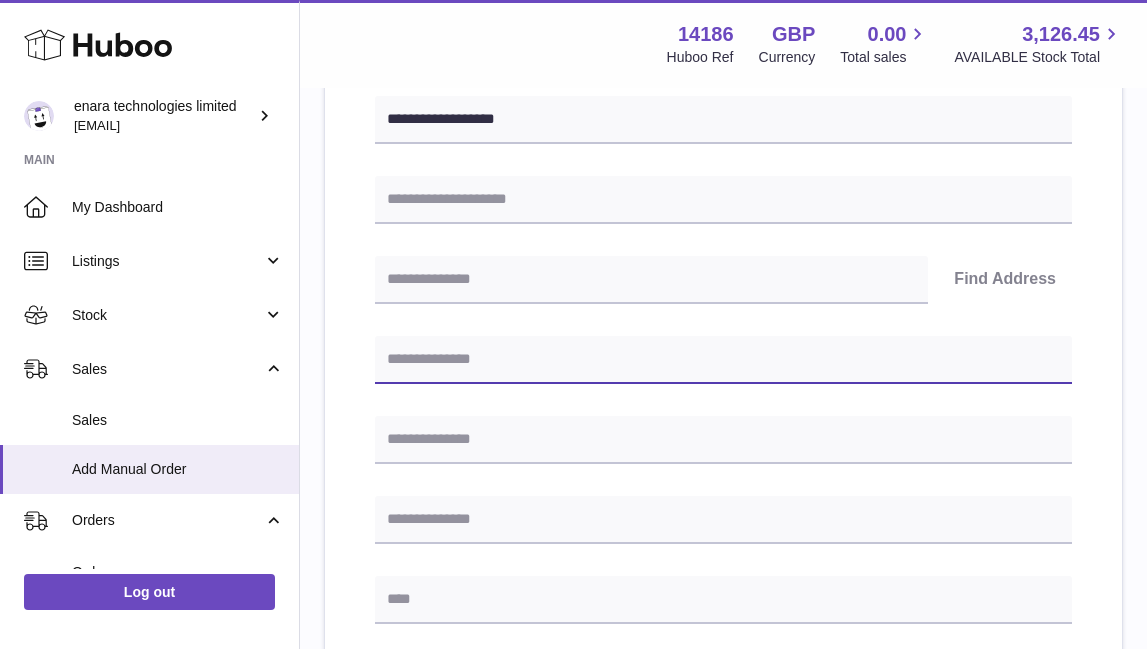 paste on "**********" 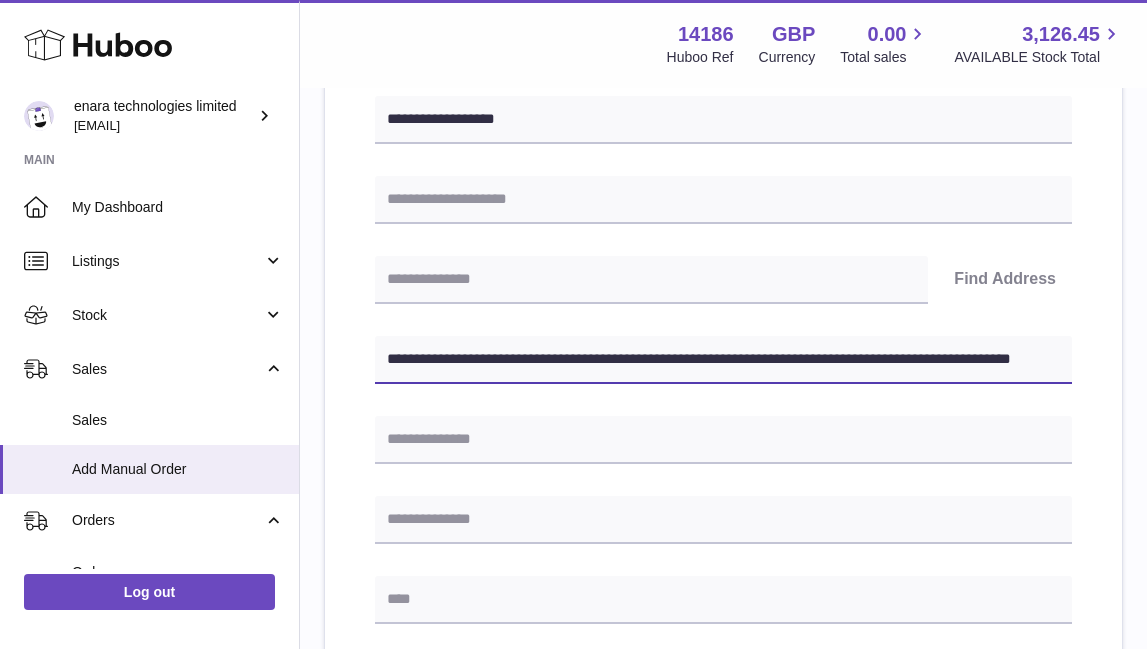 drag, startPoint x: 663, startPoint y: 356, endPoint x: 1156, endPoint y: 426, distance: 497.94476 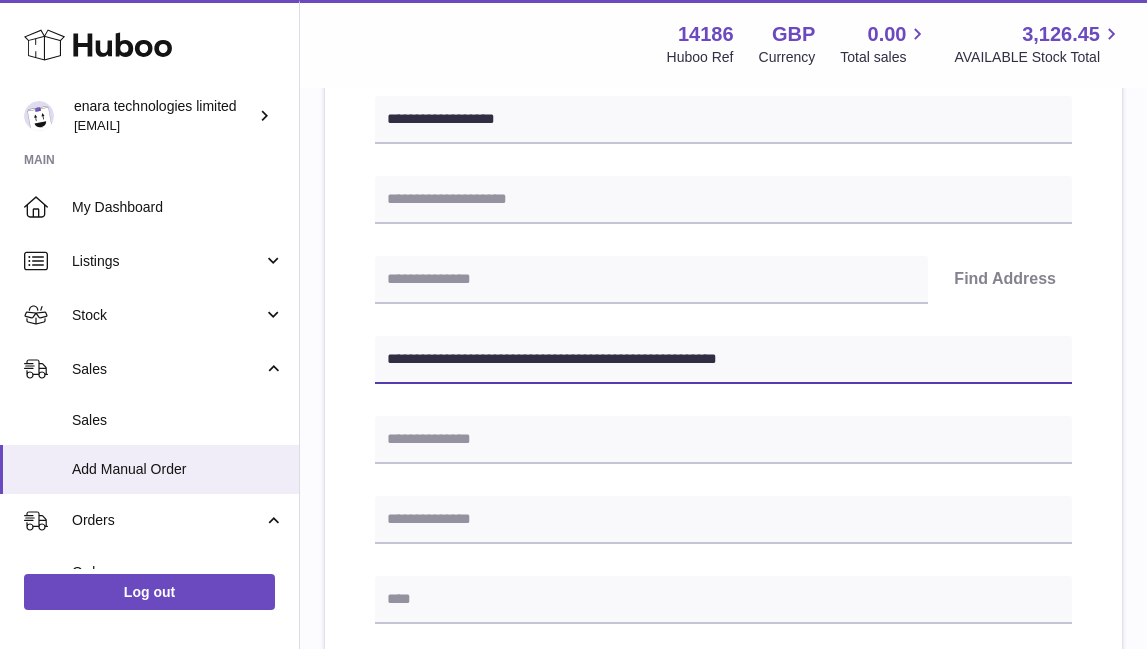type on "**********" 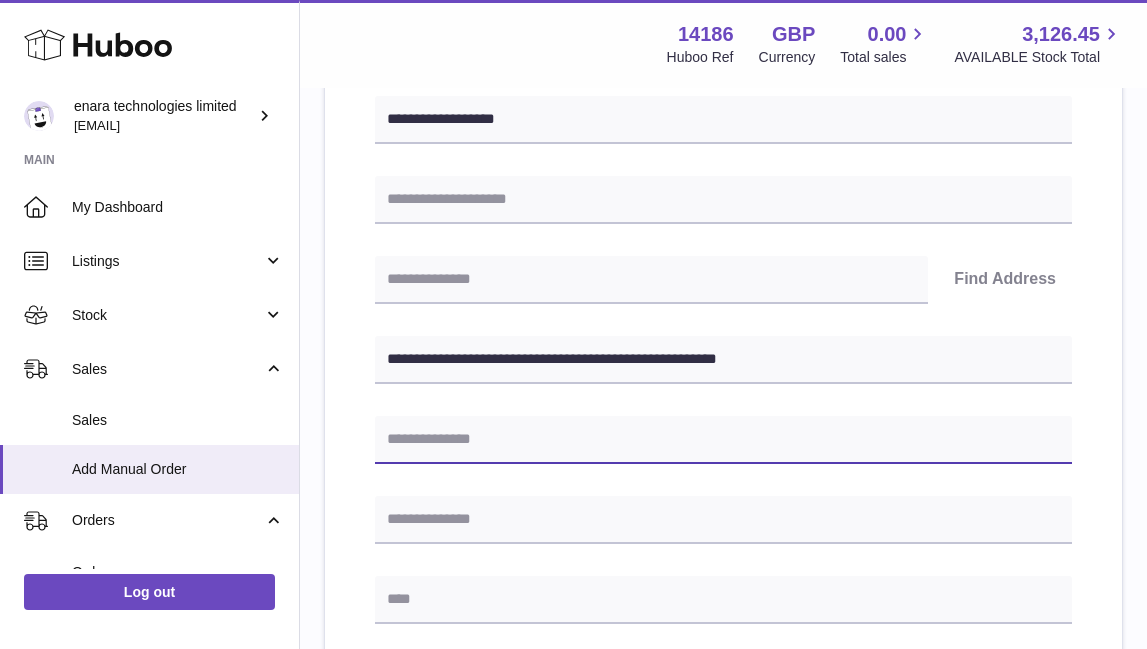 paste on "**********" 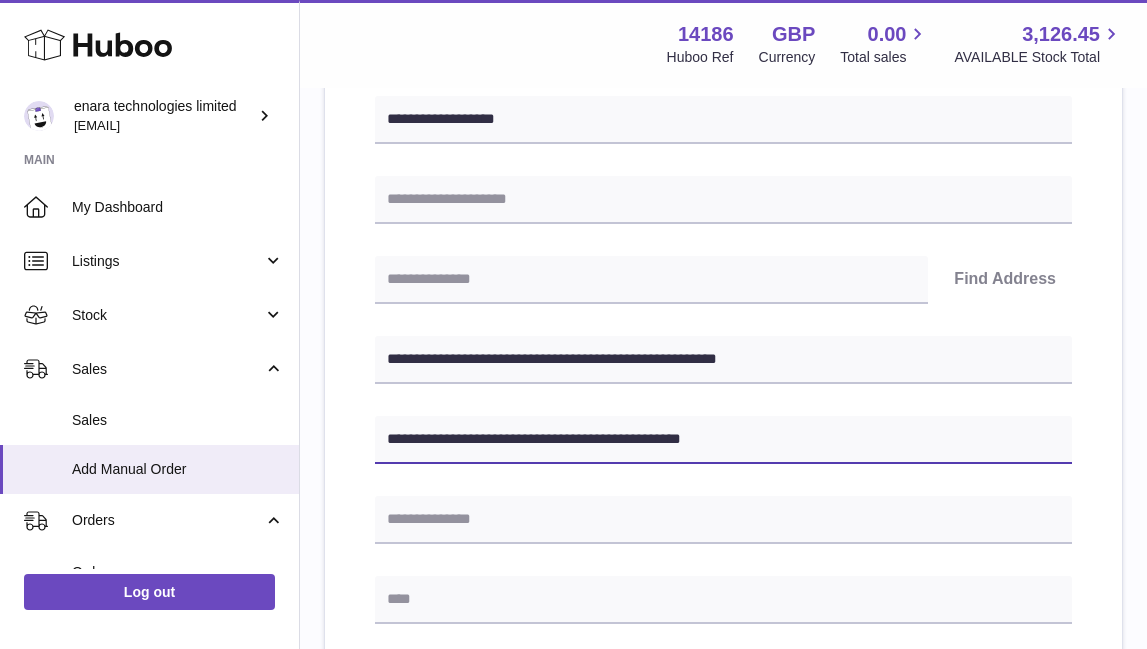 type on "**********" 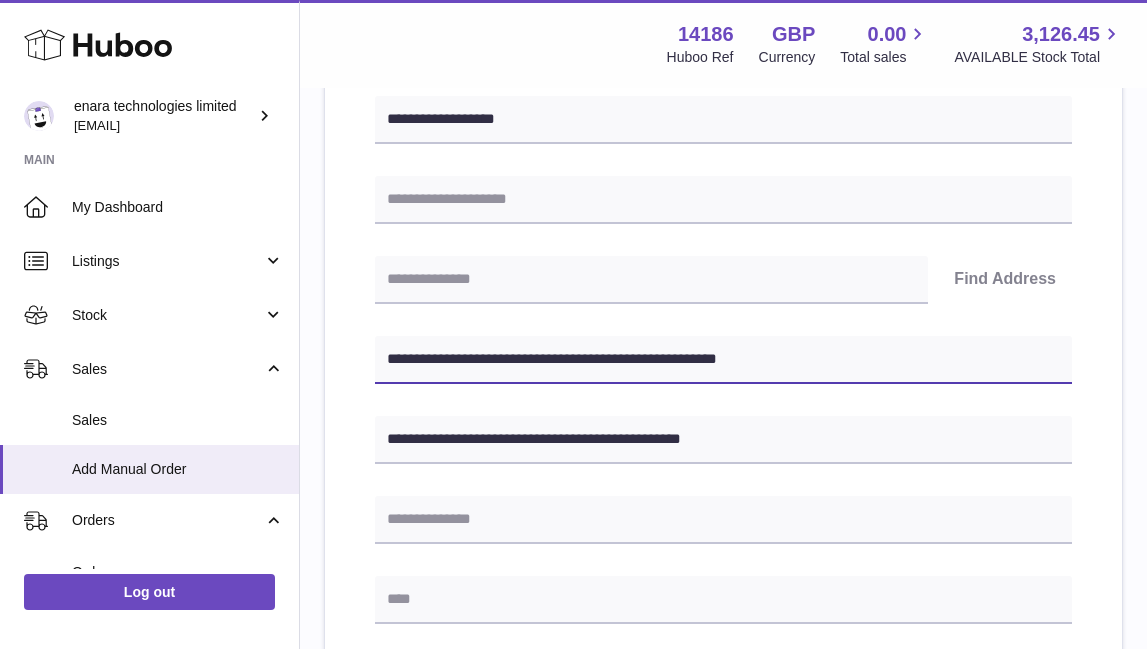 drag, startPoint x: 492, startPoint y: 354, endPoint x: 393, endPoint y: 358, distance: 99.08077 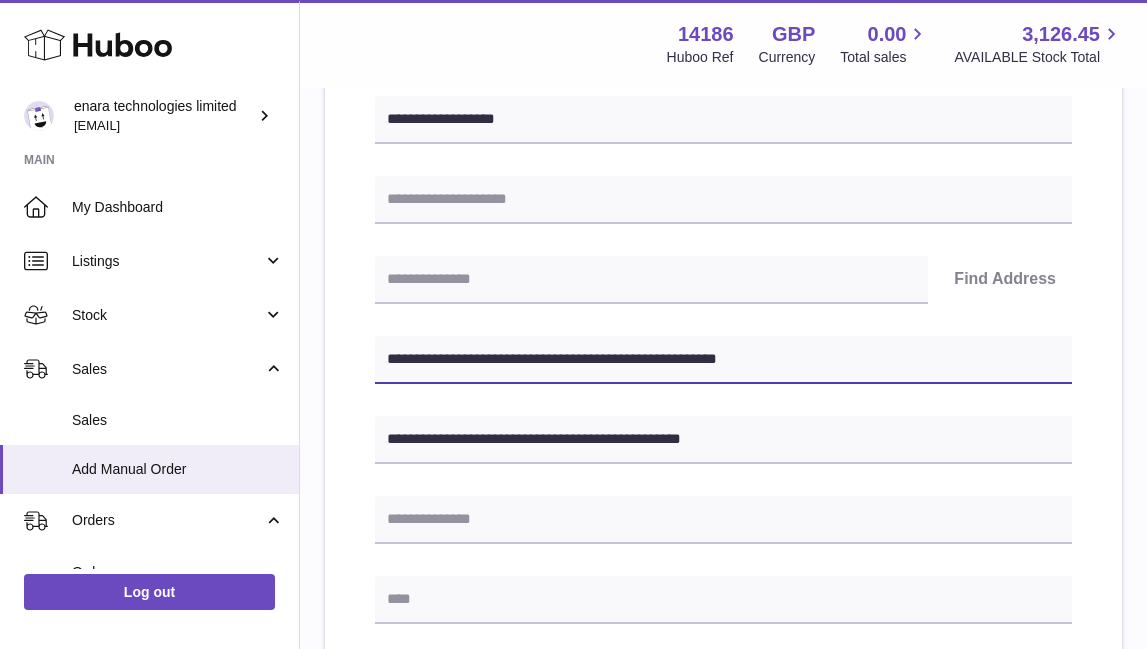 click on "**********" at bounding box center [723, 360] 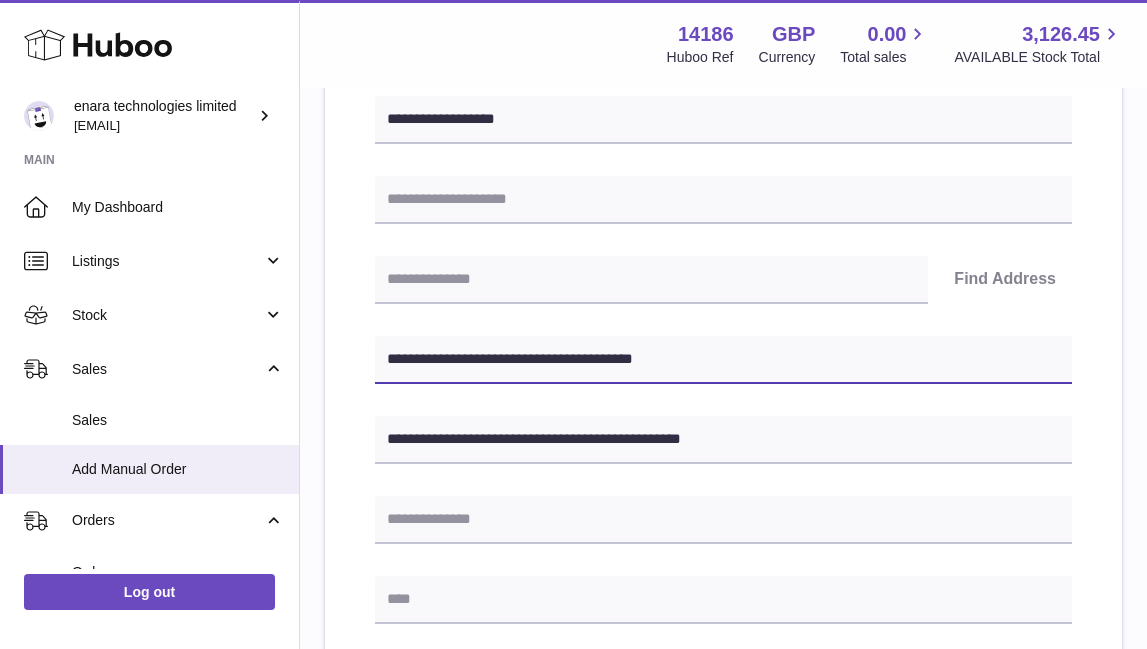 type on "**********" 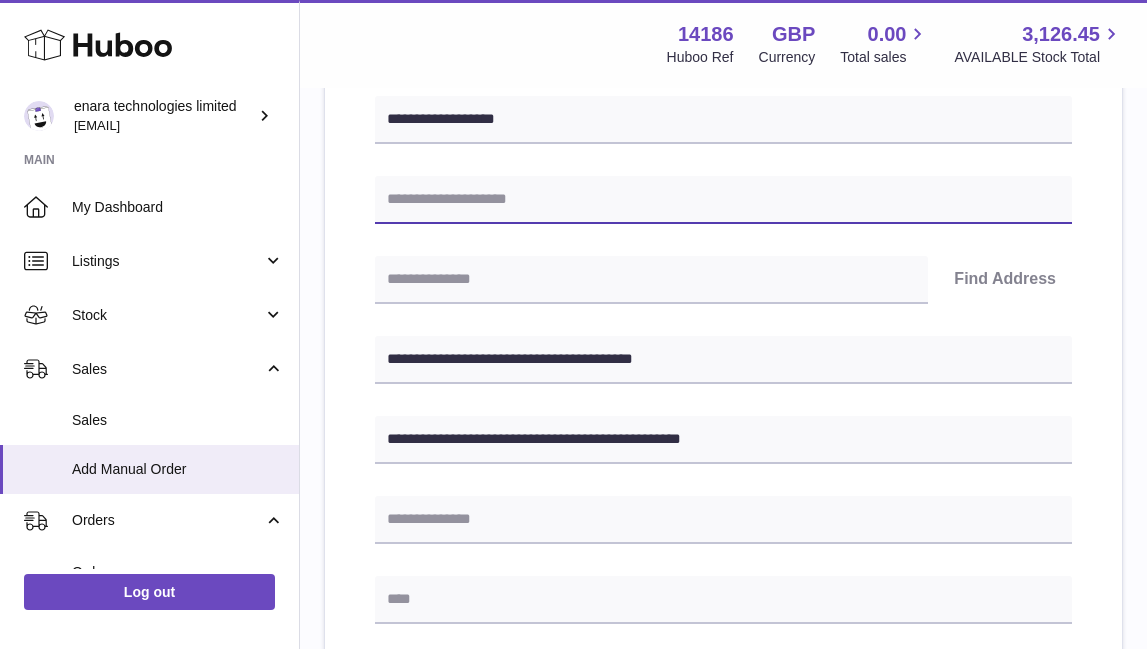 paste on "**********" 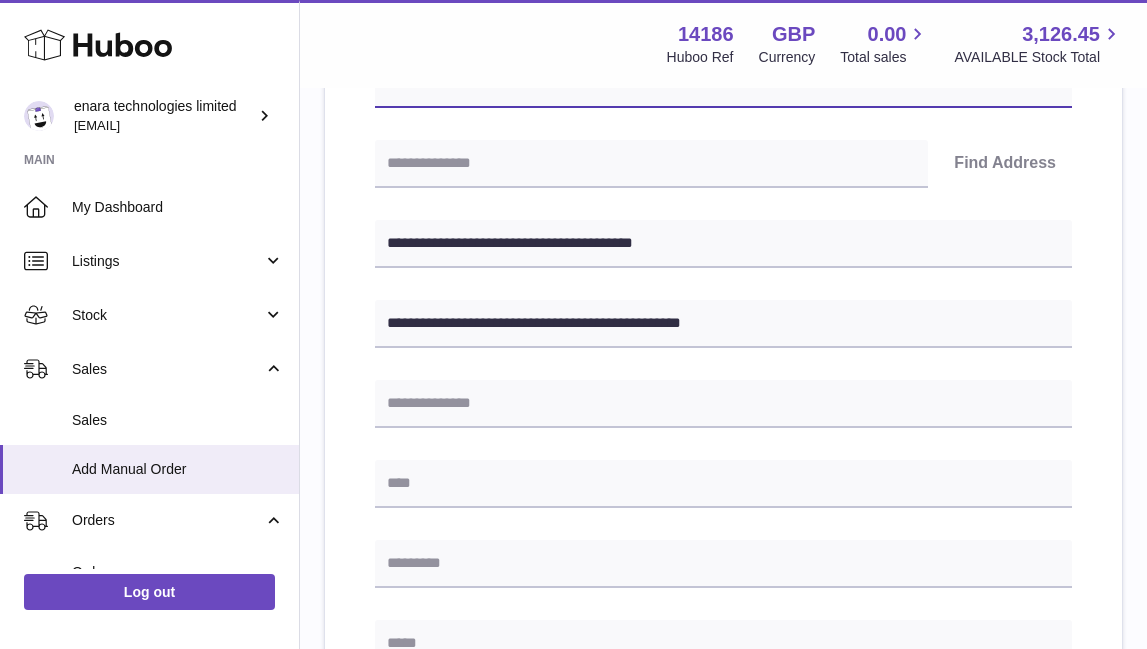 scroll, scrollTop: 412, scrollLeft: 0, axis: vertical 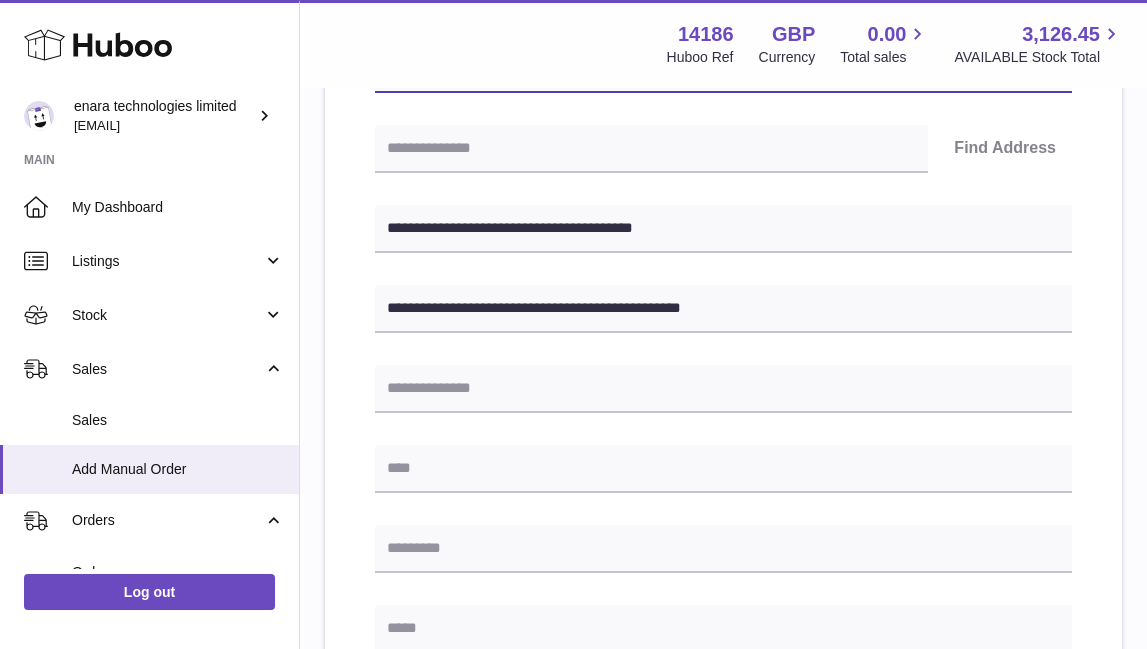 type on "**********" 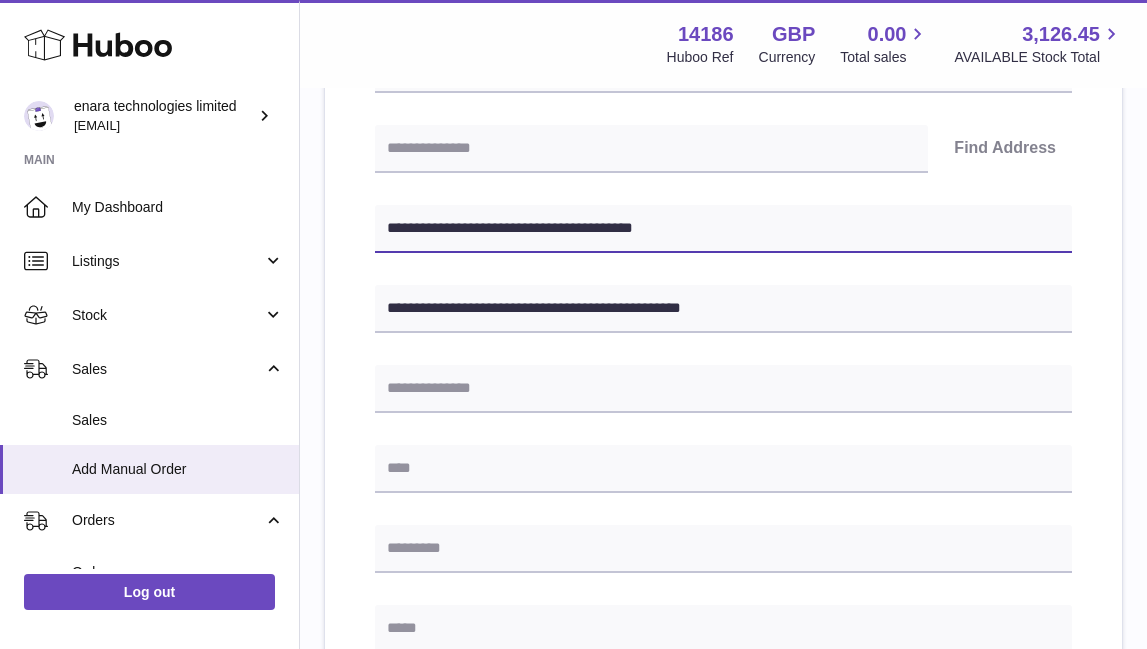 drag, startPoint x: 515, startPoint y: 228, endPoint x: 394, endPoint y: 229, distance: 121.004135 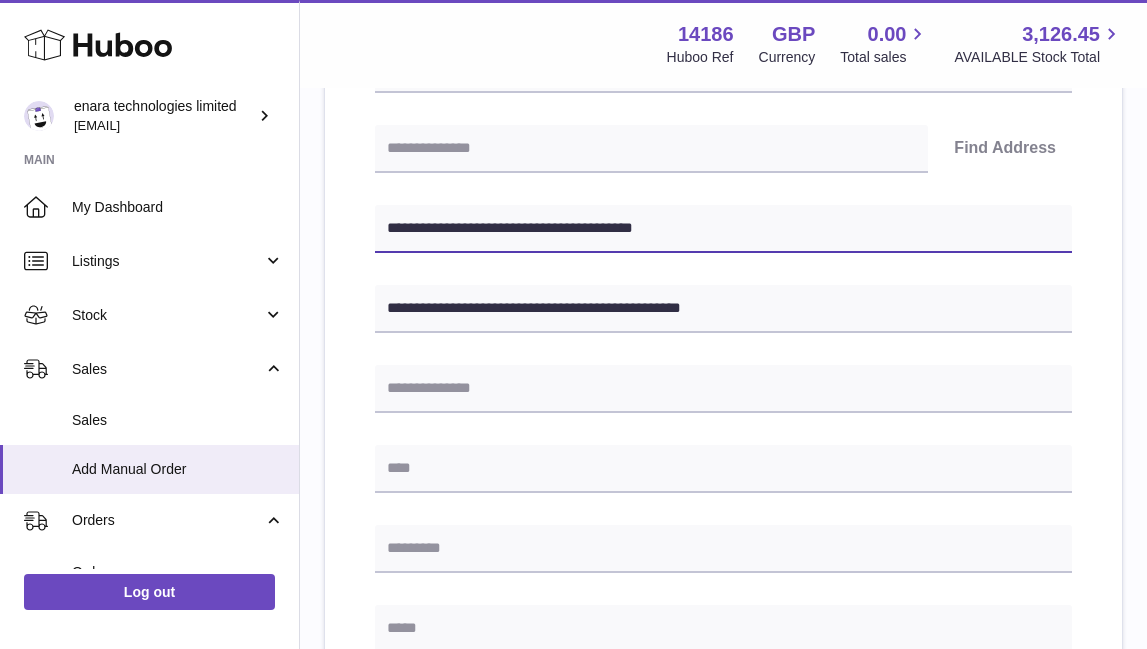 click on "**********" at bounding box center [723, 229] 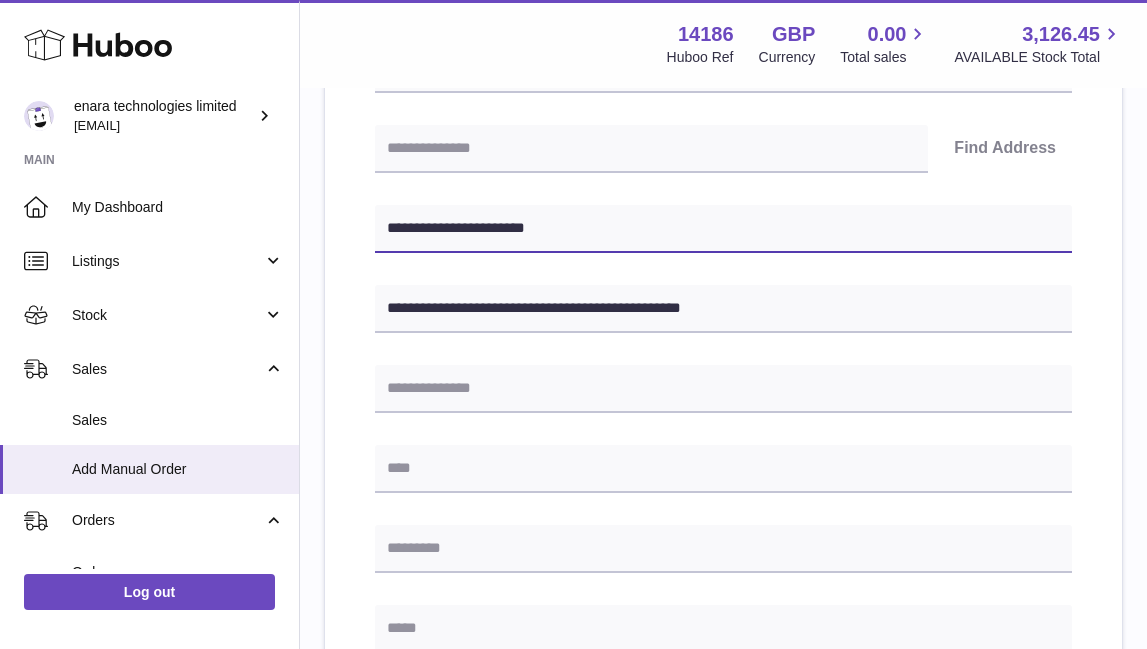 type on "**********" 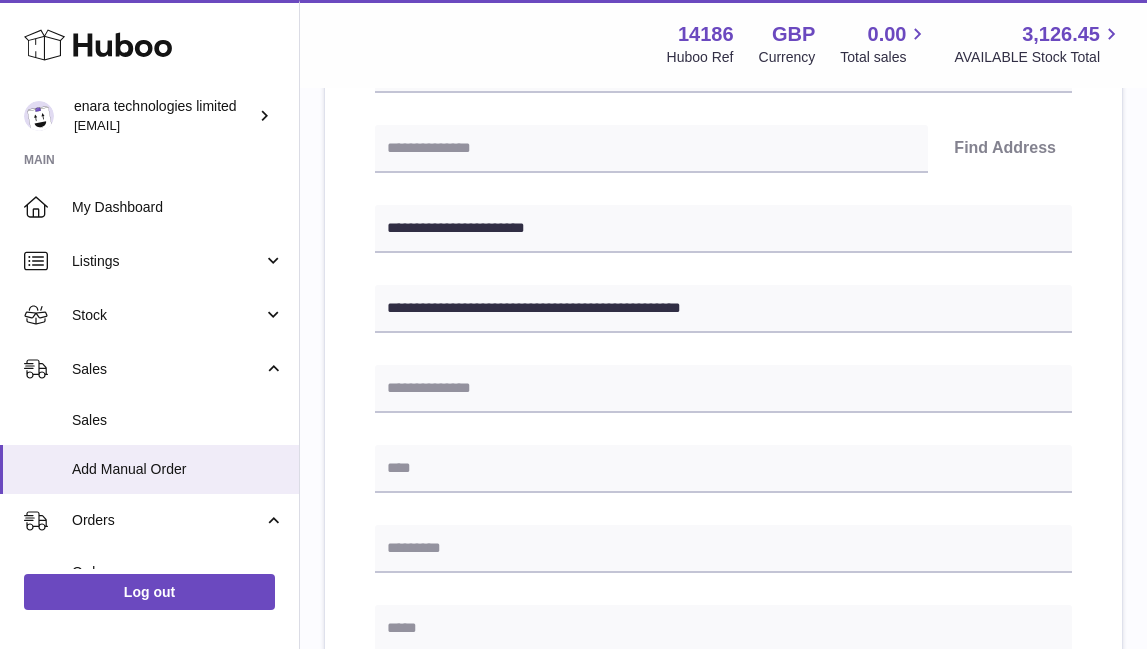 paste on "**********" 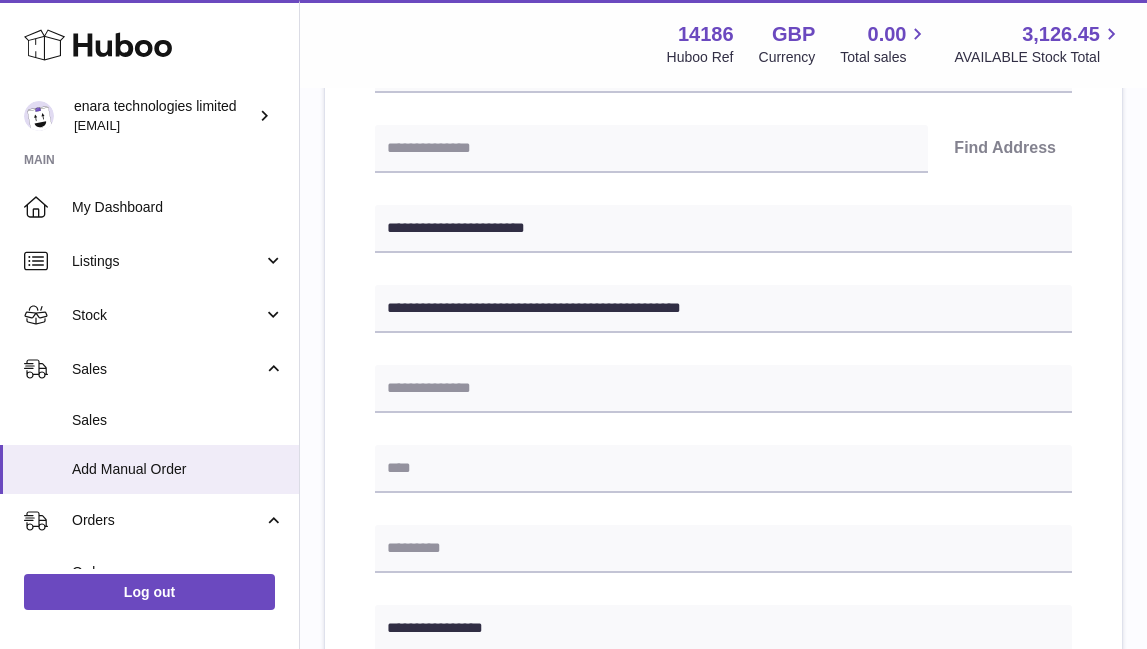 type on "**********" 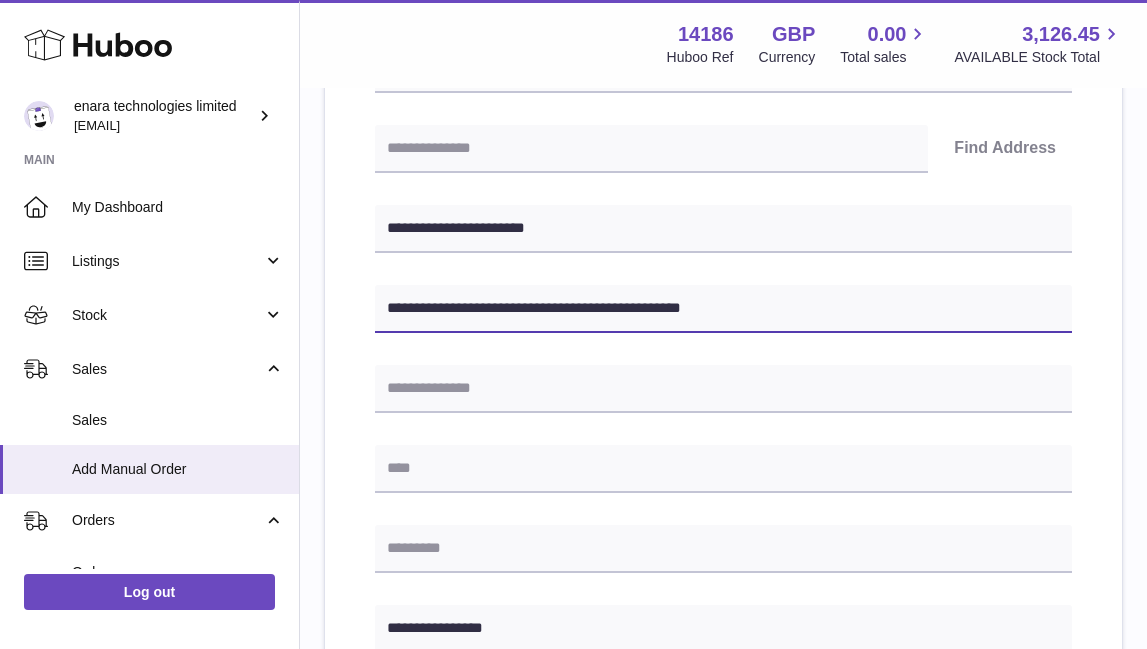 drag, startPoint x: 640, startPoint y: 301, endPoint x: 581, endPoint y: 307, distance: 59.3043 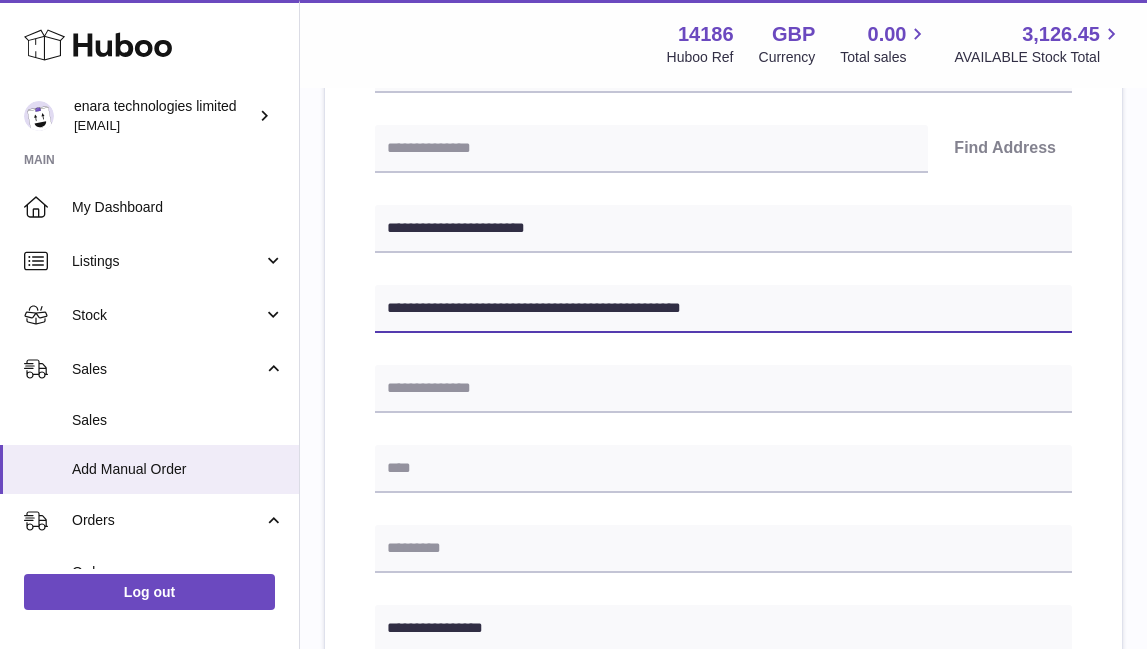 click on "**********" at bounding box center [723, 309] 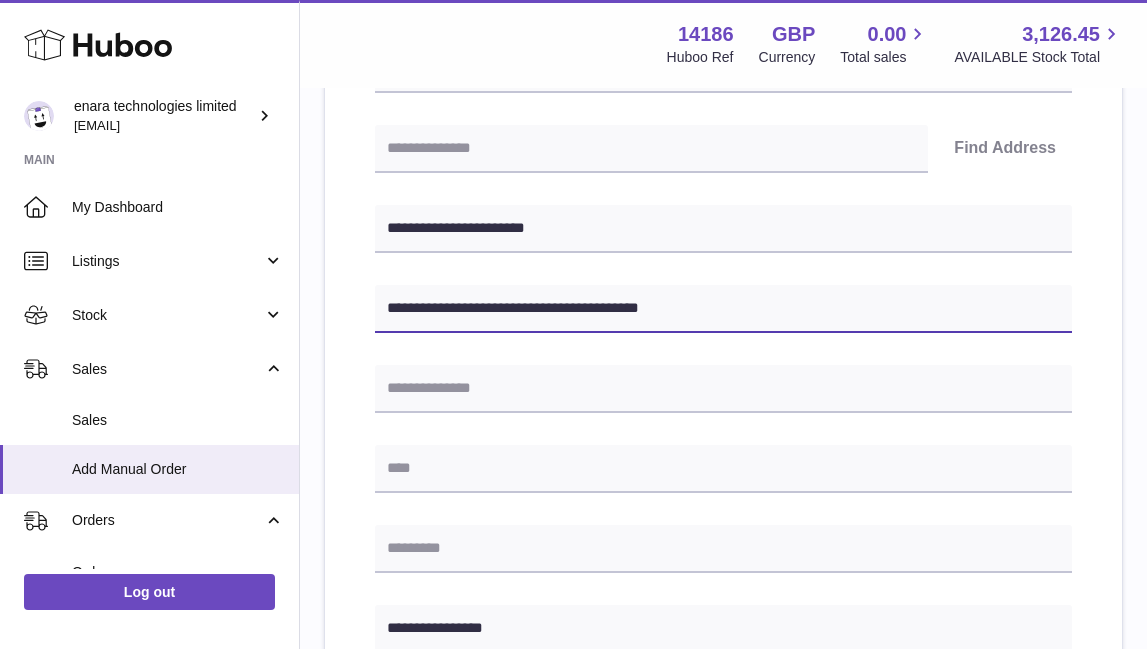 type on "**********" 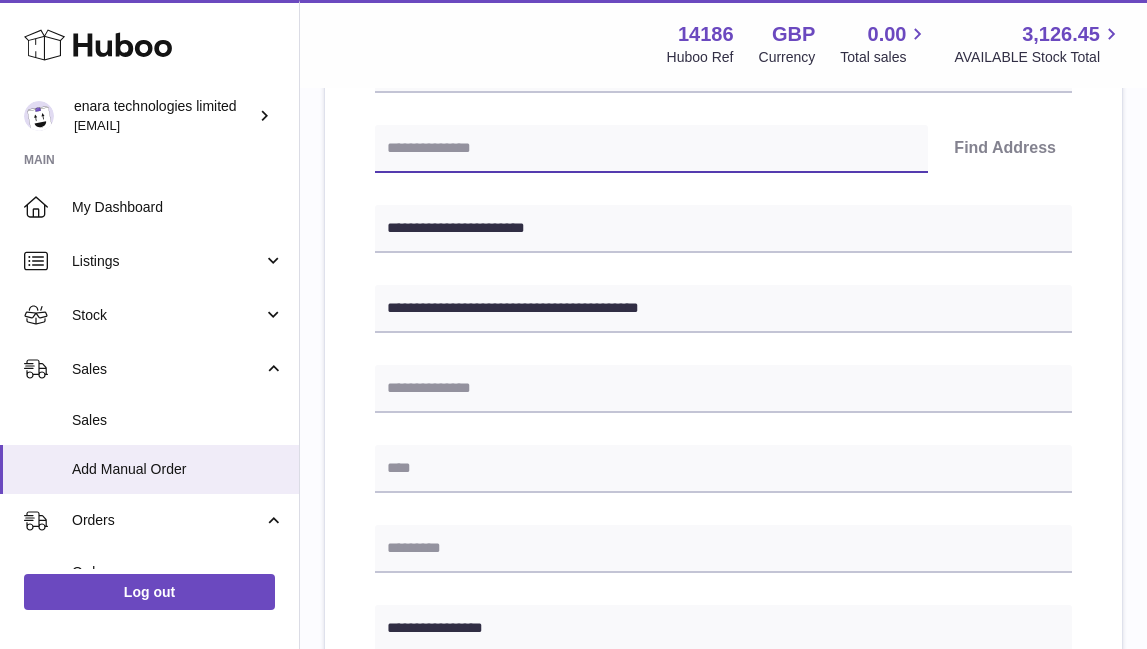 paste on "*******" 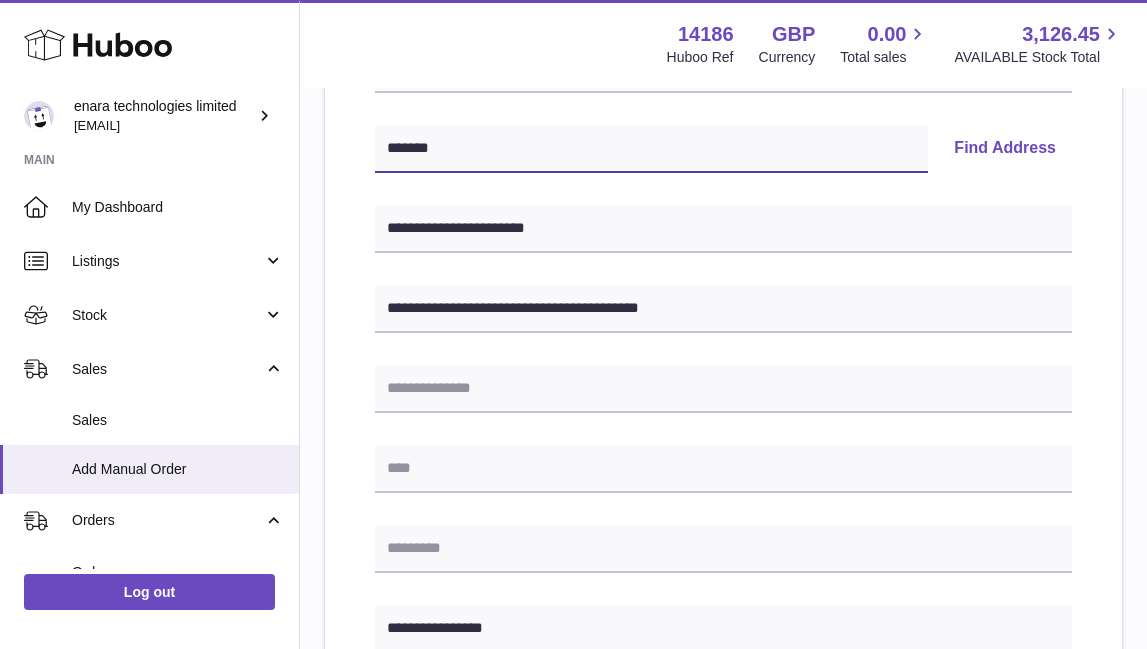 type on "*******" 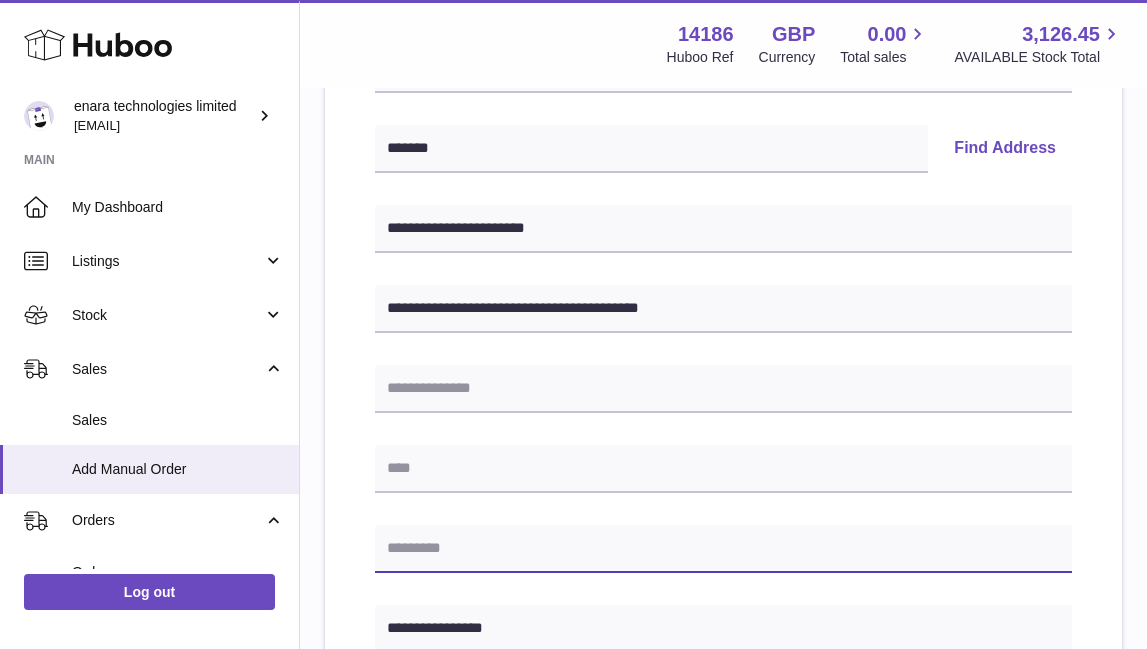 paste on "*******" 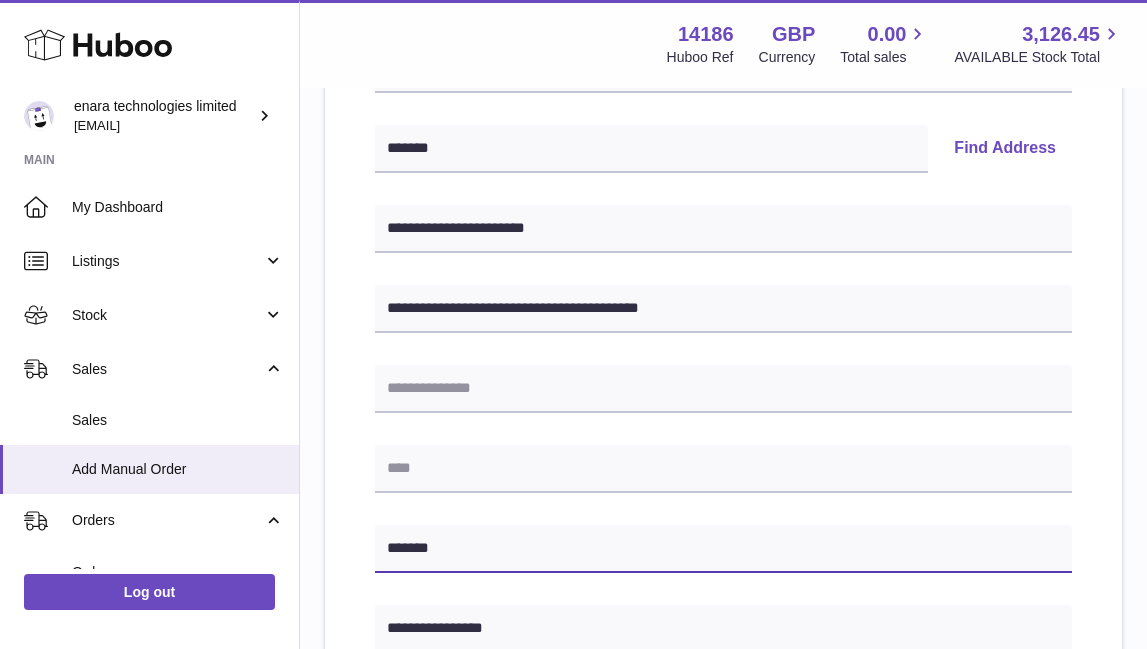 type on "*******" 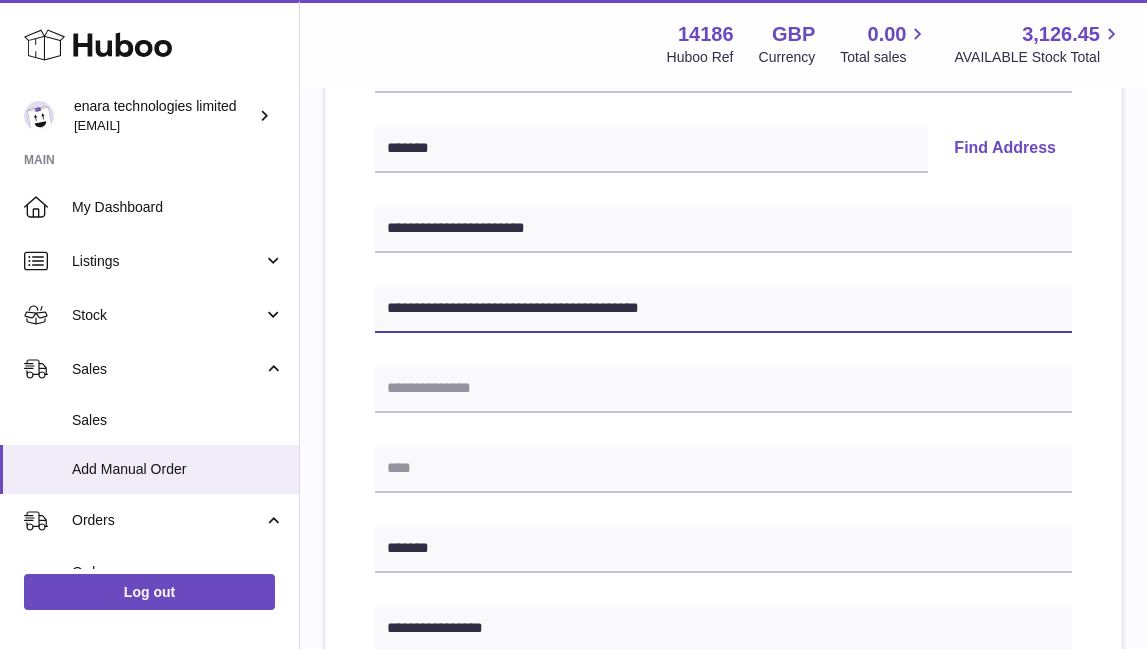 drag, startPoint x: 584, startPoint y: 307, endPoint x: 818, endPoint y: 345, distance: 237.0654 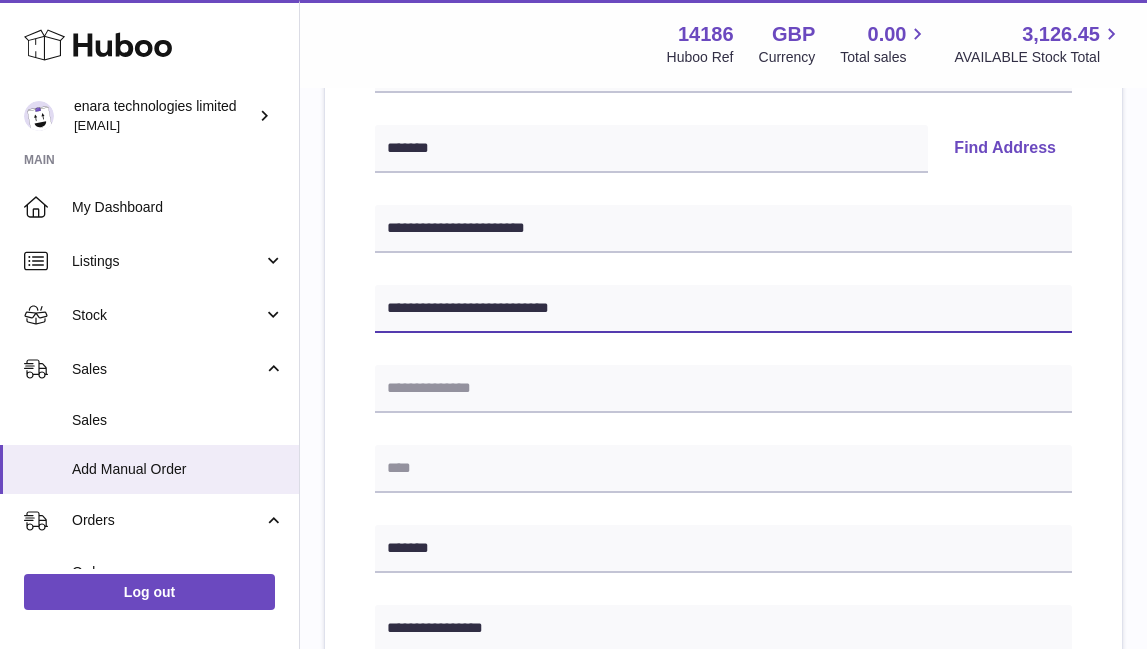 type on "**********" 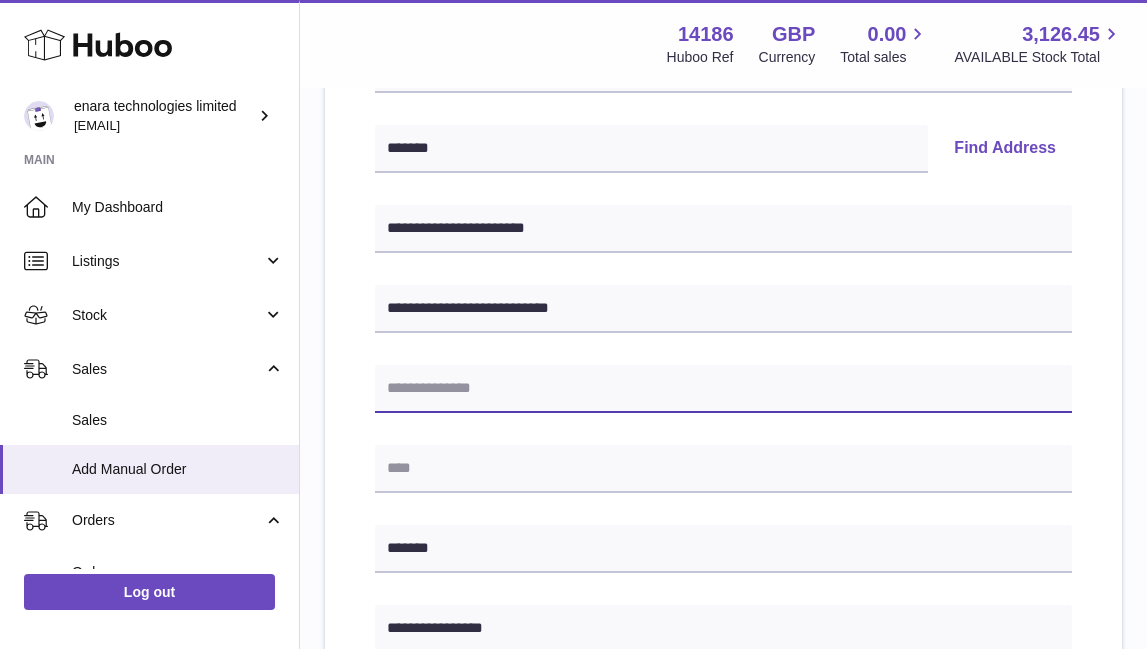 paste on "**********" 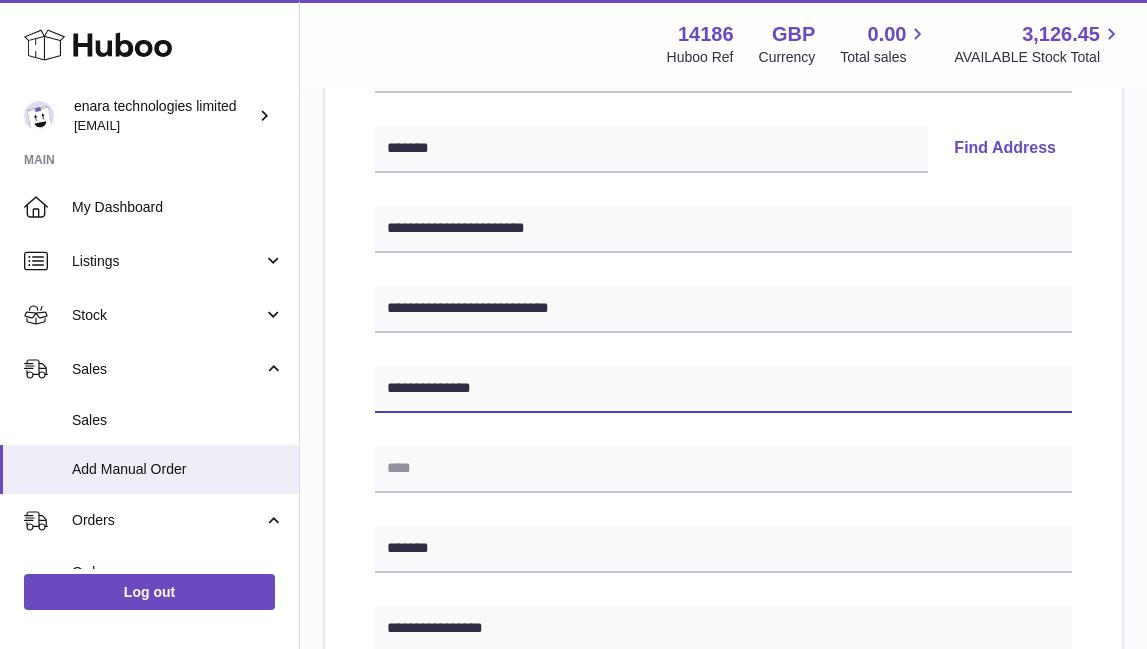type on "**********" 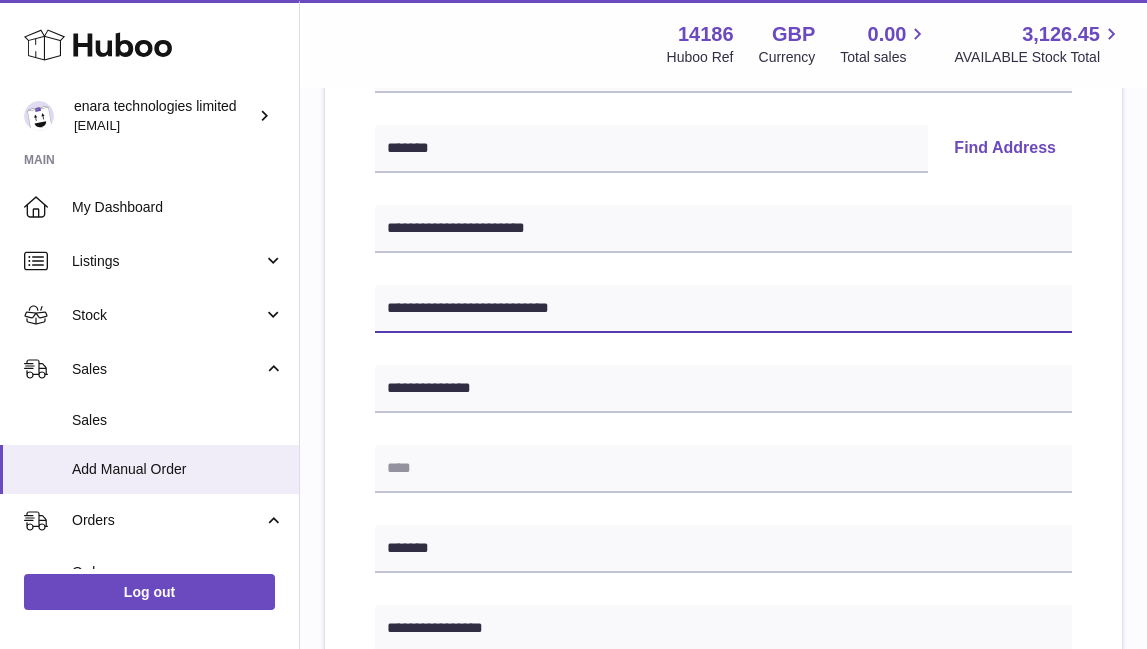 click on "**********" at bounding box center (723, 309) 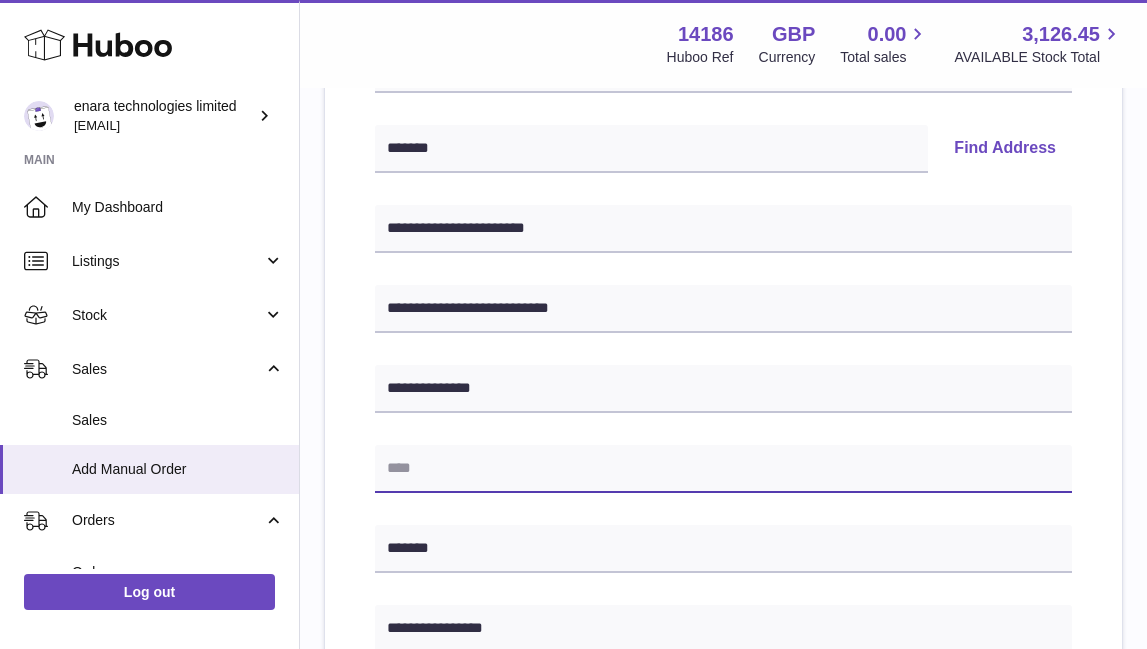 click at bounding box center (723, 469) 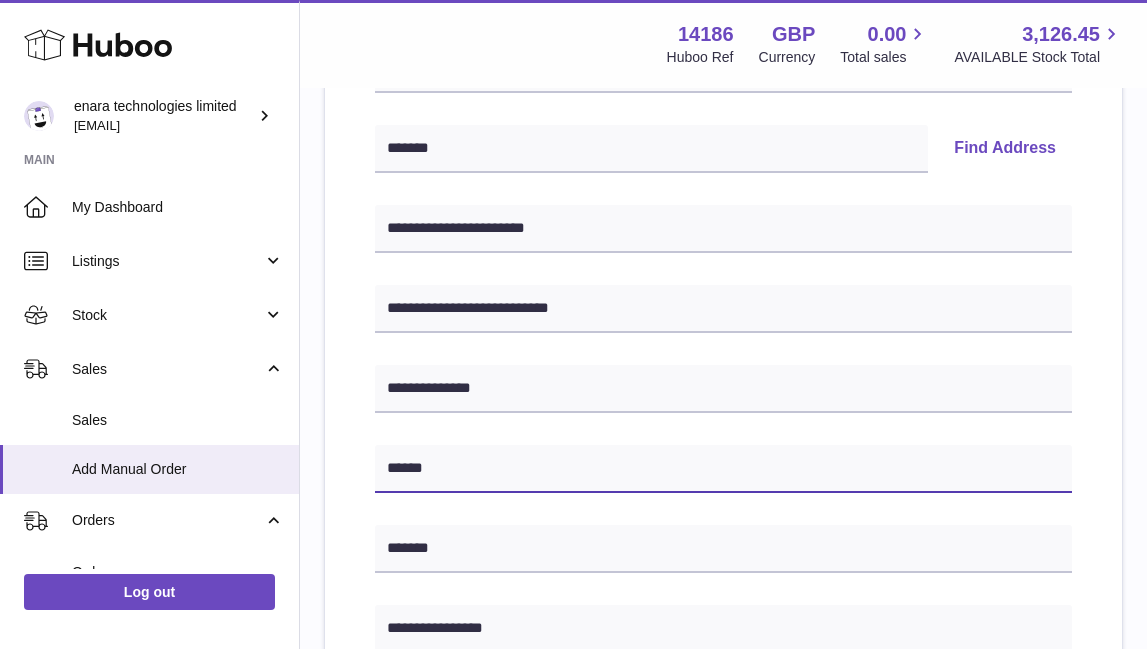 type on "******" 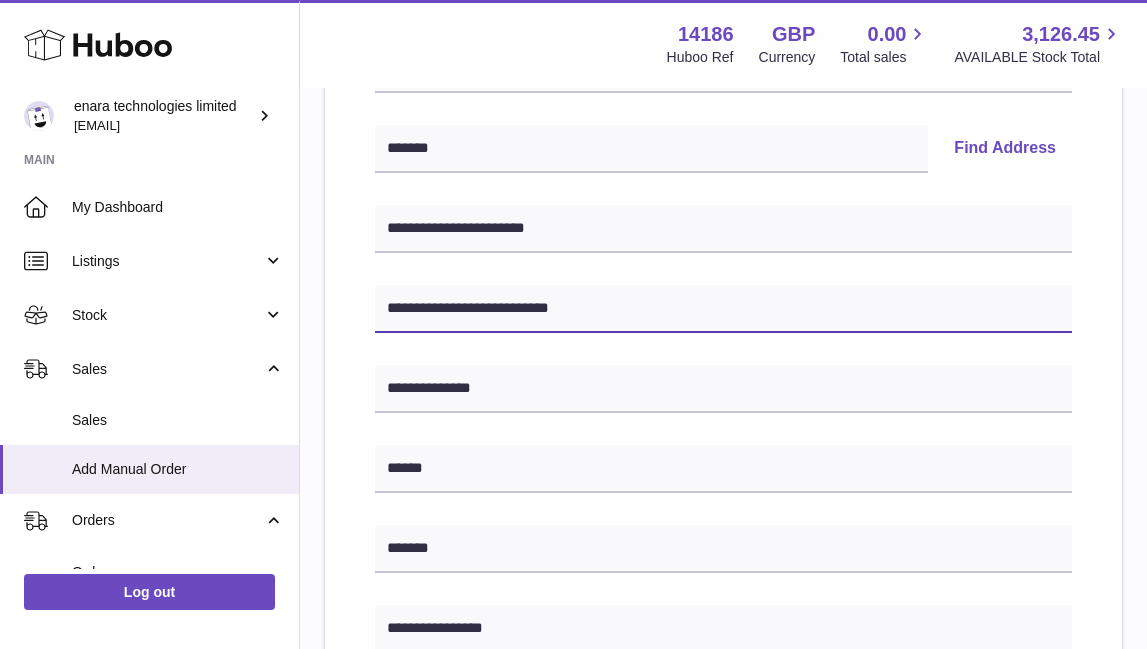 click on "**********" at bounding box center [723, 309] 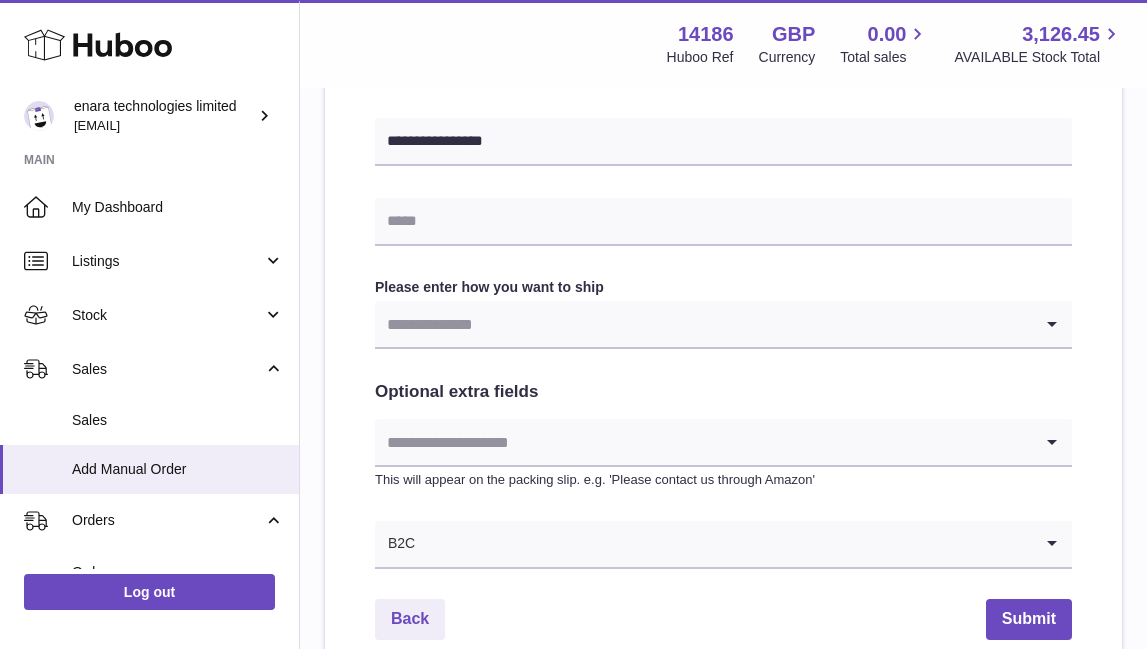 scroll, scrollTop: 929, scrollLeft: 0, axis: vertical 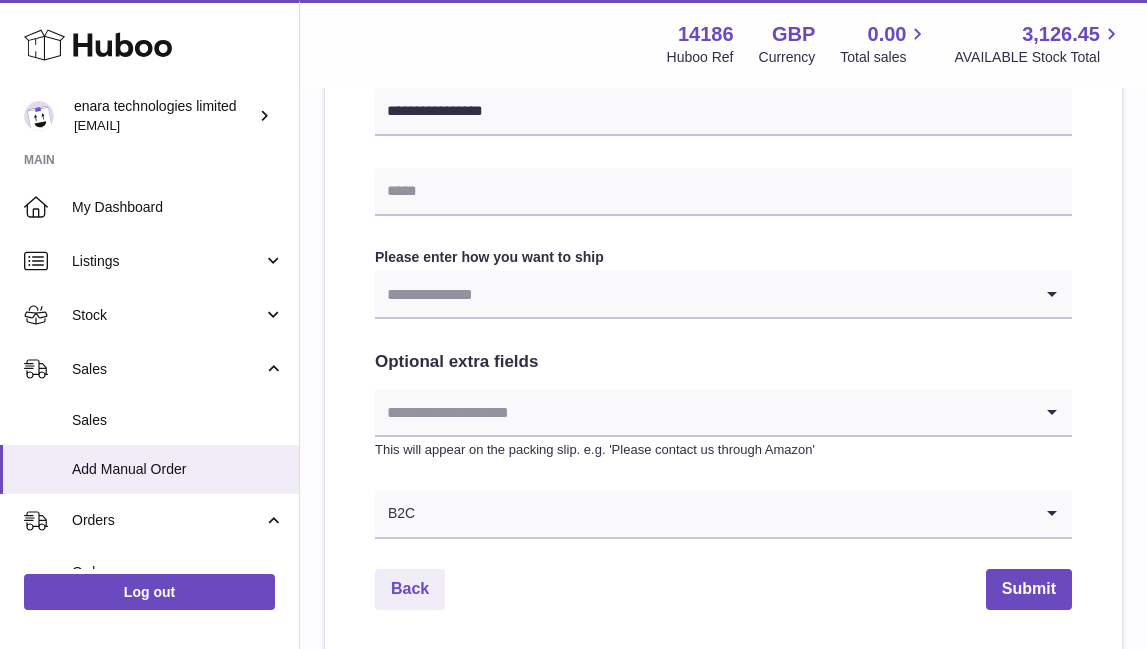 type on "**********" 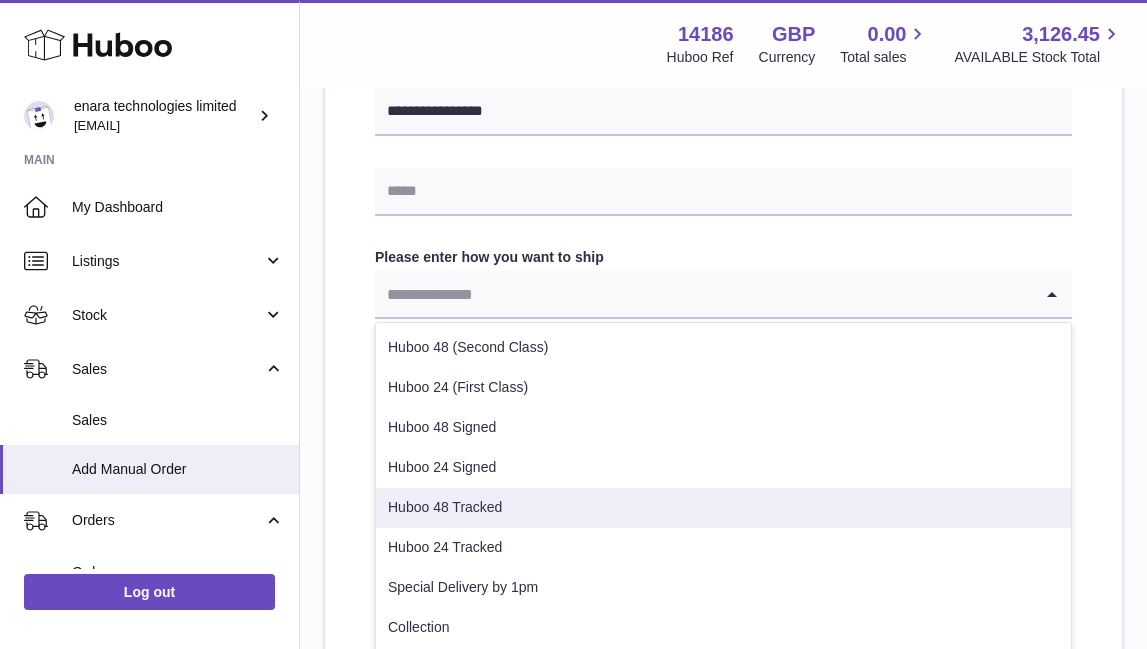 click on "Huboo 48 Tracked" at bounding box center (723, 508) 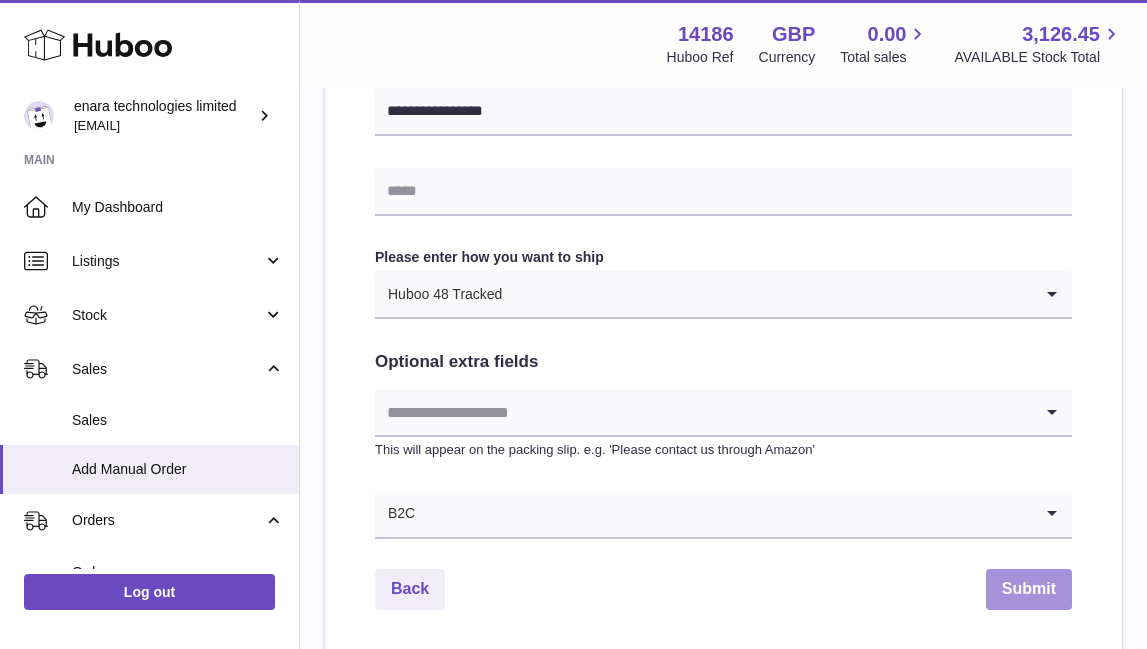 click on "Submit" at bounding box center (1029, 589) 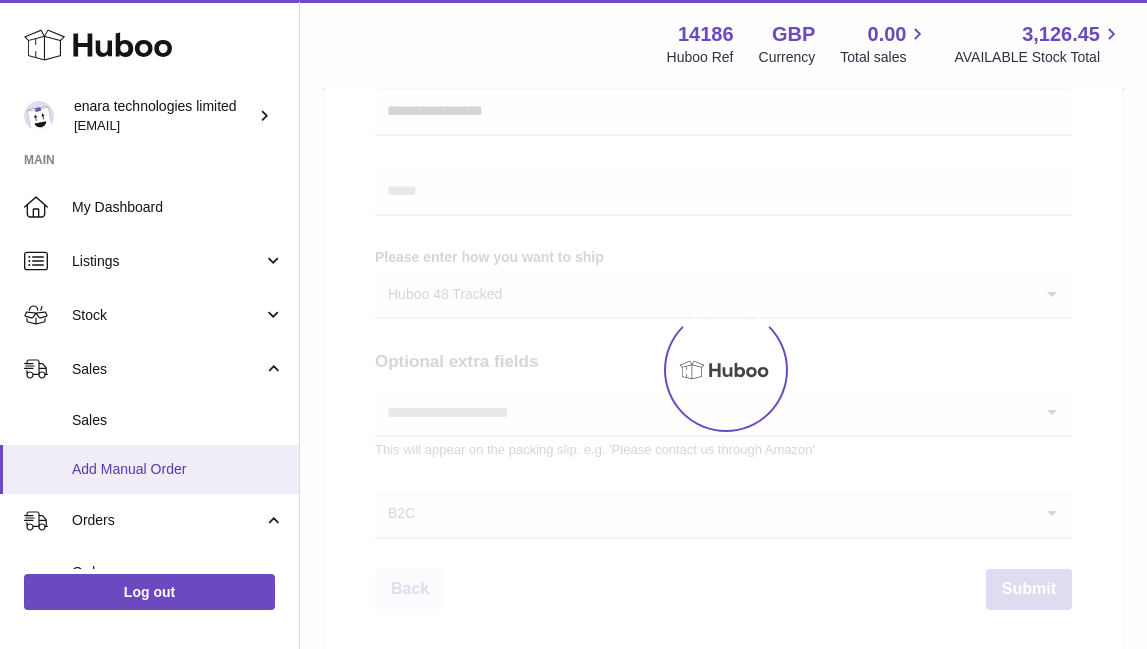 scroll, scrollTop: 0, scrollLeft: 0, axis: both 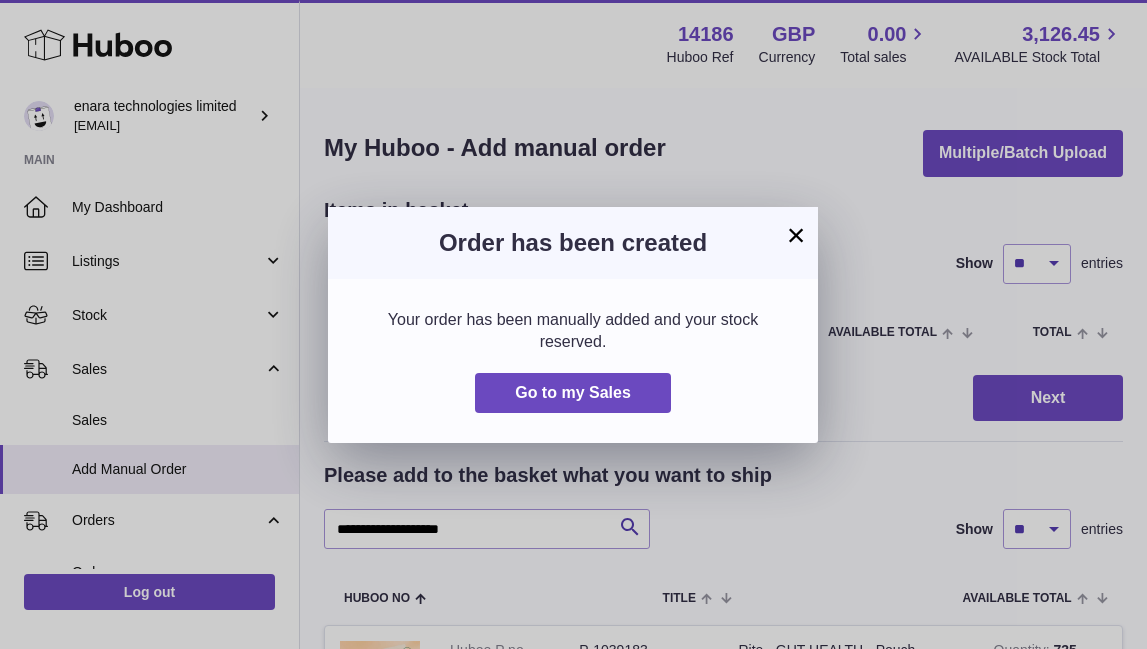 click on "×" at bounding box center (796, 235) 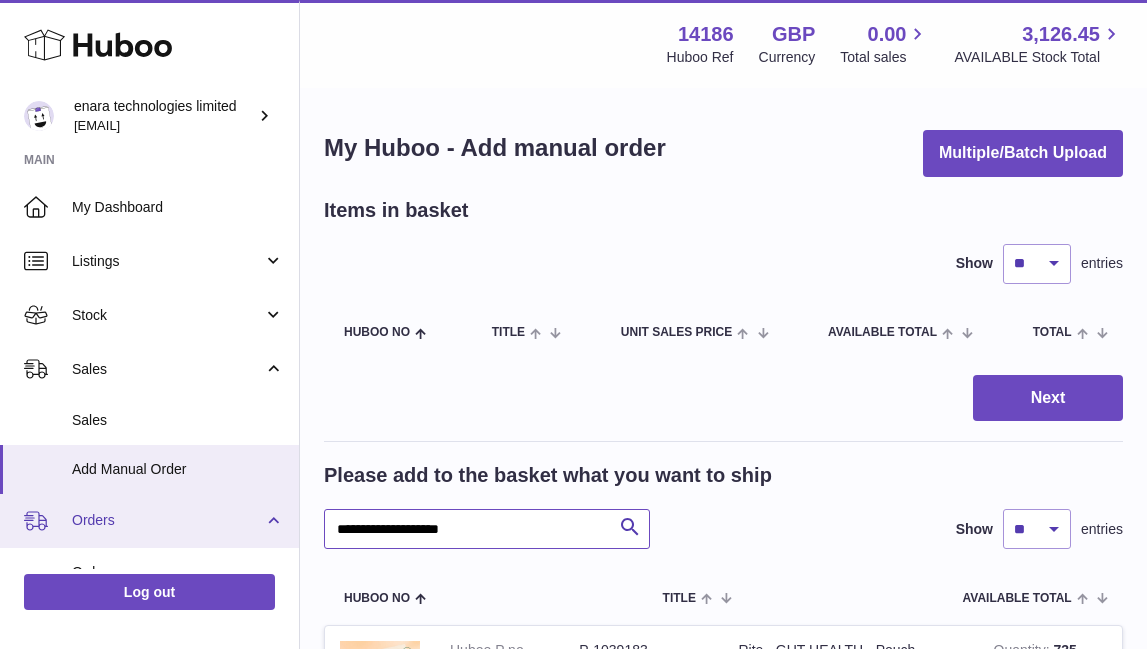 drag, startPoint x: 493, startPoint y: 524, endPoint x: 105, endPoint y: 510, distance: 388.2525 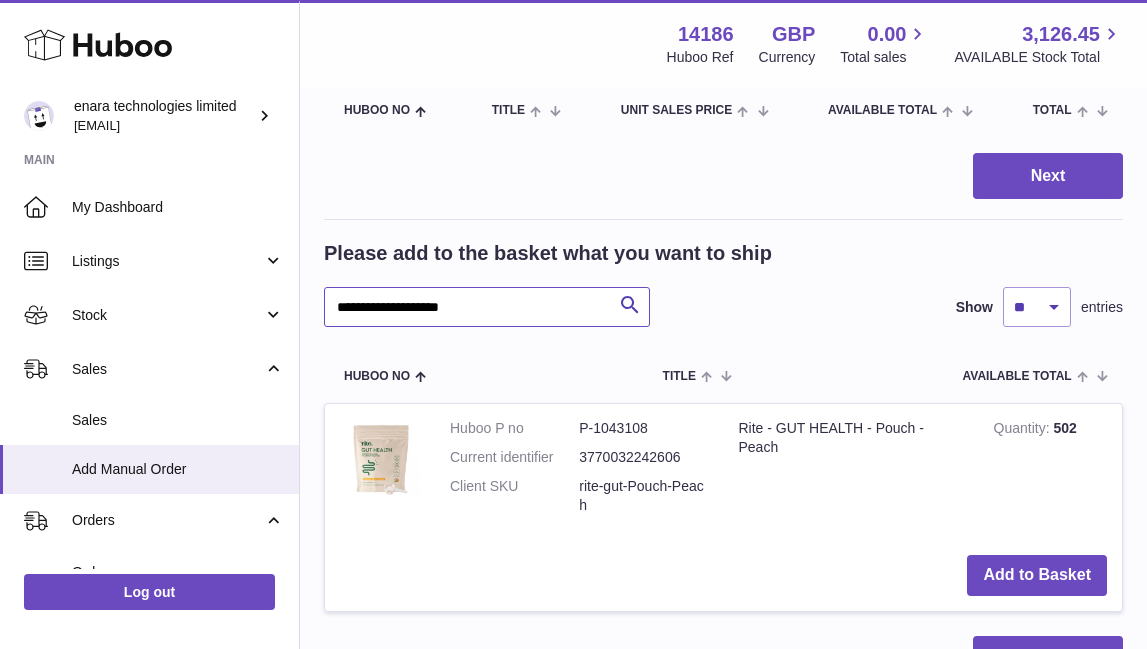 scroll, scrollTop: 223, scrollLeft: 0, axis: vertical 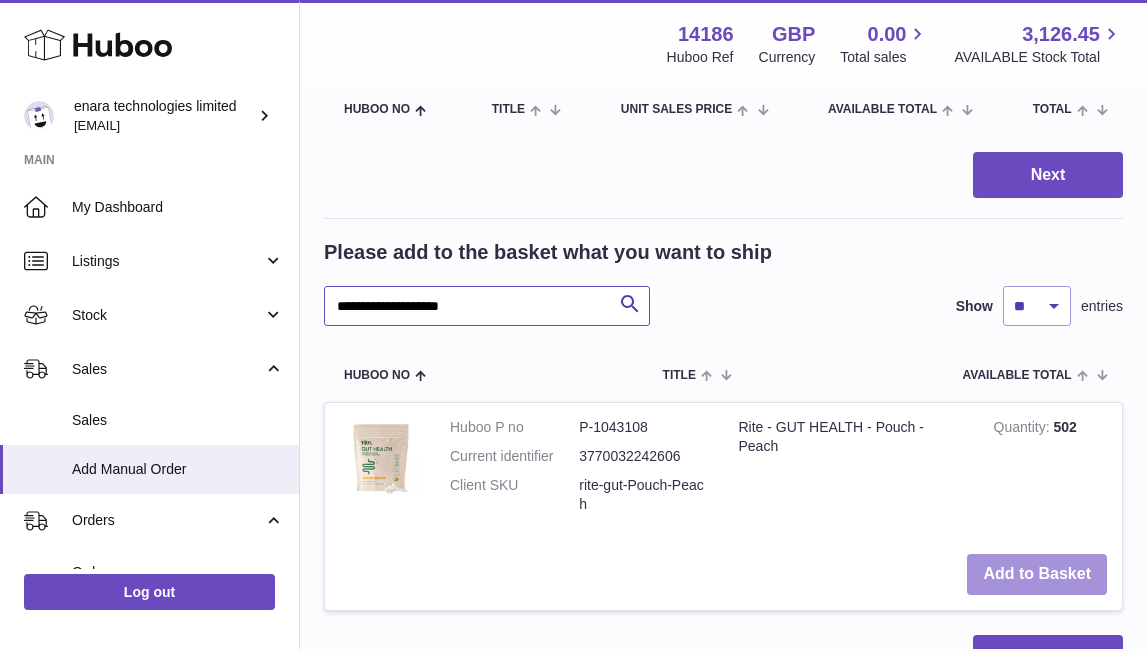 type on "**********" 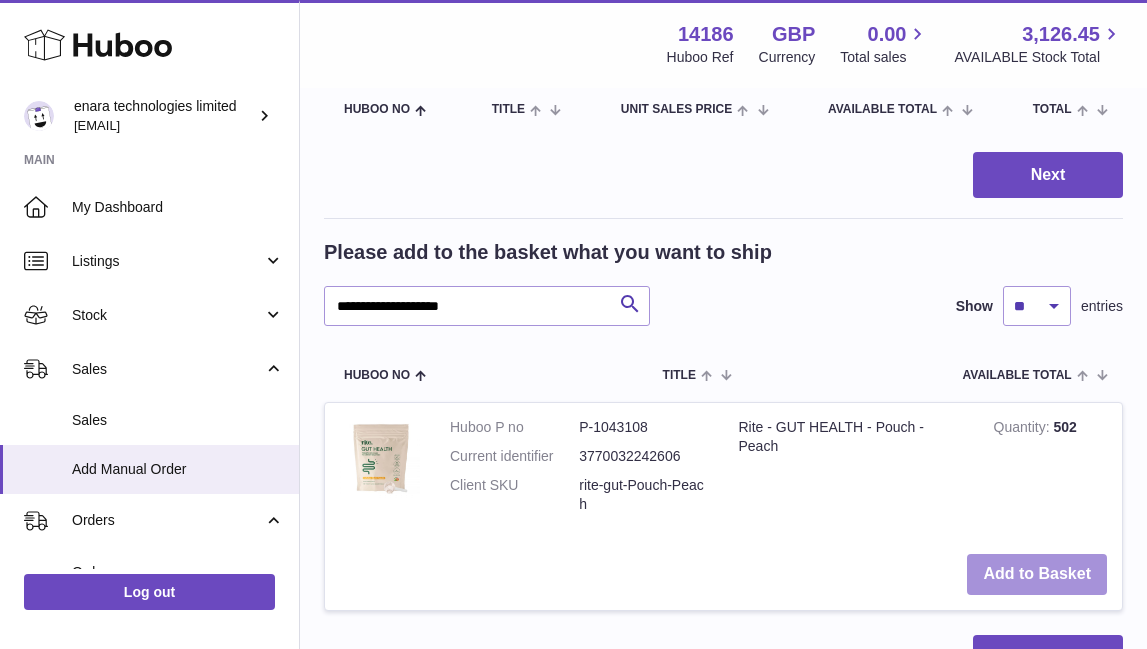 click on "Add to Basket" at bounding box center [1037, 574] 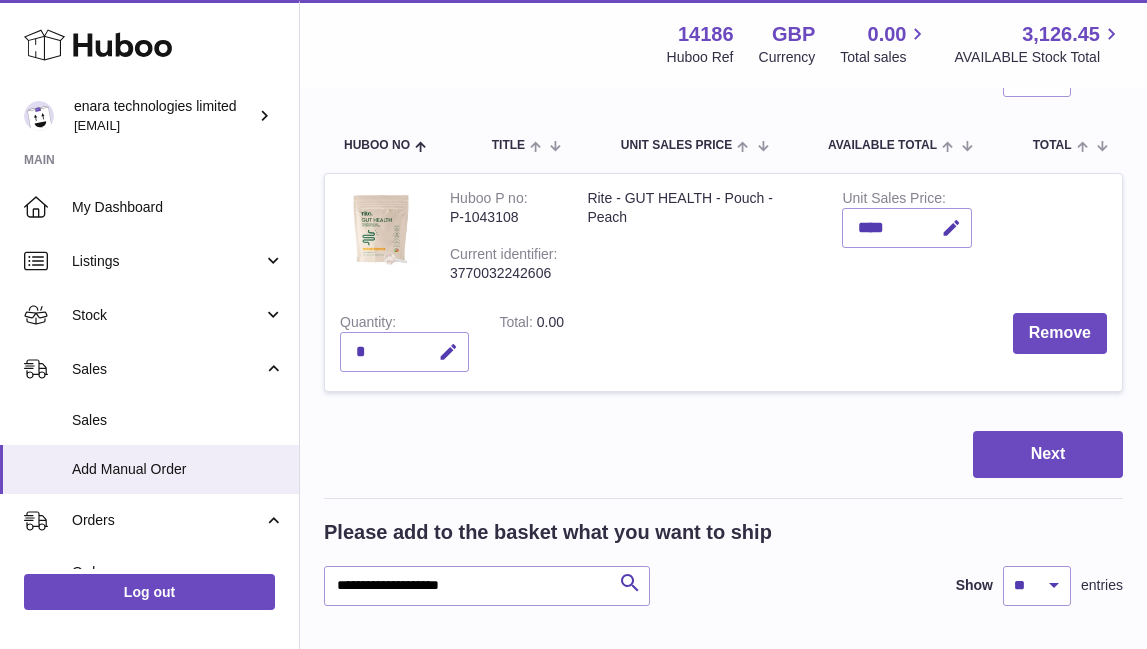 scroll, scrollTop: 238, scrollLeft: 0, axis: vertical 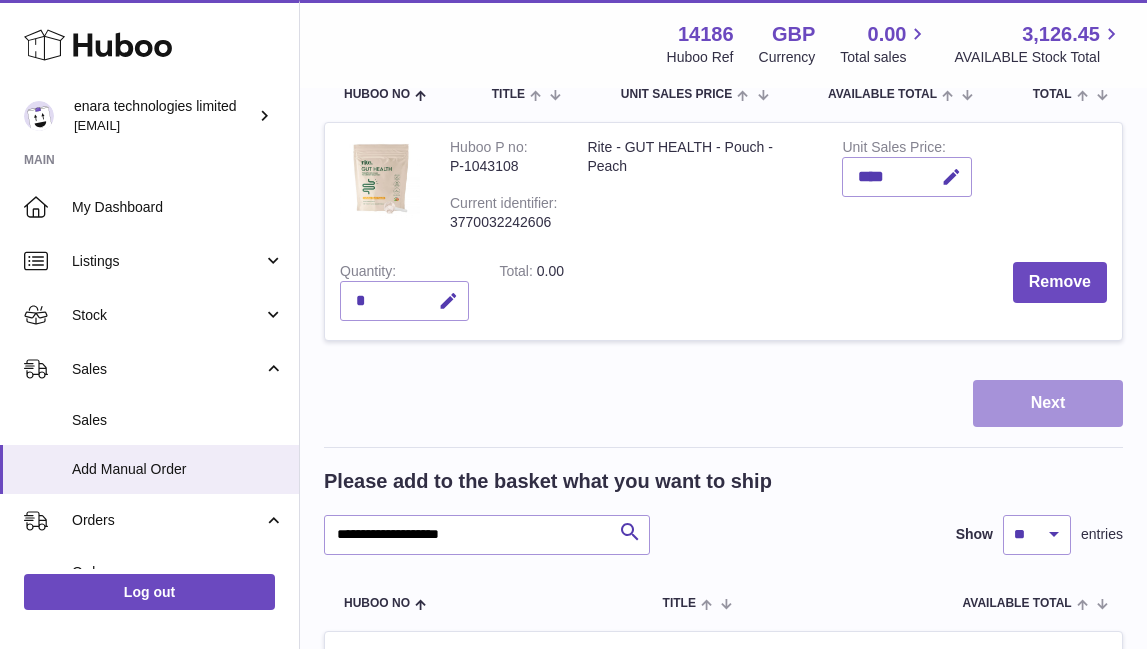 click on "Next" at bounding box center (1048, 403) 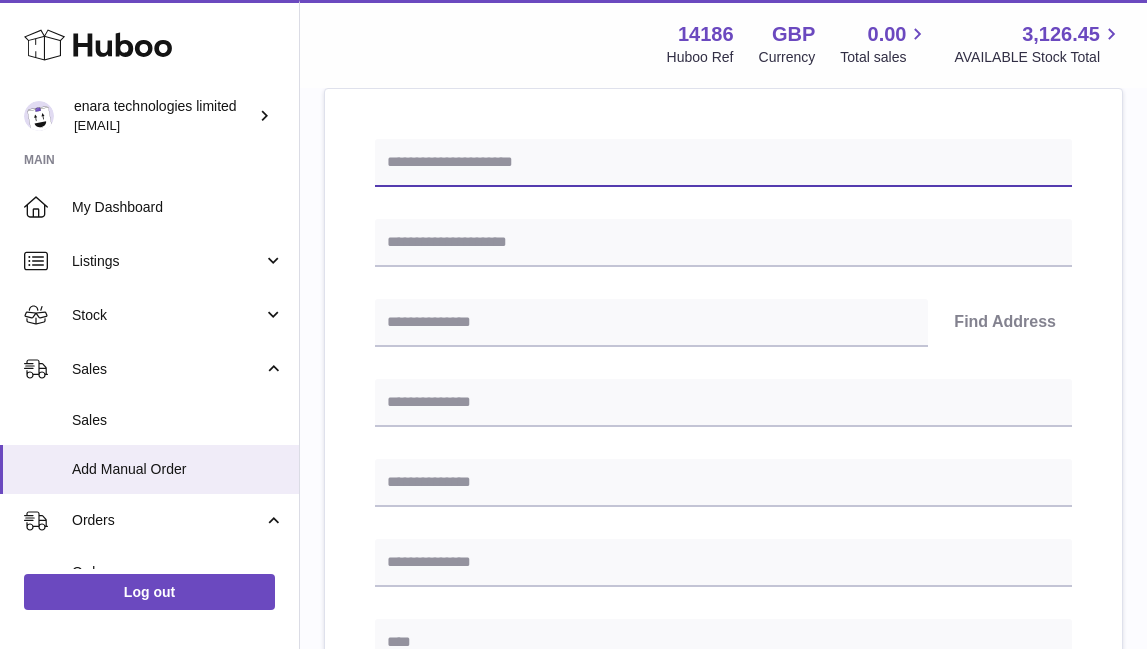 click at bounding box center [723, 163] 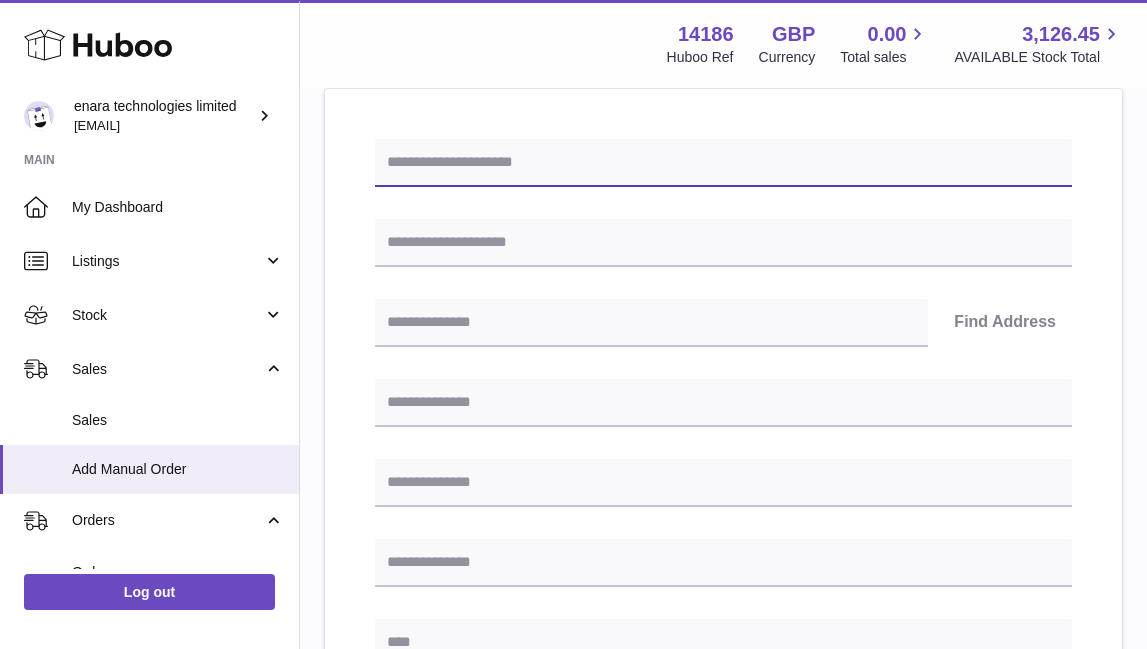 paste on "**********" 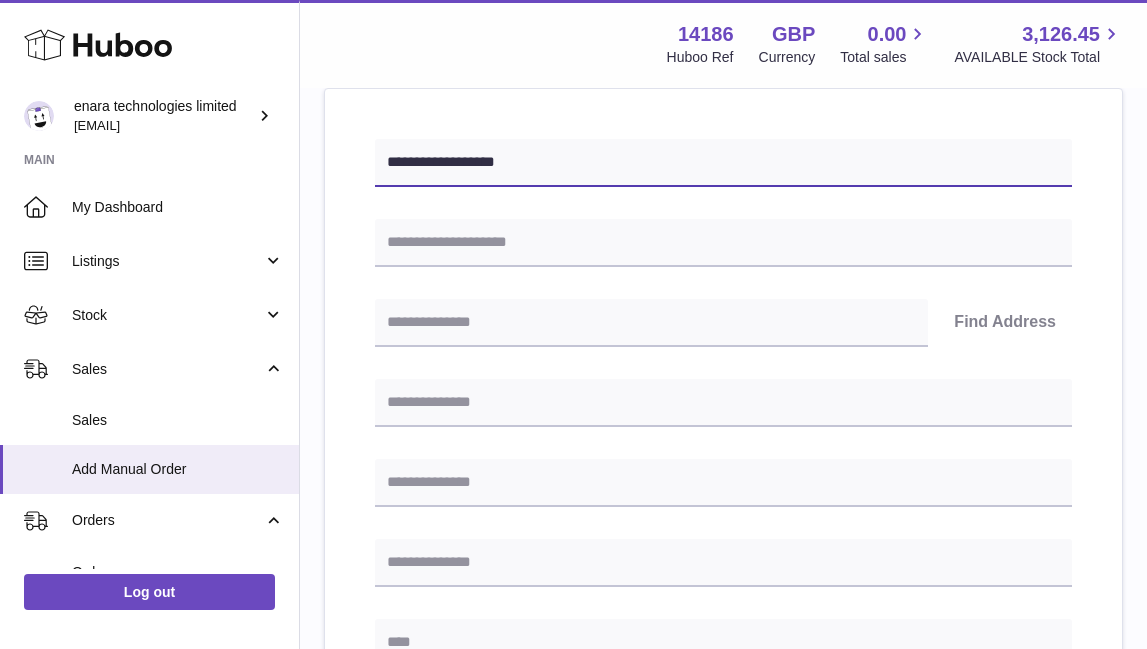 type on "**********" 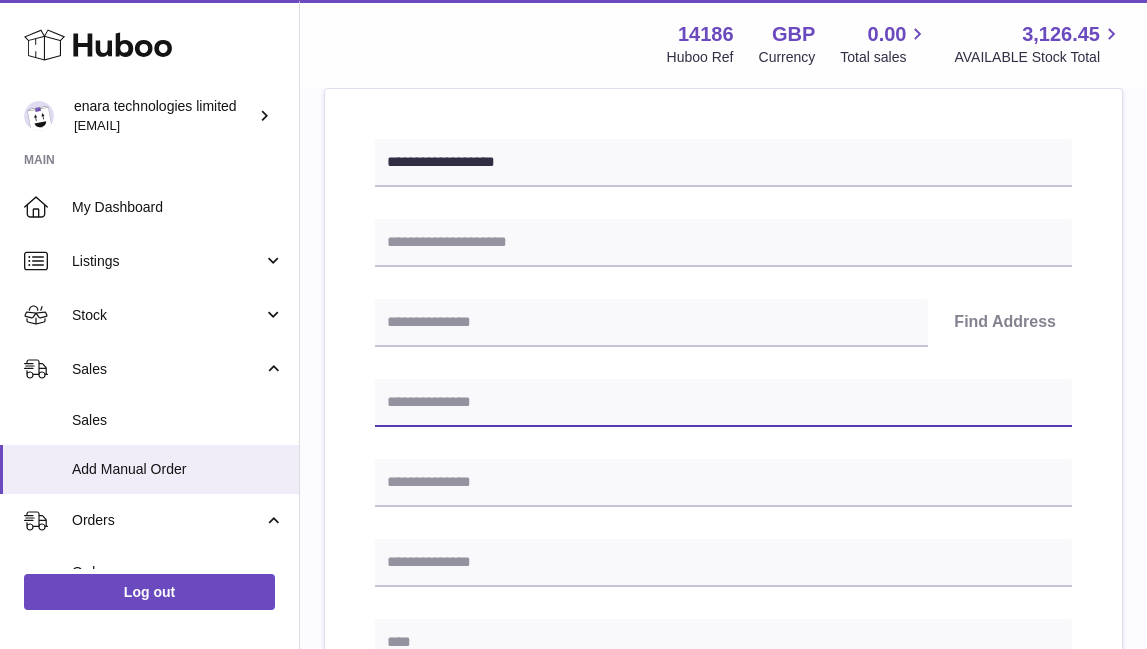 paste on "**********" 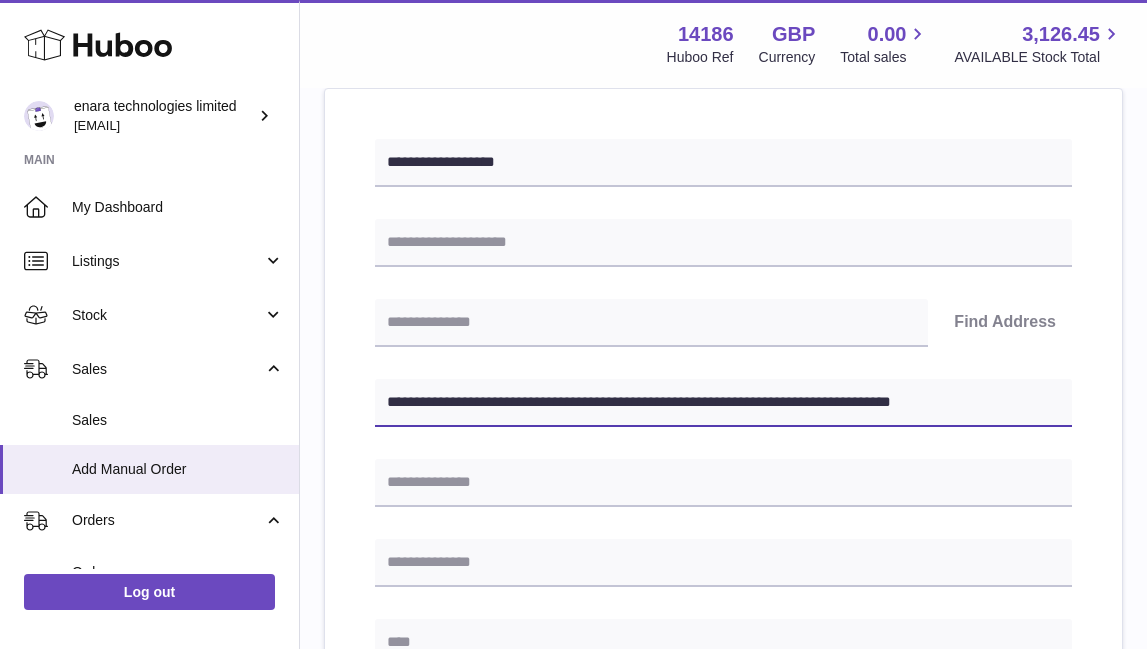 drag, startPoint x: 891, startPoint y: 400, endPoint x: 825, endPoint y: 394, distance: 66.27216 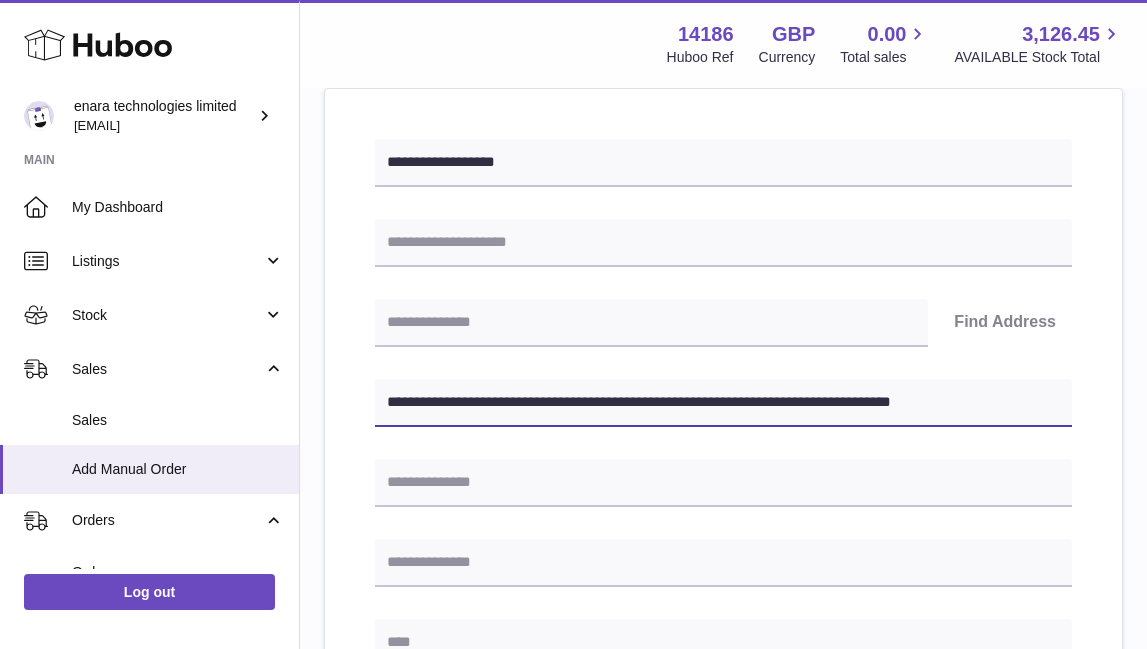 click on "**********" at bounding box center (723, 403) 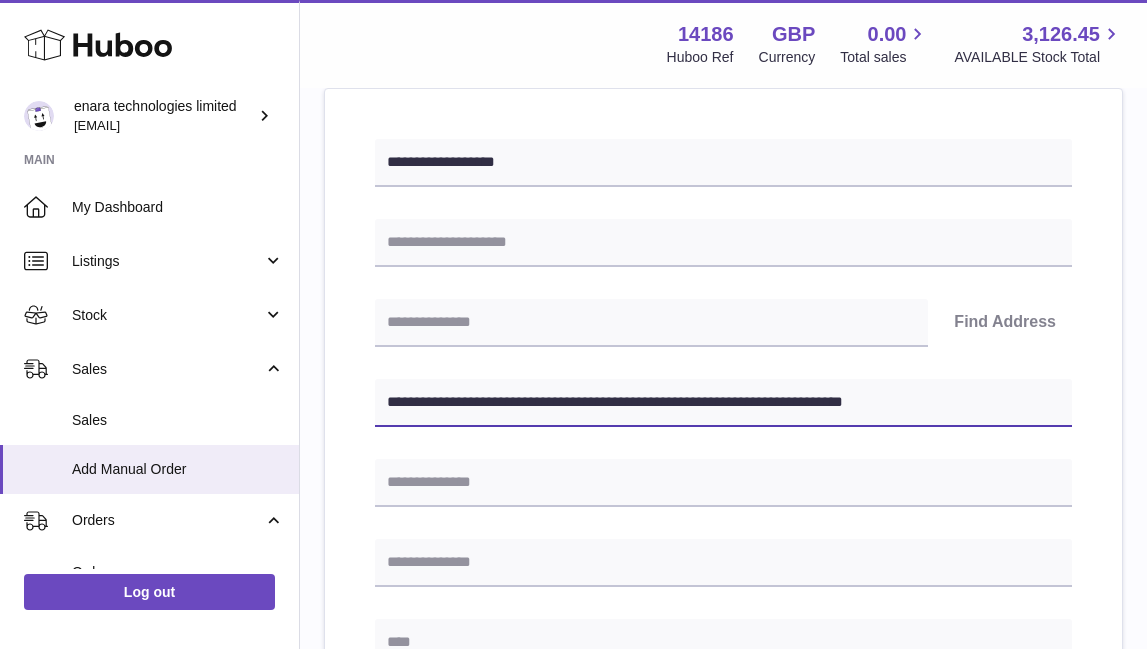 type on "**********" 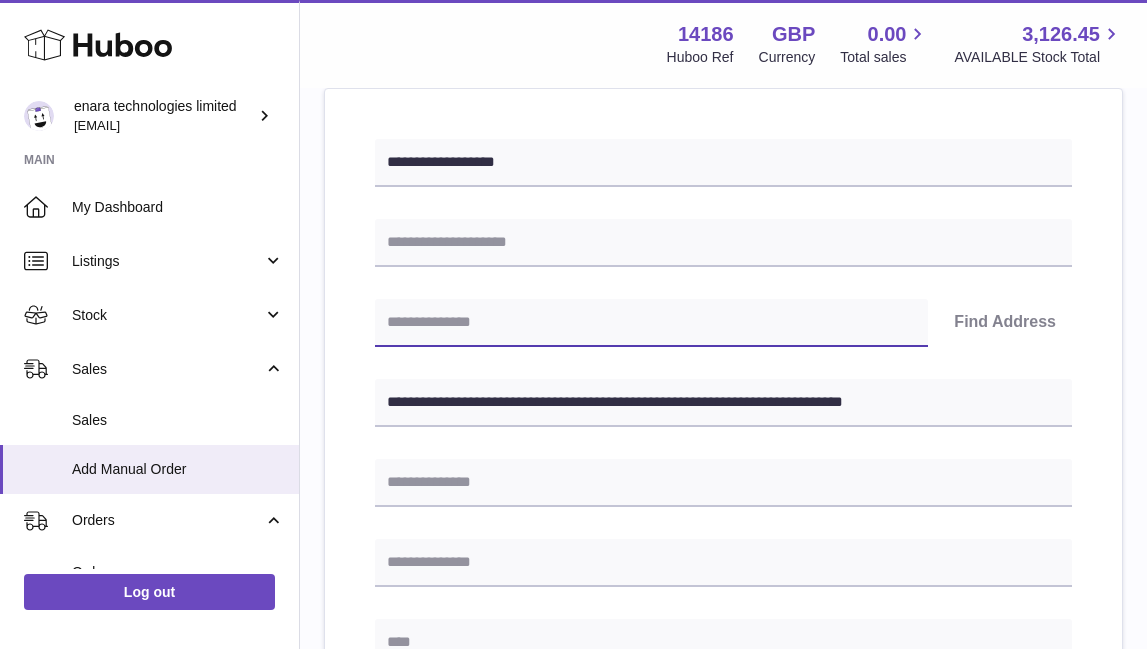 paste on "********" 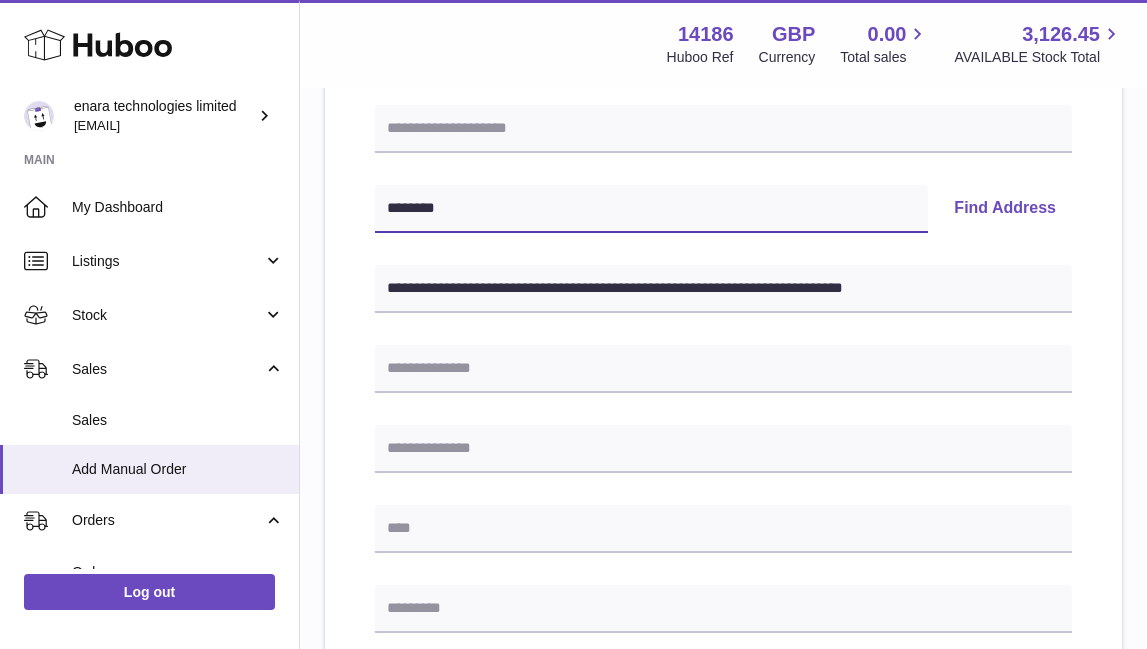 scroll, scrollTop: 365, scrollLeft: 0, axis: vertical 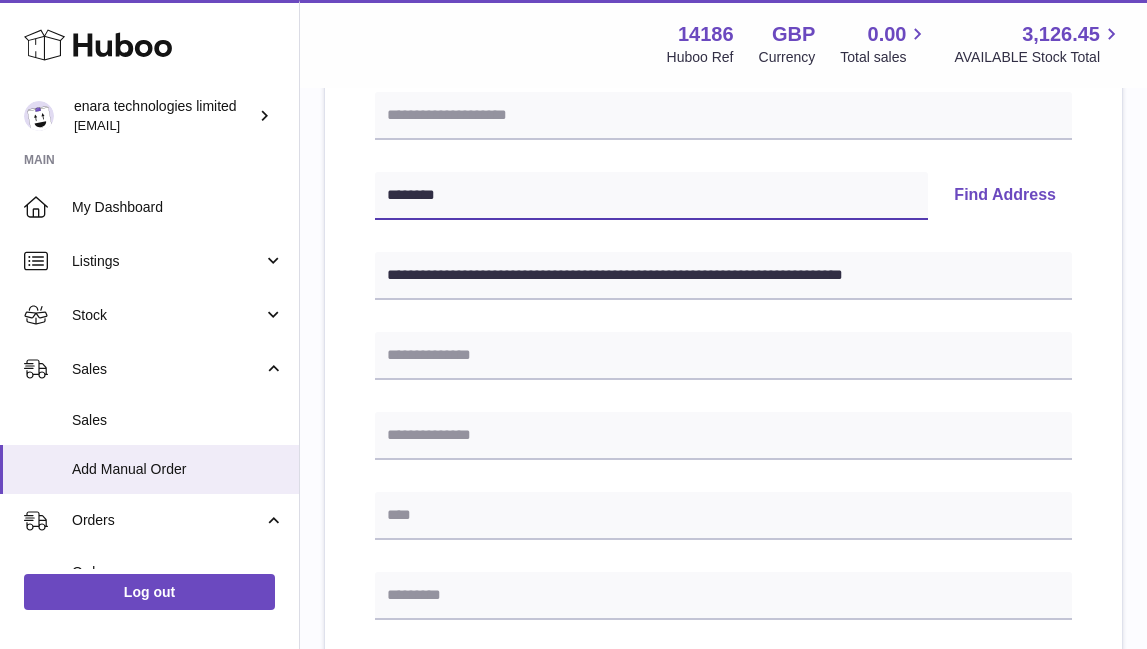 type on "********" 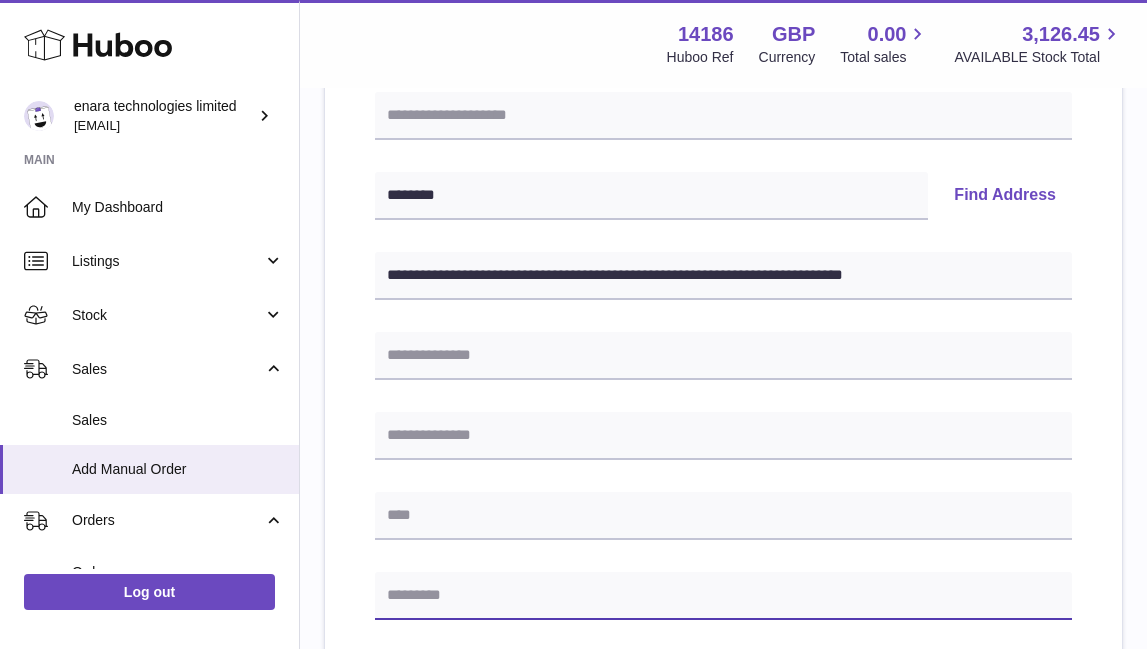 paste on "********" 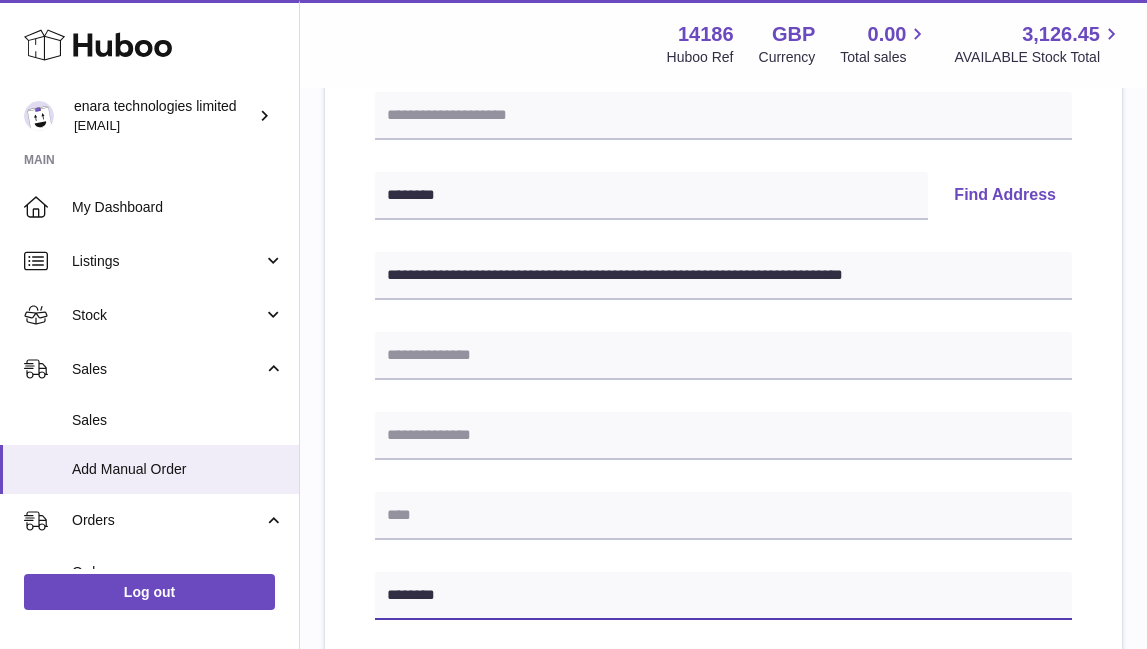 type on "********" 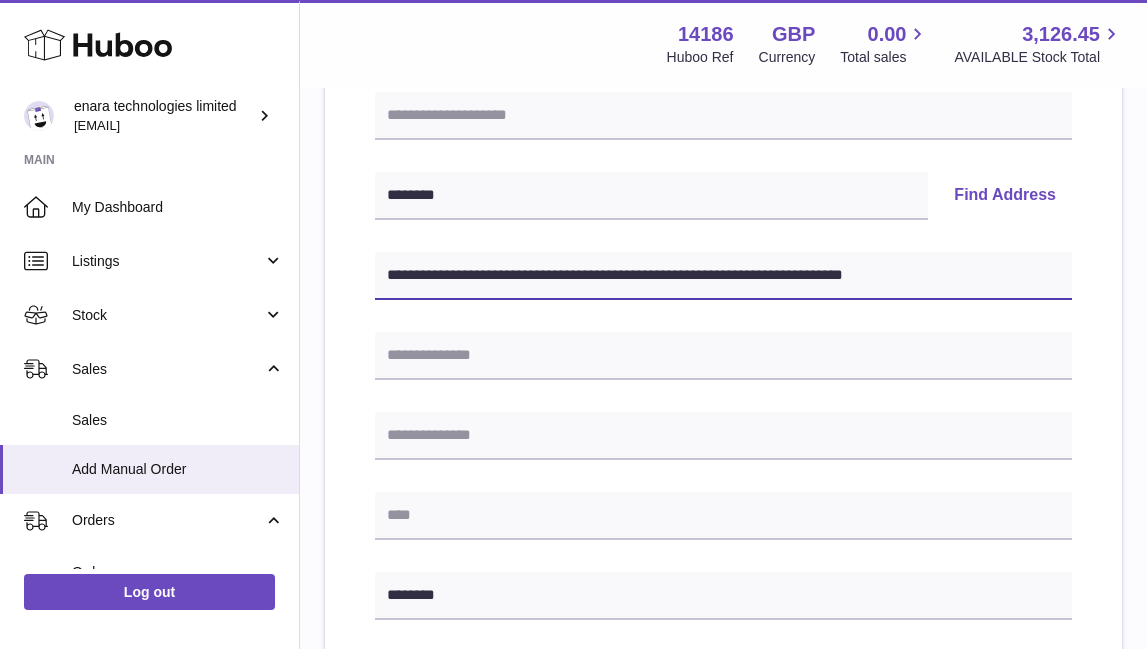 drag, startPoint x: 499, startPoint y: 274, endPoint x: 395, endPoint y: 278, distance: 104.0769 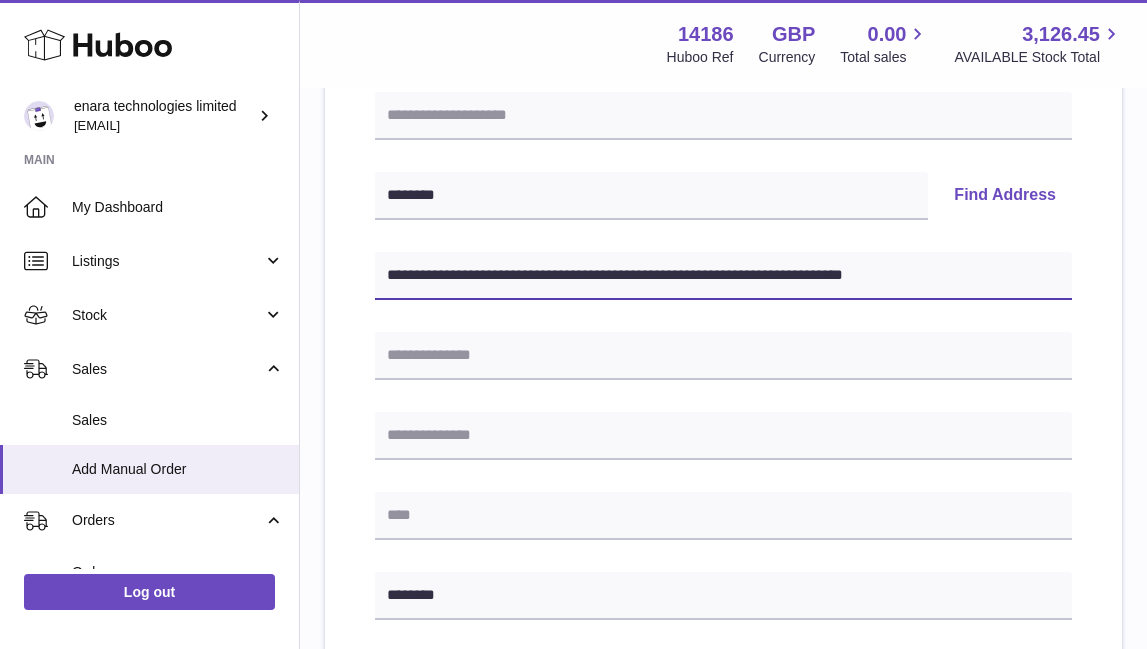 click on "**********" at bounding box center (723, 276) 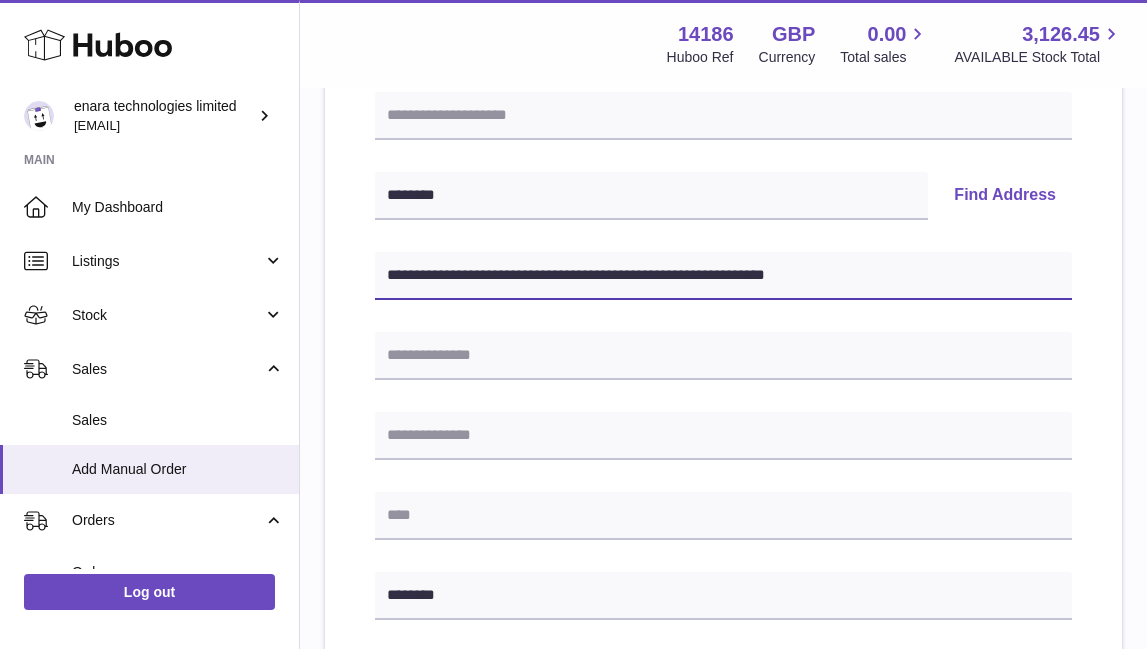 type on "**********" 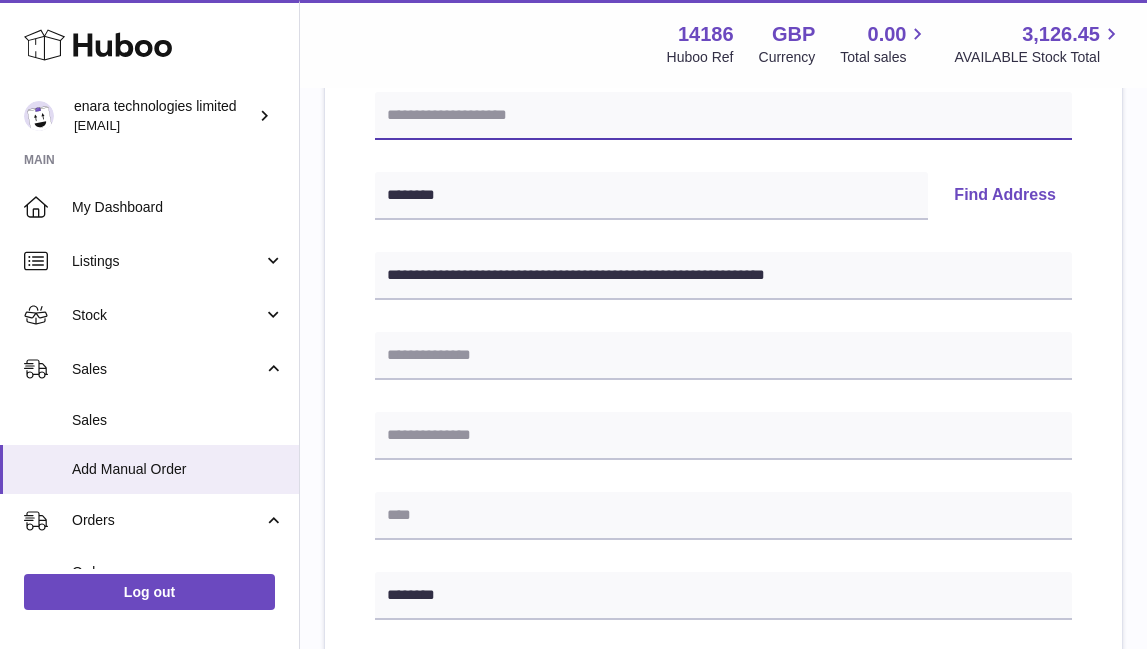paste on "**********" 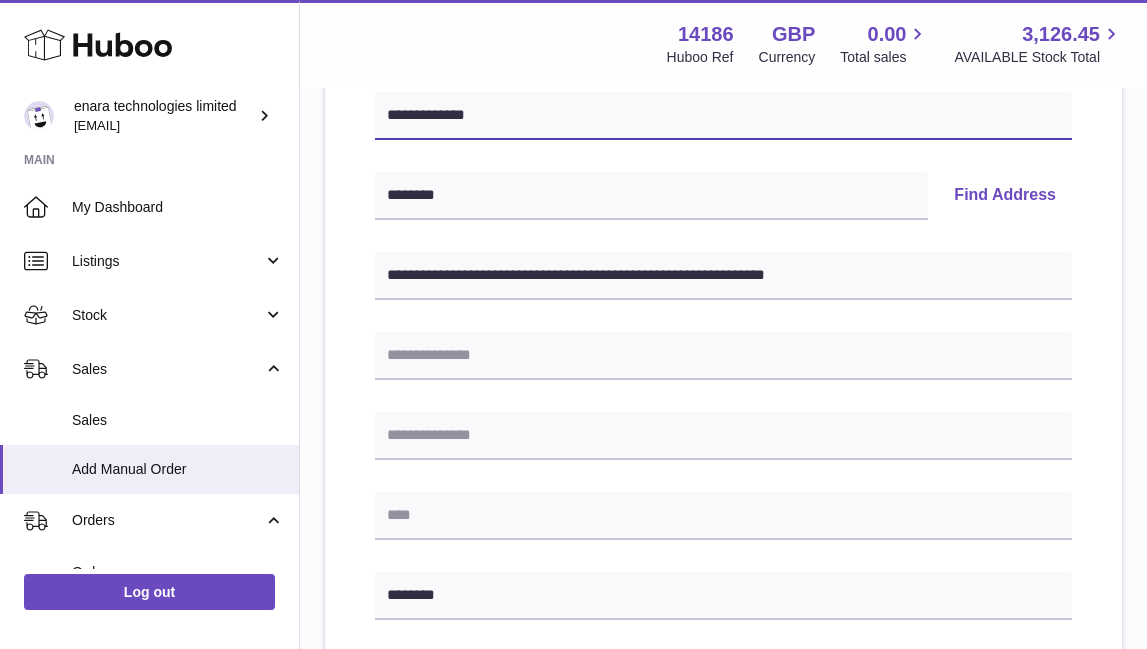 type on "**********" 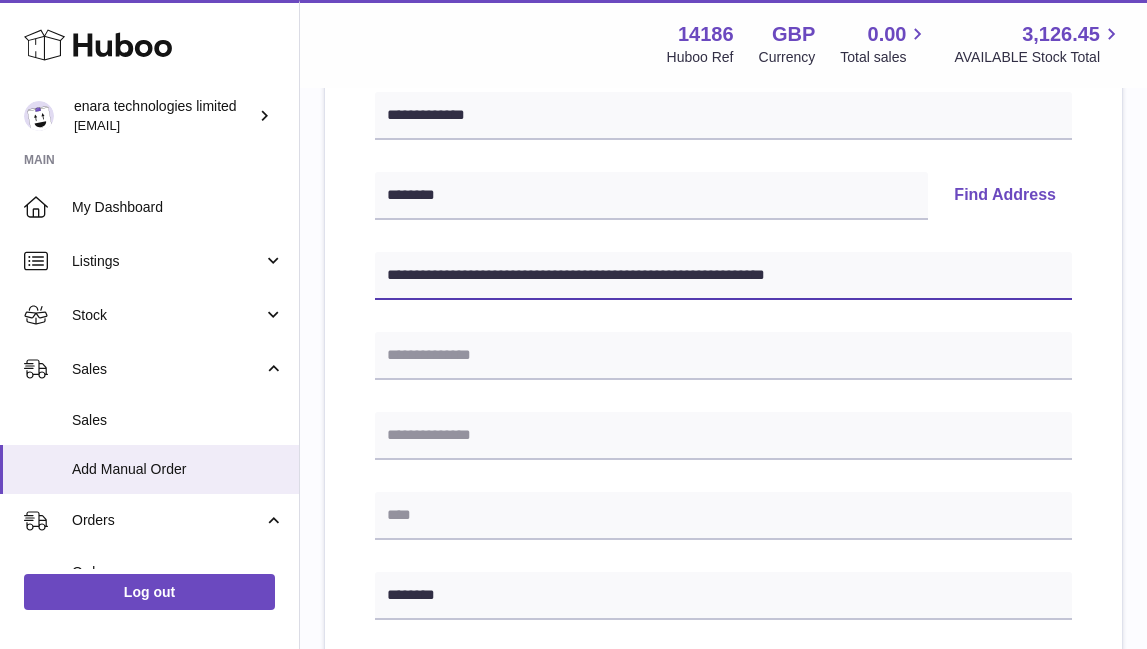 click on "**********" at bounding box center (723, 276) 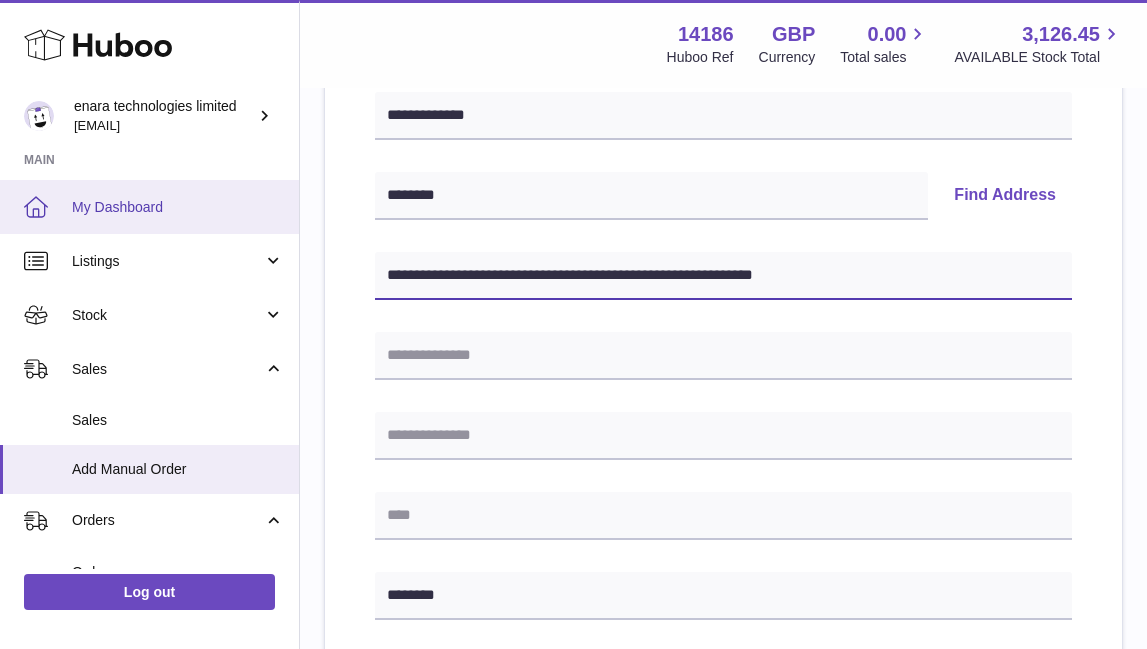 drag, startPoint x: 504, startPoint y: 274, endPoint x: 102, endPoint y: 180, distance: 412.8438 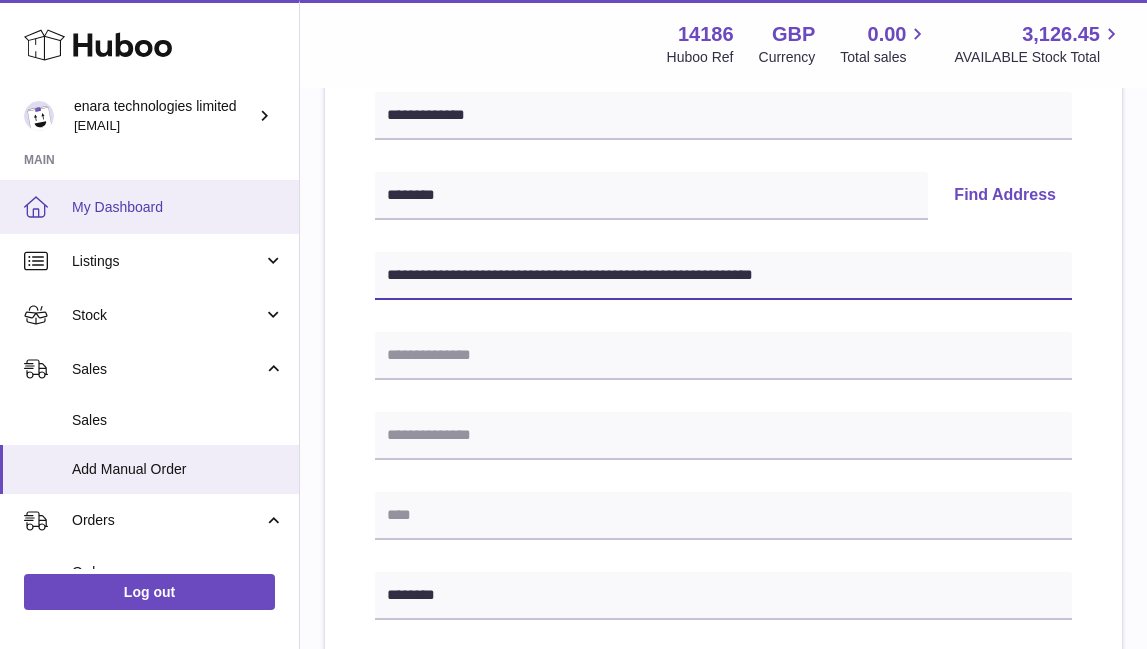 click on "Huboo
enara technologies limited
Dee@enara.co     Main     My Dashboard       Listings     Not with Huboo Listings with Huboo Bundles   Stock     Stock Stock History Add Stock Delivery History ASN Uploads   Sales     Sales Add Manual Order   Orders     Orders Add Manual Order   Usage       Invoicing and Payments     Billing History Storage History Direct Debits Account Balance   Cases       Channels       Settings       Returns       Log out   Menu   Huboo     14186   Huboo Ref    GBP   Currency   0.00     Total sales   3,126.45     AVAILABLE Stock Total   Currency   GBP   Total sales   0.00   AVAILABLE Stock Total   3,126.45   My Huboo - Add manual order
Multiple/Batch Upload
Please enter where you want to ship the items
UK
Europe
World" at bounding box center [573, 509] 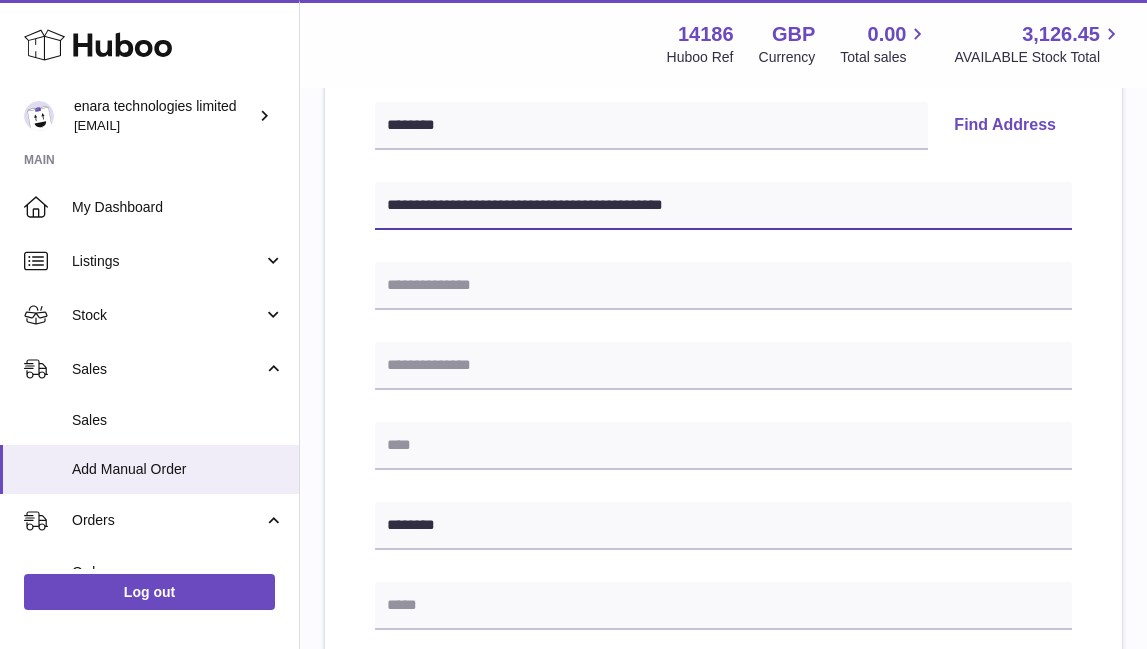 scroll, scrollTop: 459, scrollLeft: 0, axis: vertical 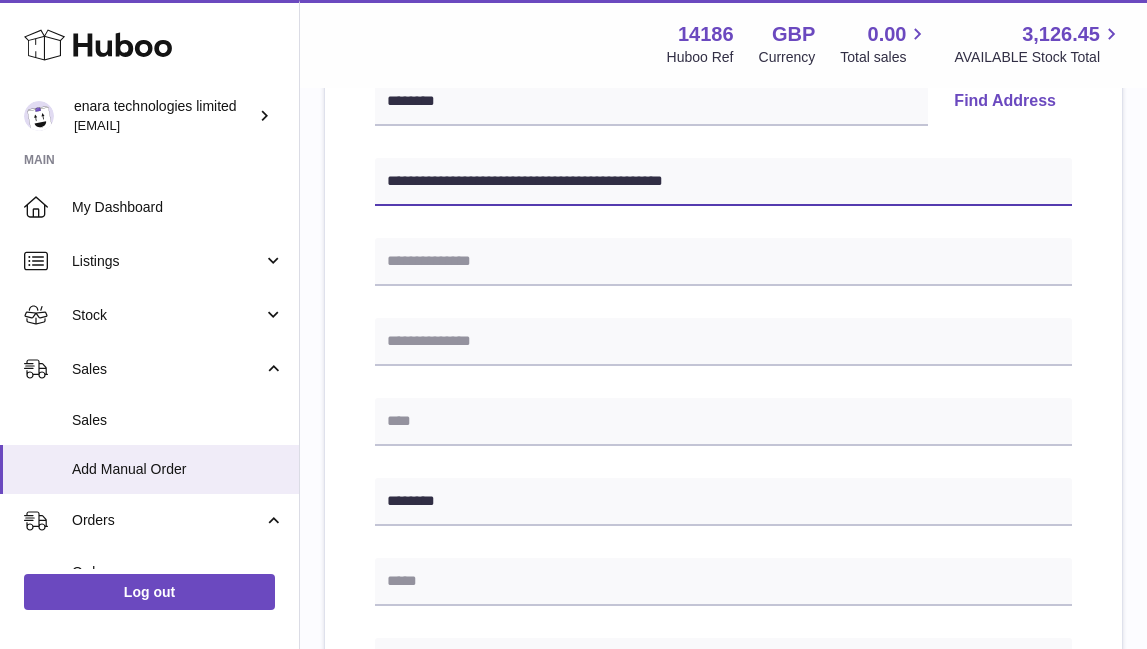 type on "**********" 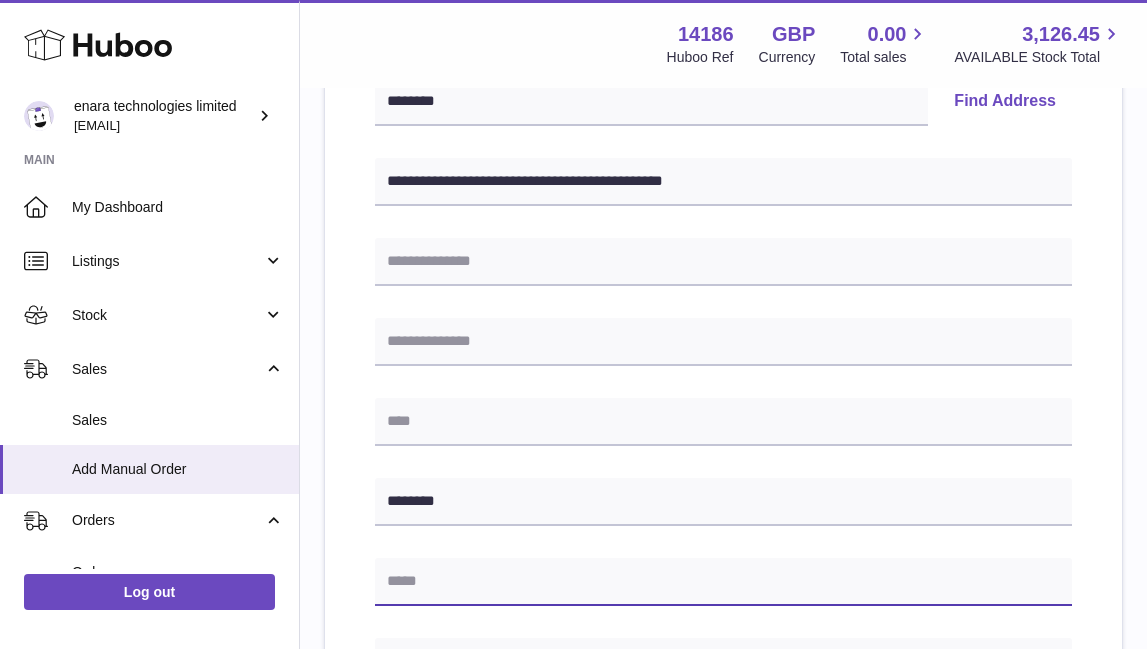 paste on "**********" 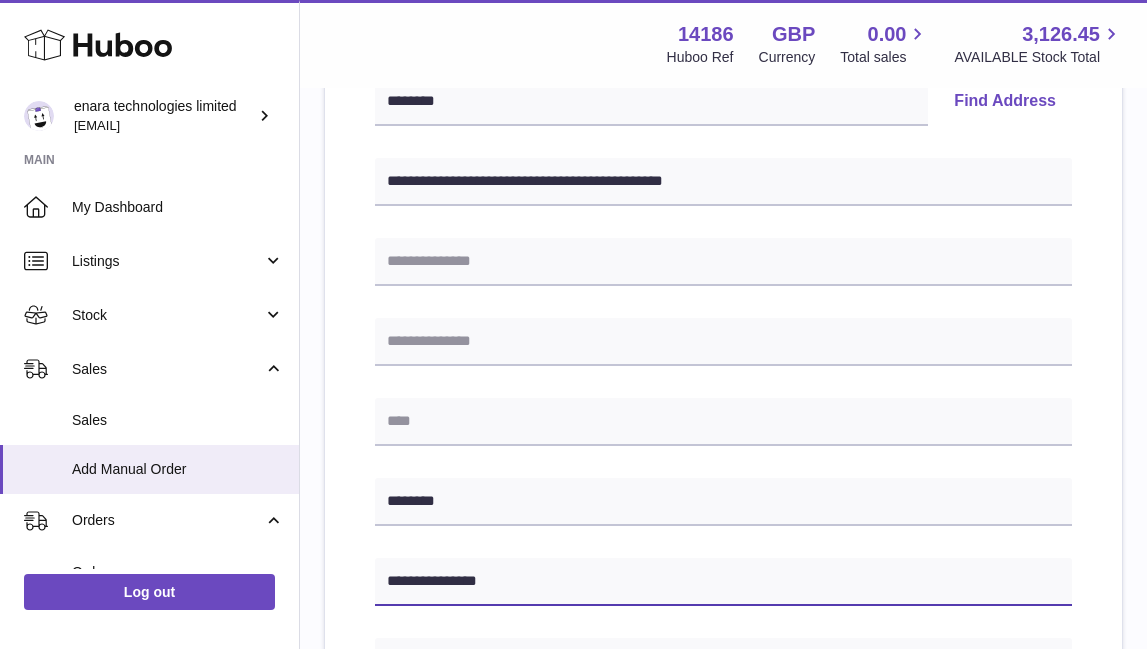 type on "**********" 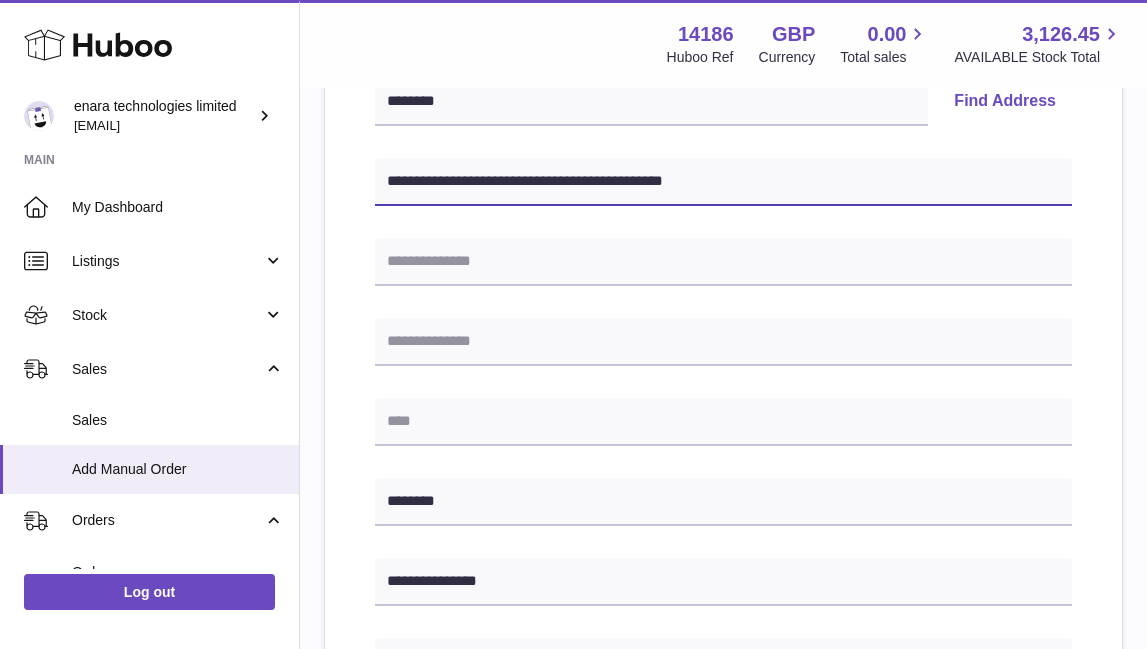 drag, startPoint x: 507, startPoint y: 177, endPoint x: 885, endPoint y: 212, distance: 379.6169 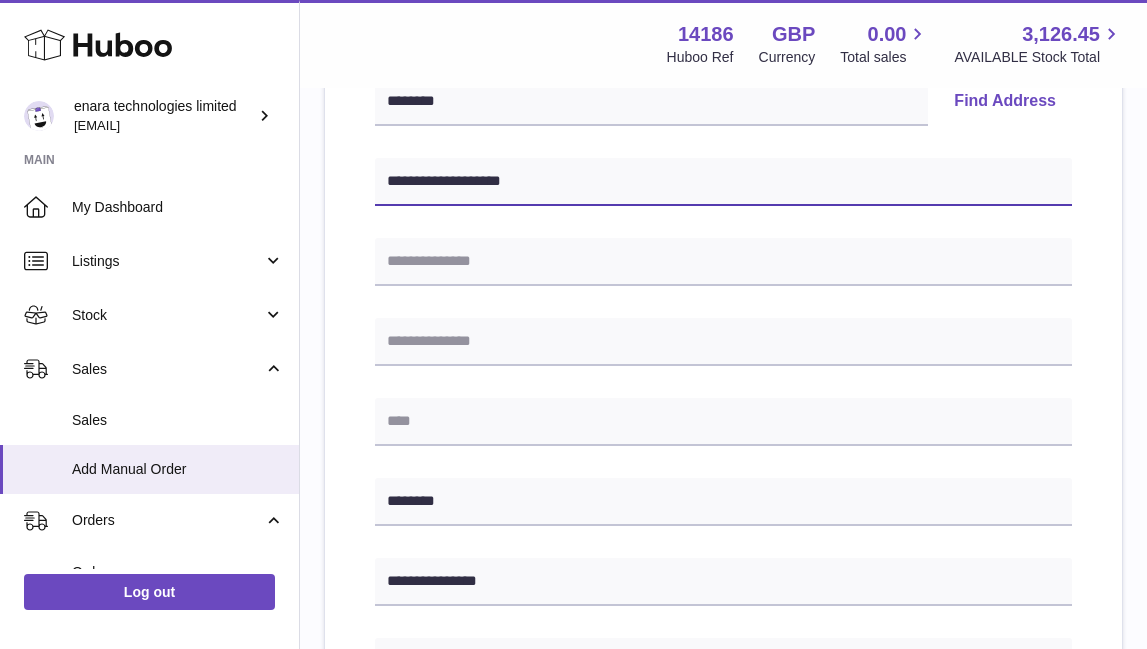 type on "**********" 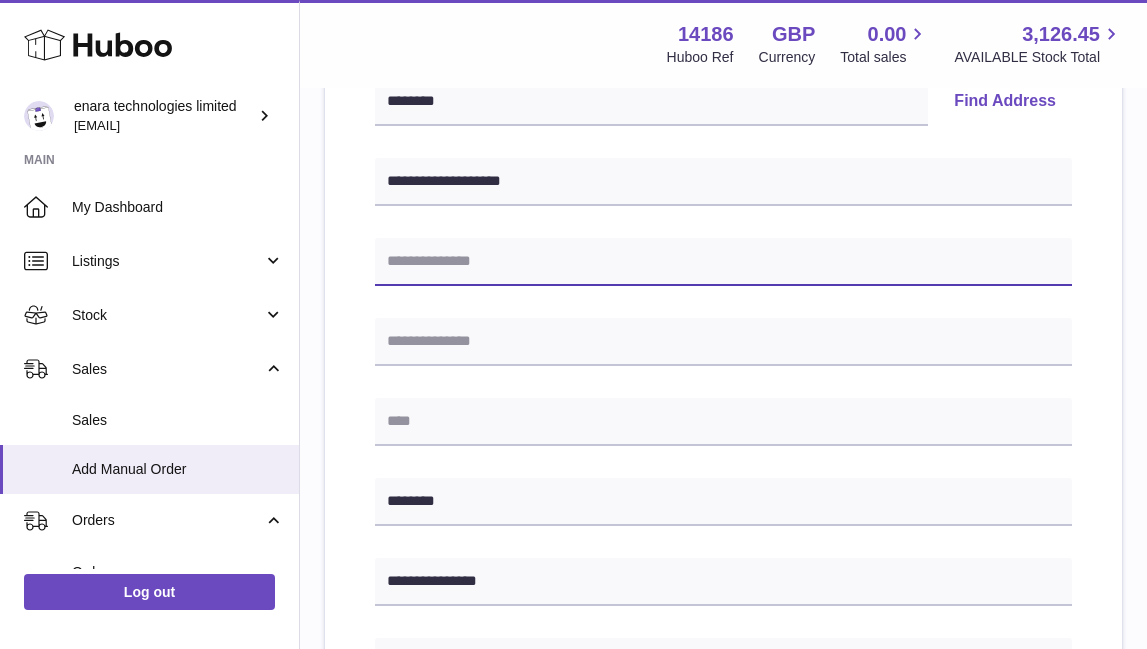 paste on "**********" 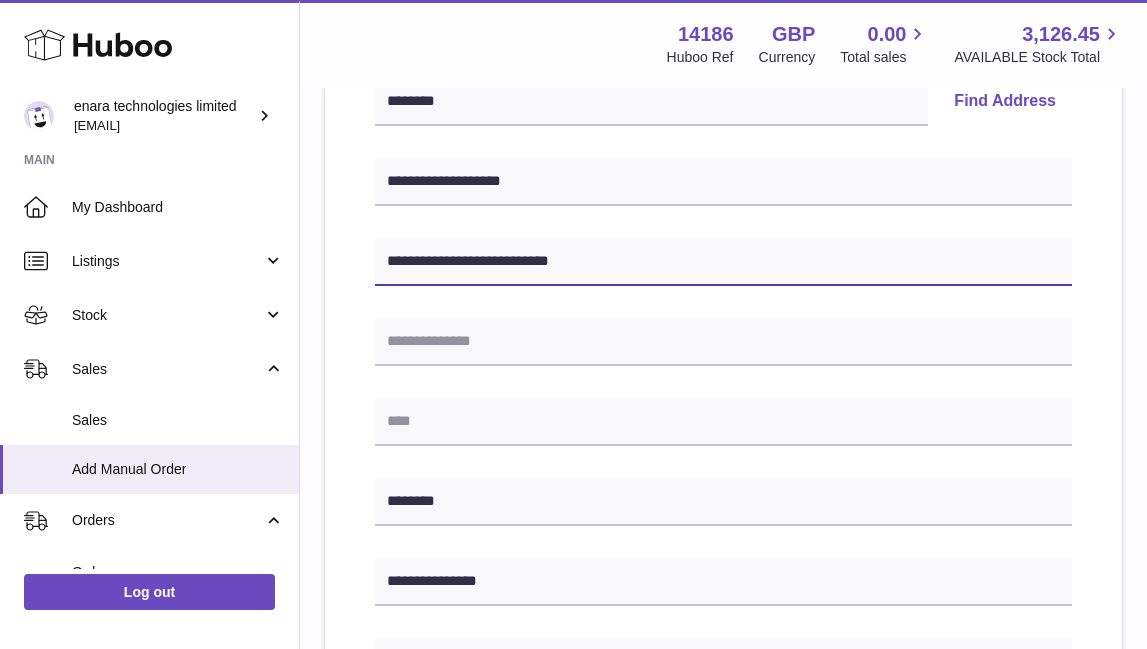drag, startPoint x: 474, startPoint y: 254, endPoint x: 817, endPoint y: 355, distance: 357.5612 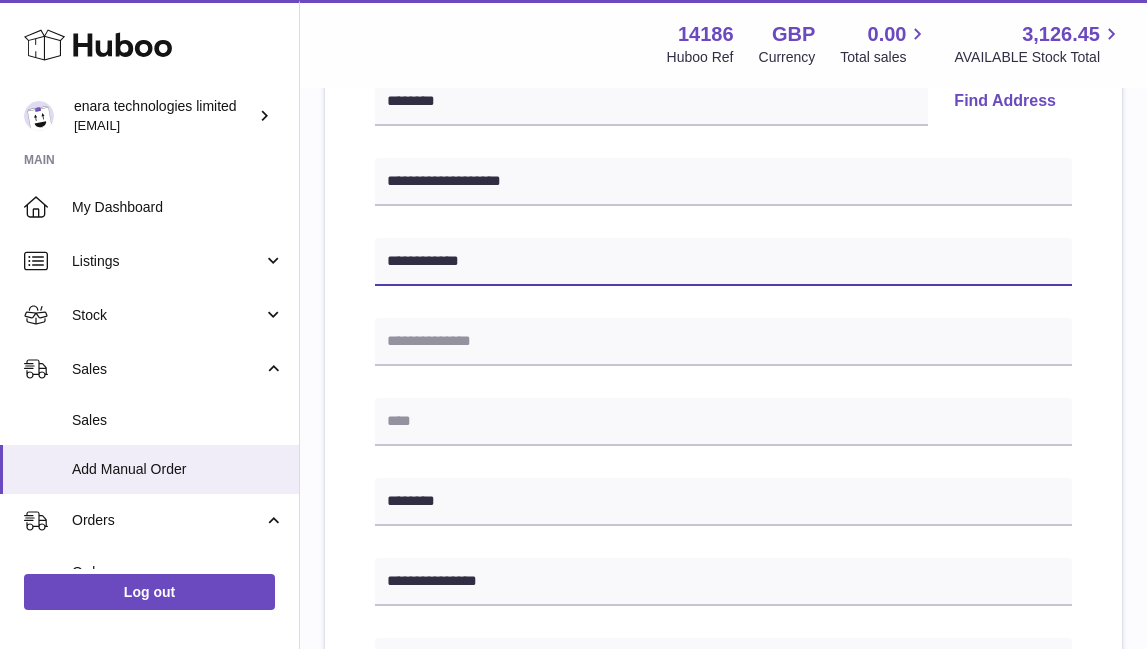 type on "**********" 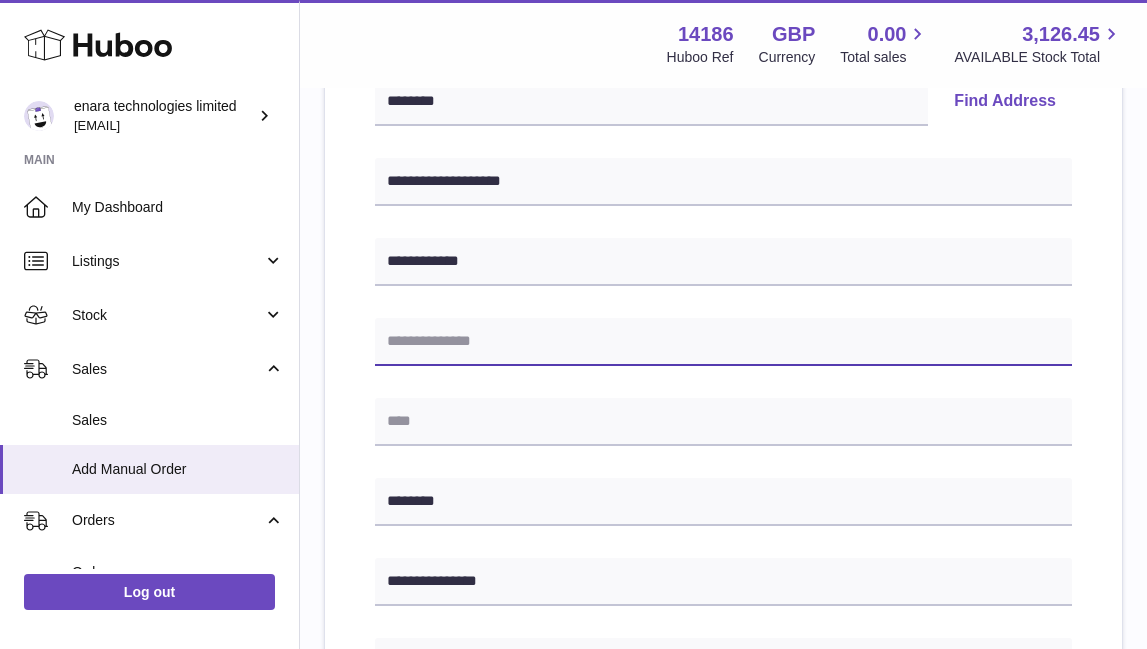 paste on "**********" 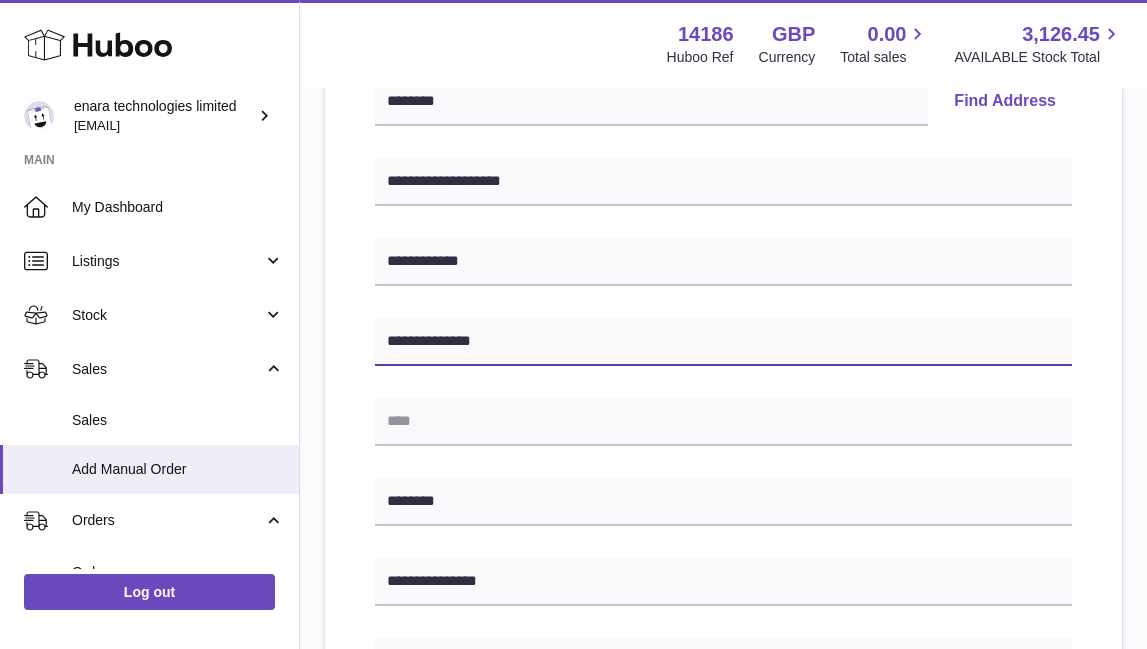 click on "**********" at bounding box center [723, 342] 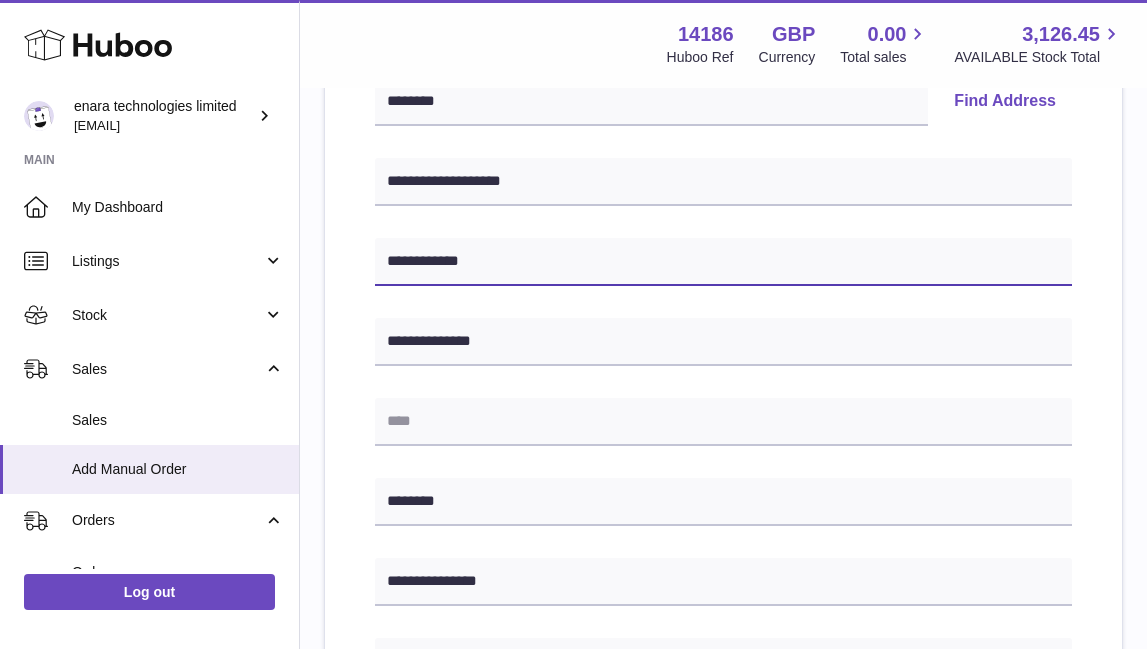 drag, startPoint x: 490, startPoint y: 264, endPoint x: 302, endPoint y: 237, distance: 189.92894 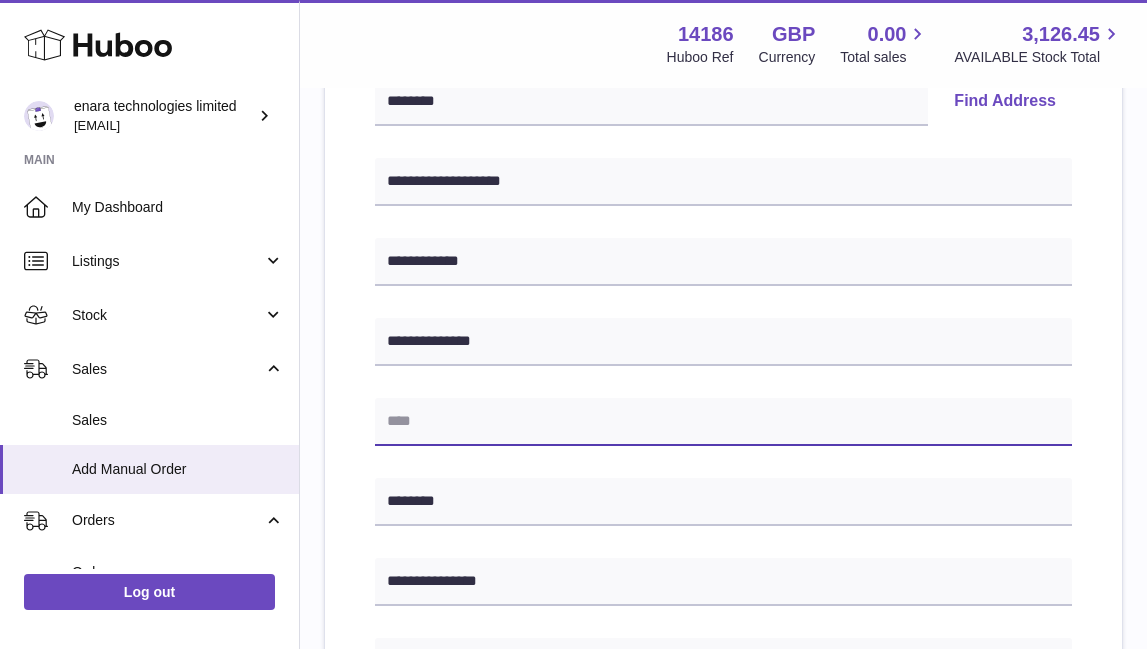 click at bounding box center (723, 422) 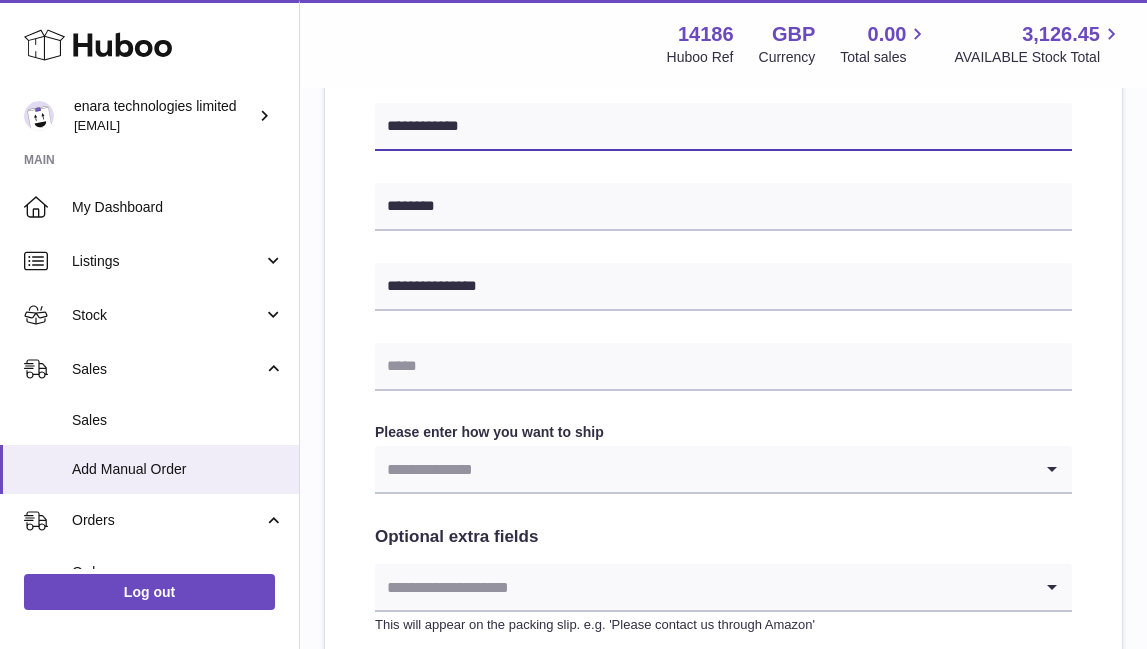 scroll, scrollTop: 764, scrollLeft: 0, axis: vertical 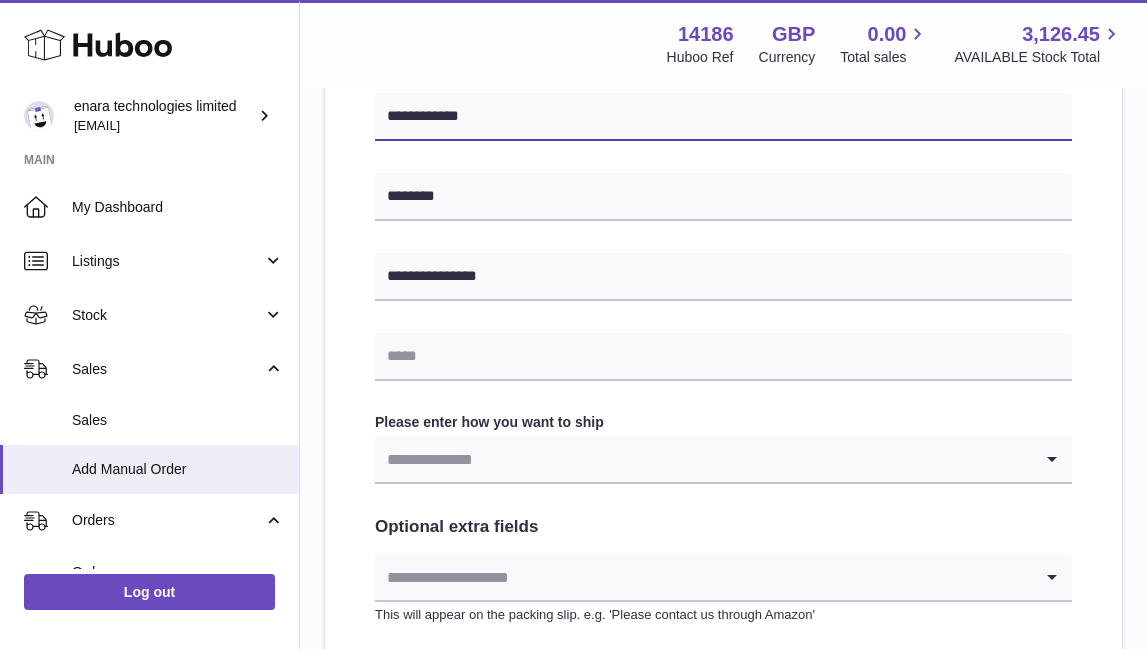 type on "**********" 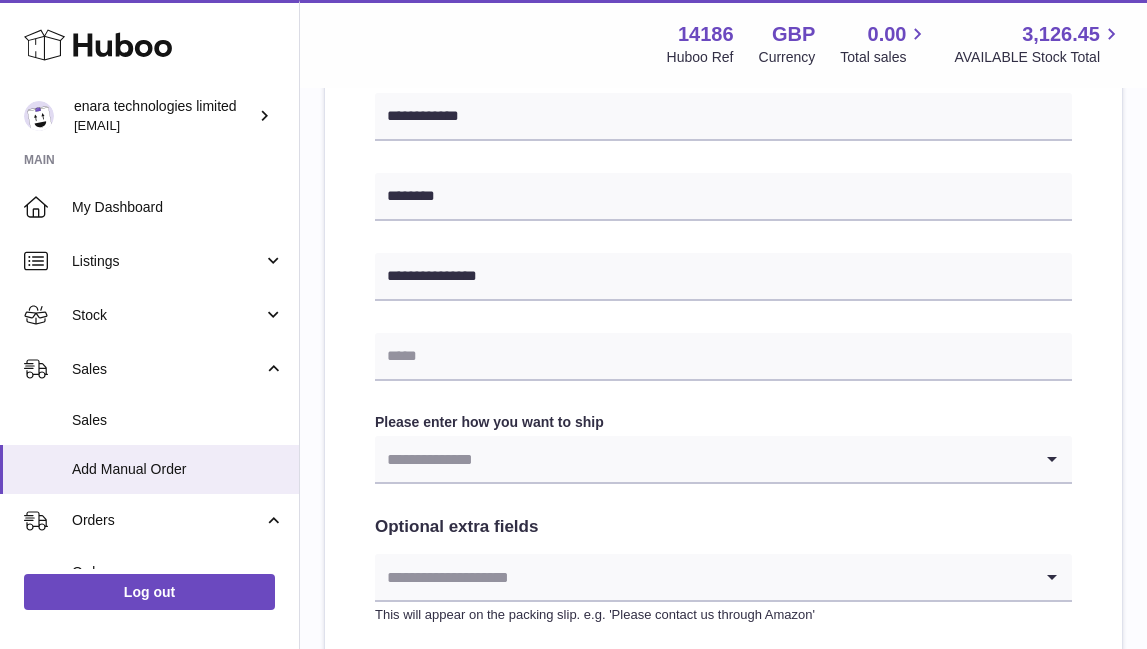 click at bounding box center (703, 459) 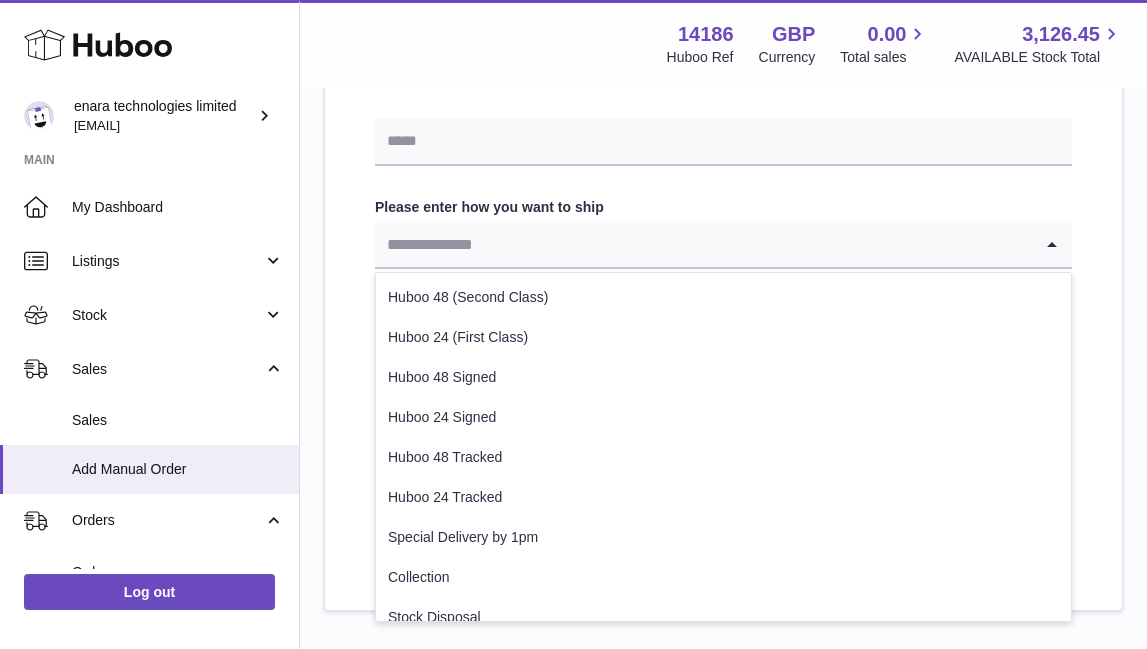 scroll, scrollTop: 1000, scrollLeft: 0, axis: vertical 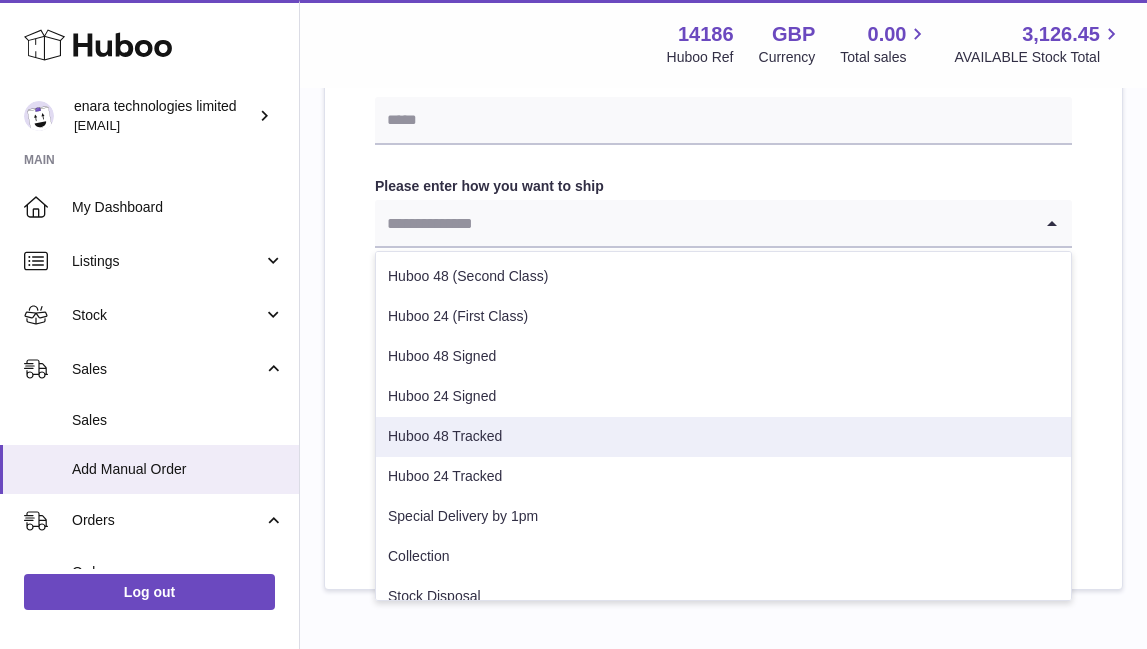 click on "Huboo 48 Tracked" at bounding box center [723, 437] 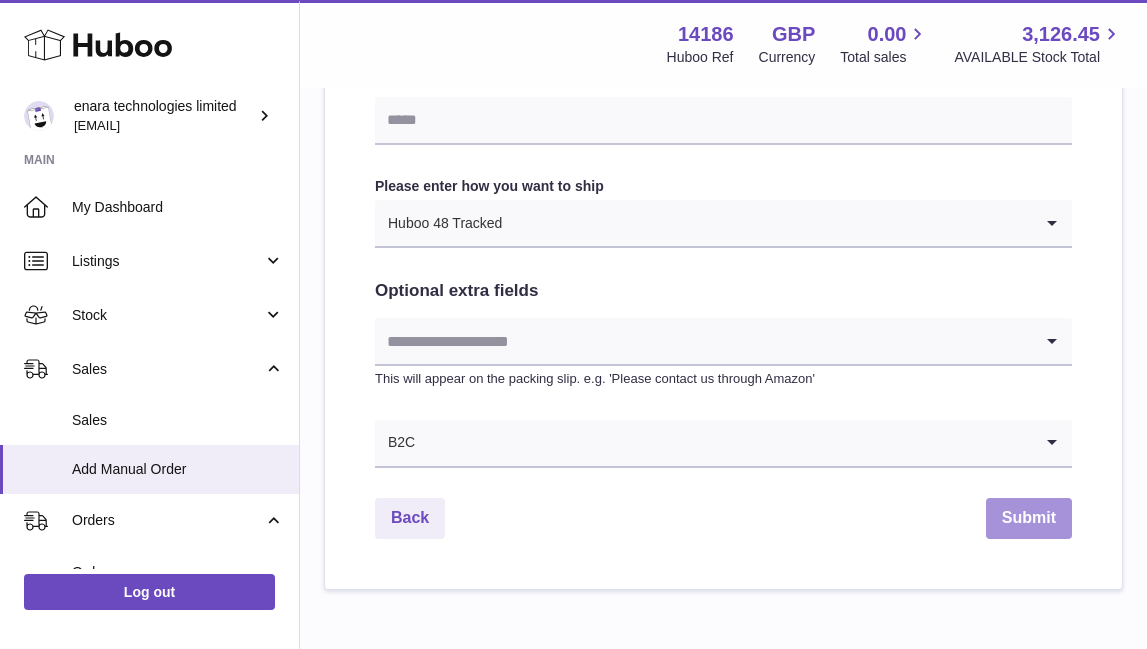 click on "Submit" at bounding box center (1029, 518) 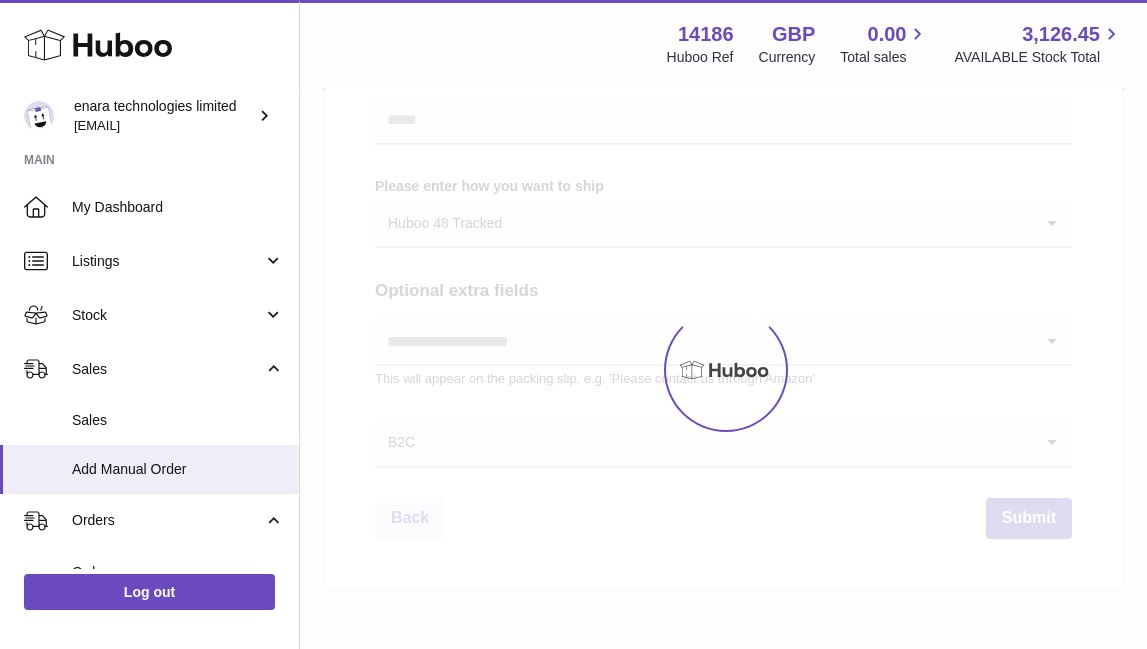 scroll, scrollTop: 0, scrollLeft: 0, axis: both 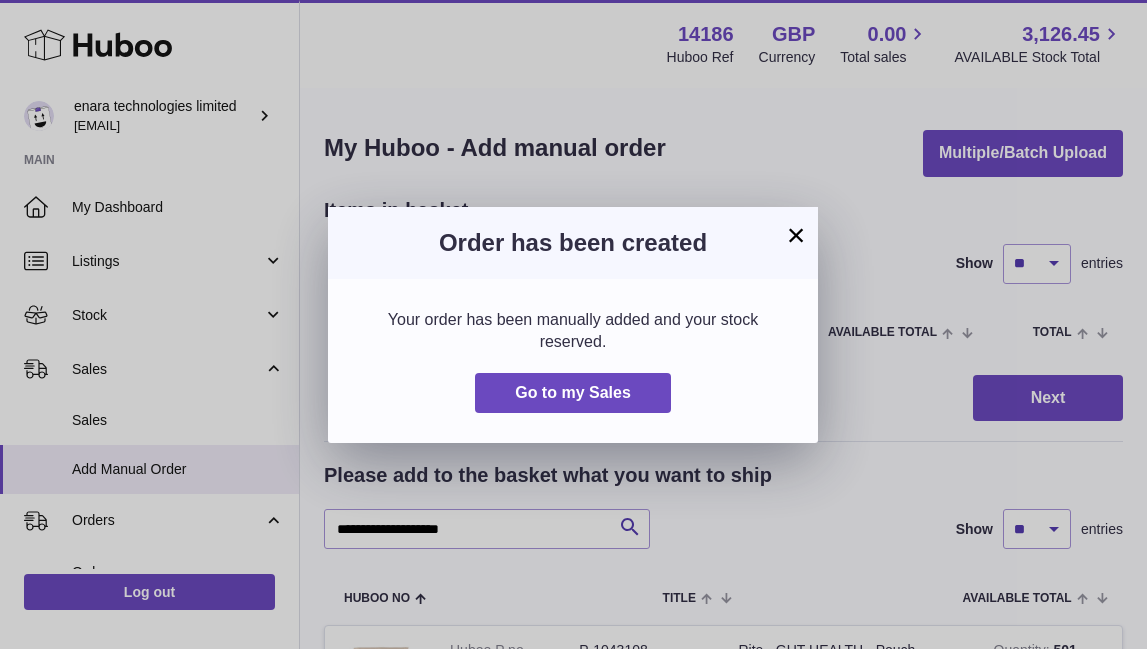 click on "×" at bounding box center (796, 235) 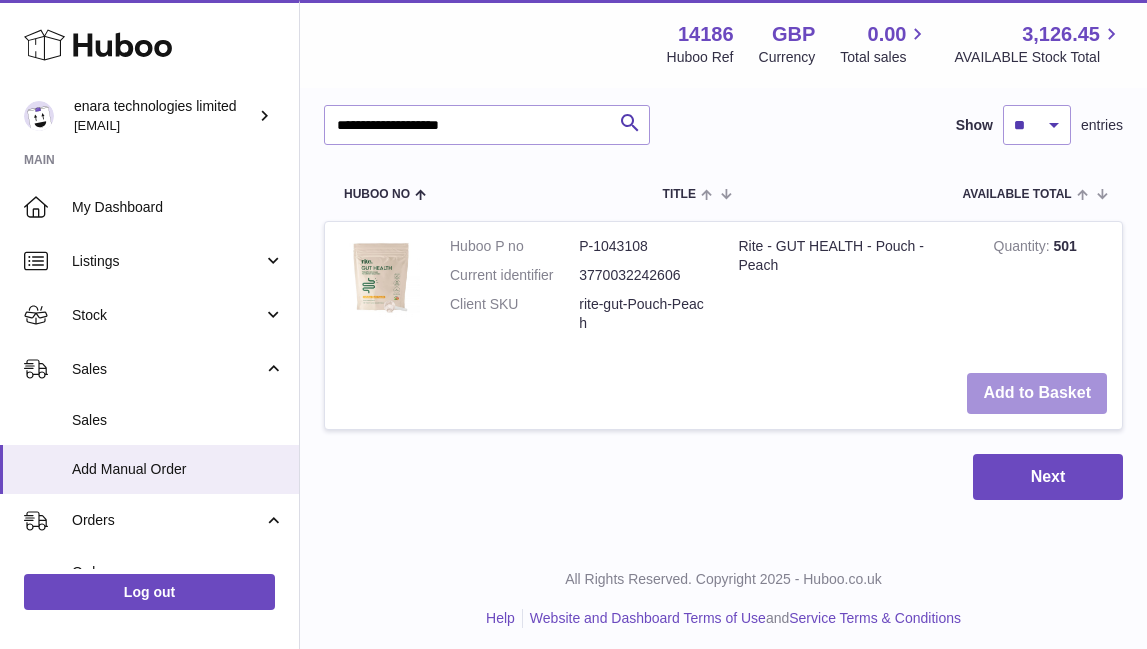 scroll, scrollTop: 403, scrollLeft: 0, axis: vertical 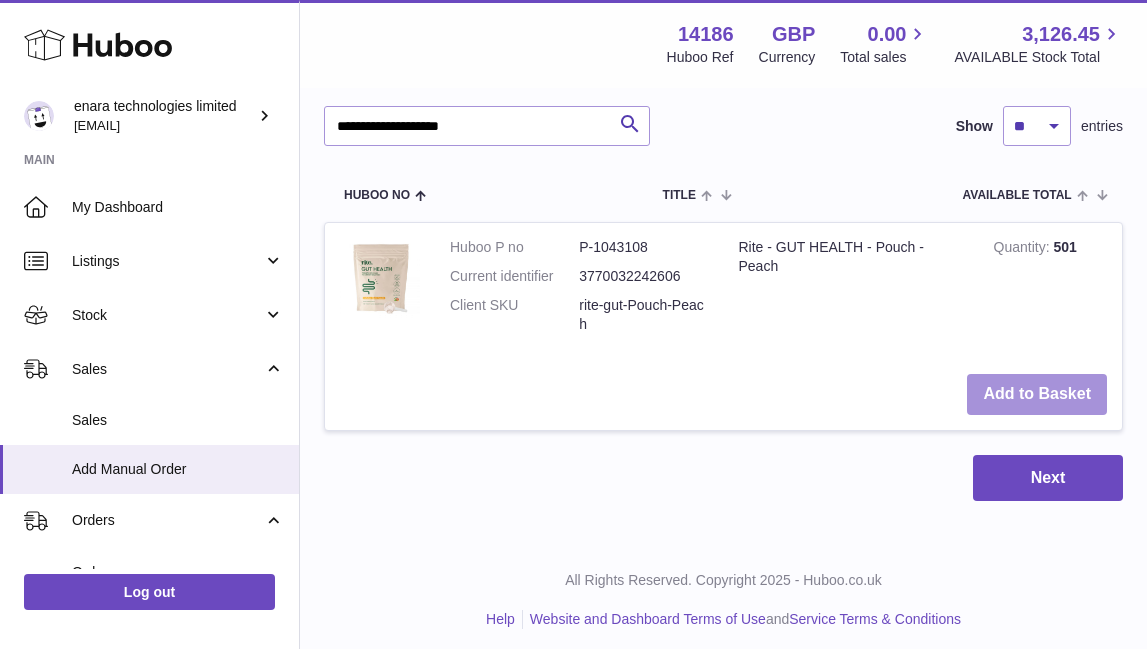 click on "Add to Basket" at bounding box center (1037, 394) 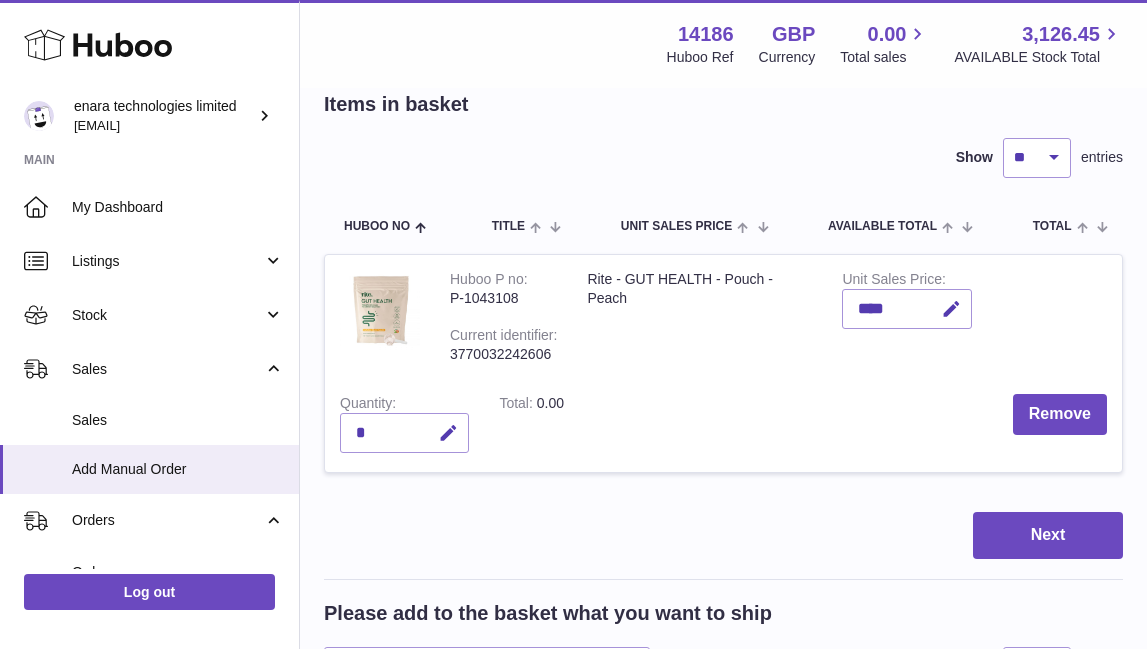 scroll, scrollTop: 83, scrollLeft: 0, axis: vertical 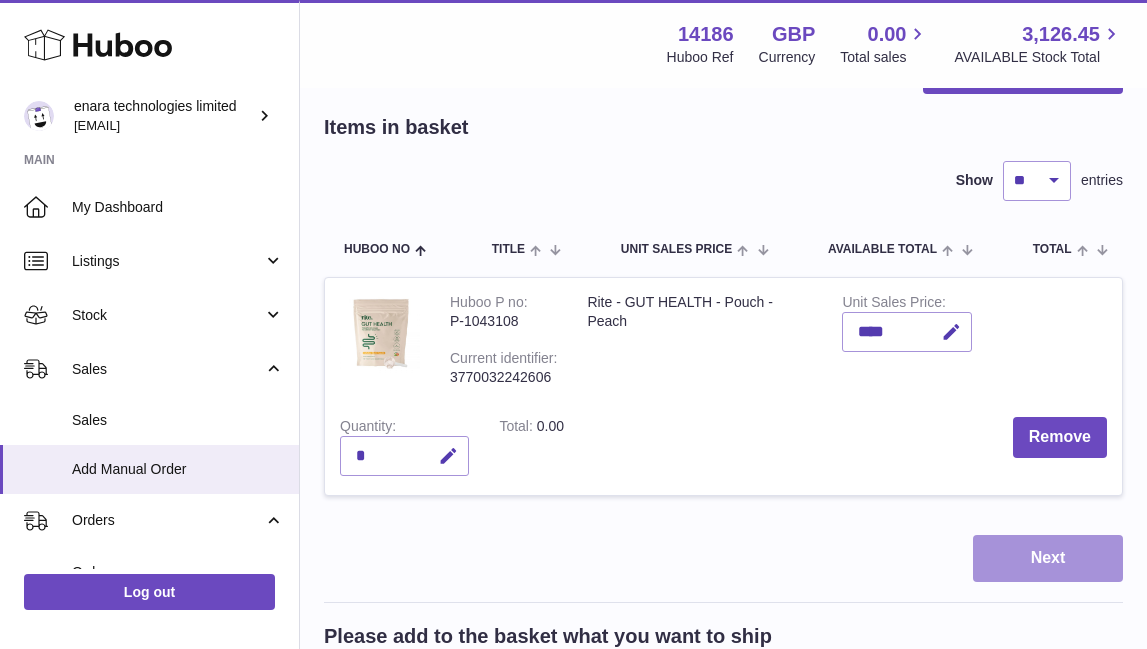 click on "Next" at bounding box center (1048, 558) 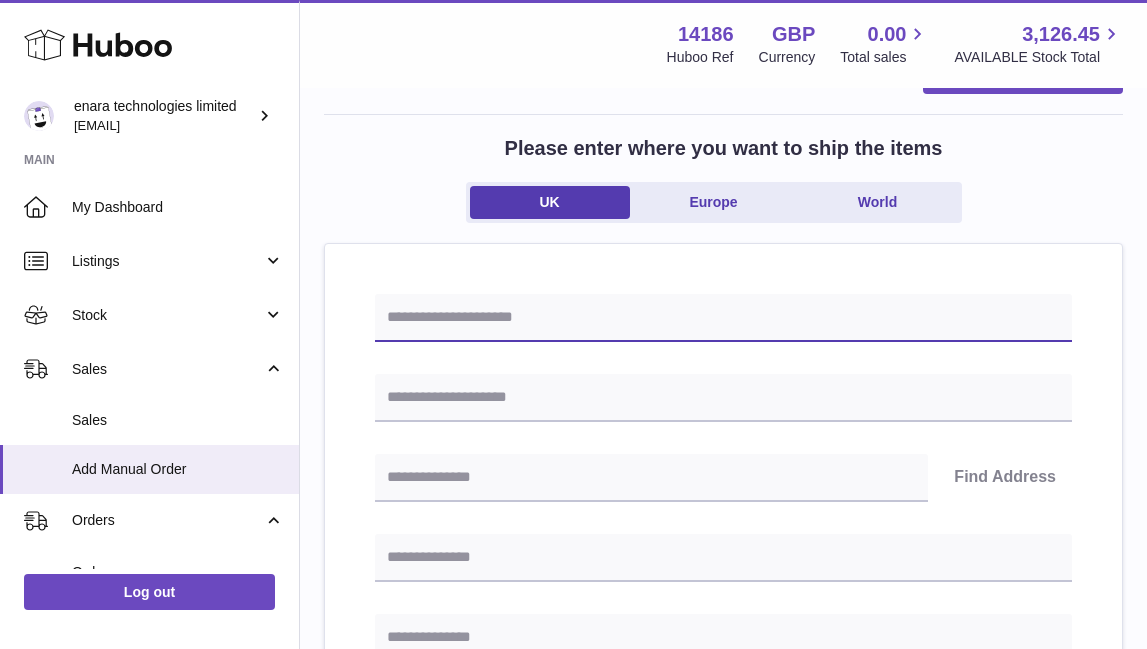 click at bounding box center [723, 318] 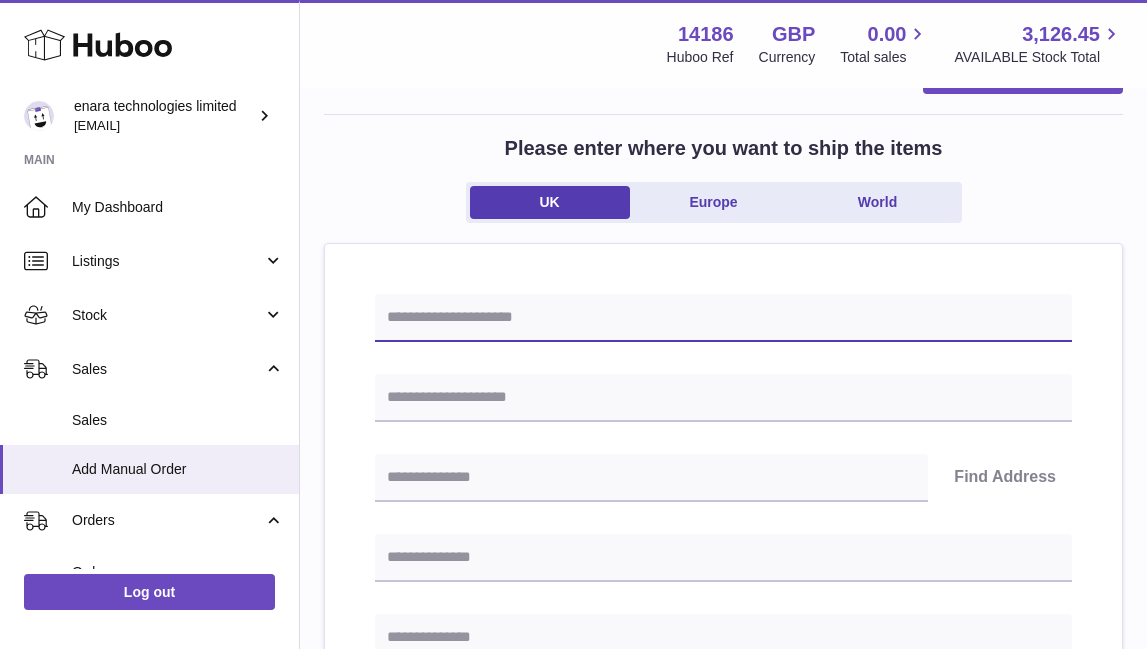 paste on "**********" 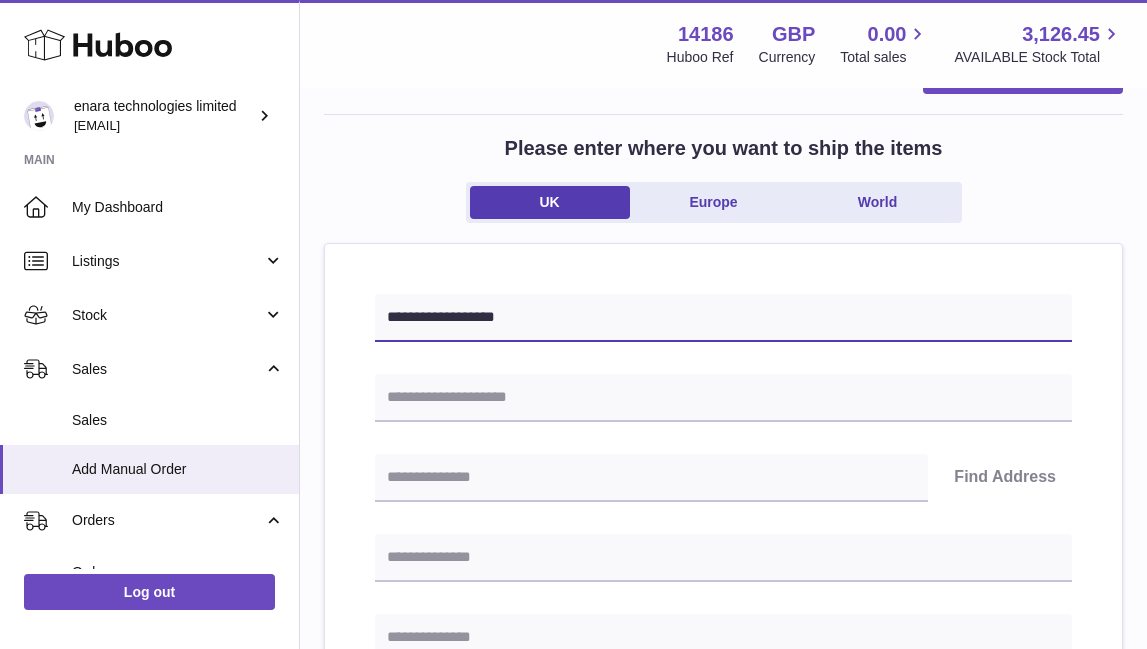 type on "**********" 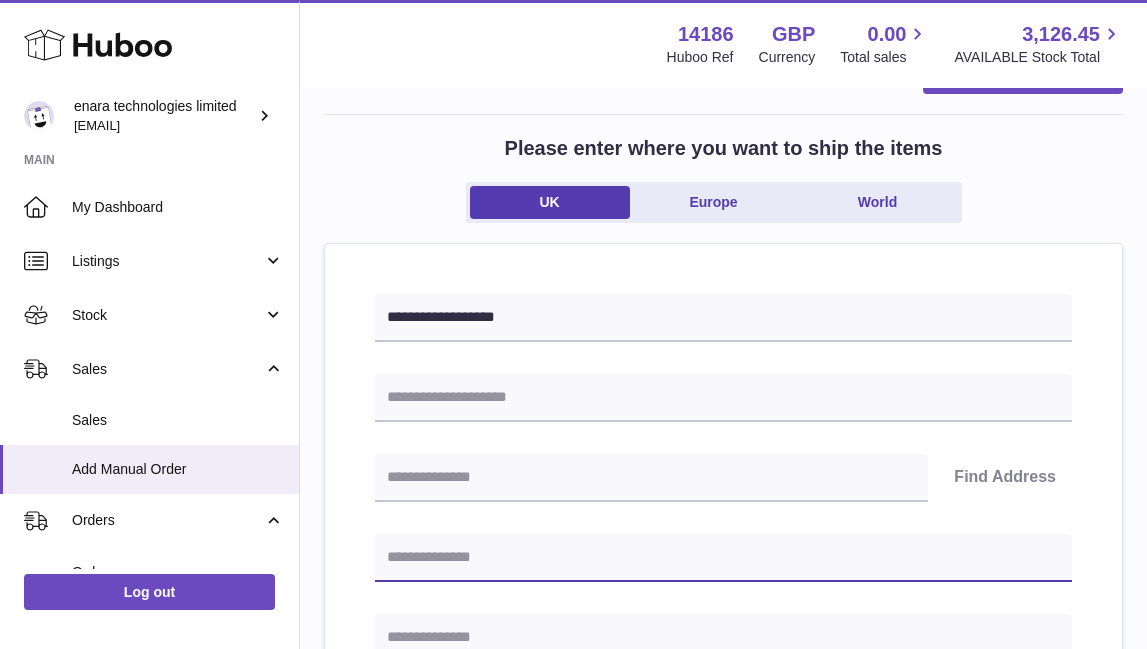 paste on "**********" 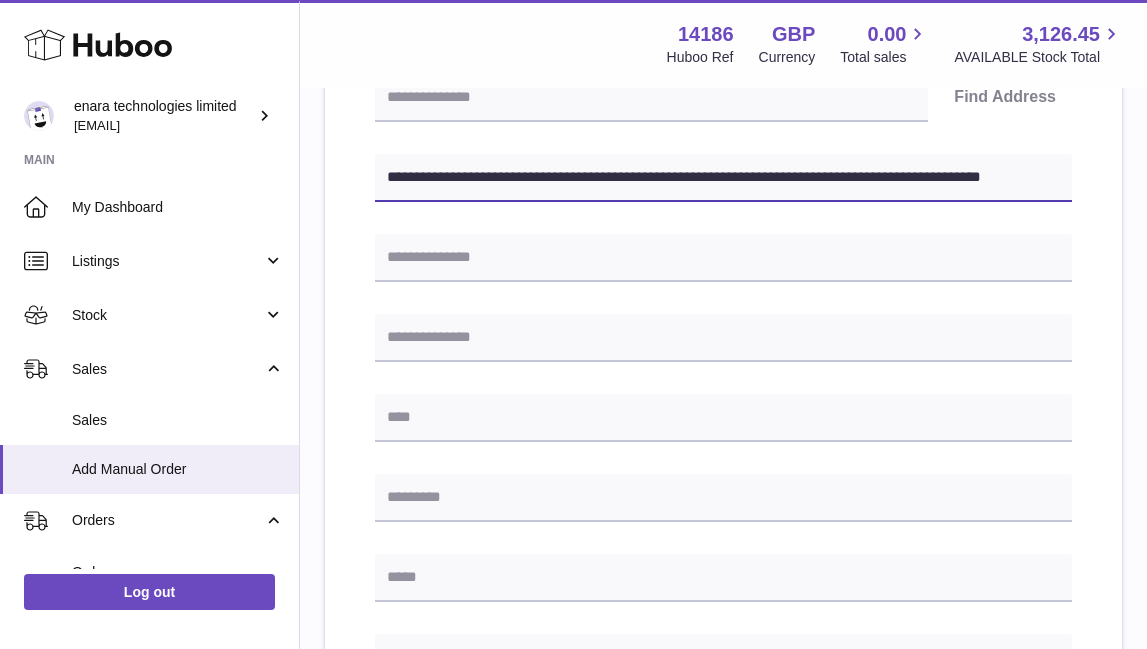 scroll, scrollTop: 462, scrollLeft: 0, axis: vertical 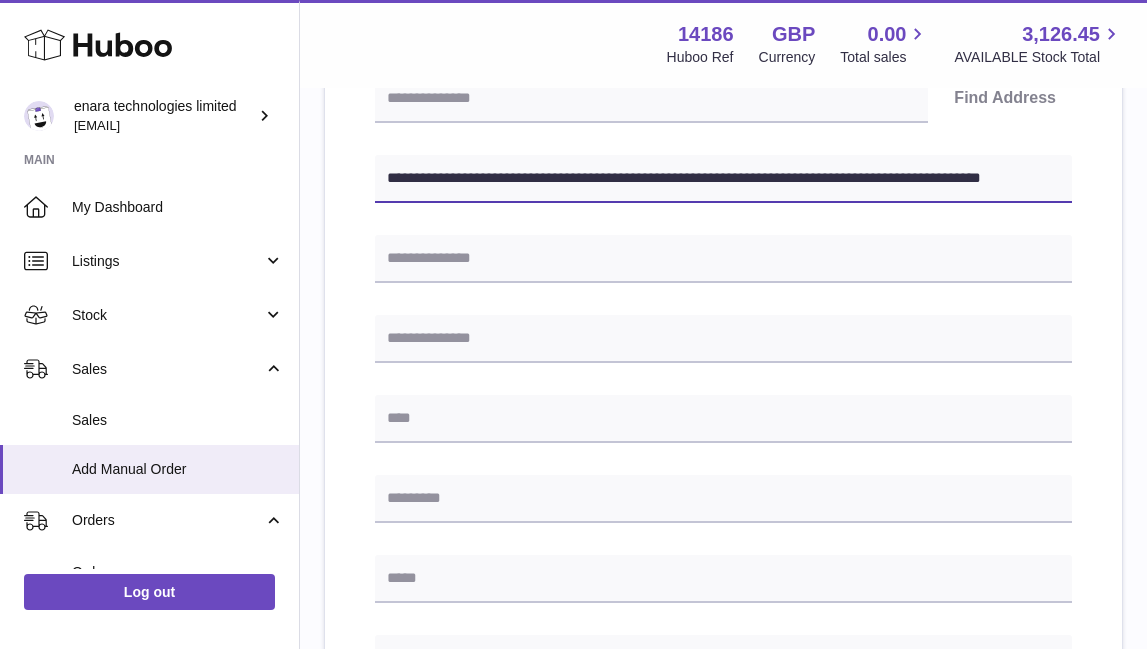 drag, startPoint x: 698, startPoint y: 173, endPoint x: 1311, endPoint y: 281, distance: 622.44116 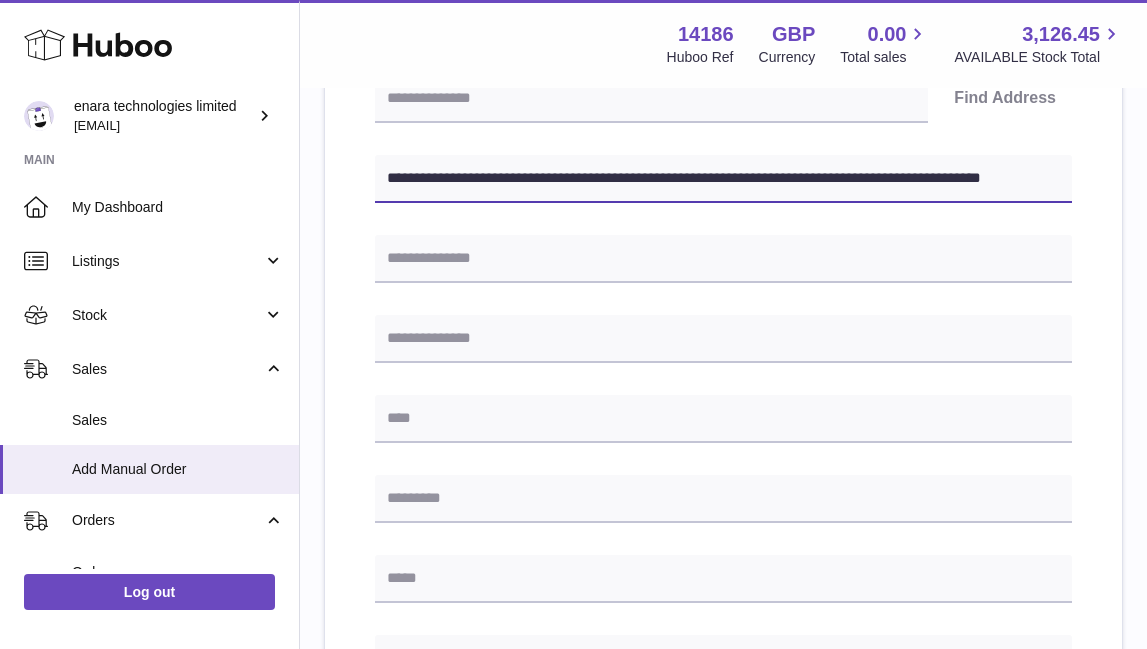 click on ".st0{fill:#141414;}" at bounding box center [573, -138] 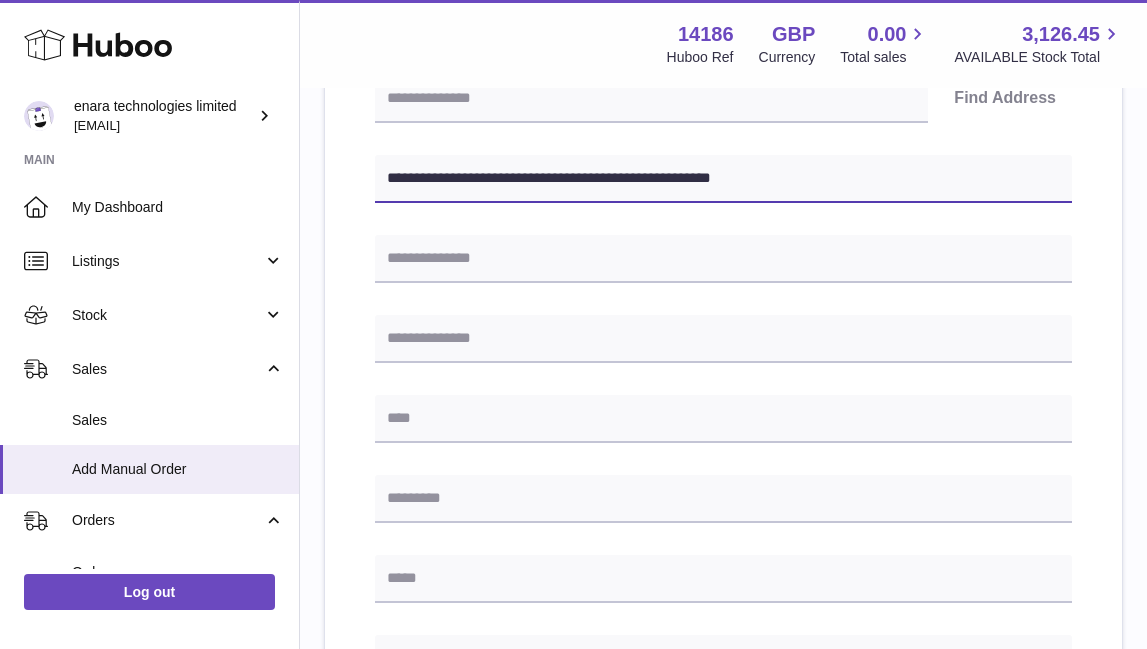 type on "**********" 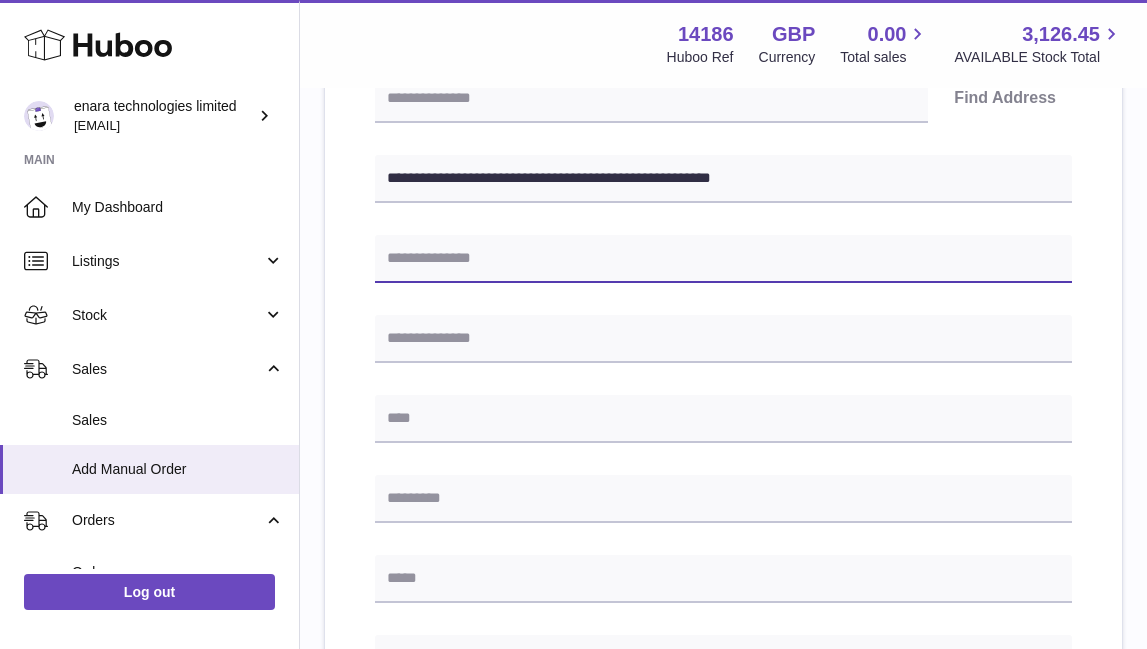 paste on "**********" 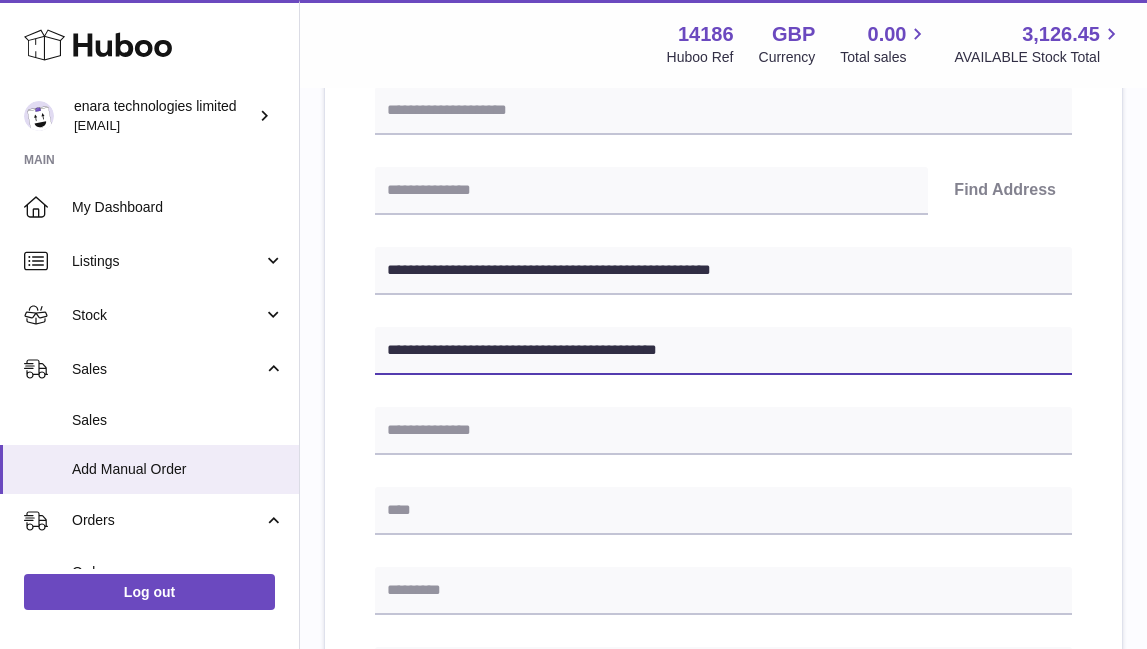 scroll, scrollTop: 366, scrollLeft: 0, axis: vertical 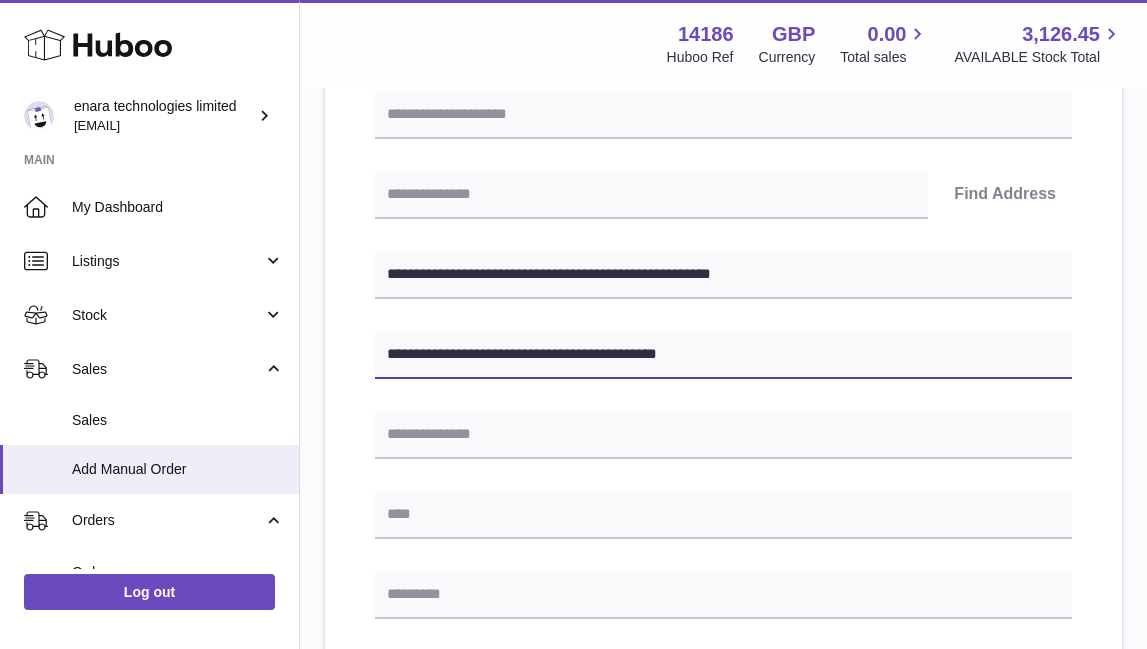 type on "**********" 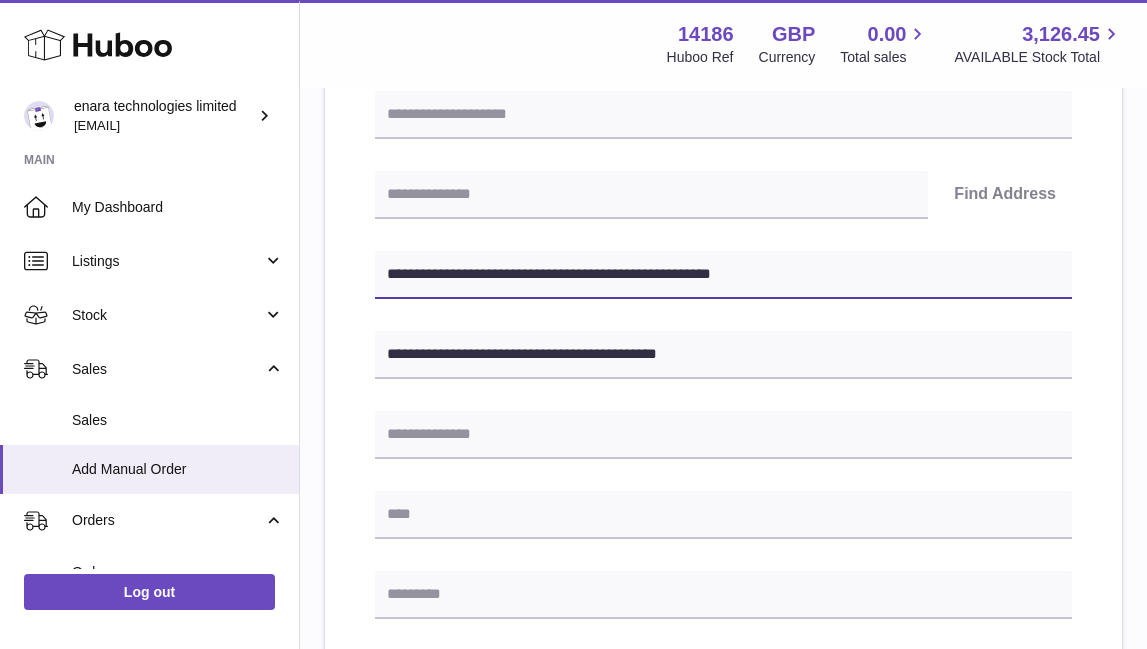 drag, startPoint x: 474, startPoint y: 270, endPoint x: 390, endPoint y: 269, distance: 84.00595 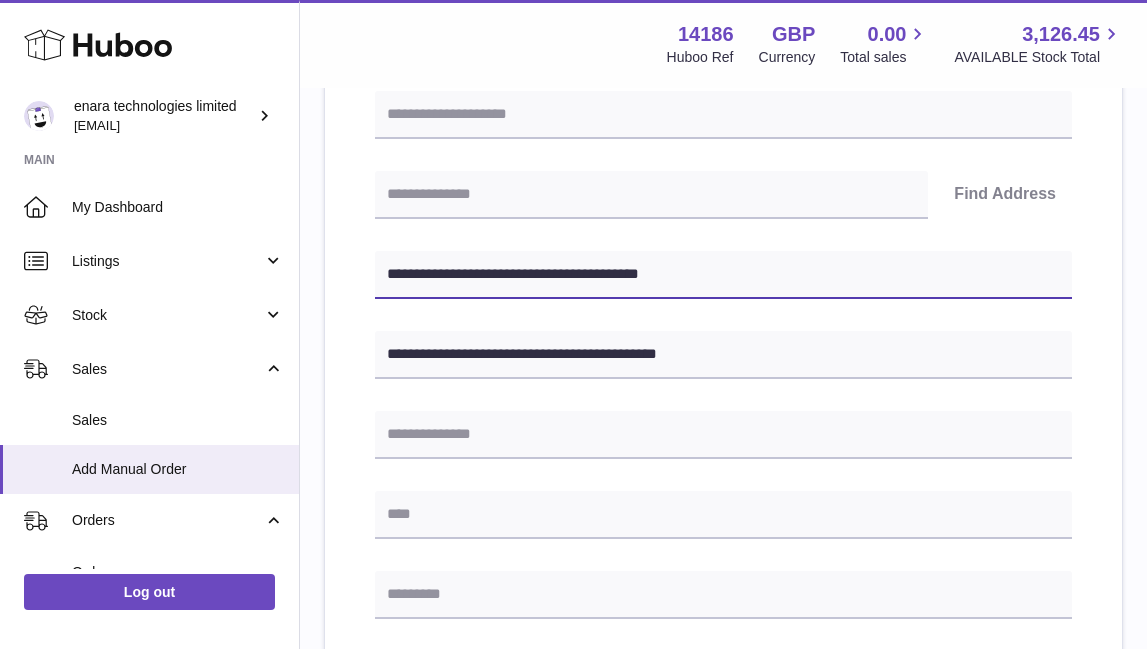 type on "**********" 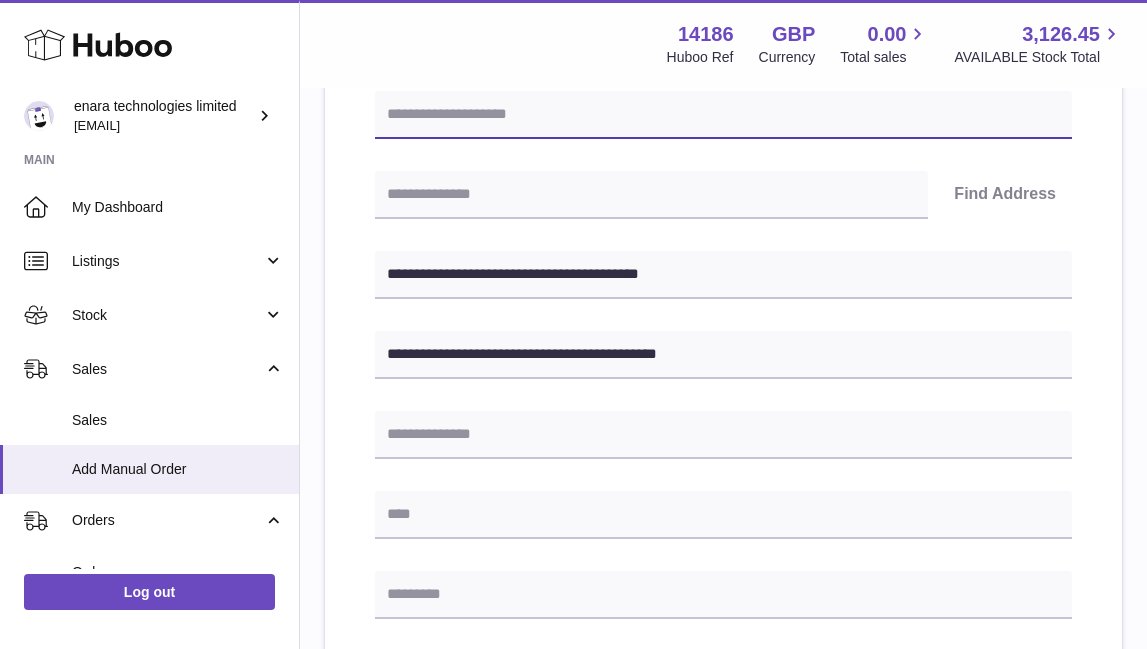 paste on "**********" 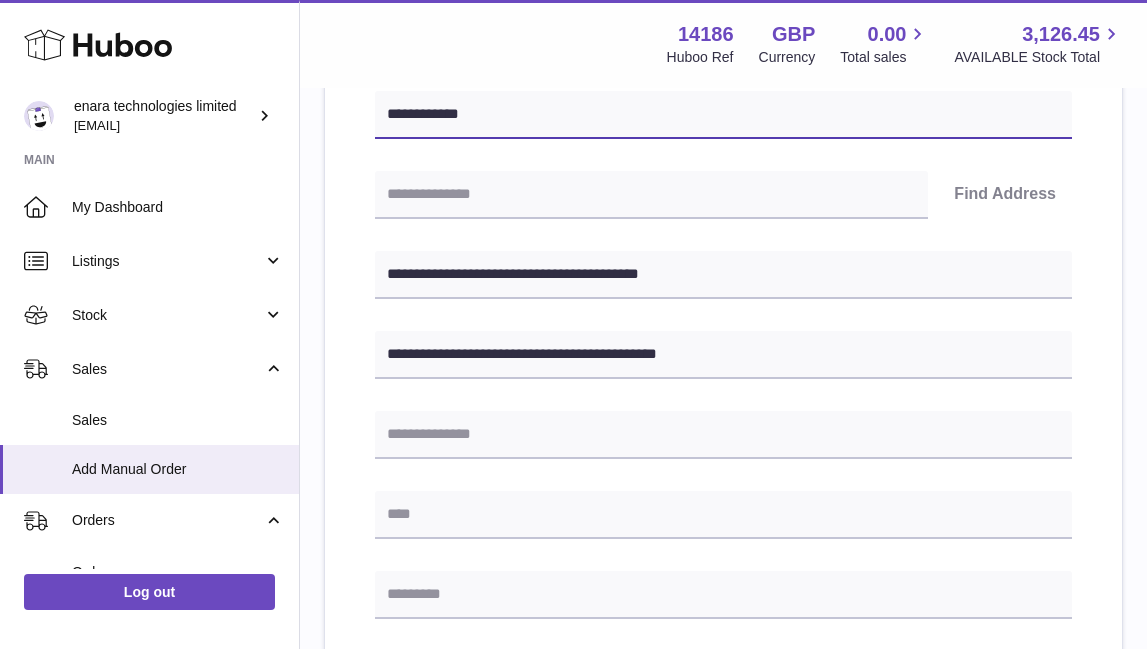 type on "**********" 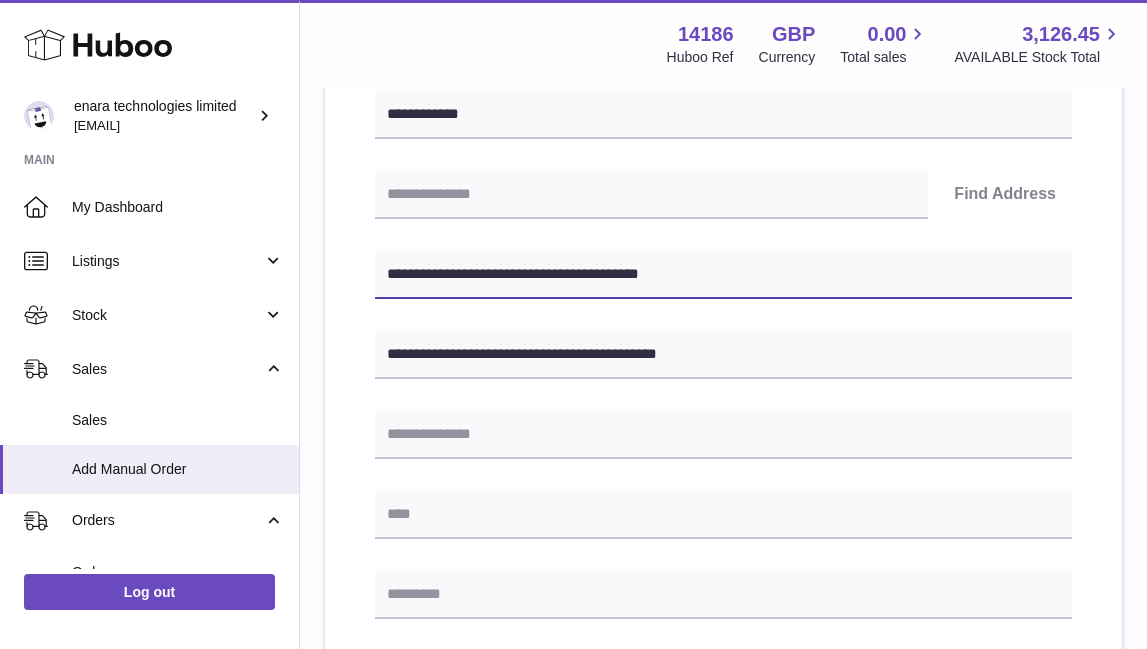 click on "**********" at bounding box center [723, 275] 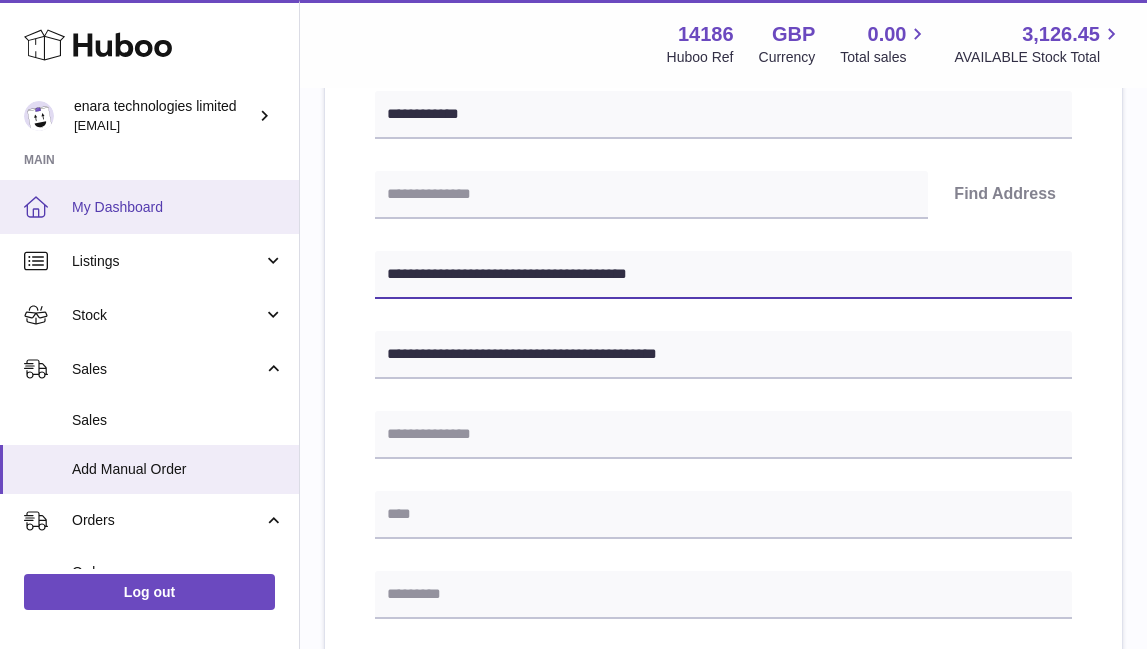 drag, startPoint x: 504, startPoint y: 272, endPoint x: 65, endPoint y: 195, distance: 445.7017 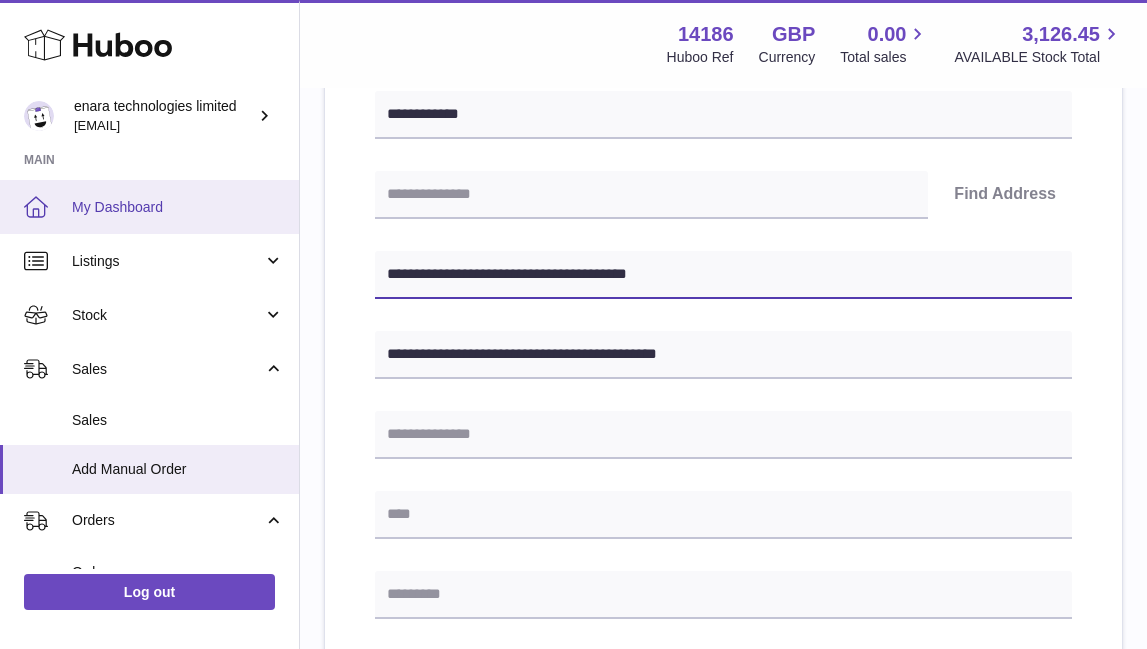click on "Huboo
enara technologies limited
Dee@enara.co     Main     My Dashboard       Listings     Not with Huboo Listings with Huboo Bundles   Stock     Stock Stock History Add Stock Delivery History ASN Uploads   Sales     Sales Add Manual Order   Orders     Orders Add Manual Order   Usage       Invoicing and Payments     Billing History Storage History Direct Debits Account Balance   Cases       Channels       Settings       Returns       Log out   Menu   Huboo     14186   Huboo Ref    GBP   Currency   0.00     Total sales   3,126.45     AVAILABLE Stock Total   Currency   GBP   Total sales   0.00   AVAILABLE Stock Total   3,126.45   My Huboo - Add manual order
Multiple/Batch Upload
Please enter where you want to ship the items
UK
Europe
World" at bounding box center (573, 508) 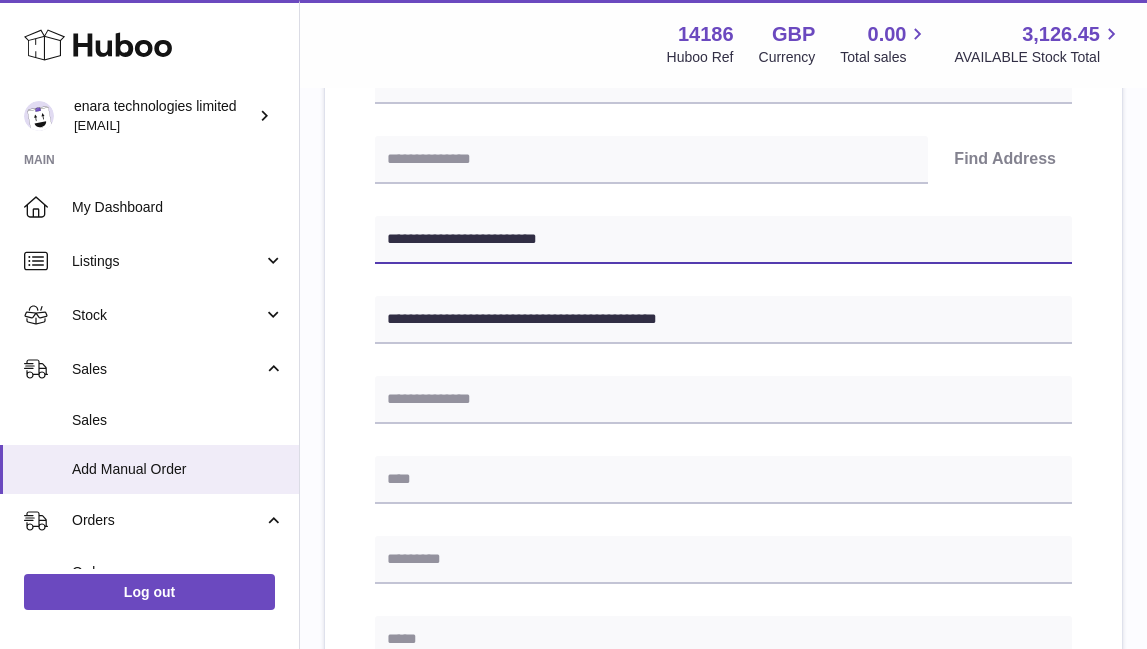 scroll, scrollTop: 420, scrollLeft: 0, axis: vertical 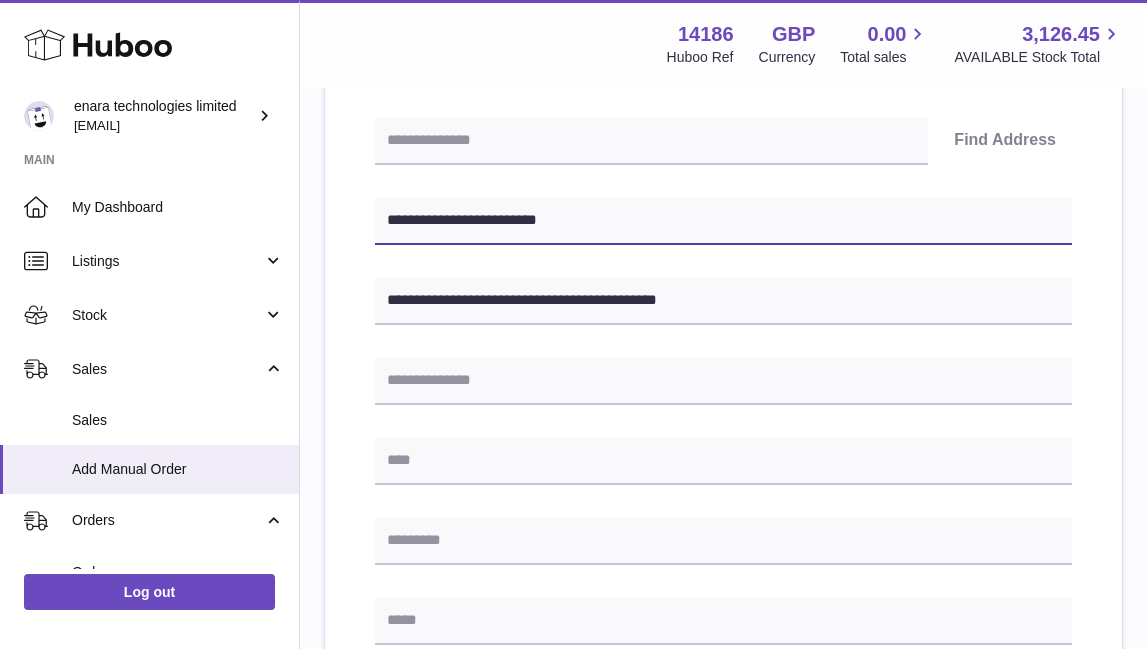 type on "**********" 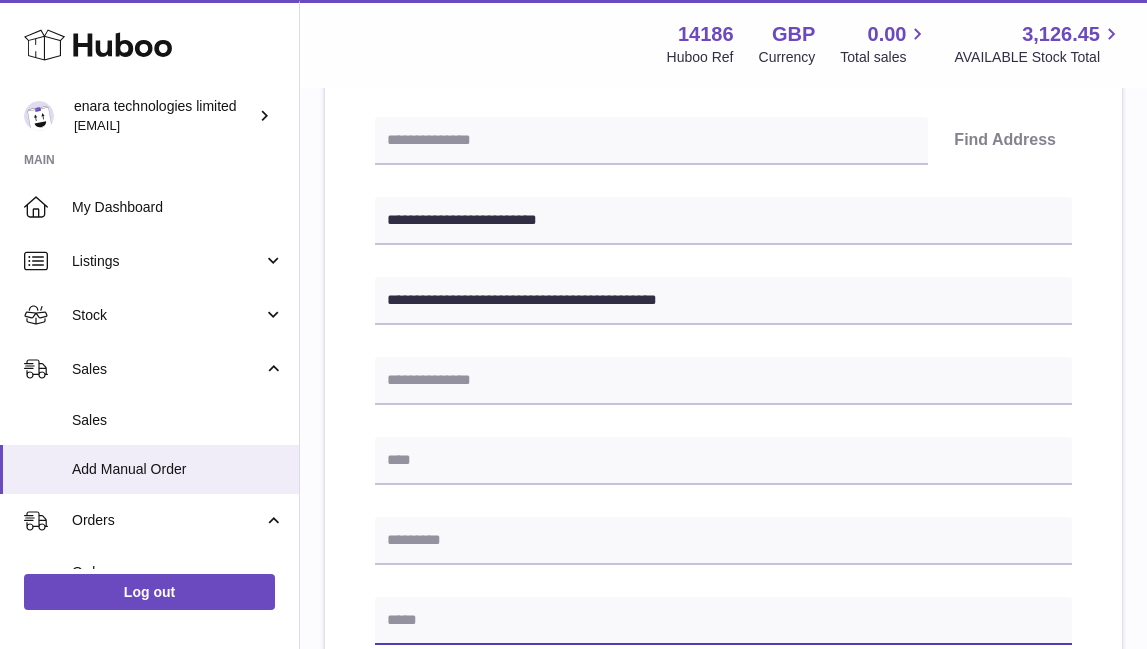 paste on "**********" 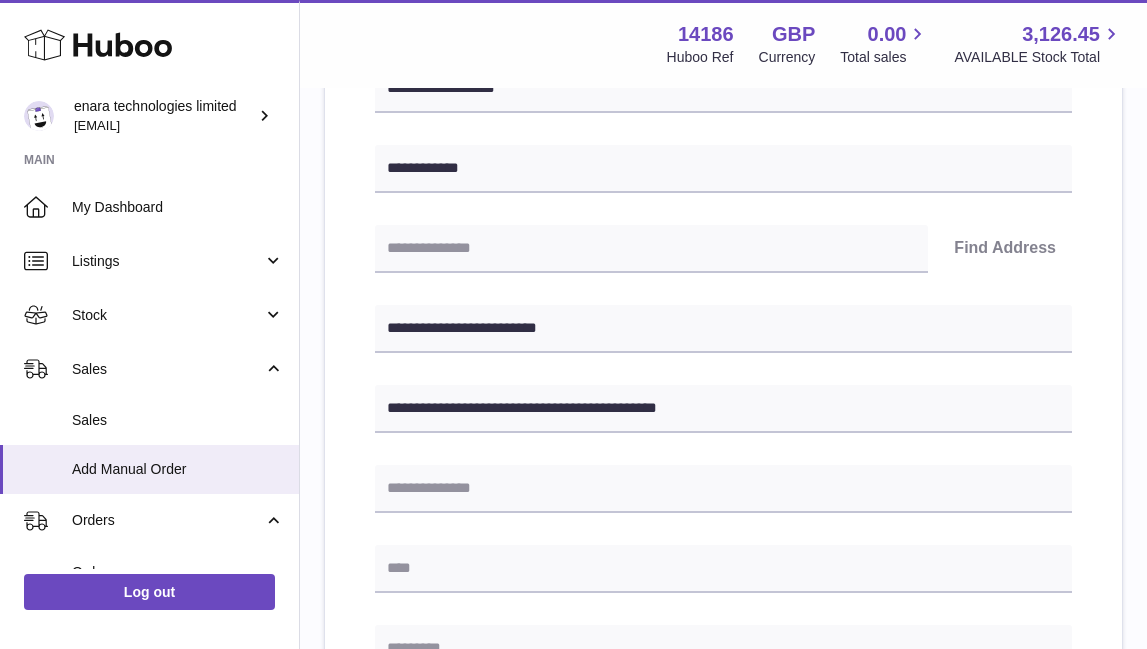 scroll, scrollTop: 314, scrollLeft: 0, axis: vertical 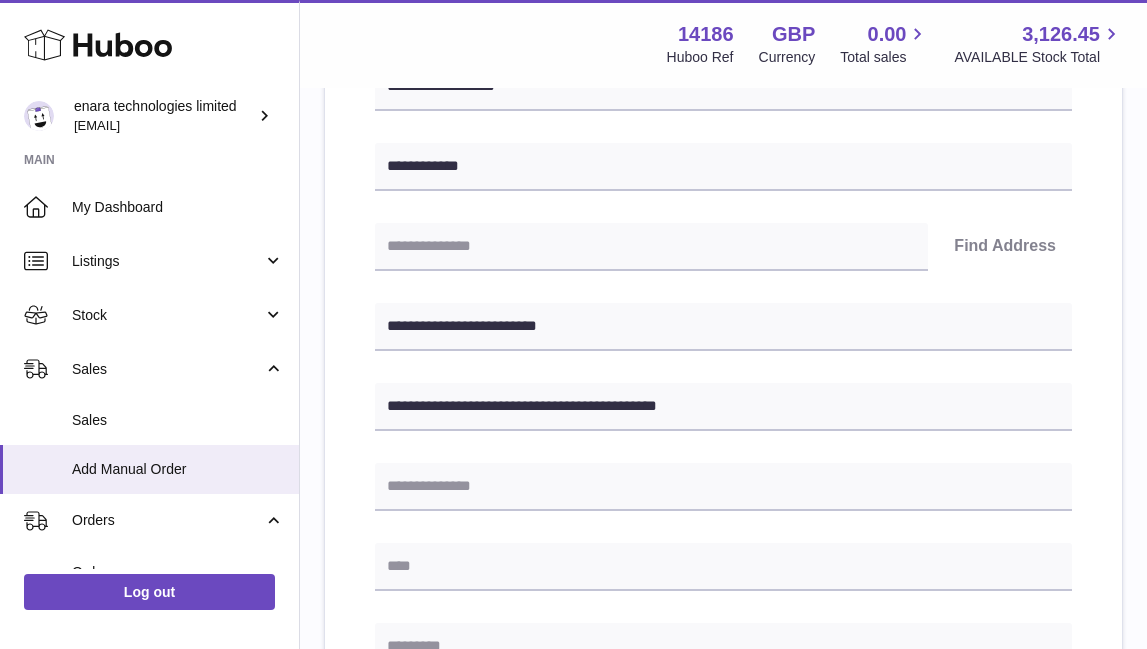type on "**********" 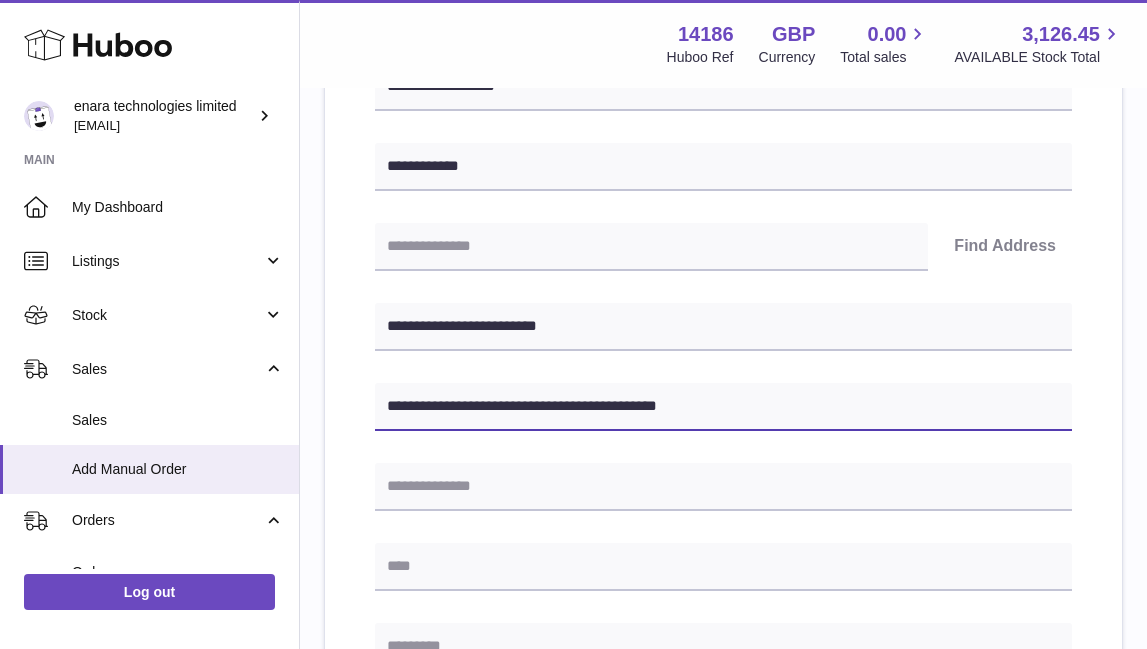 drag, startPoint x: 603, startPoint y: 406, endPoint x: 545, endPoint y: 406, distance: 58 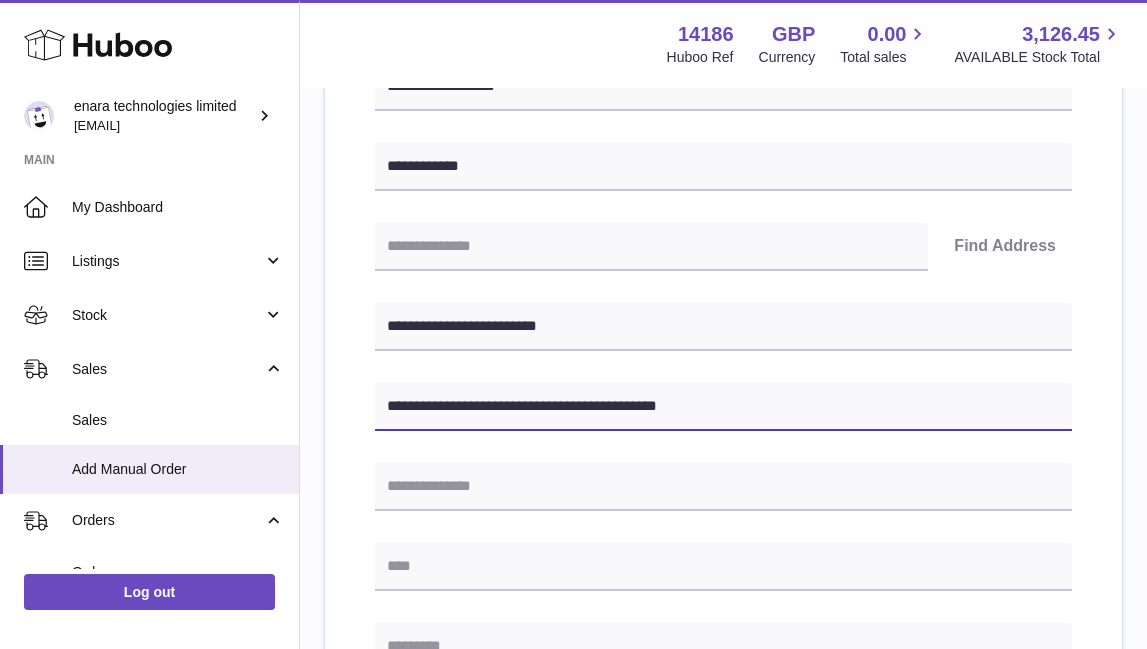 click on "**********" at bounding box center [723, 407] 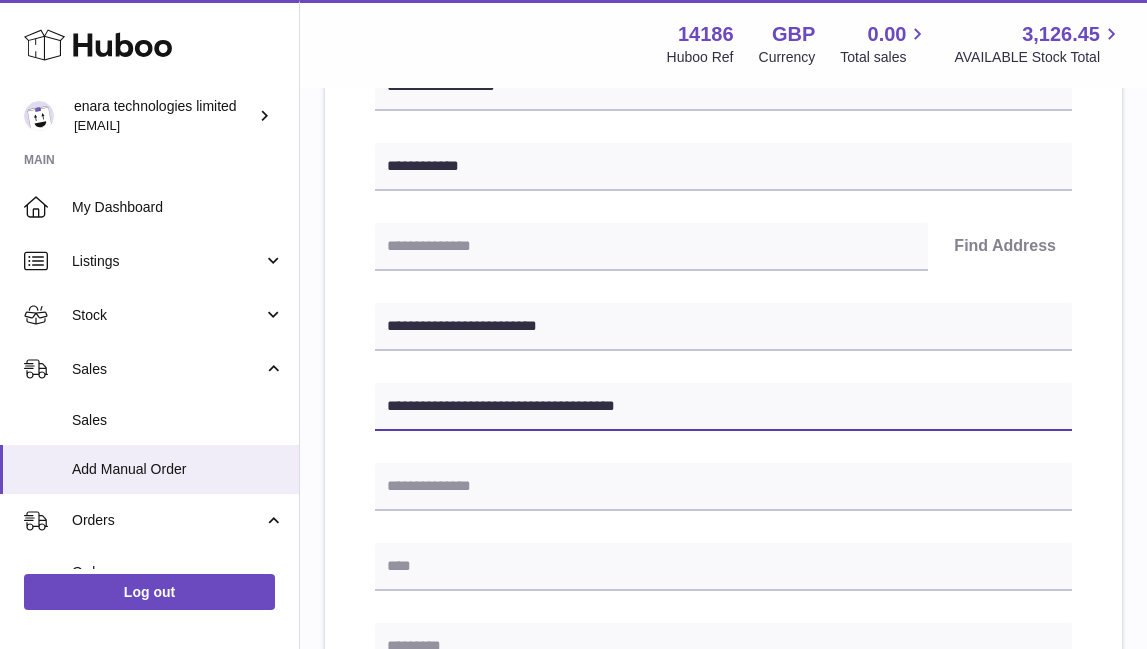 type on "**********" 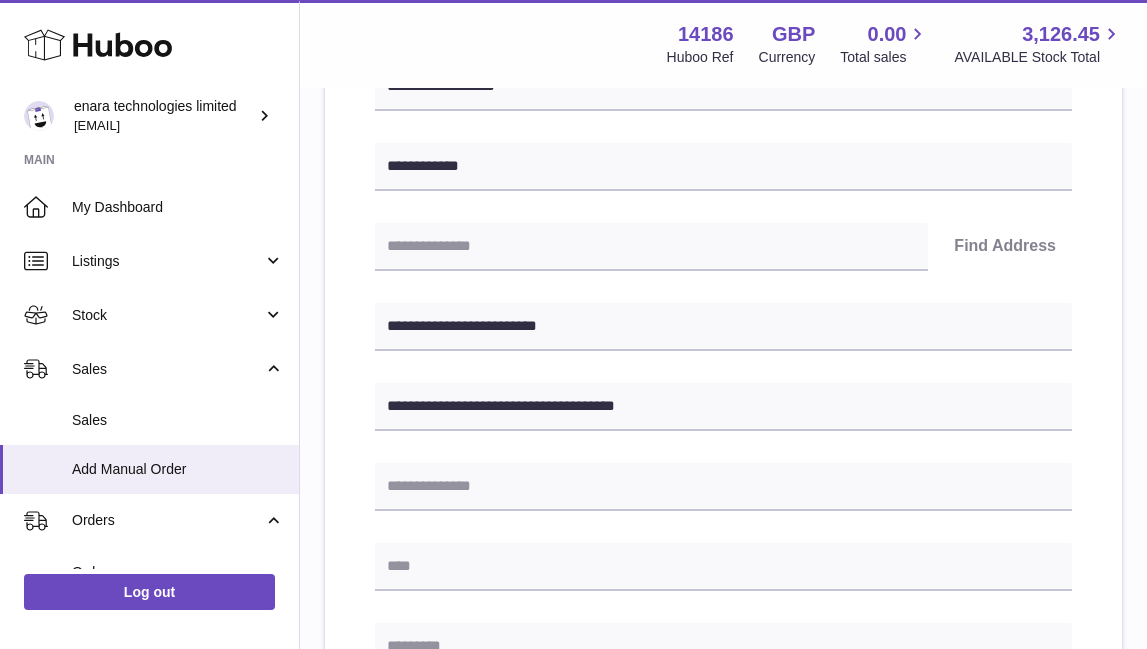 paste on "*******" 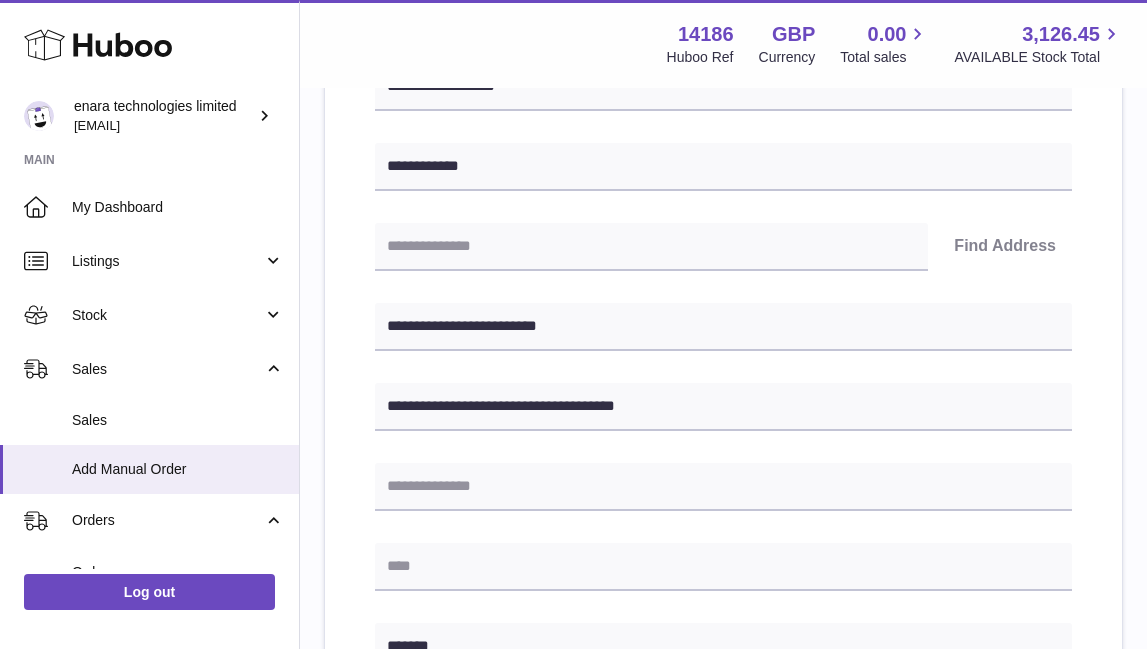 scroll, scrollTop: 318, scrollLeft: 0, axis: vertical 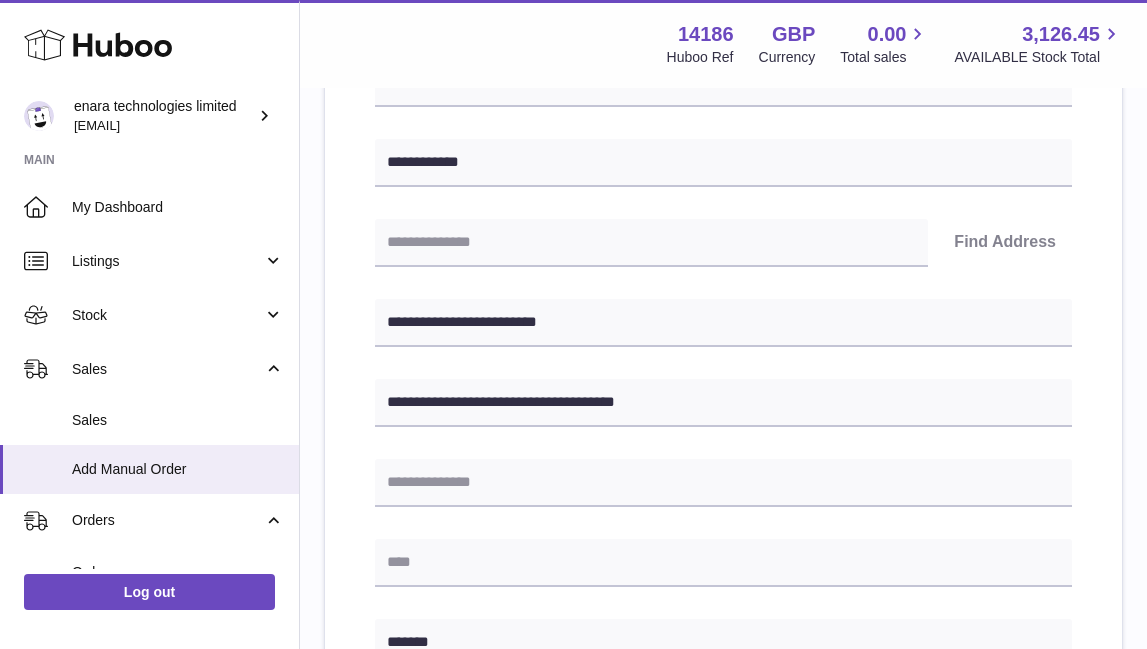 type on "*******" 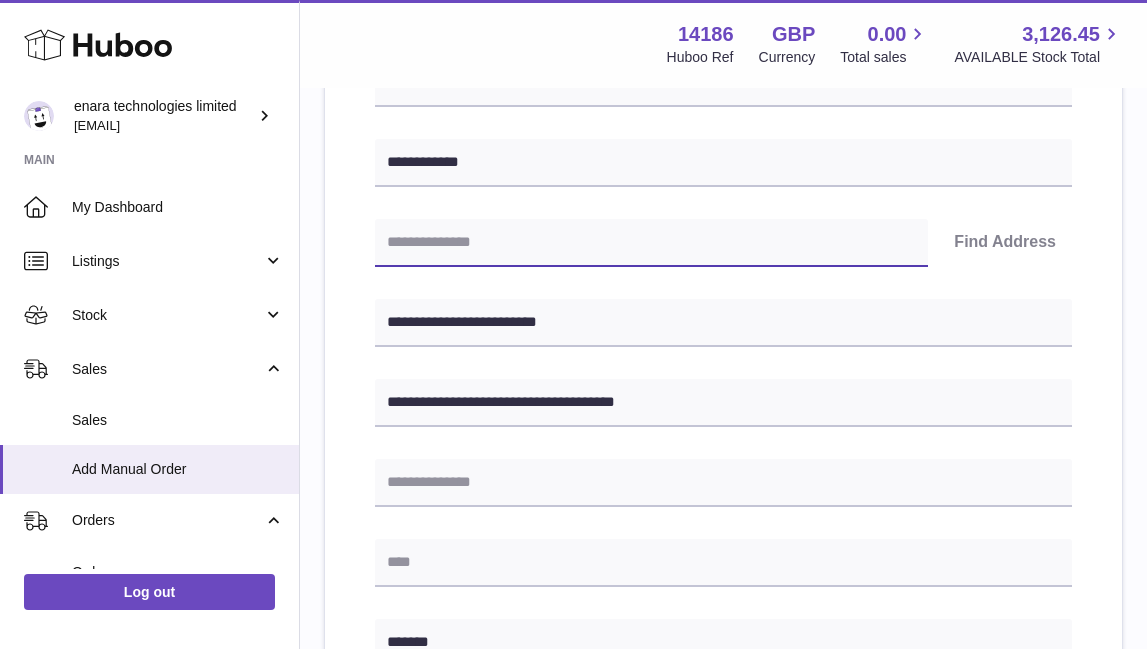 paste on "*******" 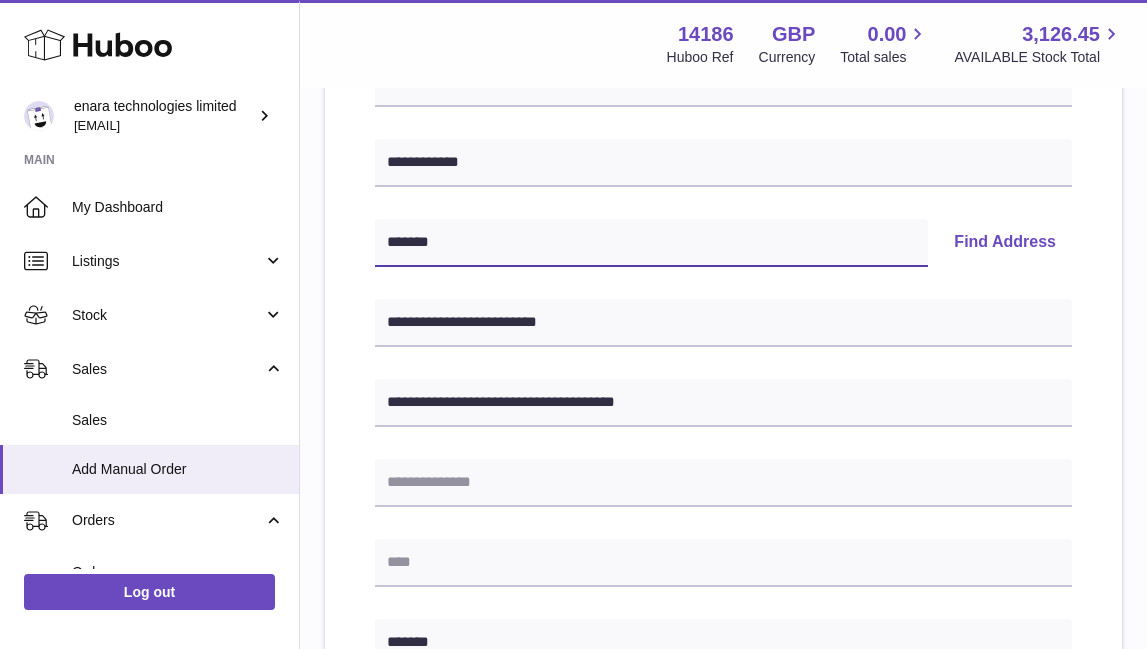 type on "*******" 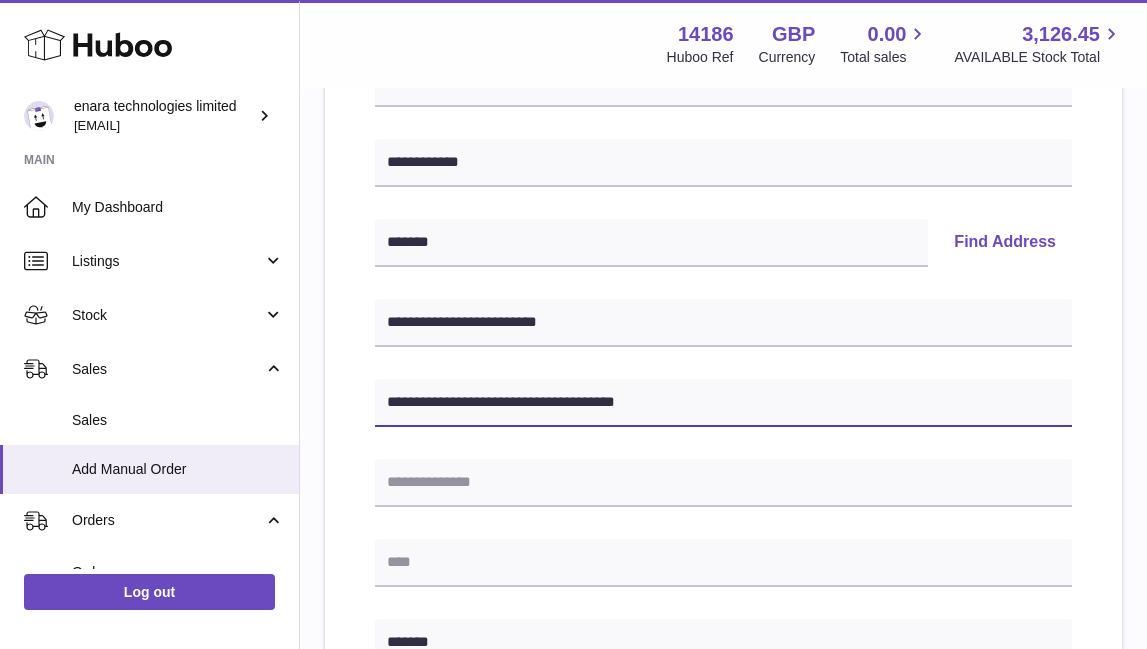 drag, startPoint x: 545, startPoint y: 401, endPoint x: 838, endPoint y: 444, distance: 296.1385 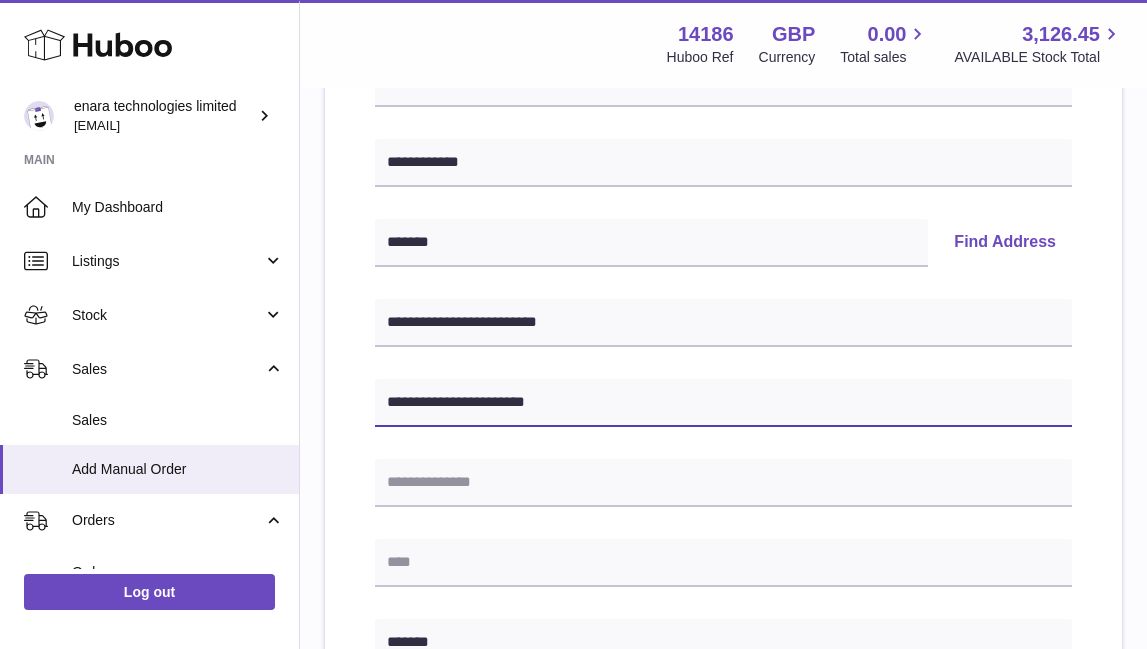 type on "**********" 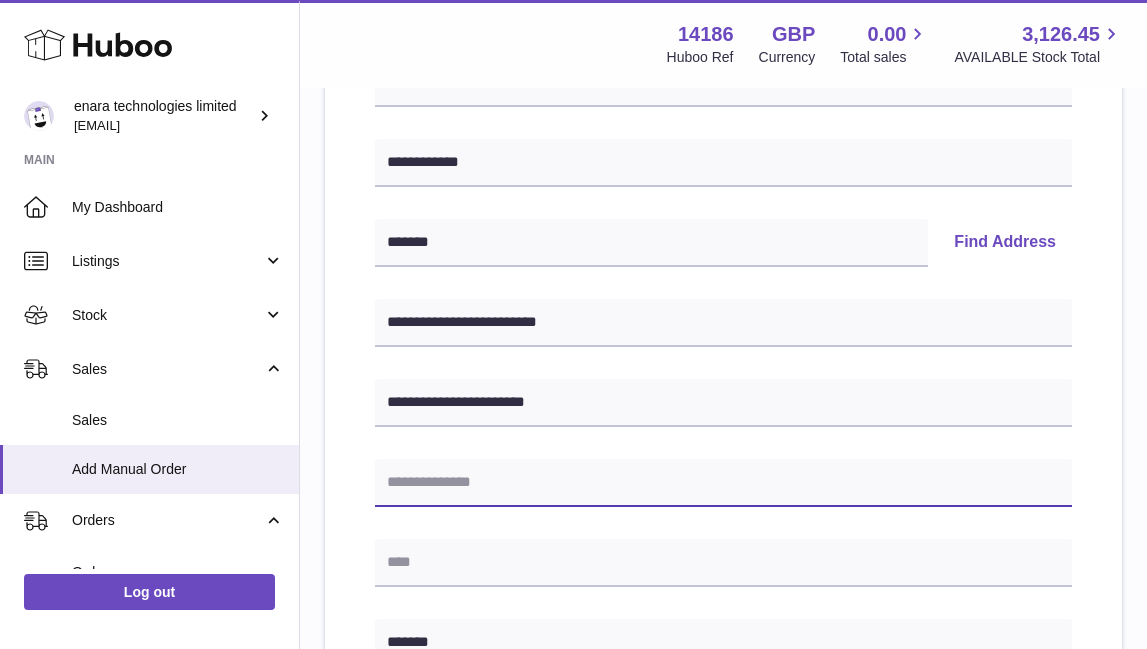 paste on "**********" 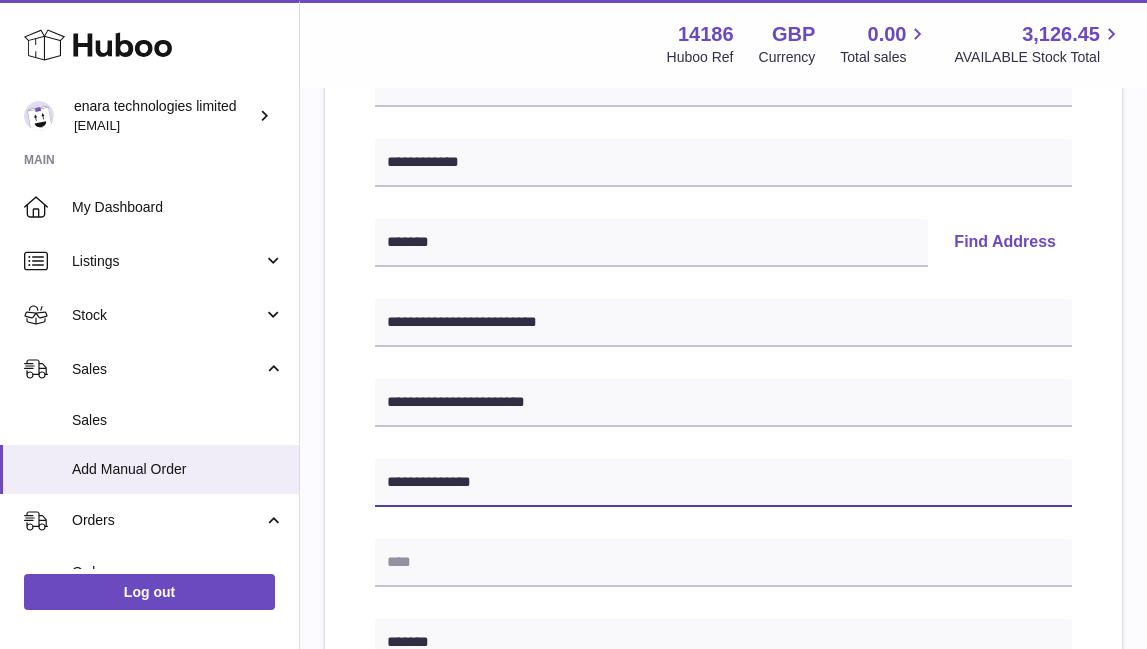 type on "**********" 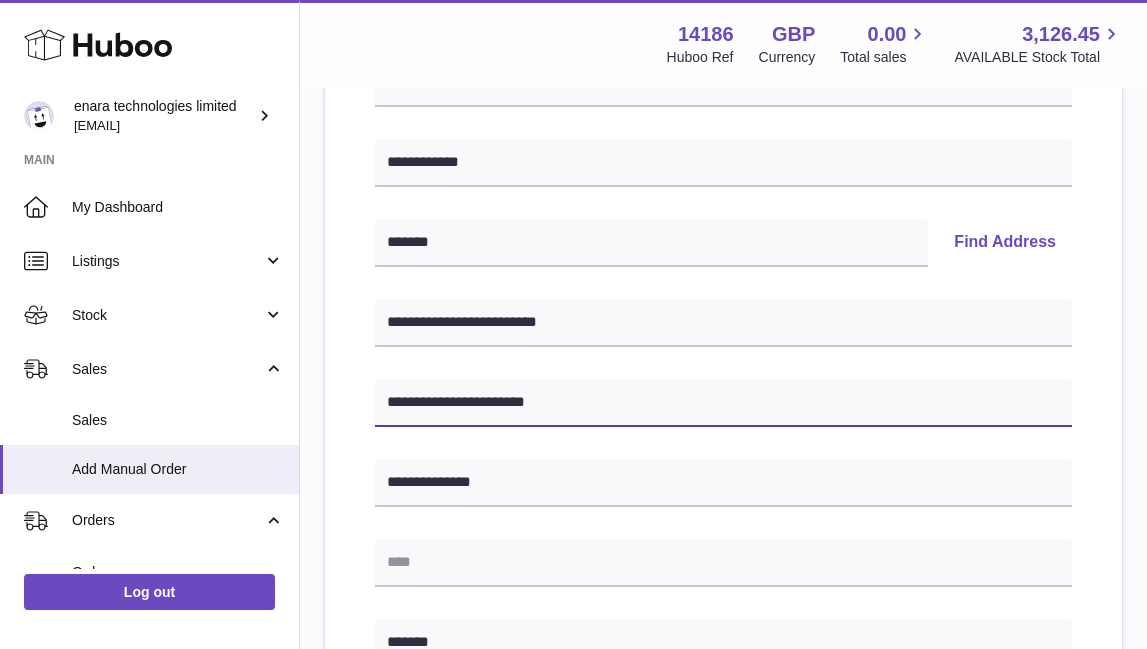 drag, startPoint x: 556, startPoint y: 403, endPoint x: 316, endPoint y: 372, distance: 241.9938 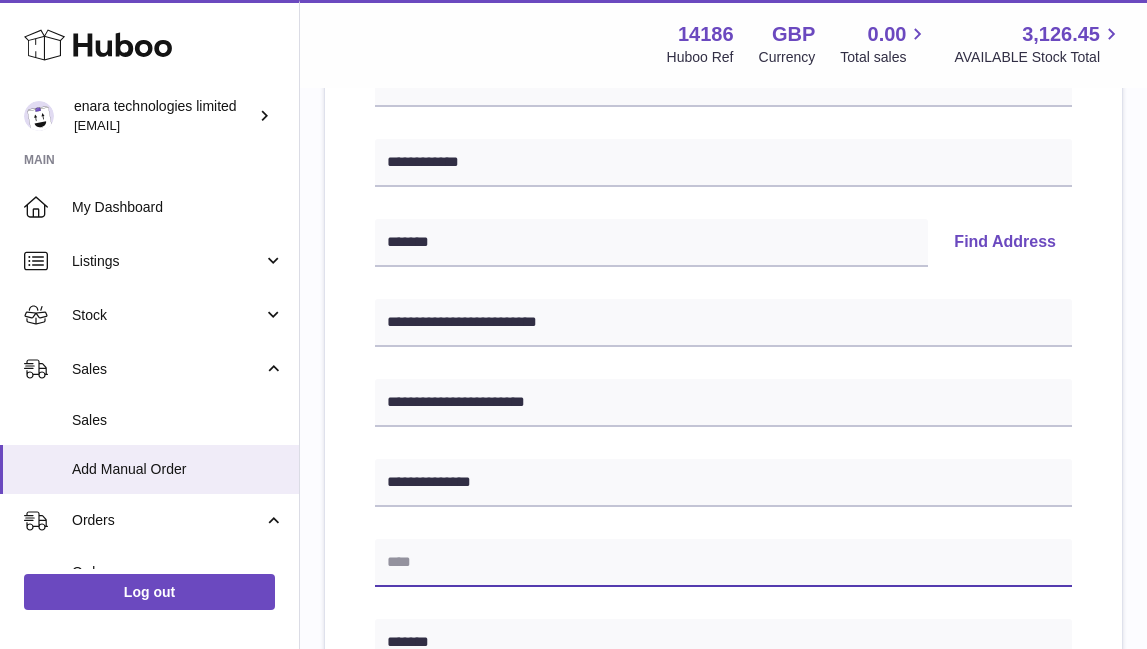 click at bounding box center (723, 563) 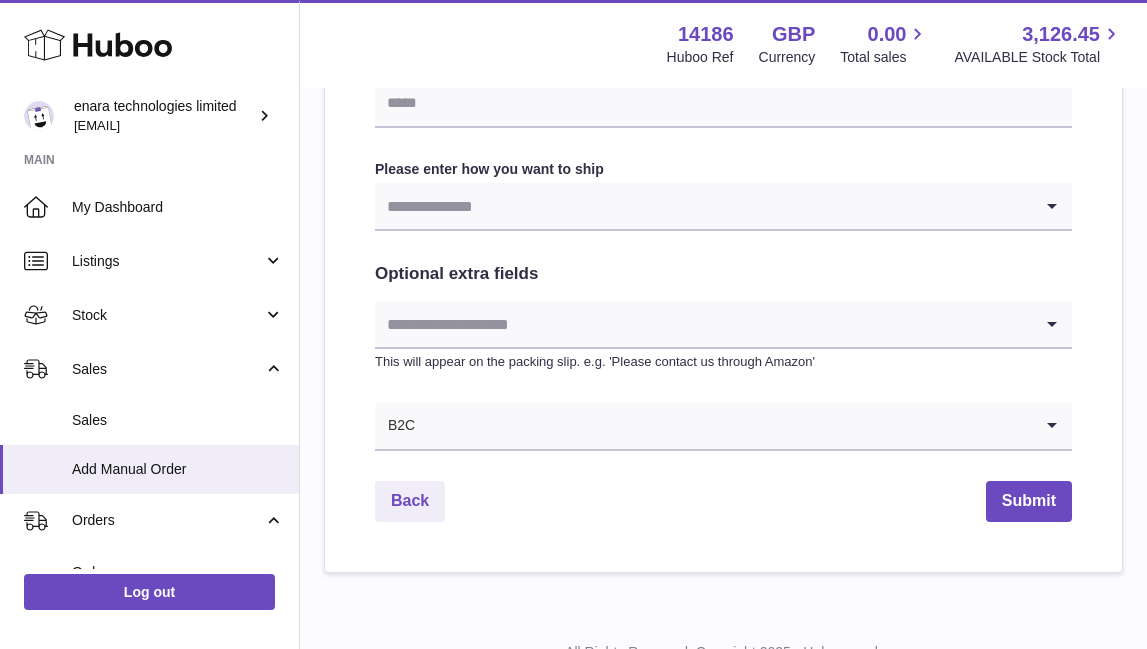 scroll, scrollTop: 1038, scrollLeft: 0, axis: vertical 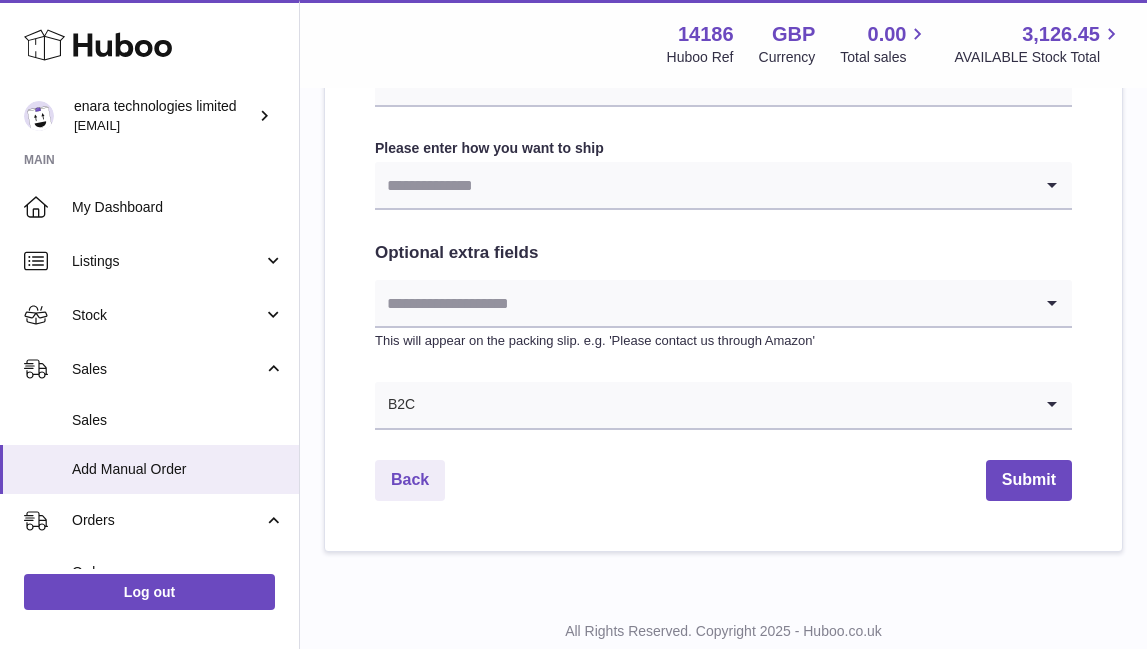 type on "**********" 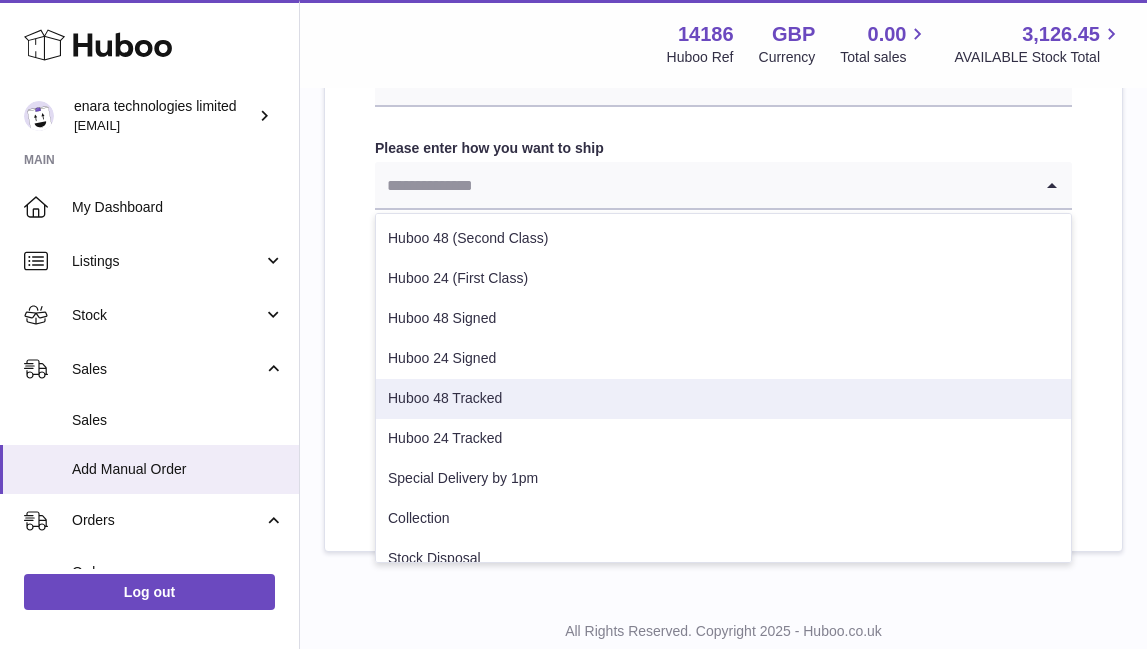 click on "Huboo 48 Tracked" at bounding box center (723, 399) 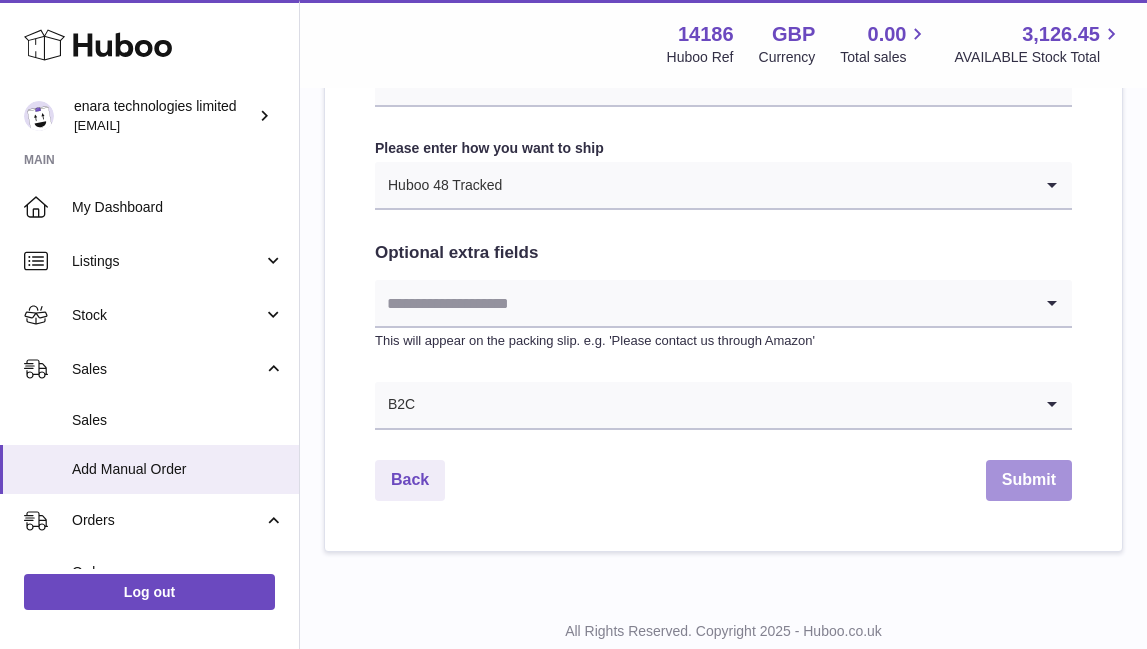 click on "Submit" at bounding box center (1029, 480) 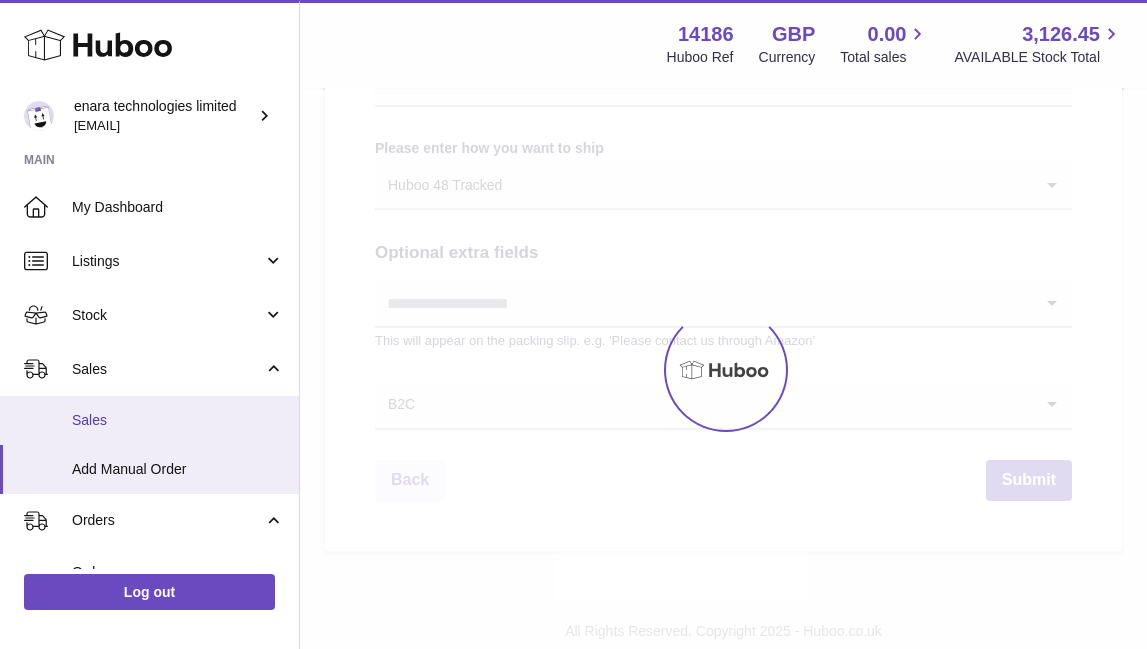 scroll, scrollTop: 0, scrollLeft: 0, axis: both 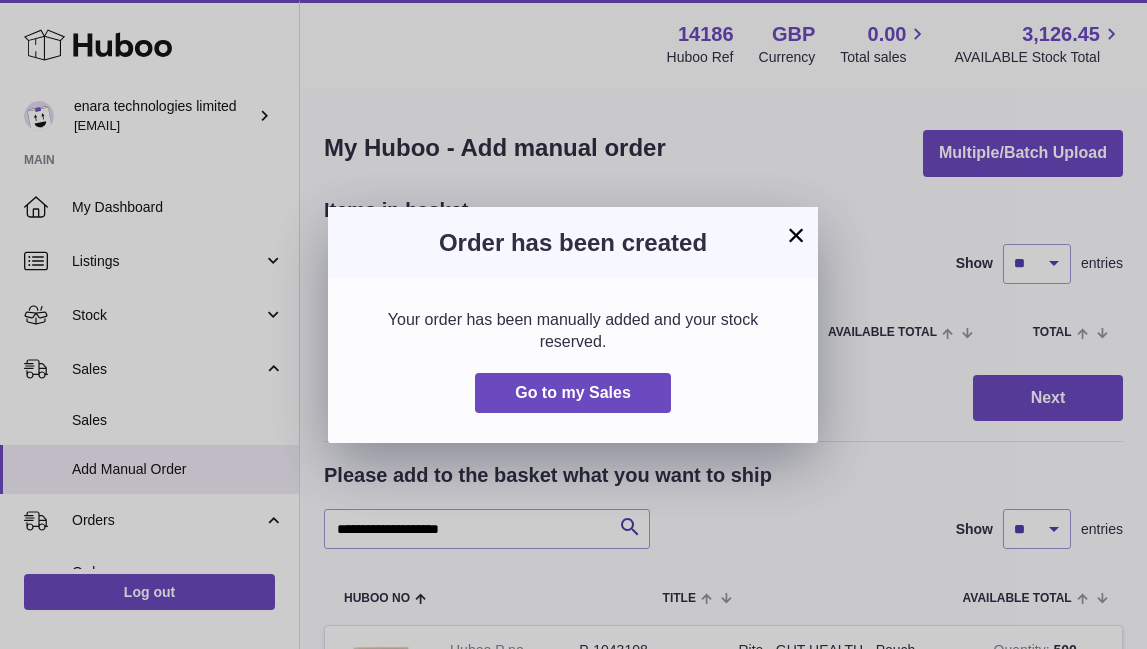 click on "×" at bounding box center (796, 235) 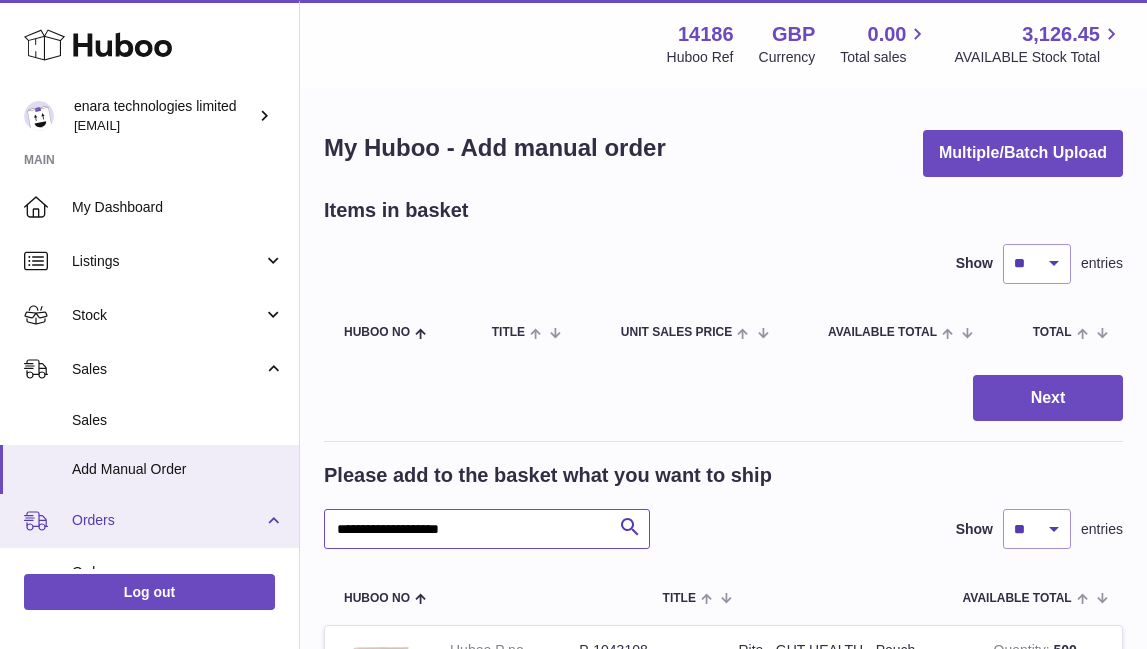 drag, startPoint x: 494, startPoint y: 536, endPoint x: 105, endPoint y: 503, distance: 390.39725 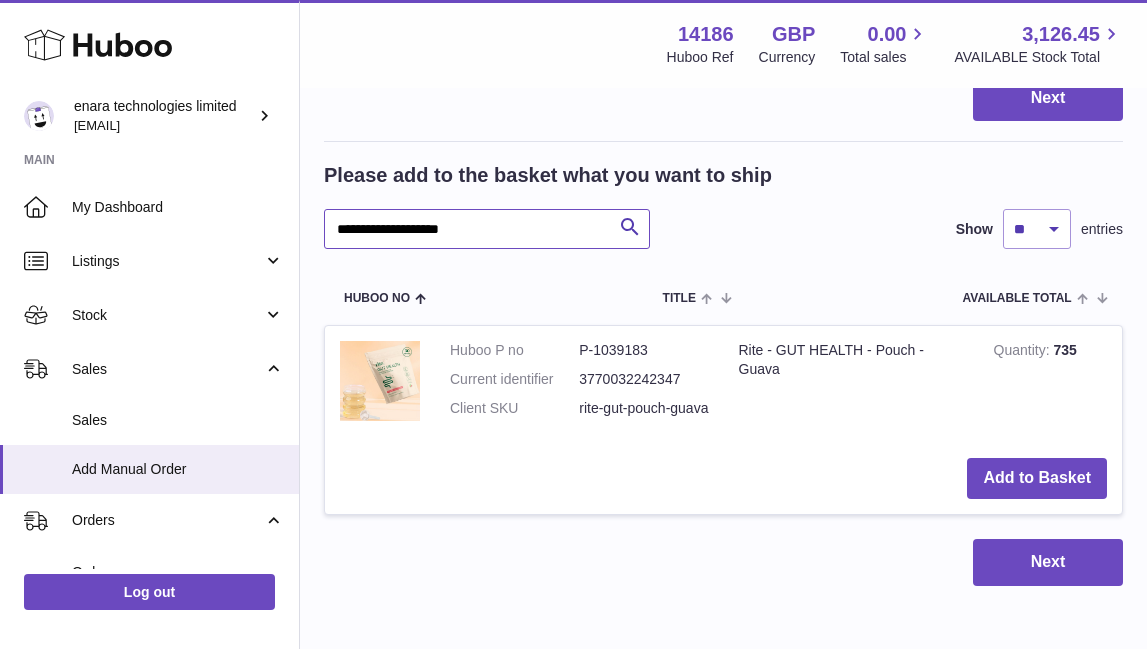 scroll, scrollTop: 306, scrollLeft: 0, axis: vertical 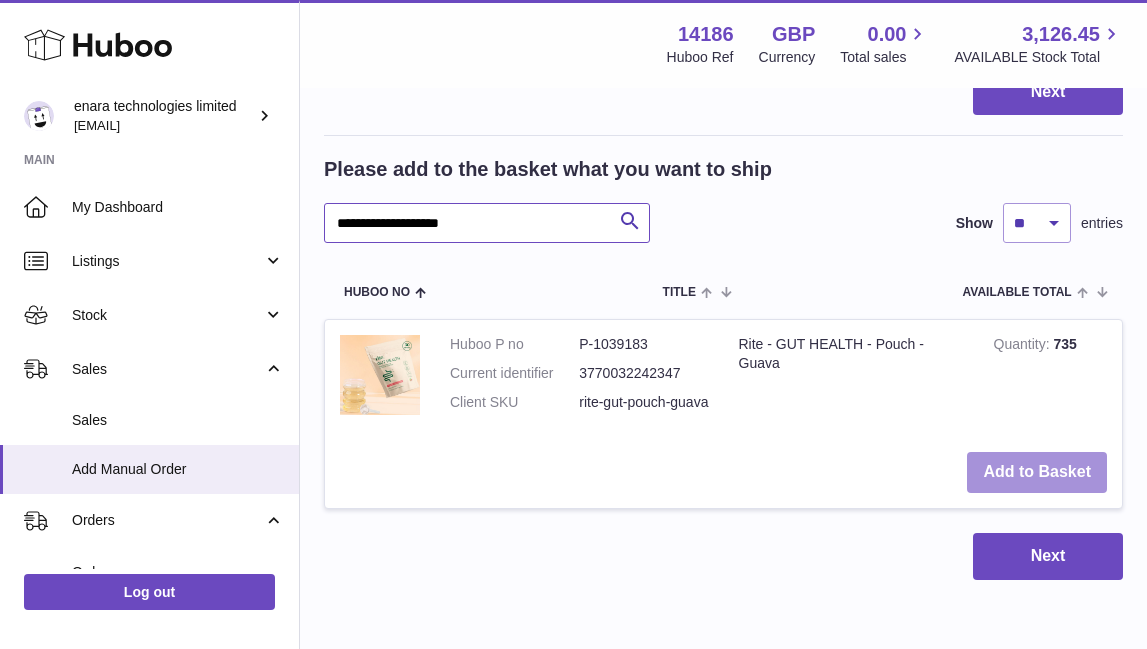 type on "**********" 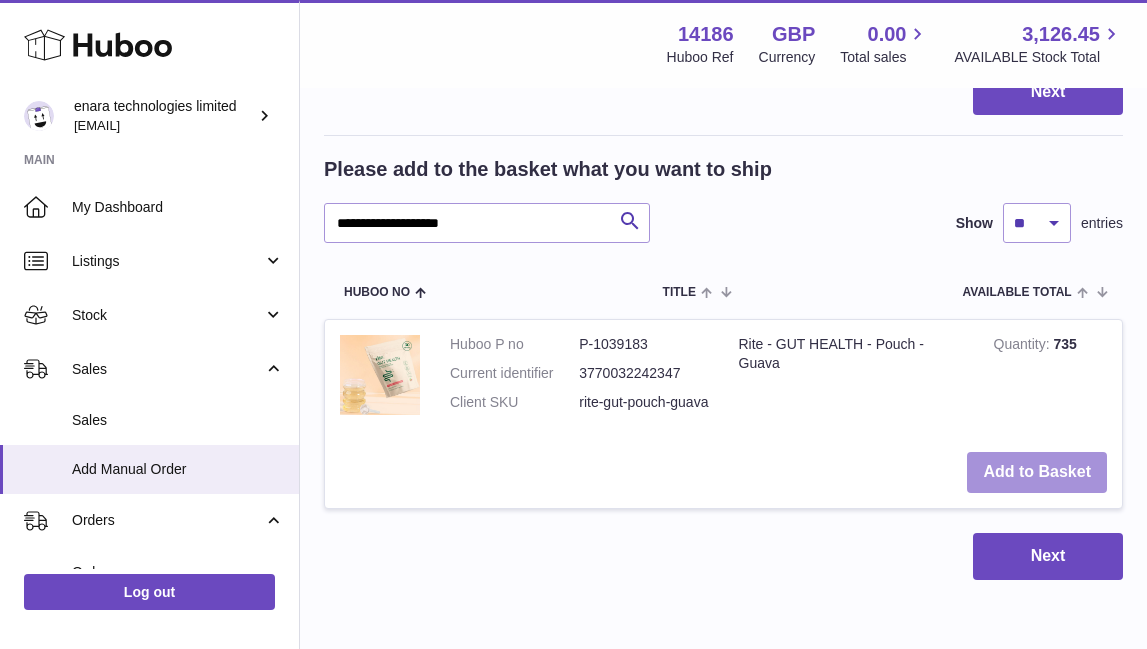 click on "Add to Basket" at bounding box center (1037, 472) 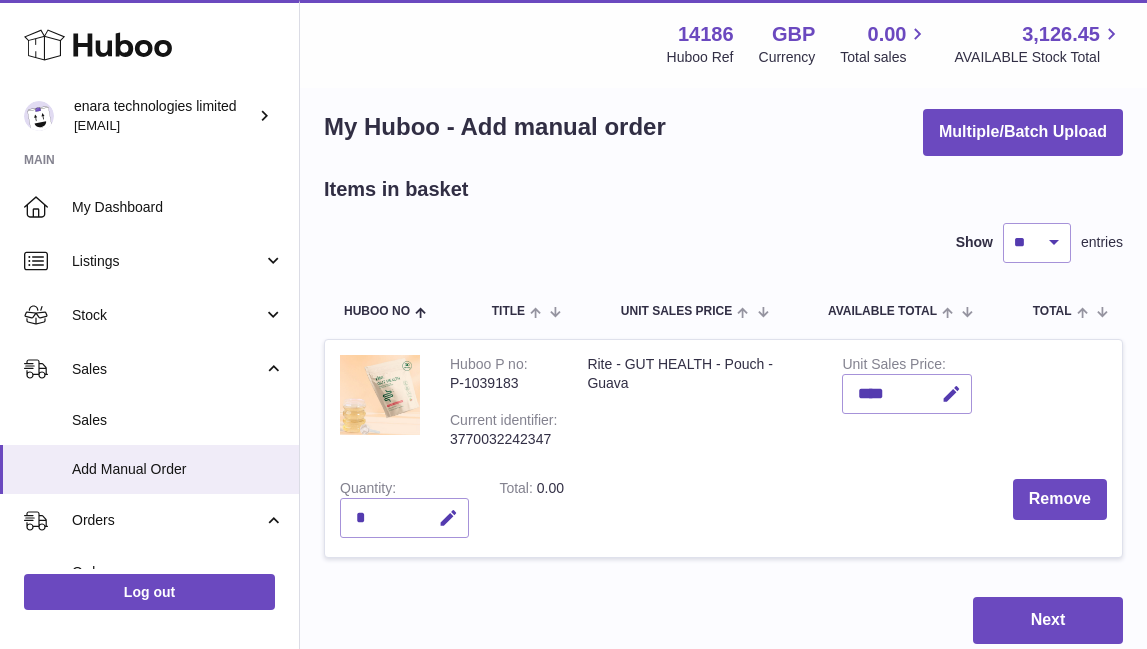 scroll, scrollTop: 15, scrollLeft: 0, axis: vertical 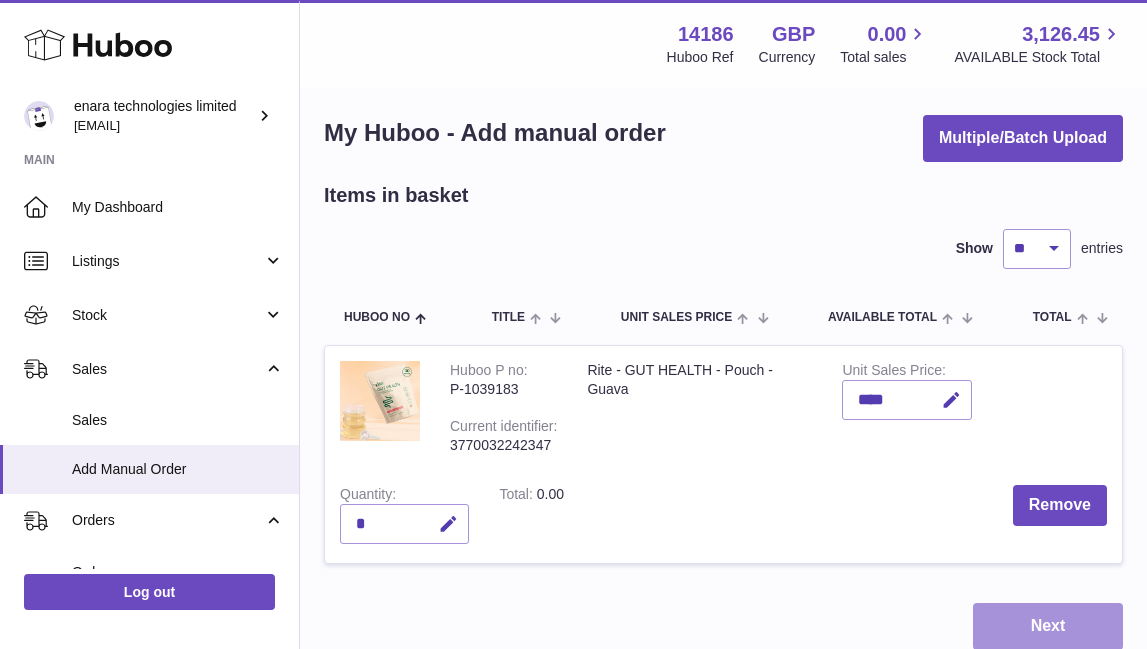 click on "Next" at bounding box center [1048, 626] 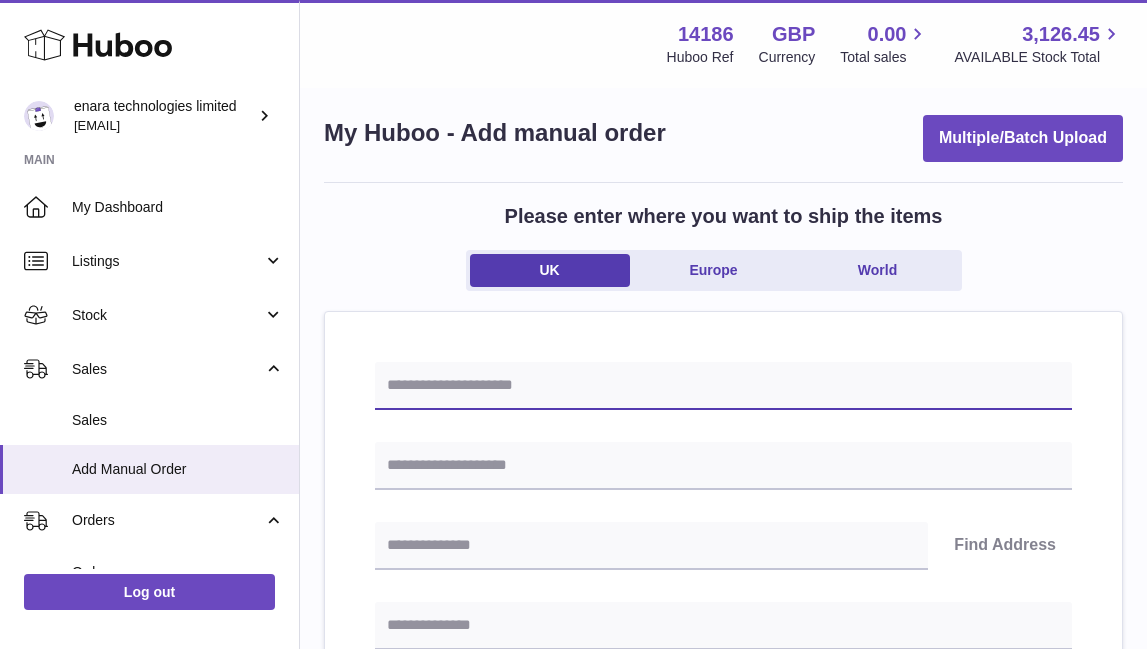 click at bounding box center (723, 386) 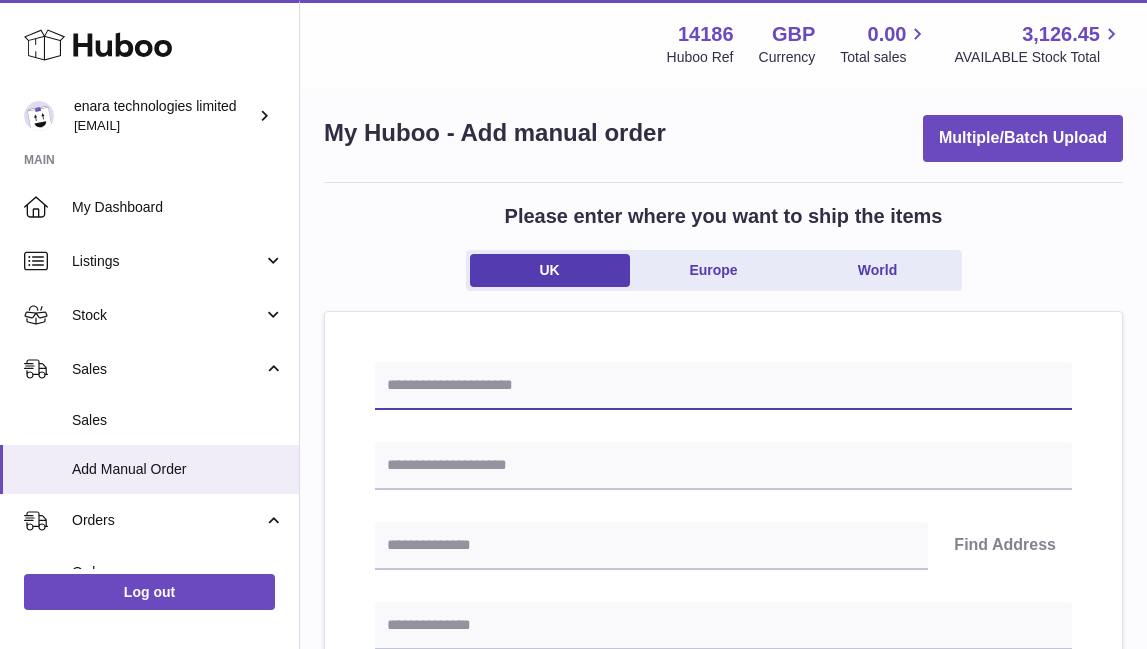 paste on "**********" 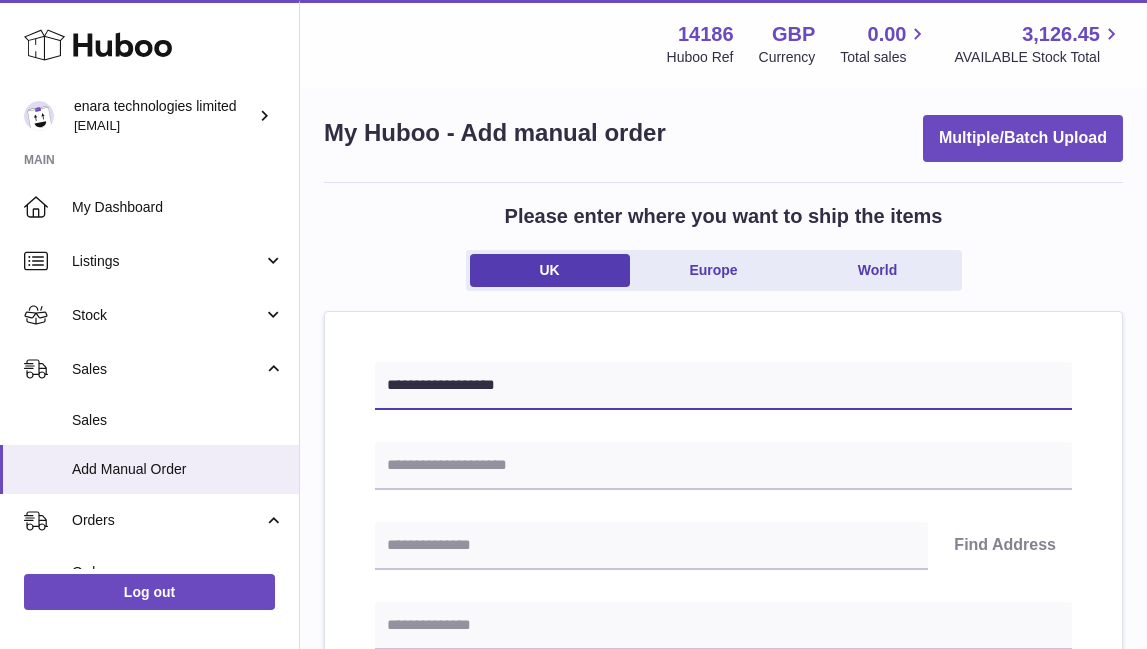 type on "**********" 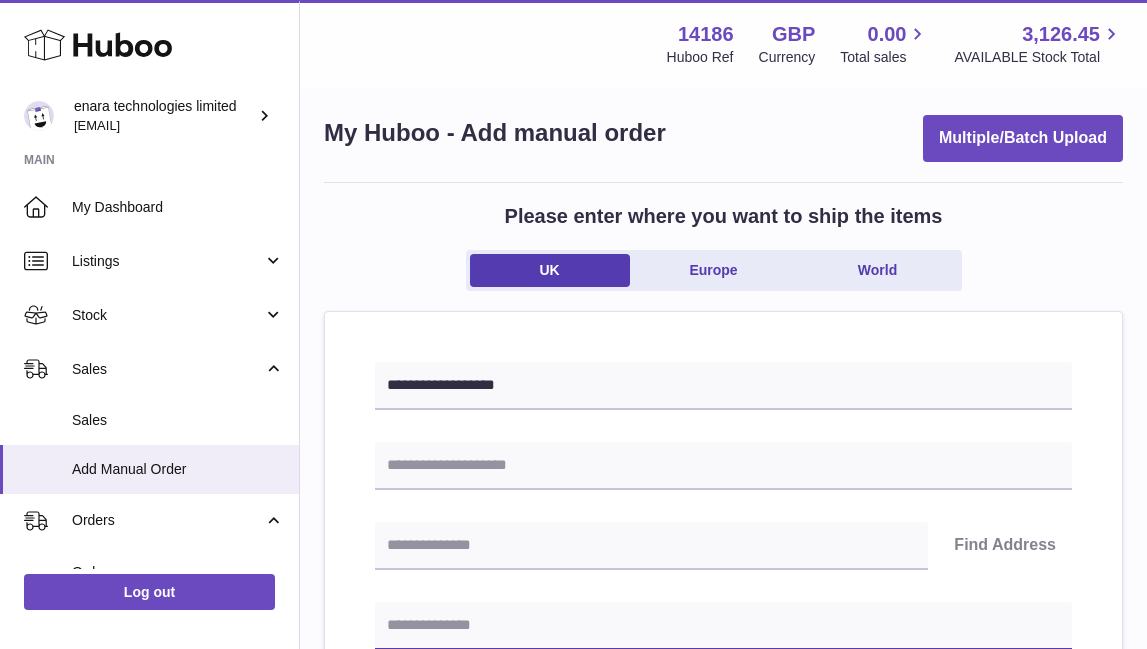 paste on "**********" 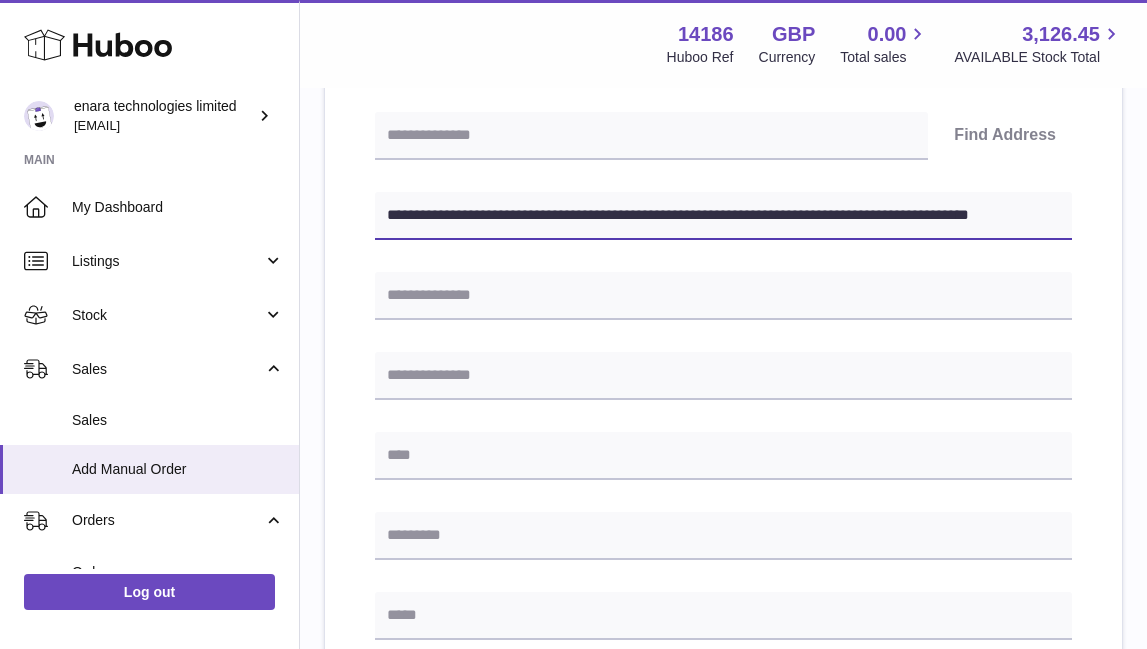 scroll, scrollTop: 427, scrollLeft: 0, axis: vertical 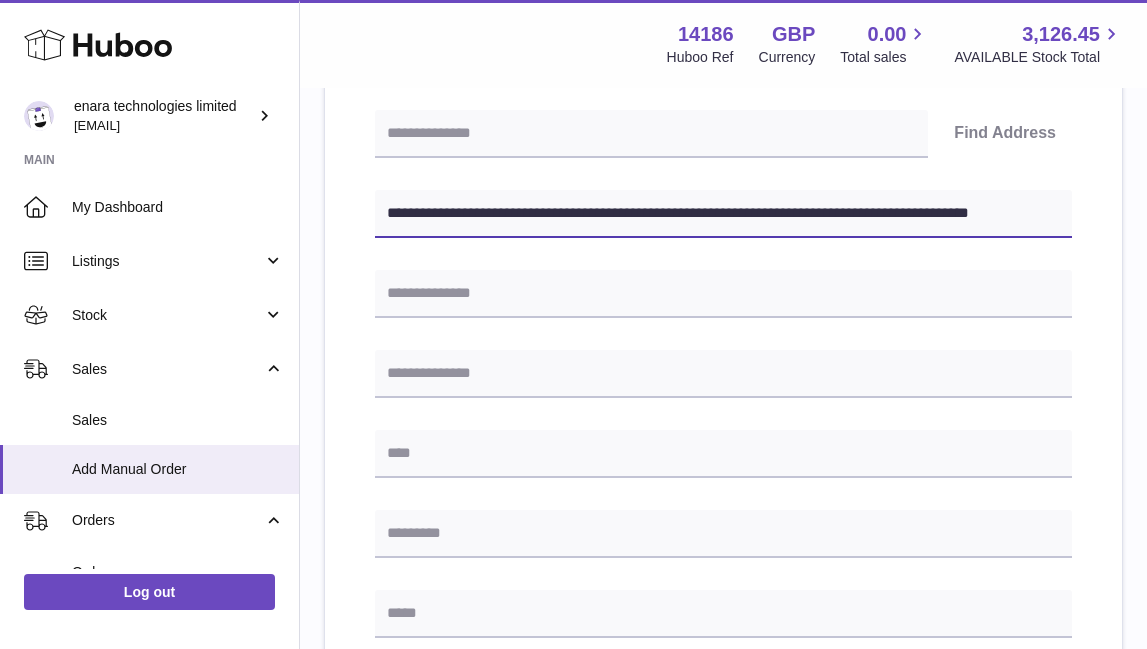 drag, startPoint x: 743, startPoint y: 215, endPoint x: 1300, endPoint y: 250, distance: 558.0986 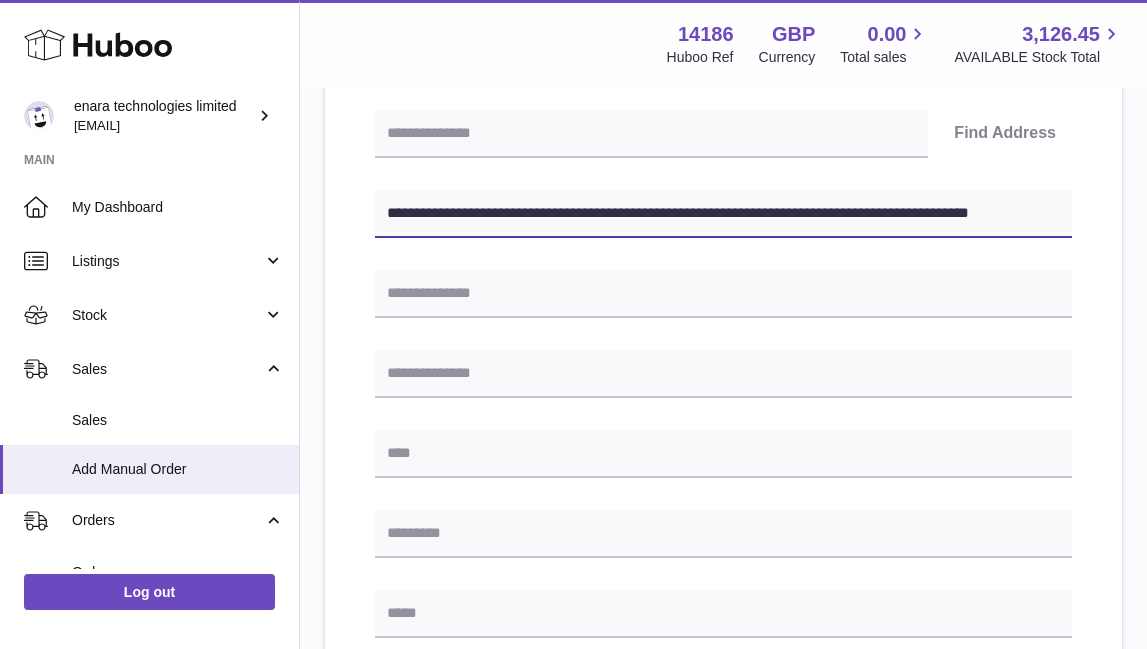 click on ".st0{fill:#141414;}" at bounding box center (573, -103) 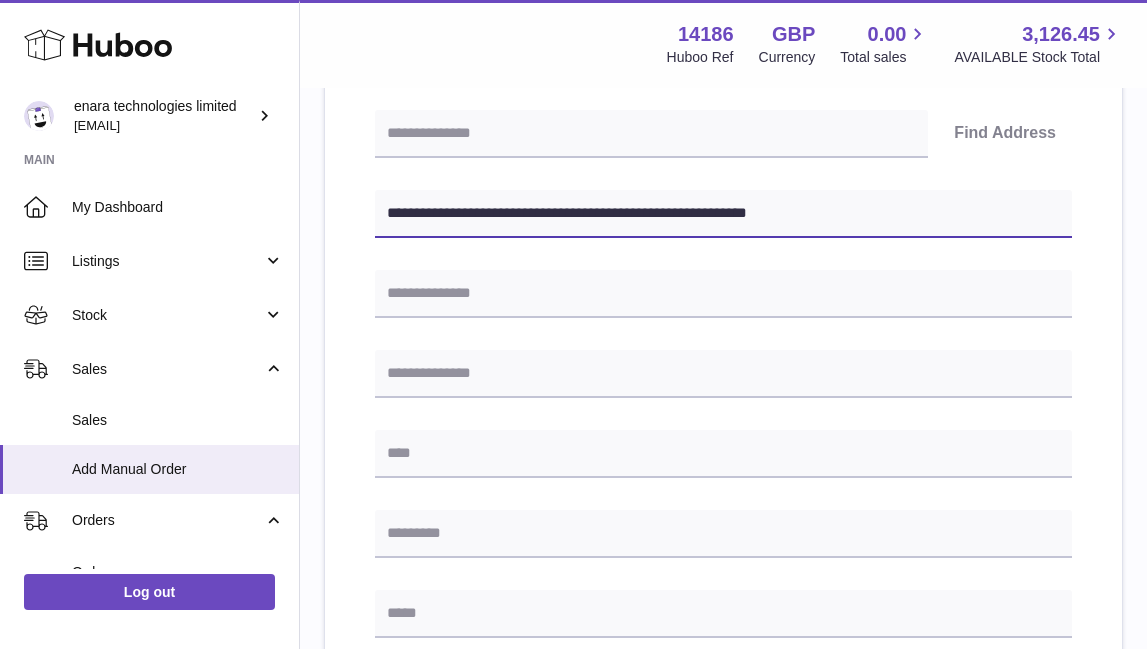 type on "**********" 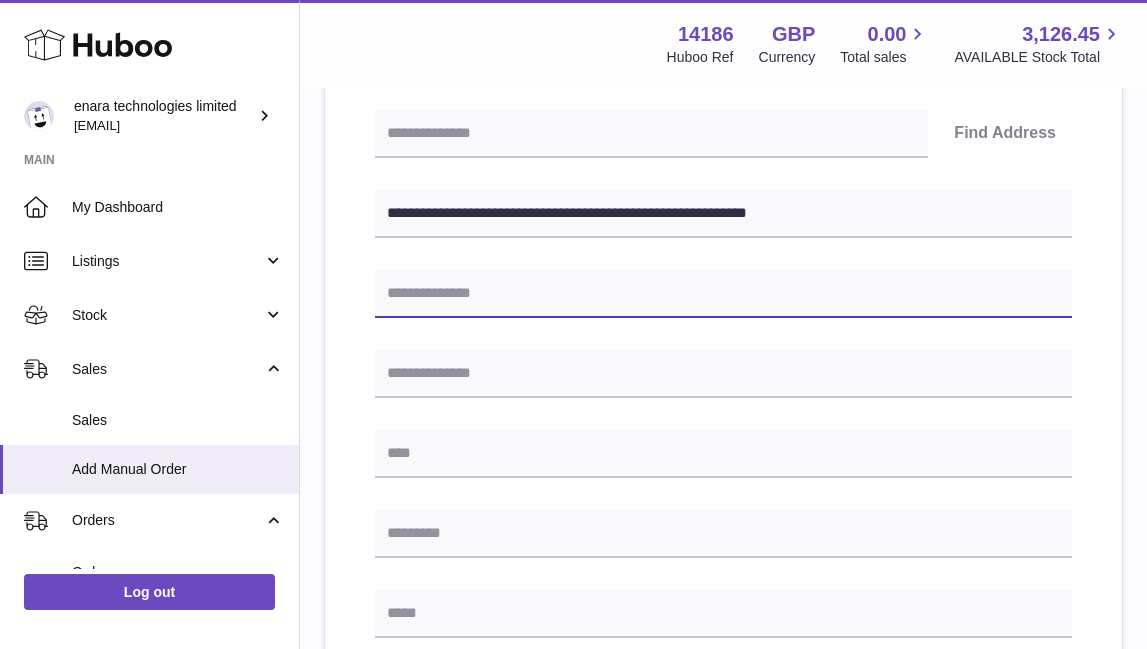 paste on "**********" 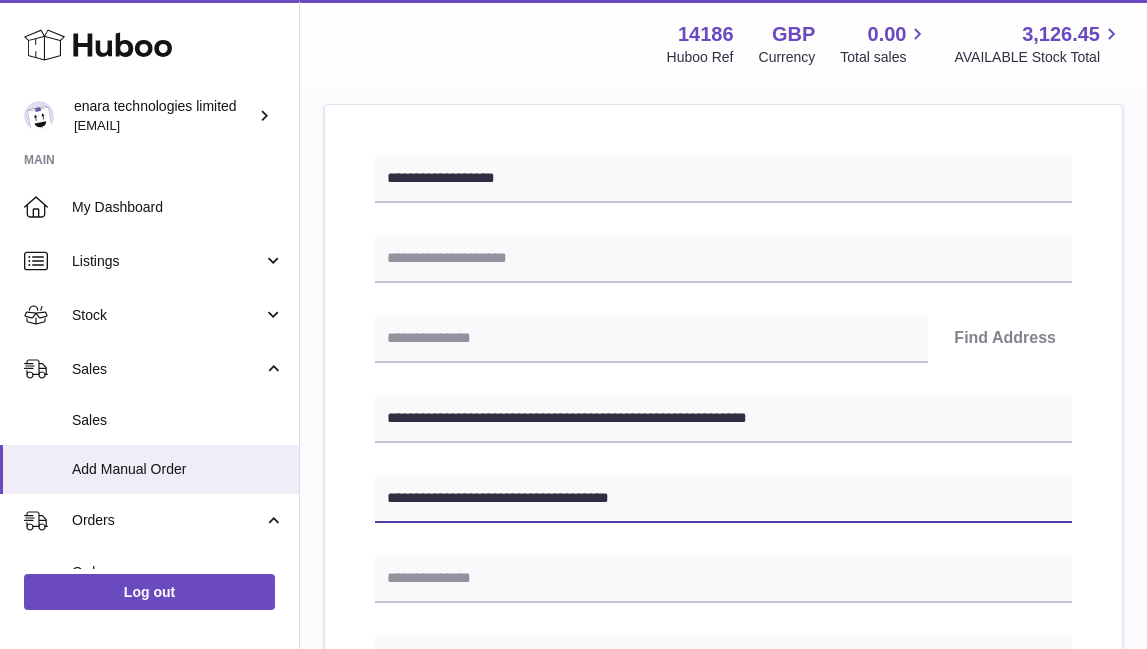 scroll, scrollTop: 210, scrollLeft: 0, axis: vertical 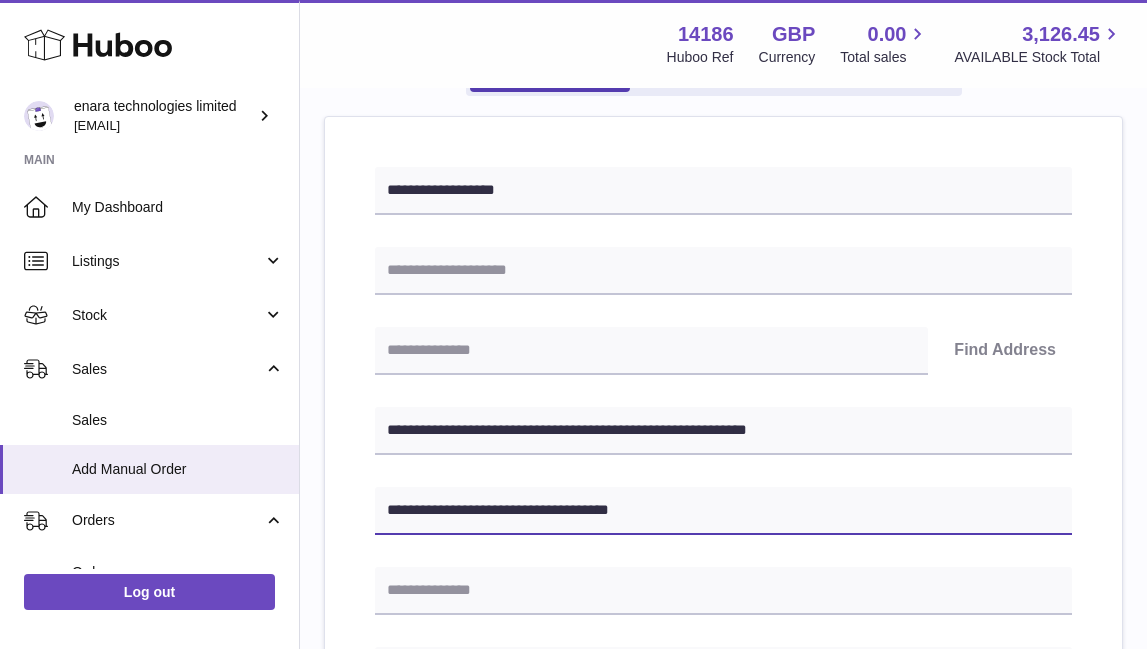 type on "**********" 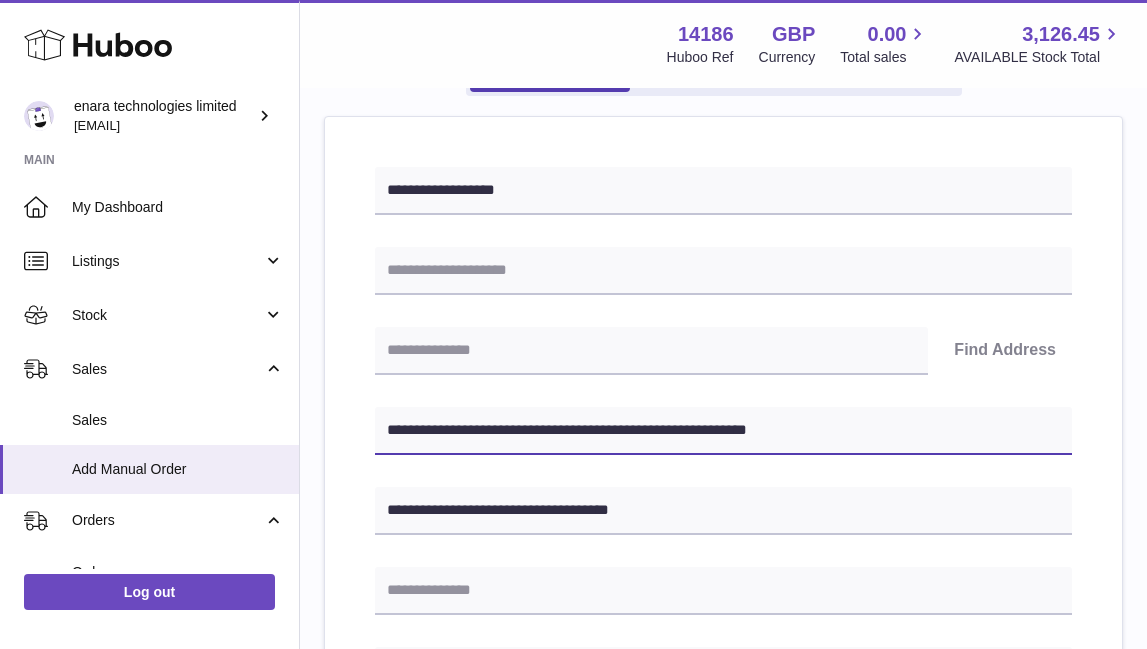 drag, startPoint x: 474, startPoint y: 425, endPoint x: 396, endPoint y: 425, distance: 78 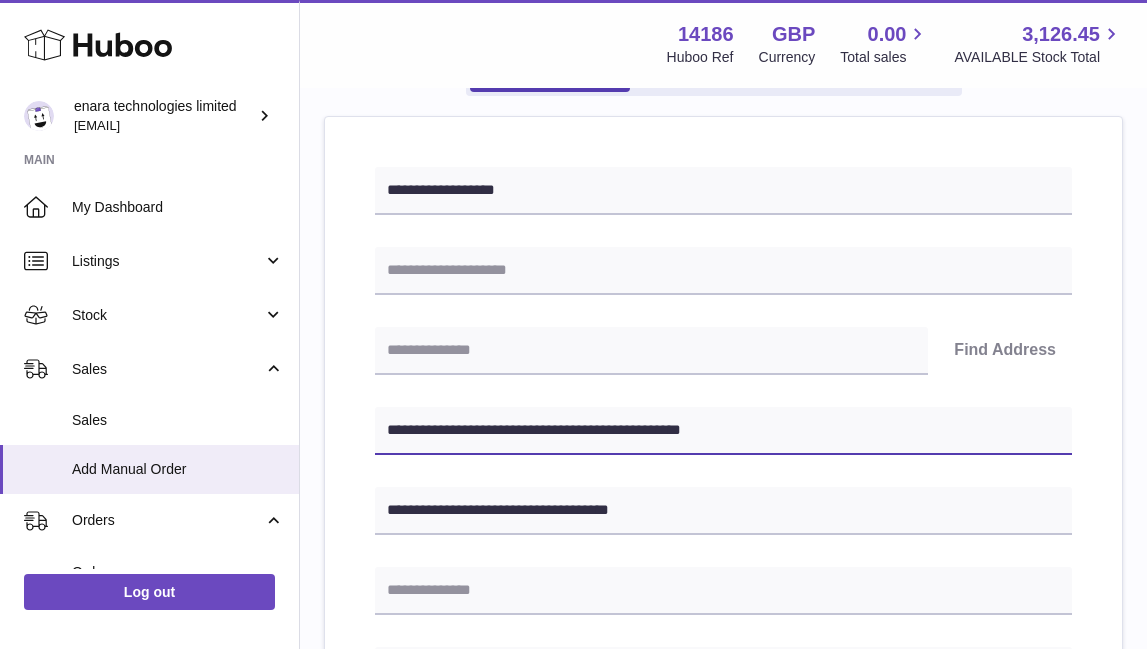 type on "**********" 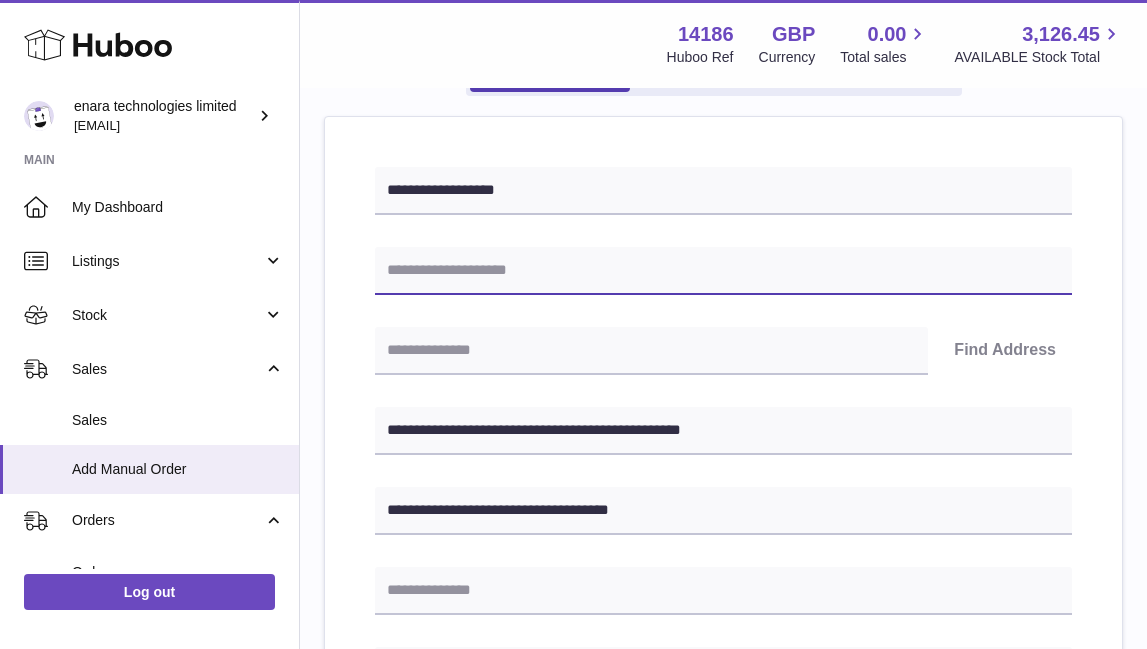 paste on "**********" 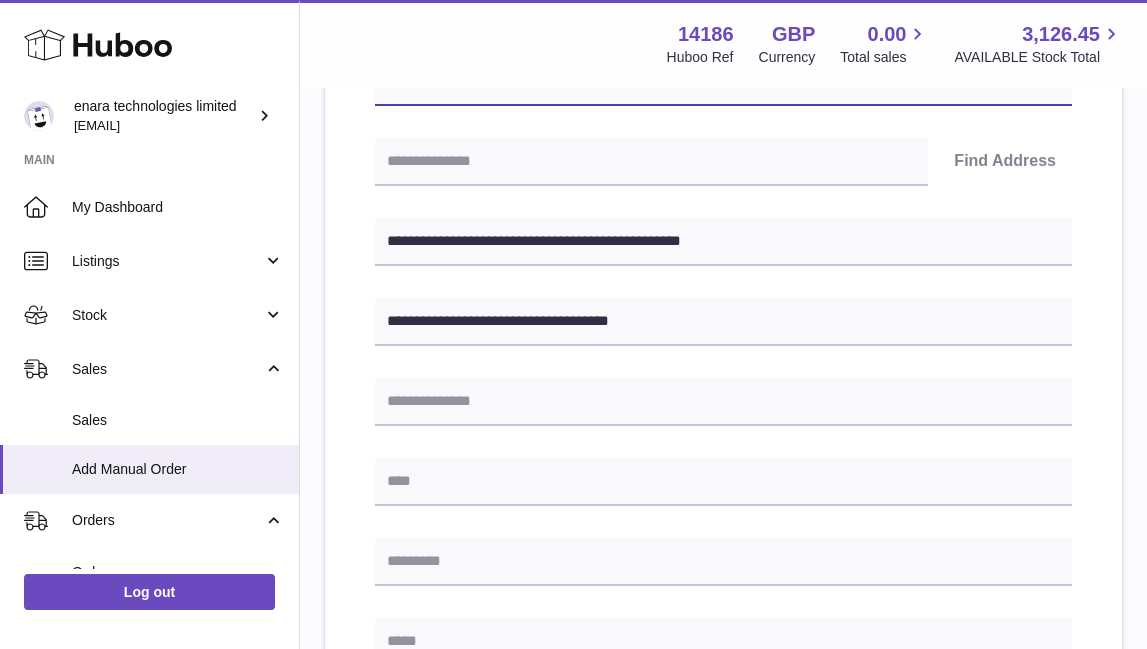 scroll, scrollTop: 402, scrollLeft: 0, axis: vertical 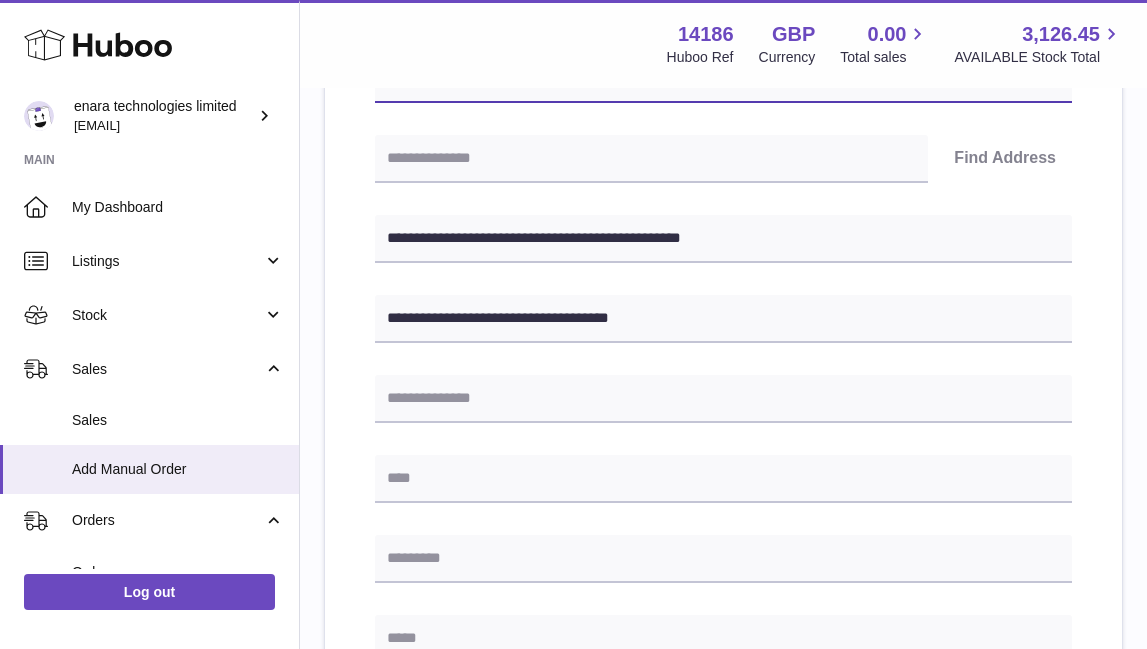 type on "**********" 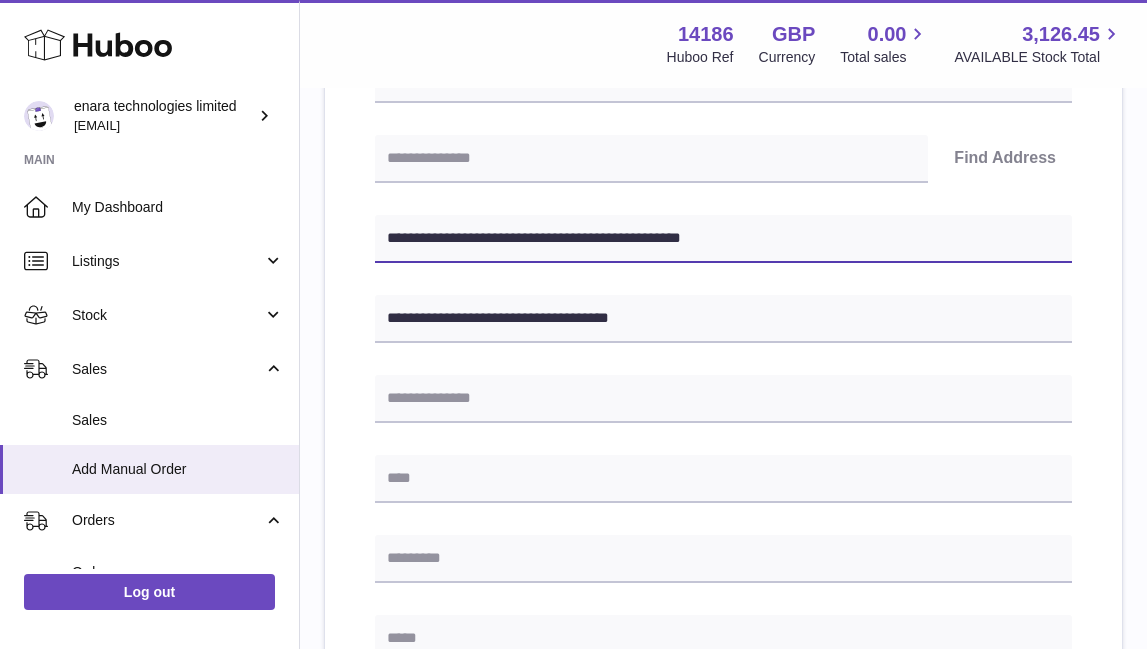 drag, startPoint x: 734, startPoint y: 235, endPoint x: 664, endPoint y: 236, distance: 70.00714 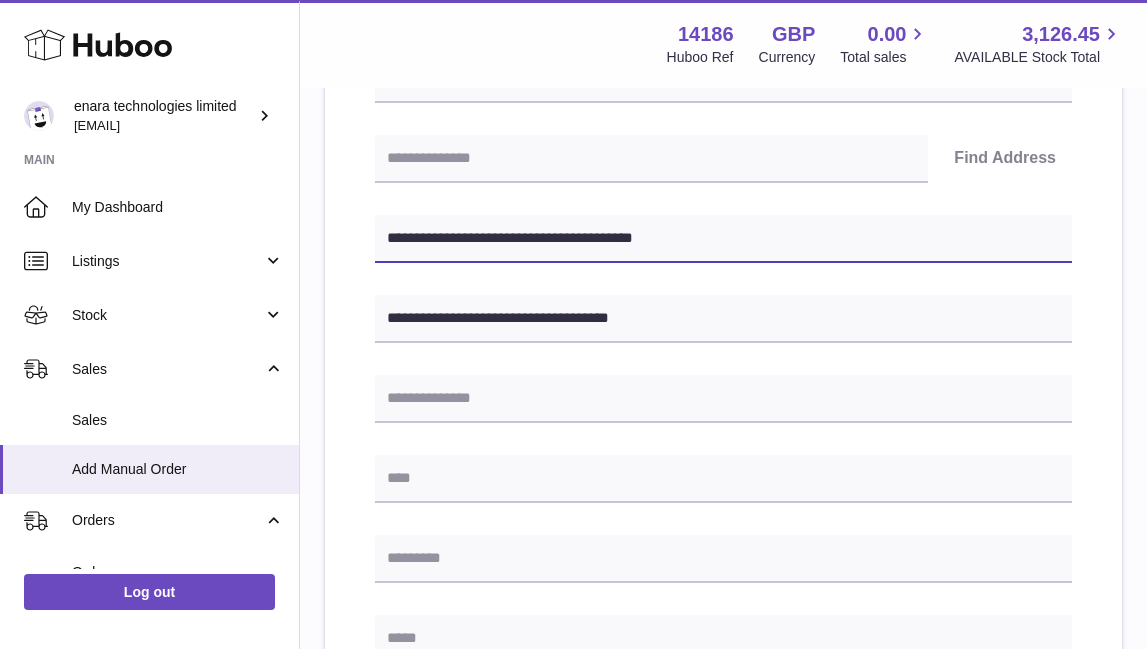 type on "**********" 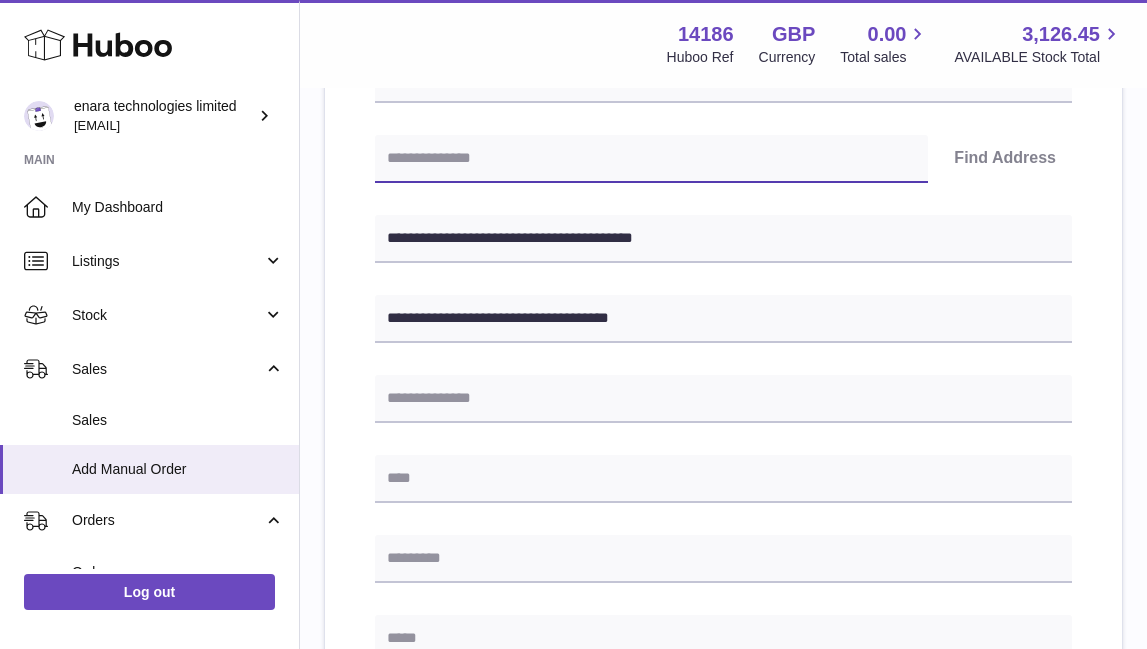 paste on "********" 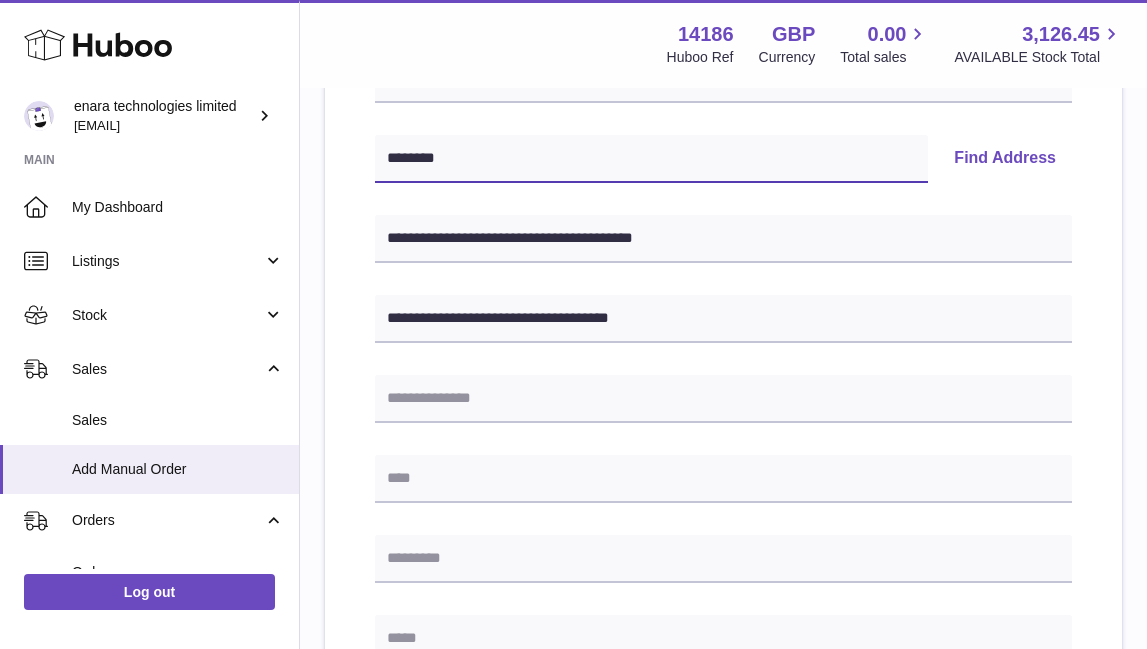 type on "********" 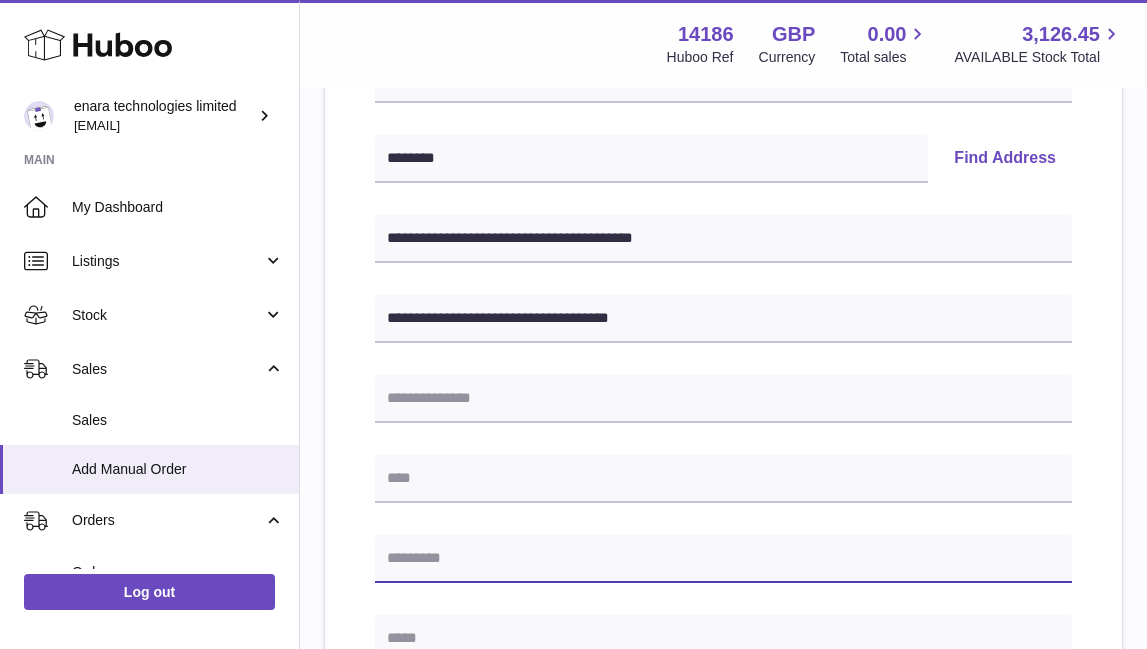paste on "********" 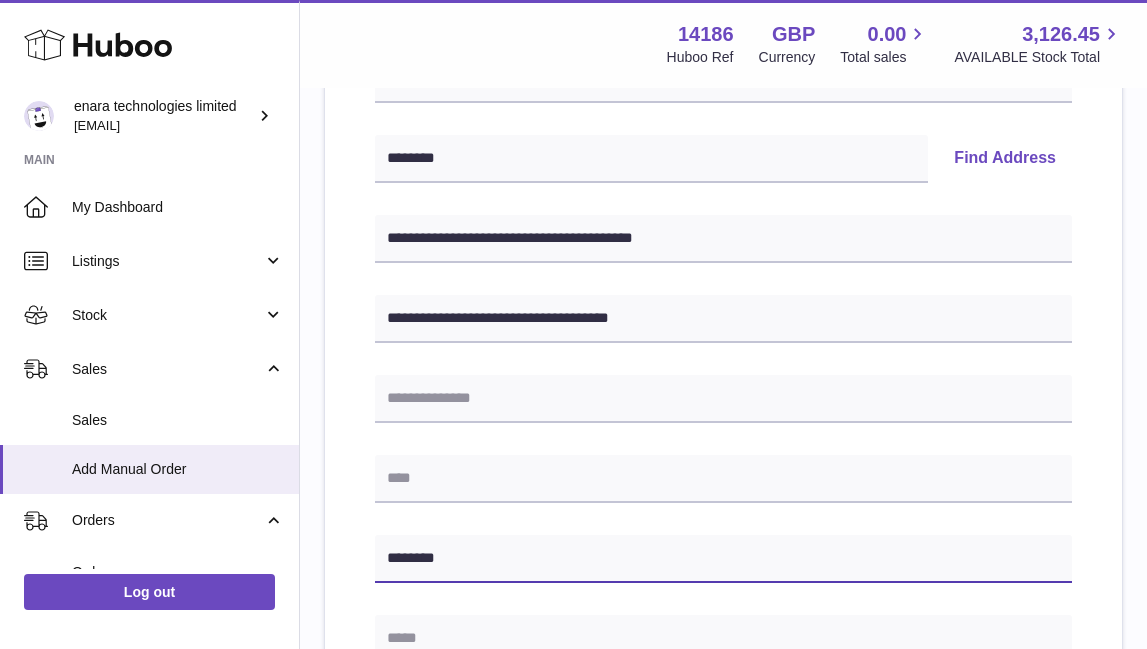 type on "********" 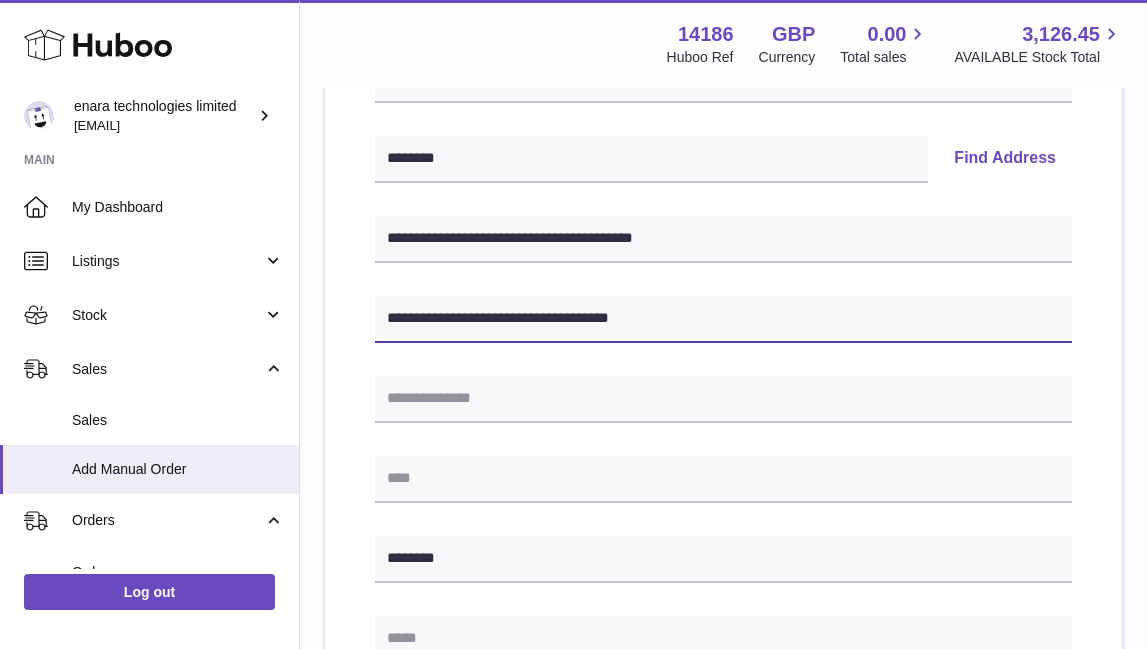 drag, startPoint x: 559, startPoint y: 316, endPoint x: 490, endPoint y: 320, distance: 69.115845 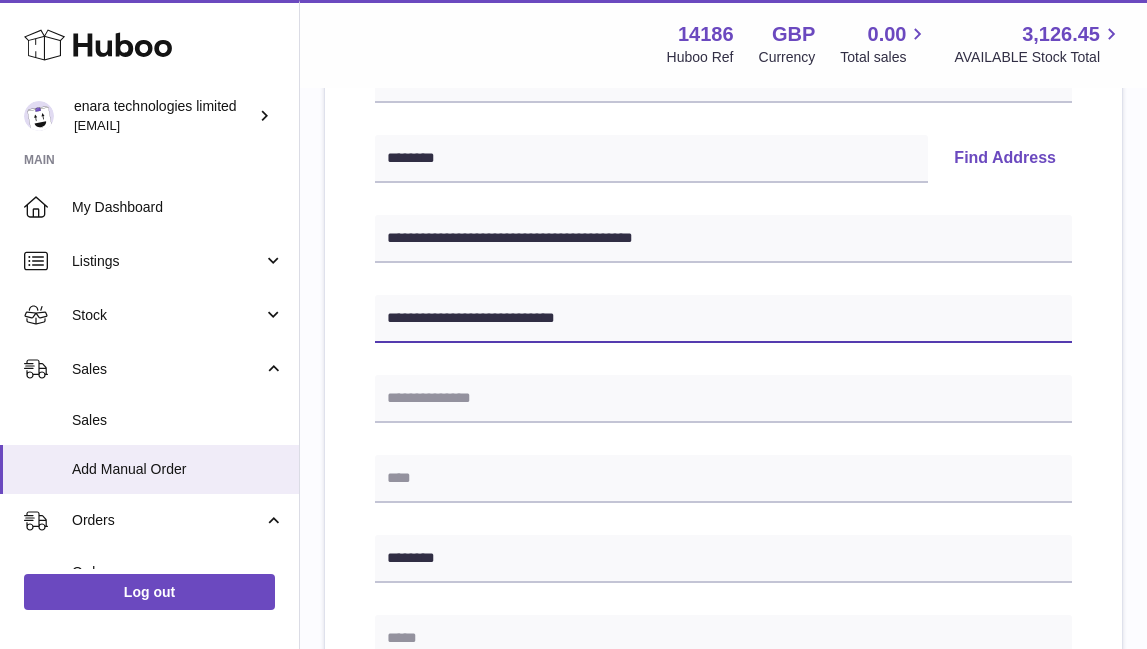 type on "**********" 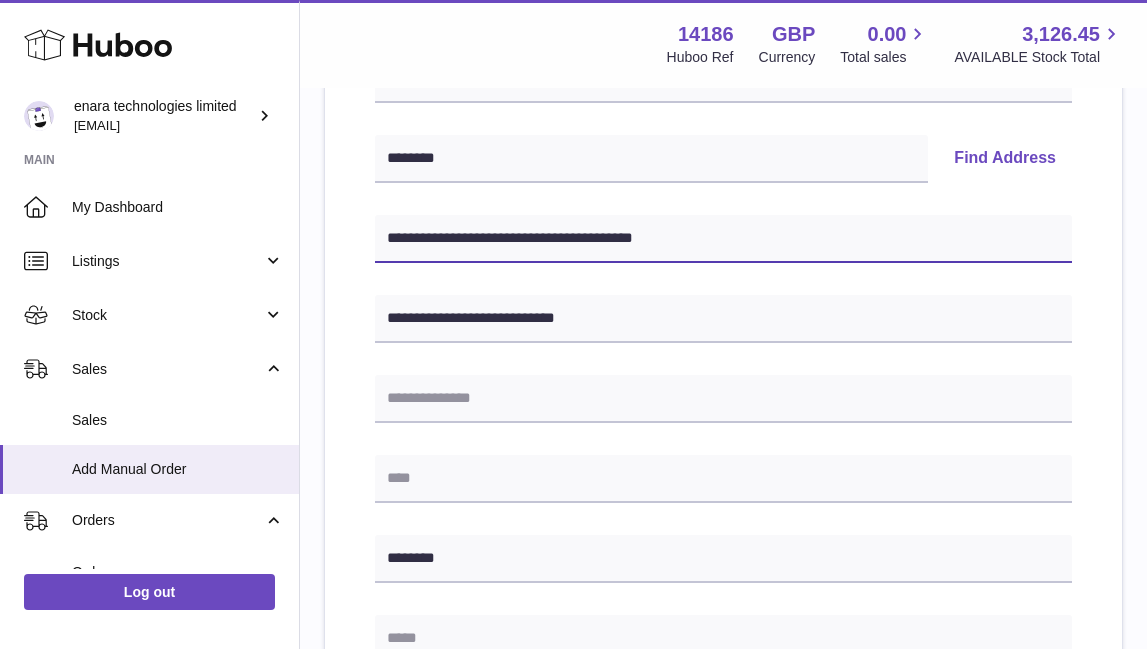 drag, startPoint x: 514, startPoint y: 237, endPoint x: 397, endPoint y: 237, distance: 117 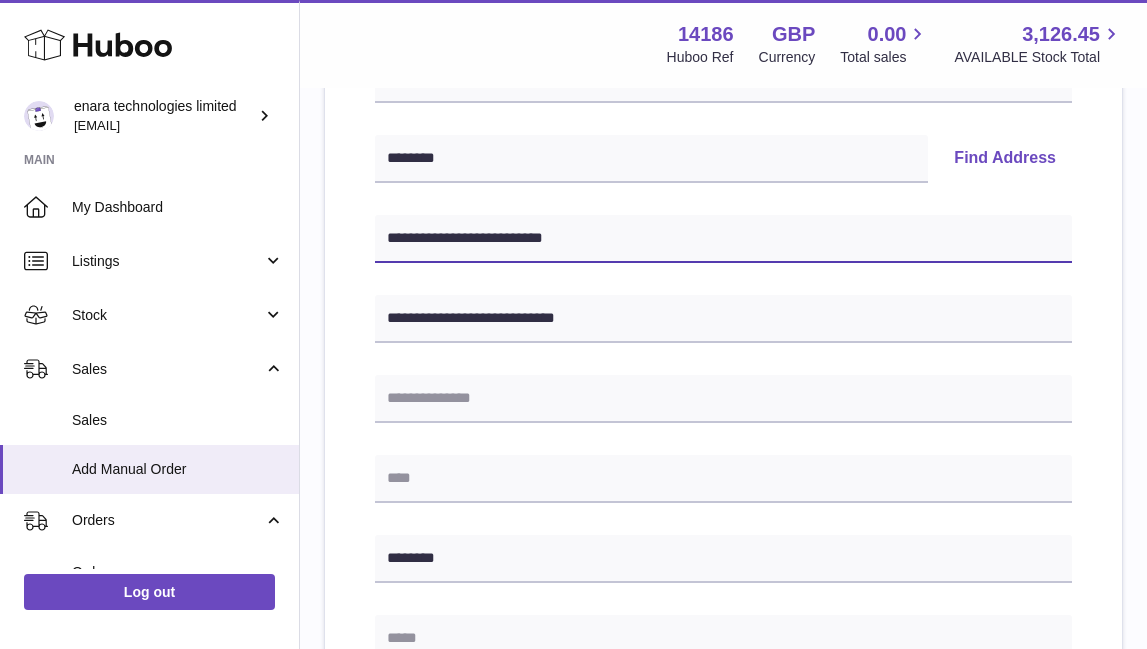 type on "**********" 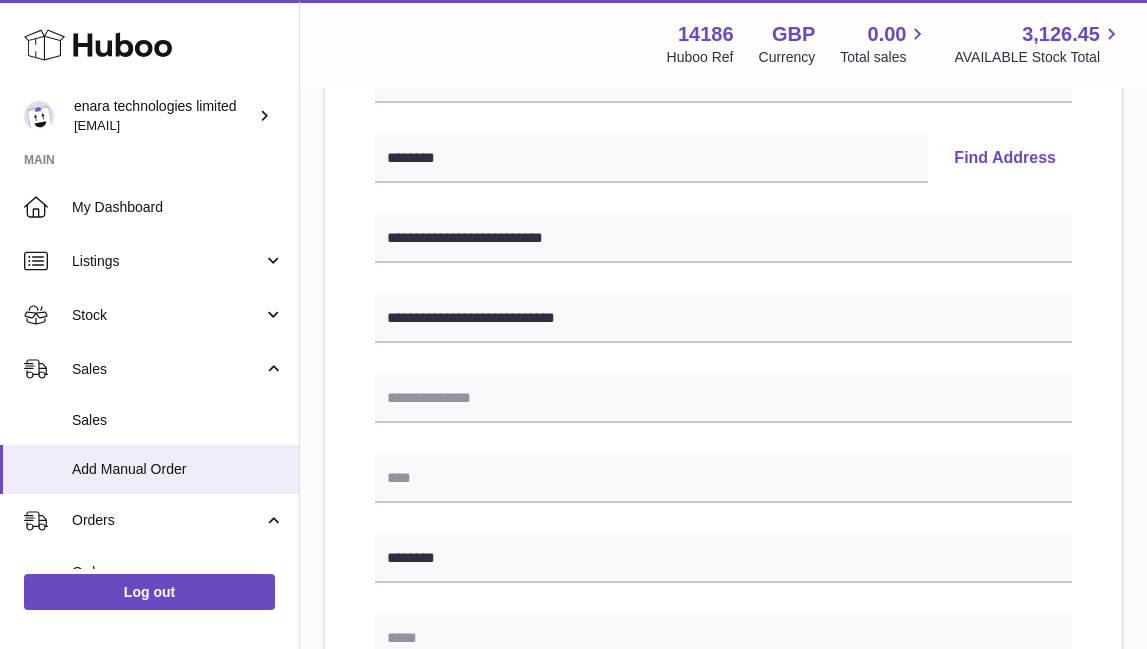 paste on "**********" 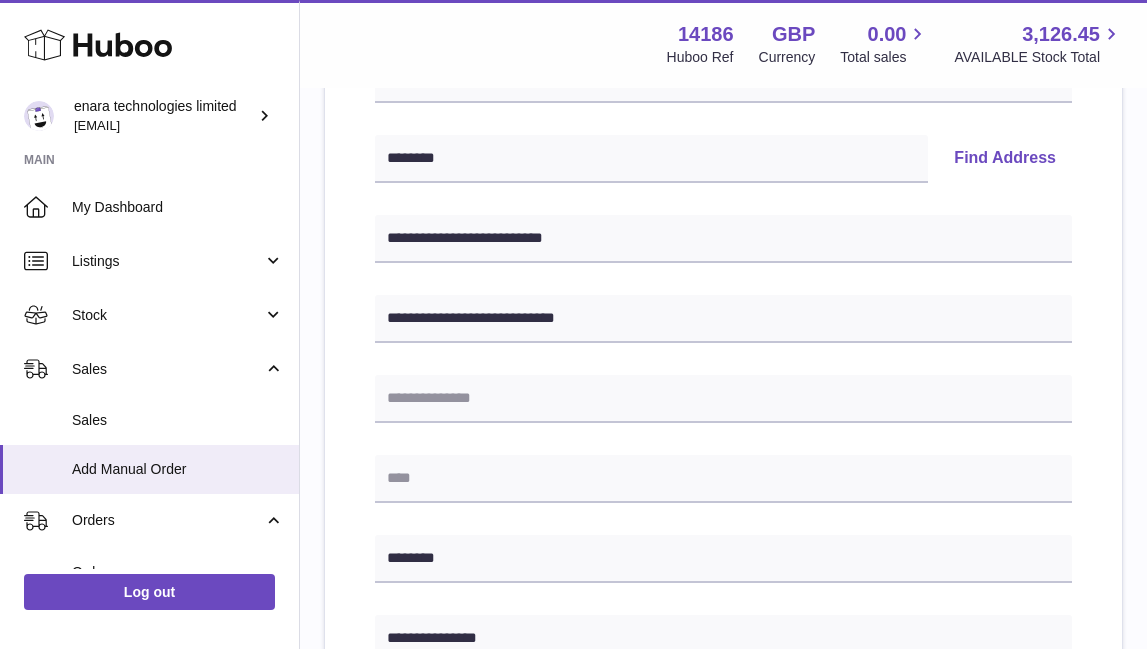 type on "**********" 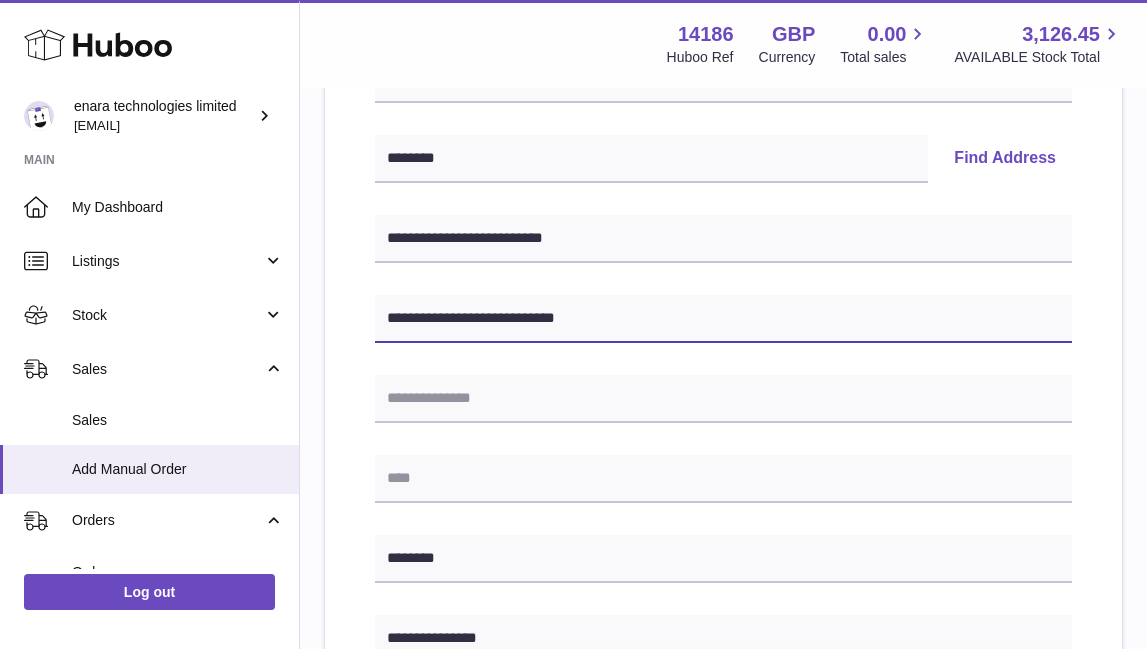 drag, startPoint x: 618, startPoint y: 318, endPoint x: 491, endPoint y: 320, distance: 127.01575 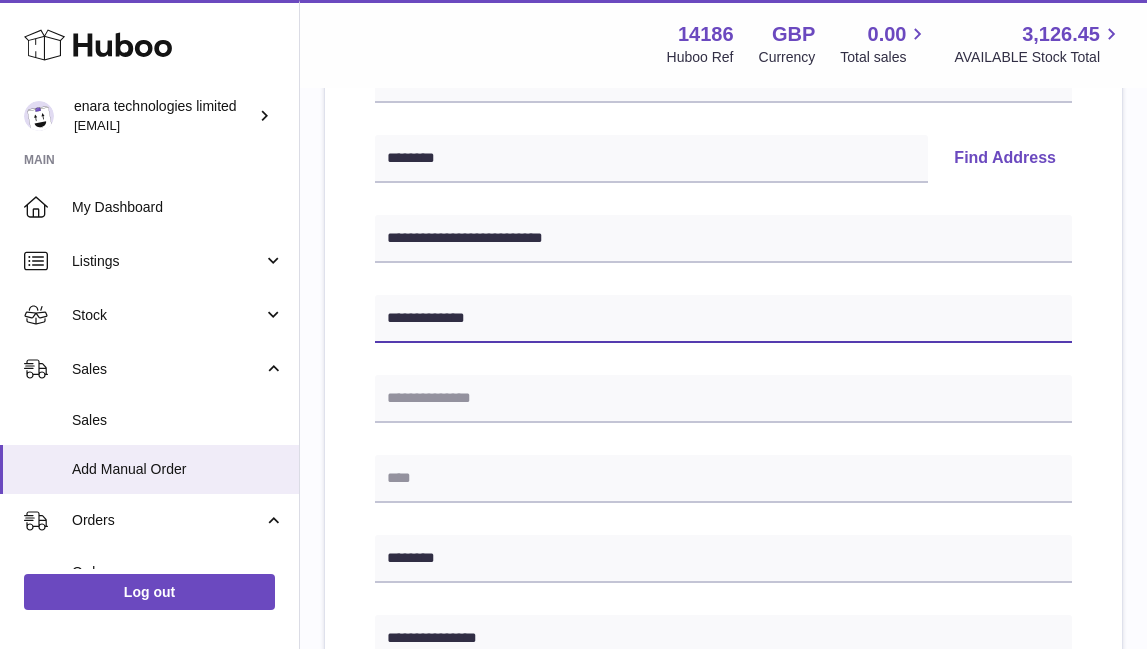 type on "**********" 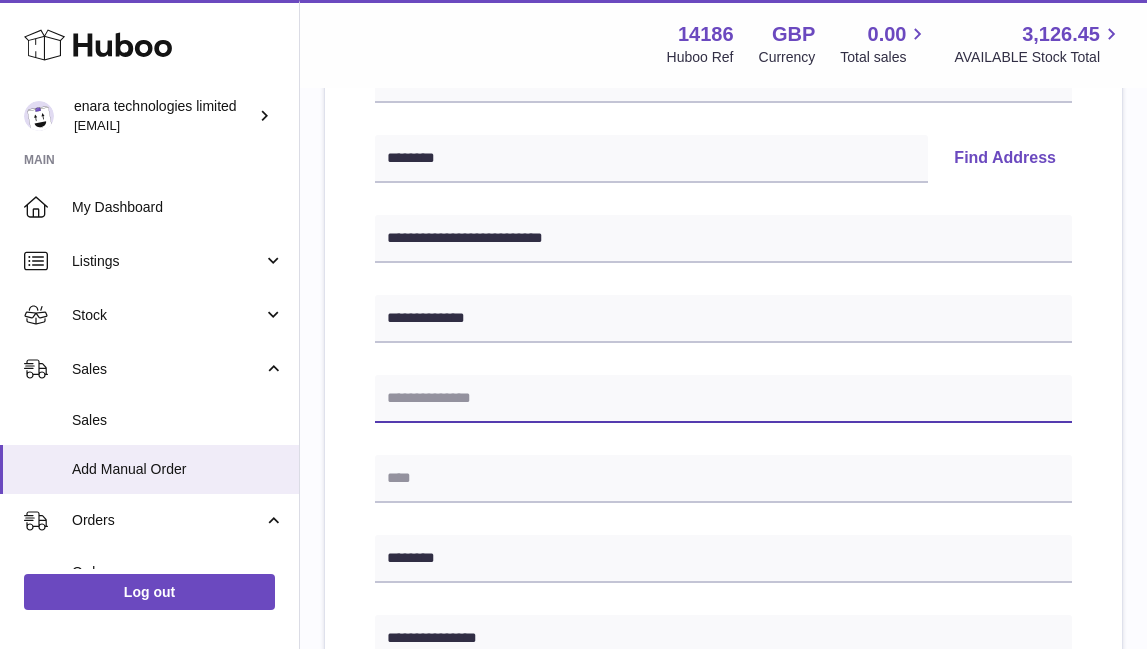 paste on "**********" 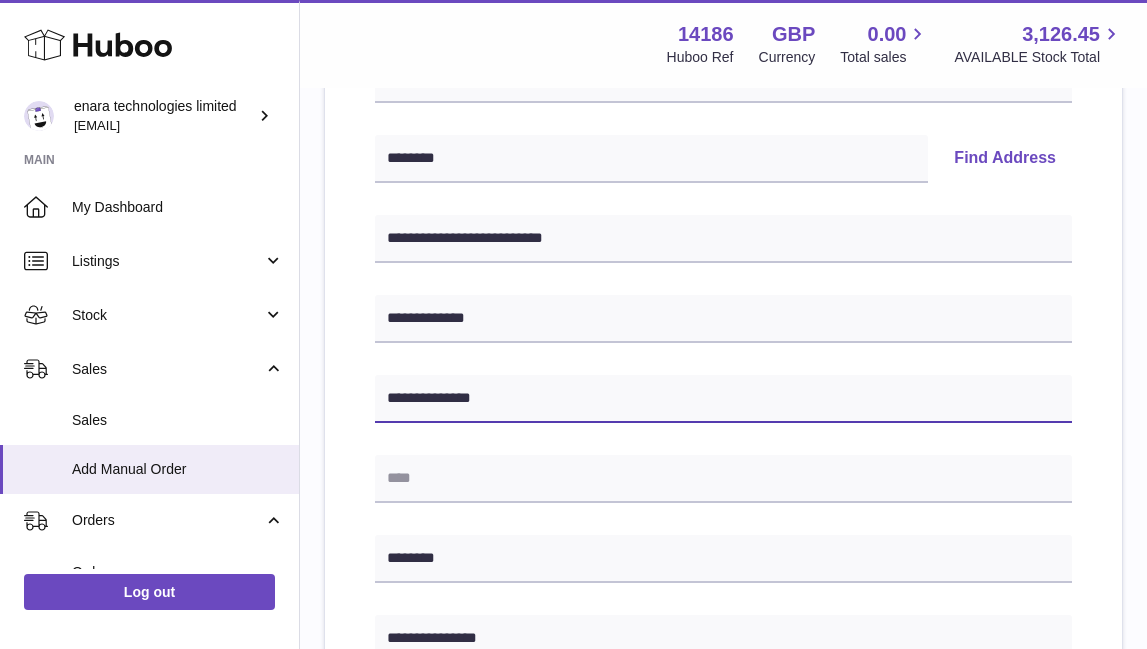 type on "**********" 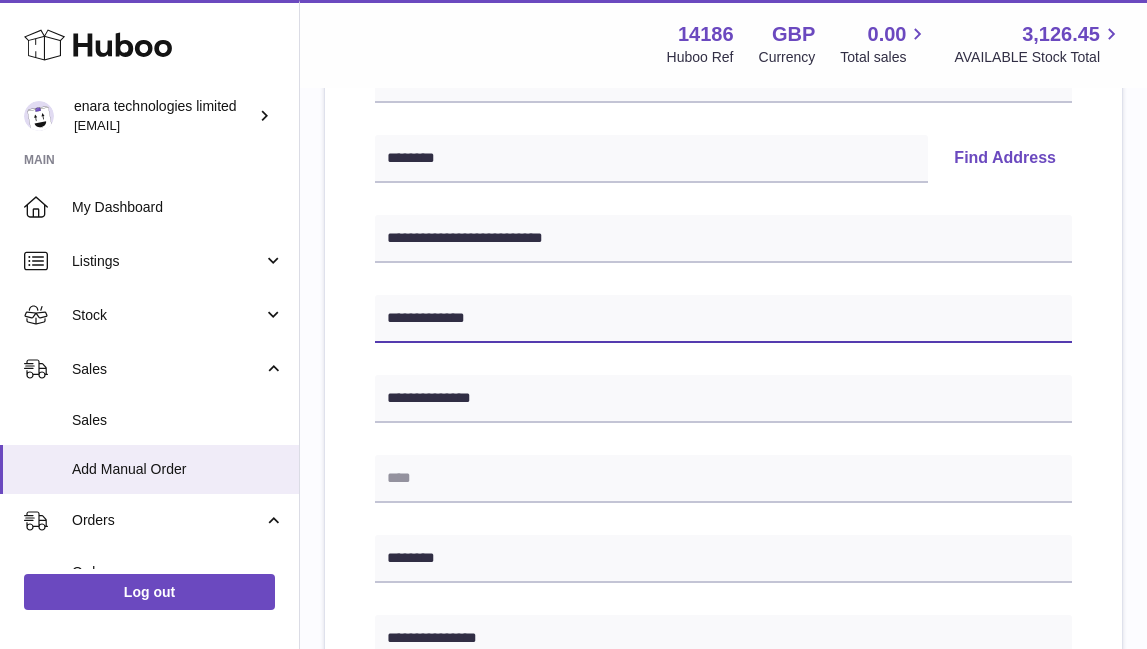 click on "**********" at bounding box center (723, 319) 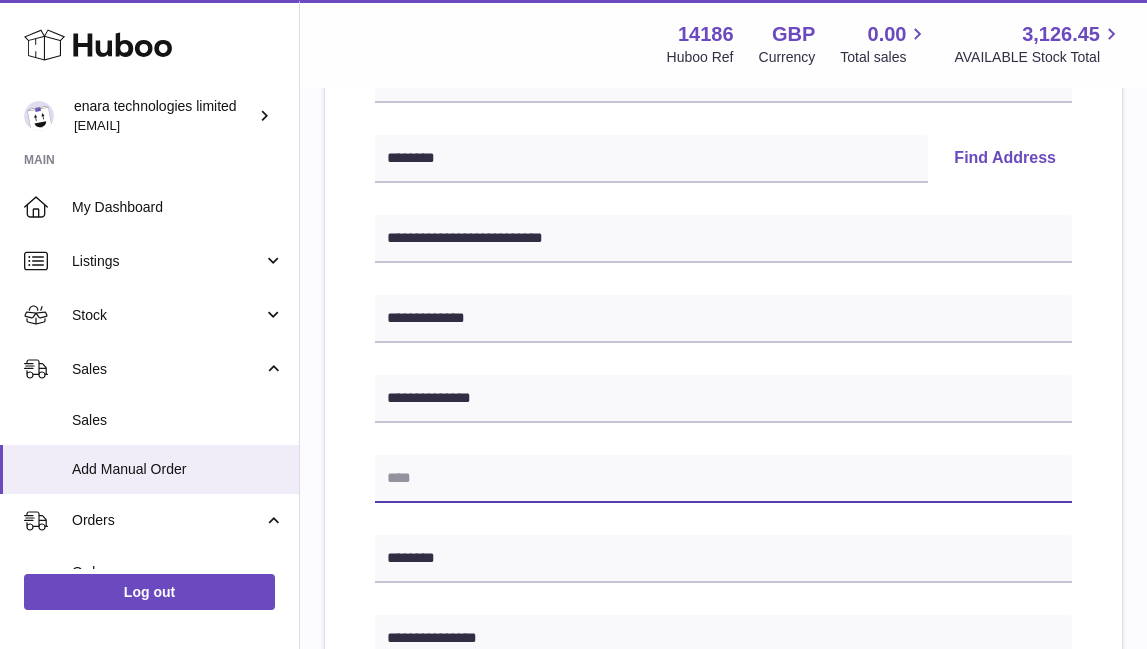 click at bounding box center (723, 479) 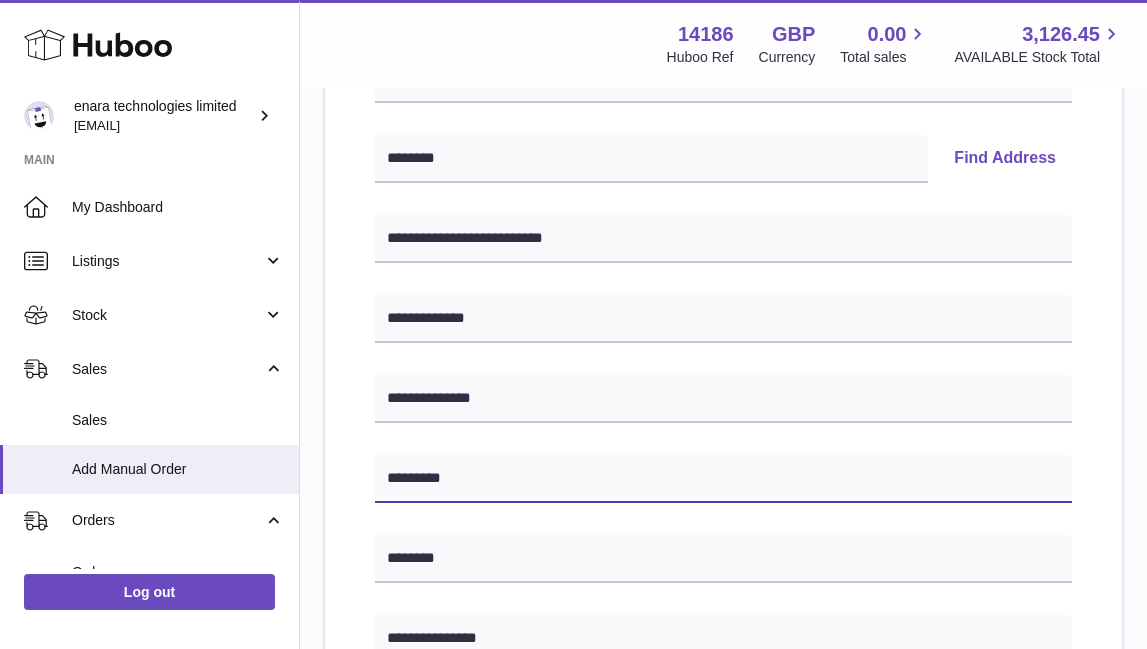 type on "*********" 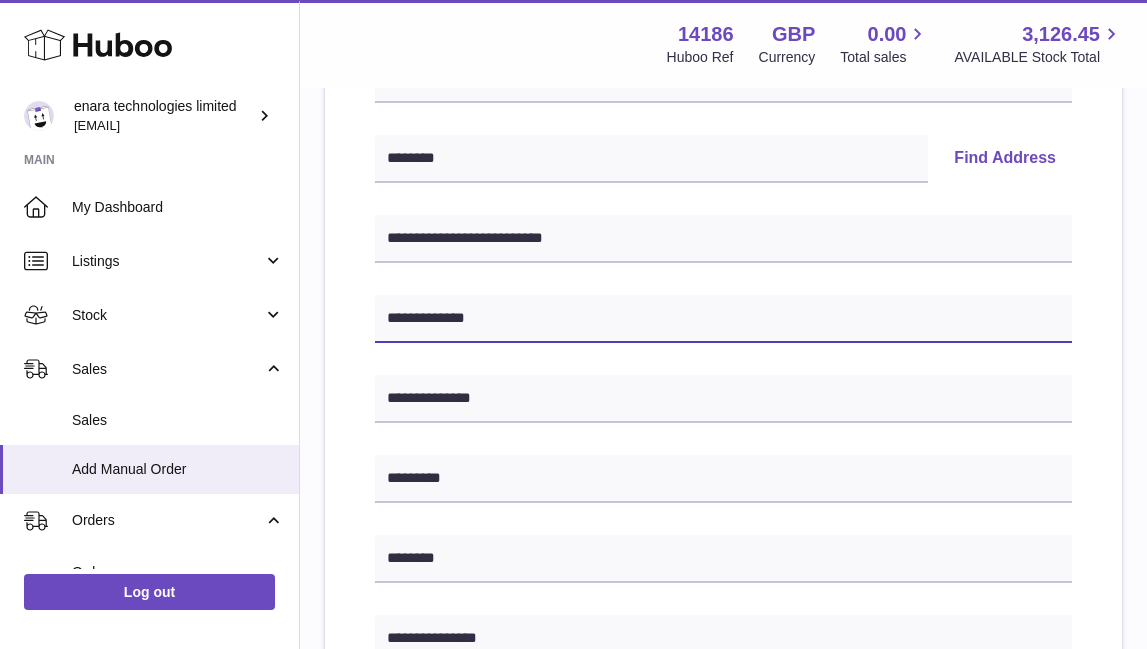 click on "**********" at bounding box center (723, 319) 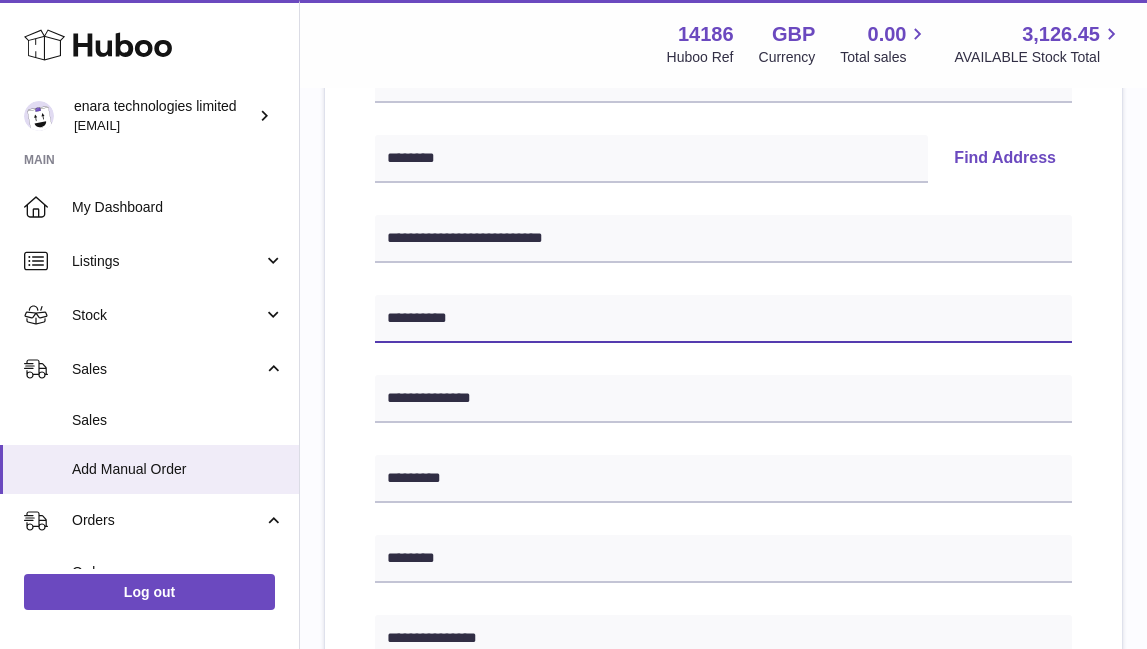 type on "*********" 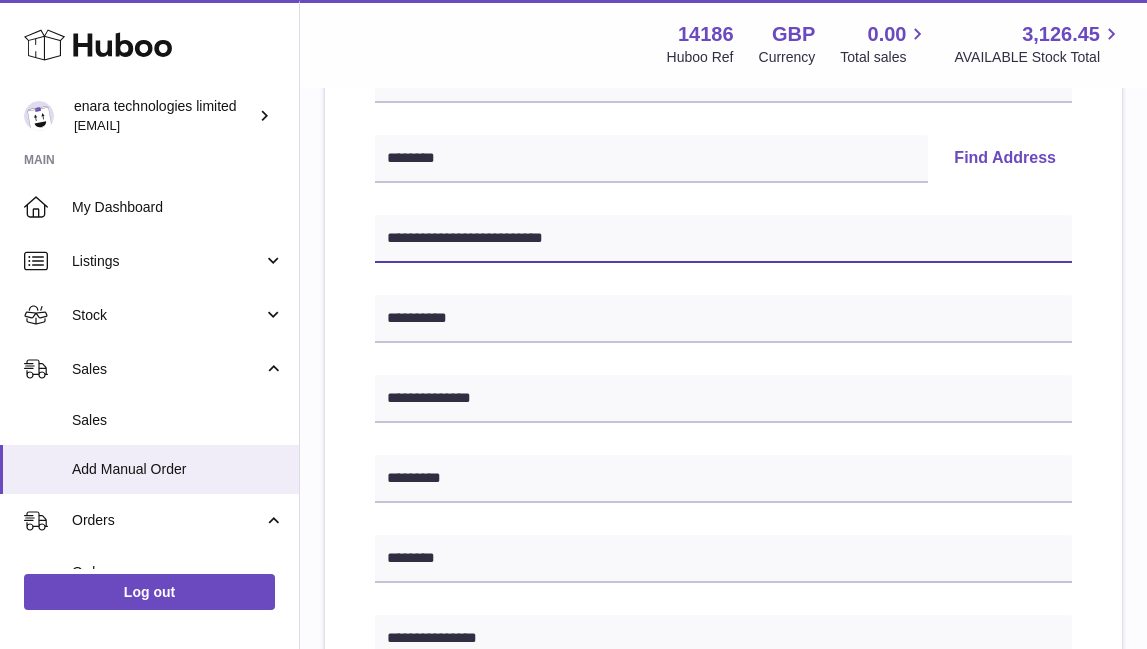click on "**********" at bounding box center (723, 239) 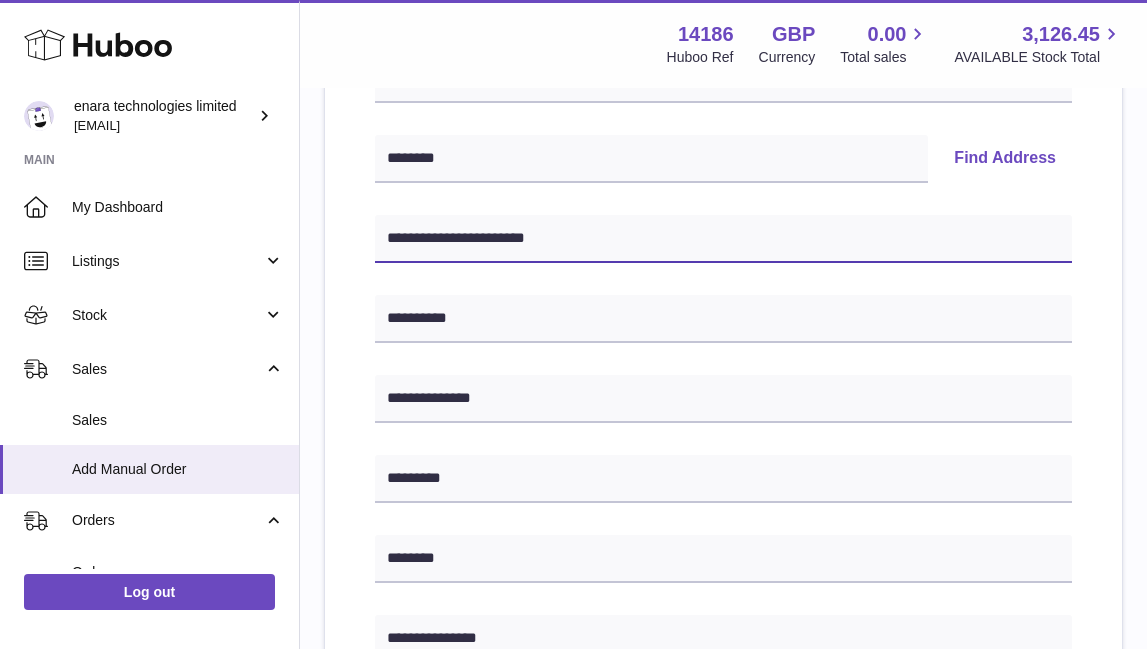click on "**********" at bounding box center (723, 239) 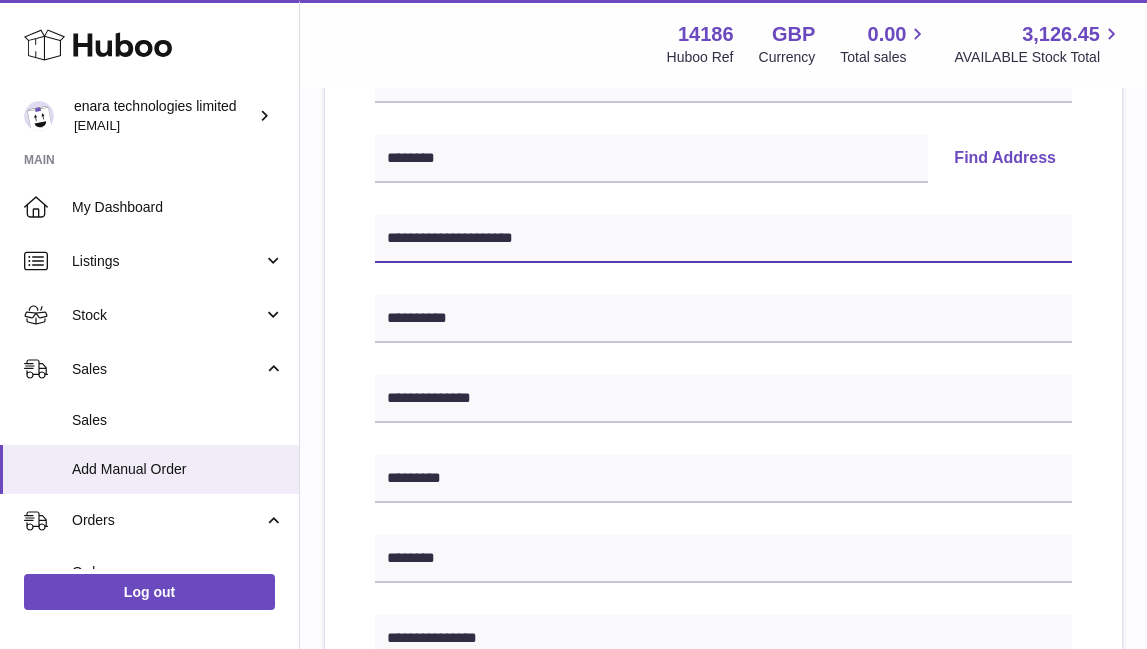 drag, startPoint x: 536, startPoint y: 237, endPoint x: 495, endPoint y: 242, distance: 41.303753 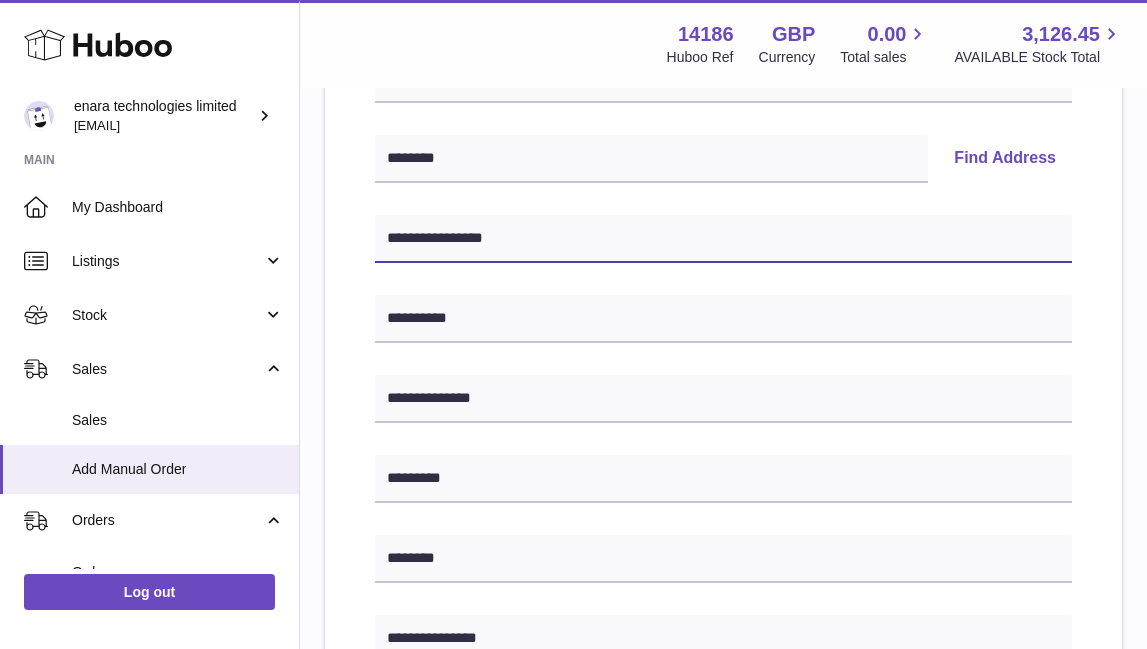 type on "**********" 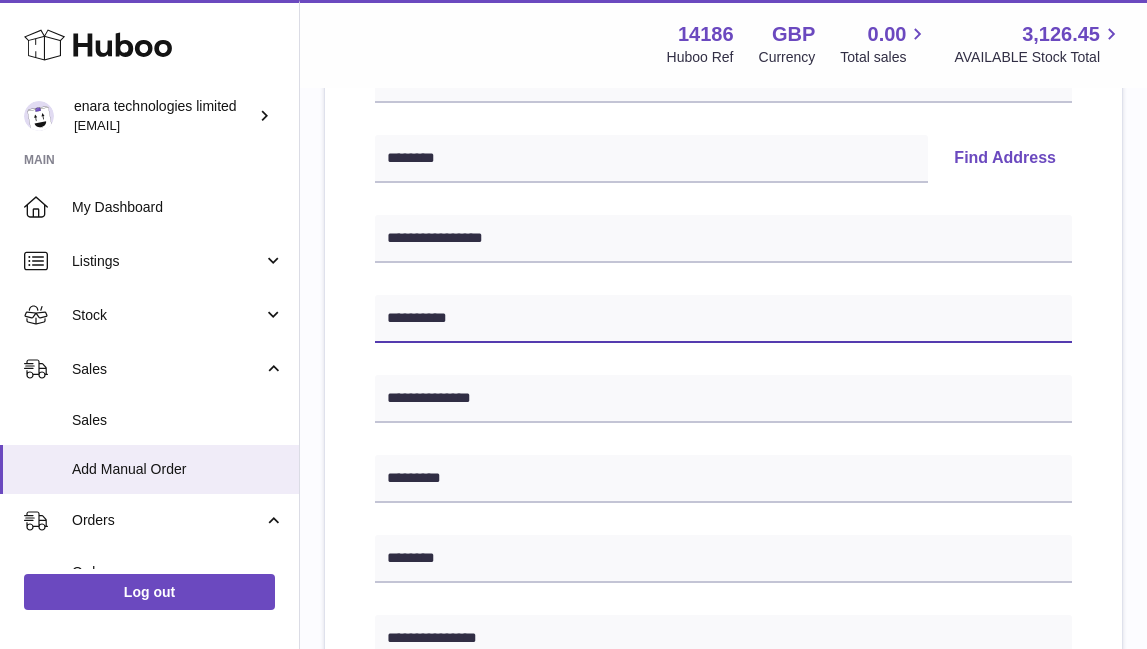 click on "*********" at bounding box center (723, 319) 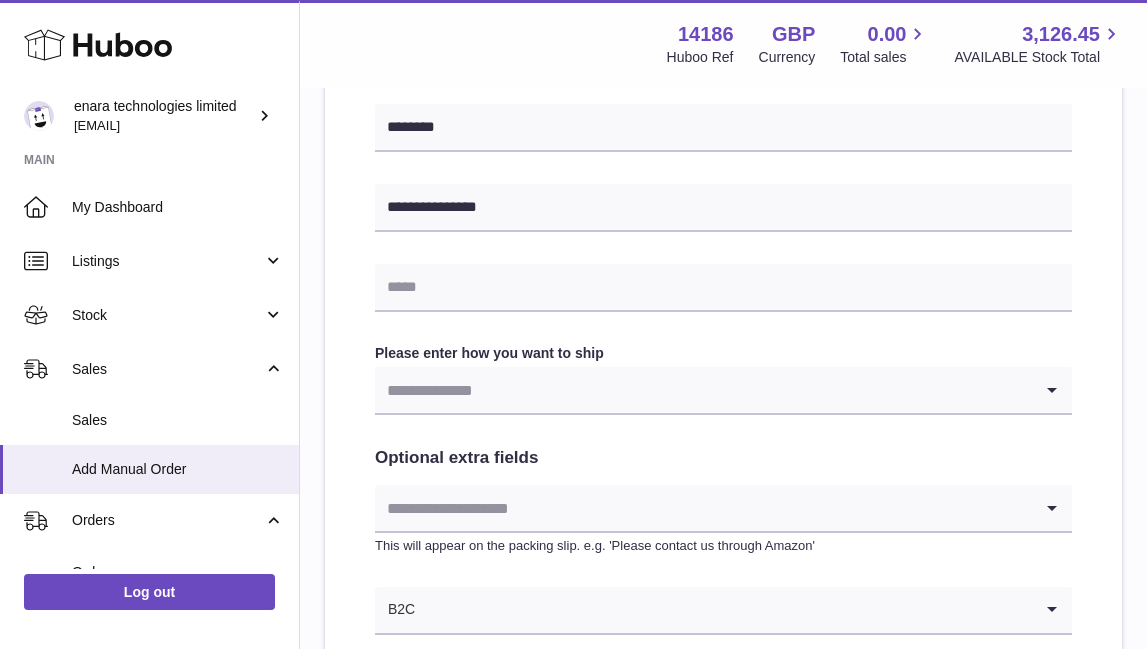 scroll, scrollTop: 846, scrollLeft: 0, axis: vertical 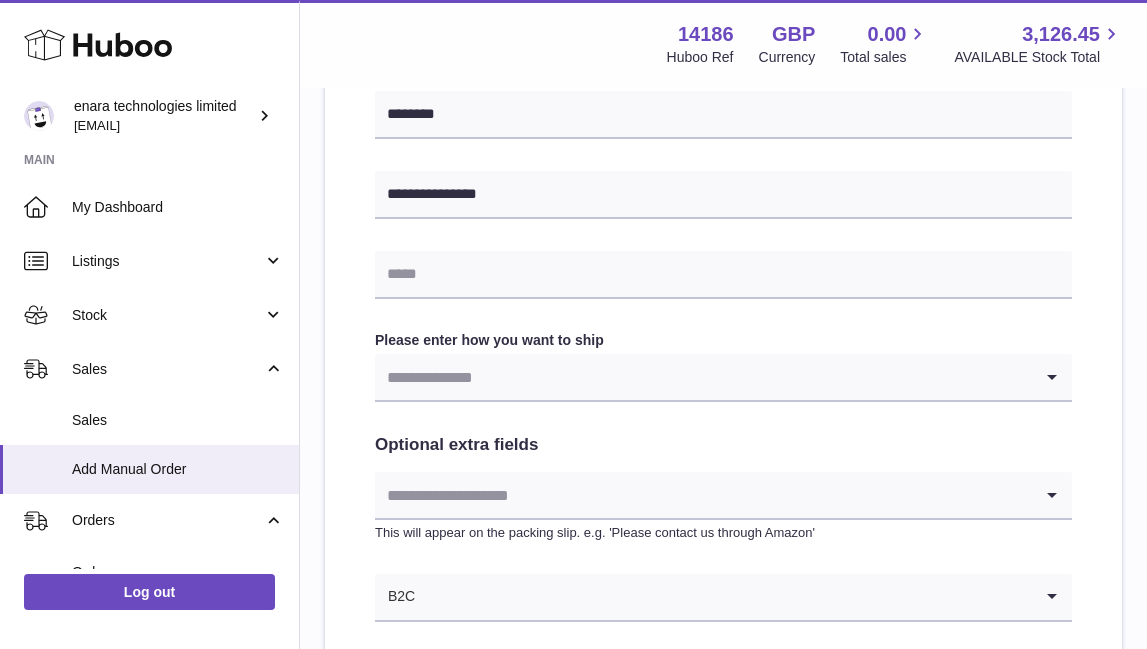 type on "**********" 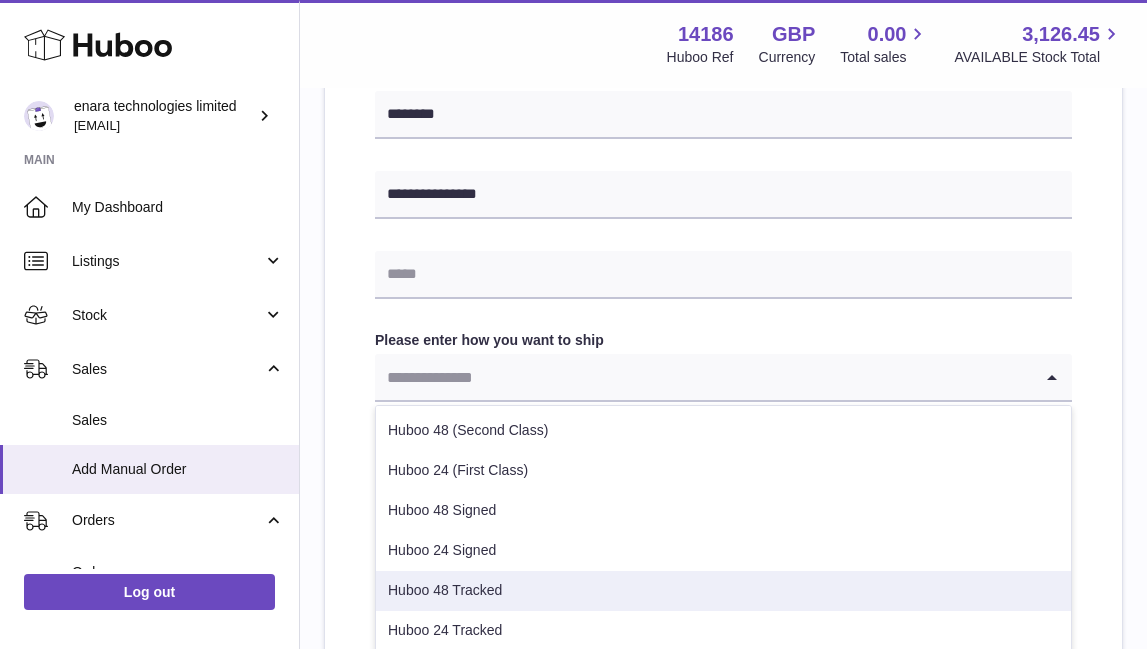 click on "Huboo 48 Tracked" at bounding box center [723, 591] 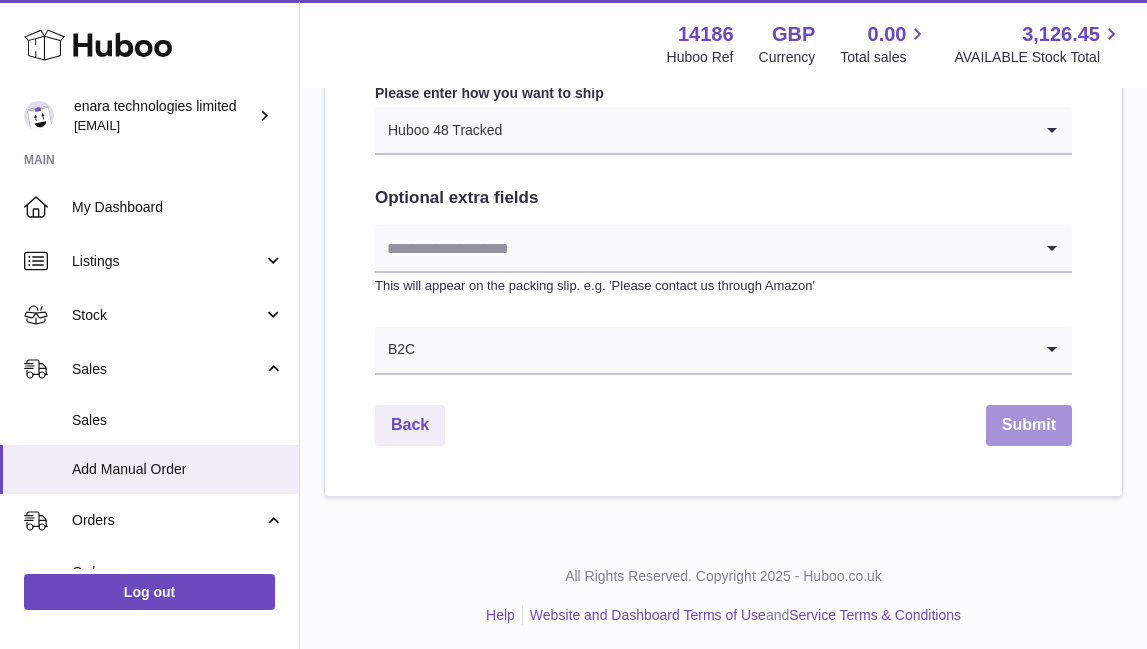 scroll, scrollTop: 1092, scrollLeft: 0, axis: vertical 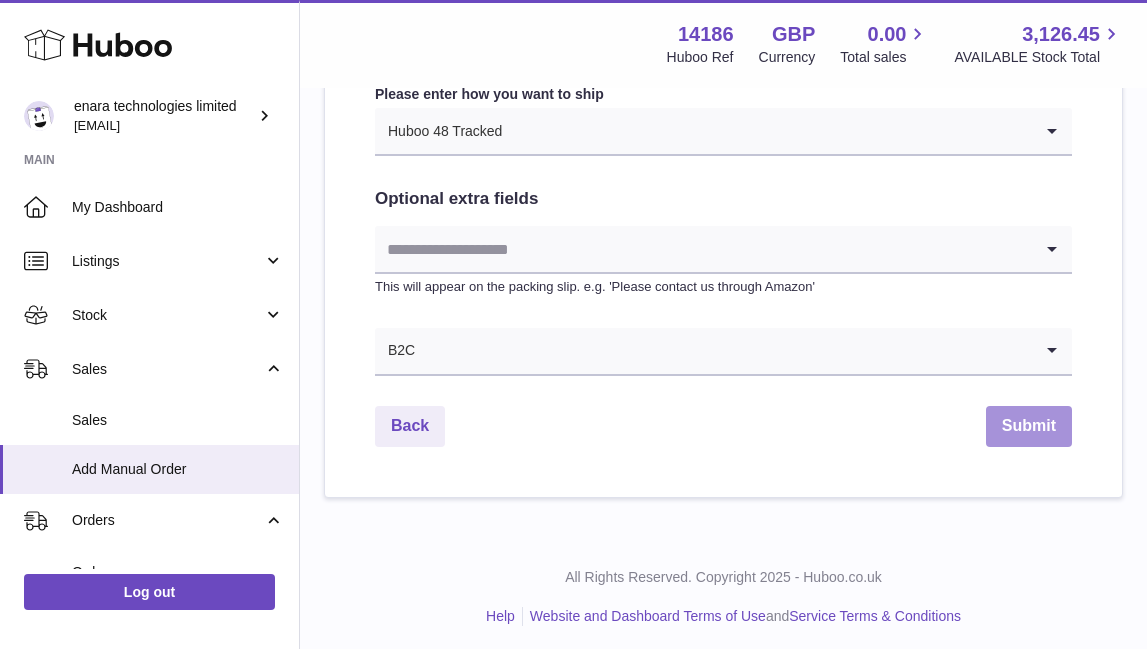 click on "Submit" at bounding box center (1029, 426) 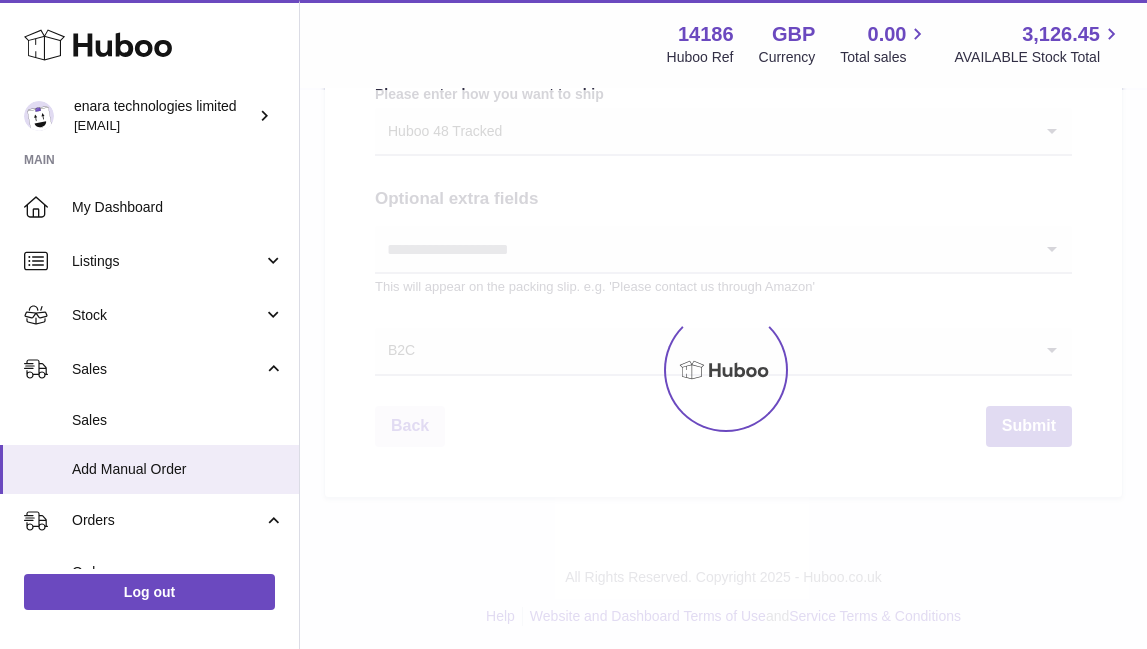 scroll, scrollTop: 0, scrollLeft: 0, axis: both 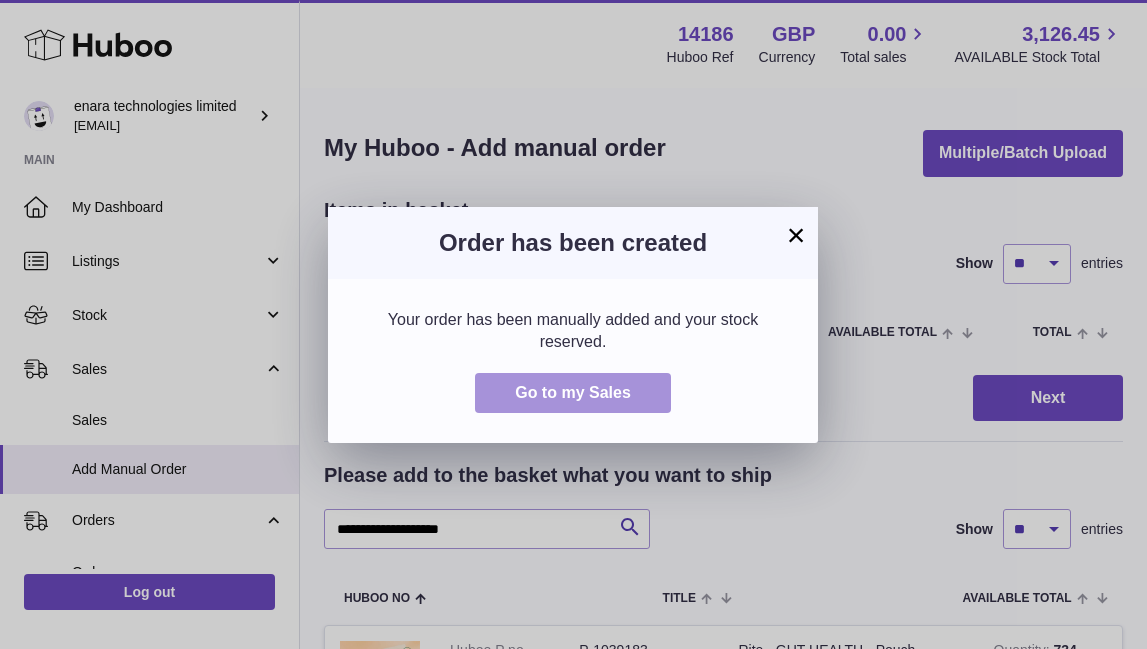 click on "Go to my Sales" at bounding box center (573, 393) 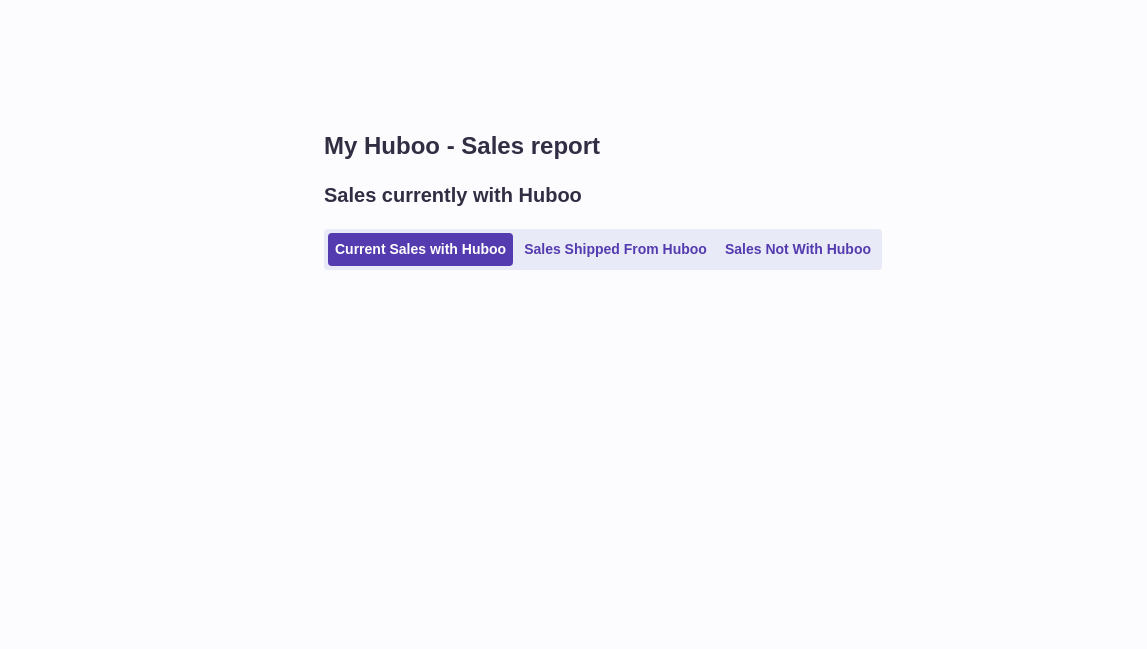 scroll, scrollTop: 0, scrollLeft: 0, axis: both 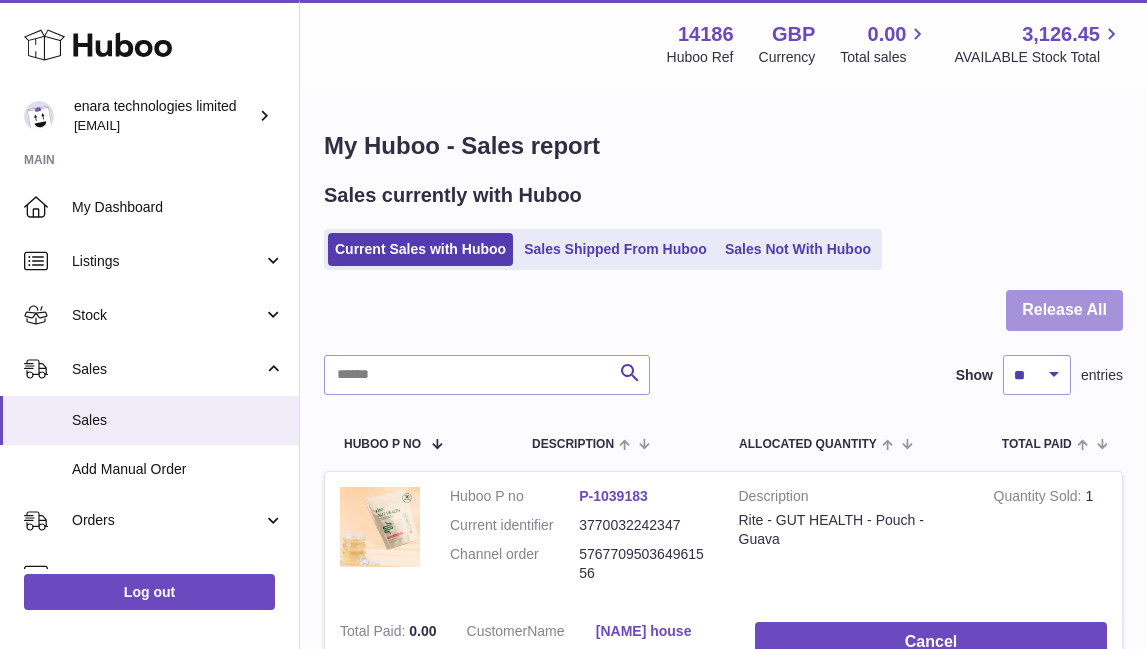click on "Release All" at bounding box center [1064, 310] 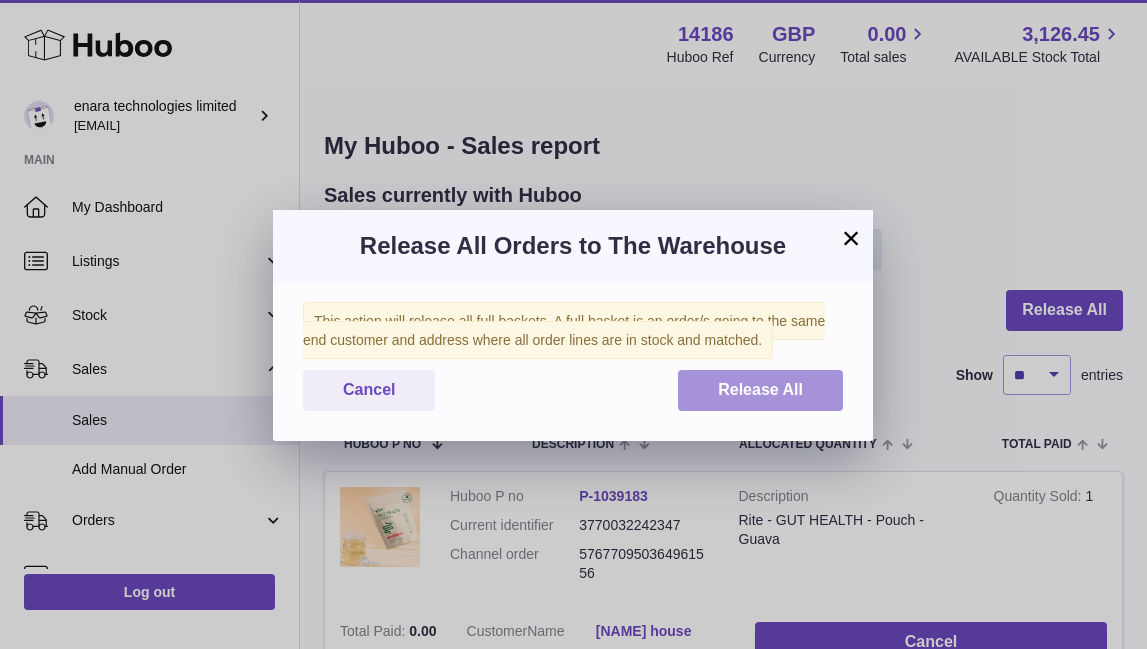 click on "Release All" at bounding box center (760, 389) 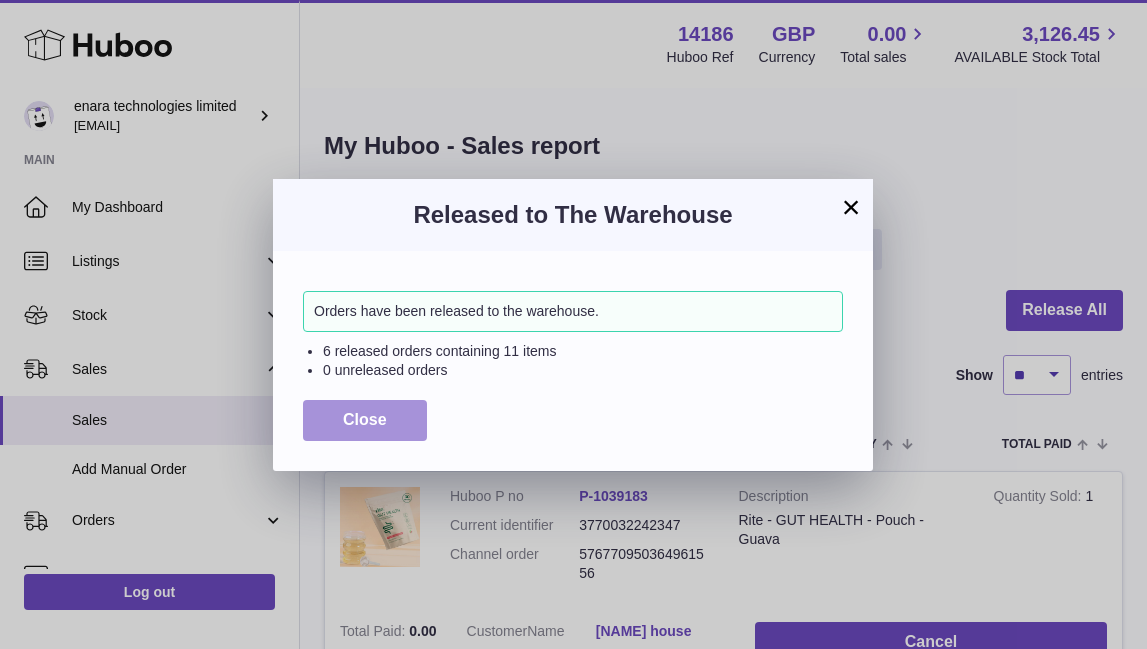 click on "Close" at bounding box center (365, 420) 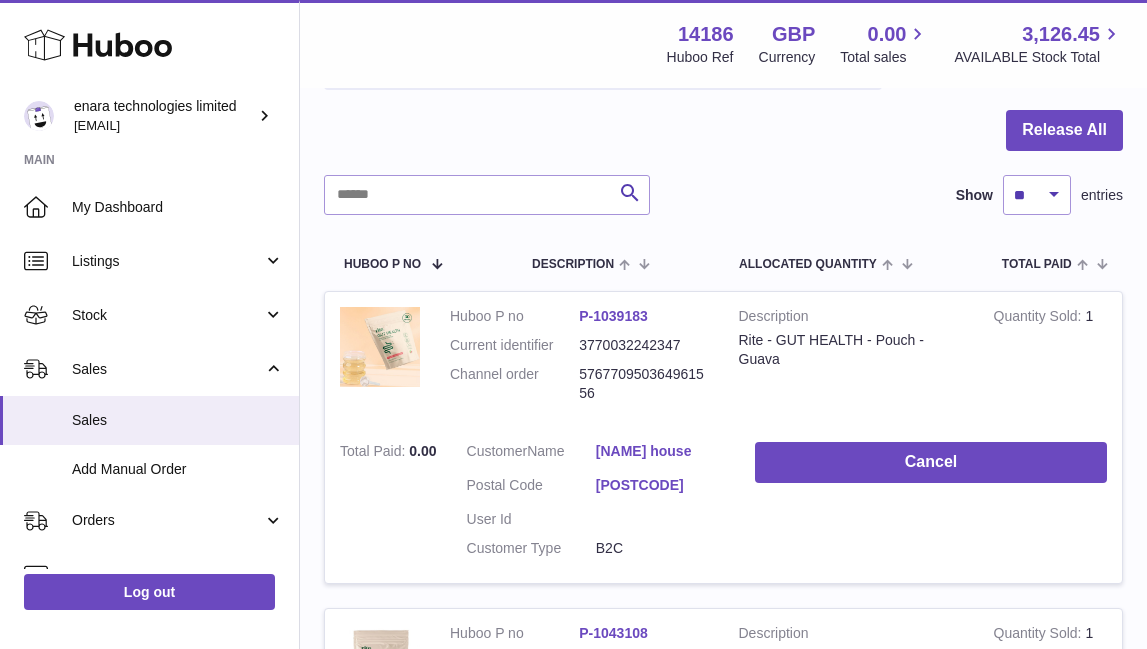 scroll, scrollTop: 183, scrollLeft: 0, axis: vertical 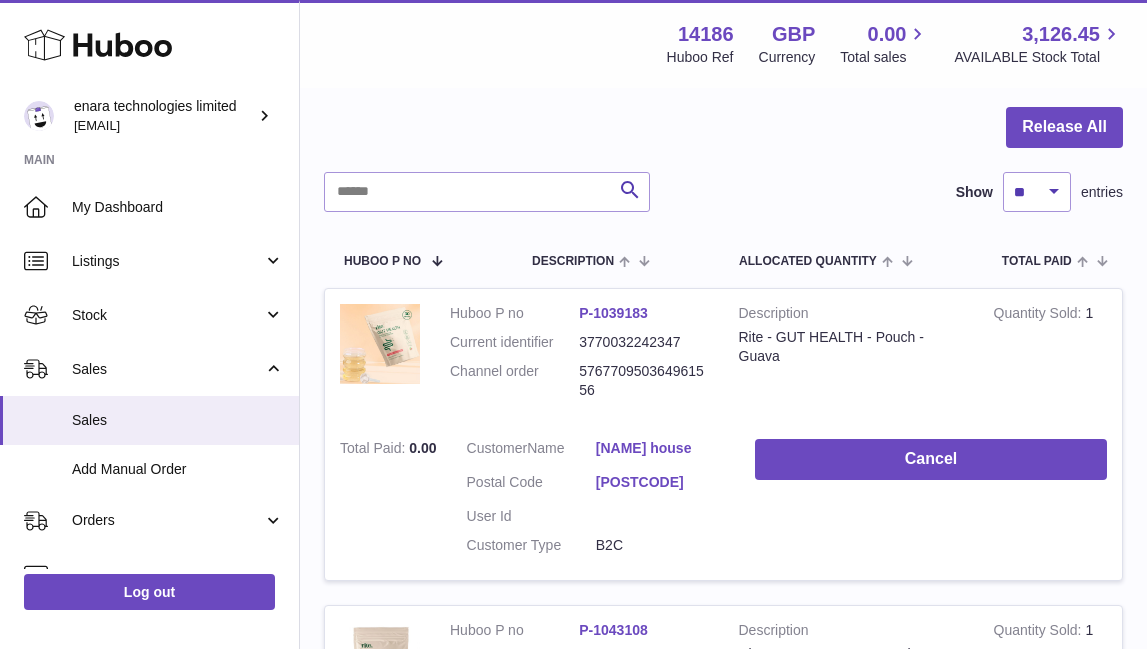 drag, startPoint x: 653, startPoint y: 305, endPoint x: 582, endPoint y: 315, distance: 71.70077 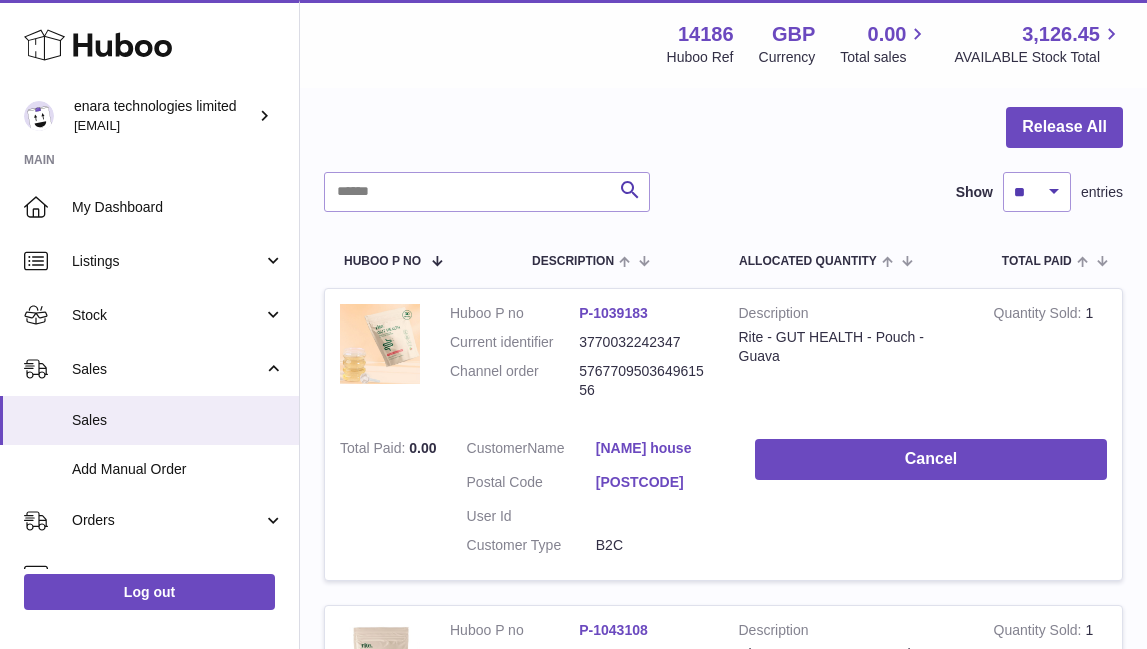 click on "P-1039183" at bounding box center [643, 313] 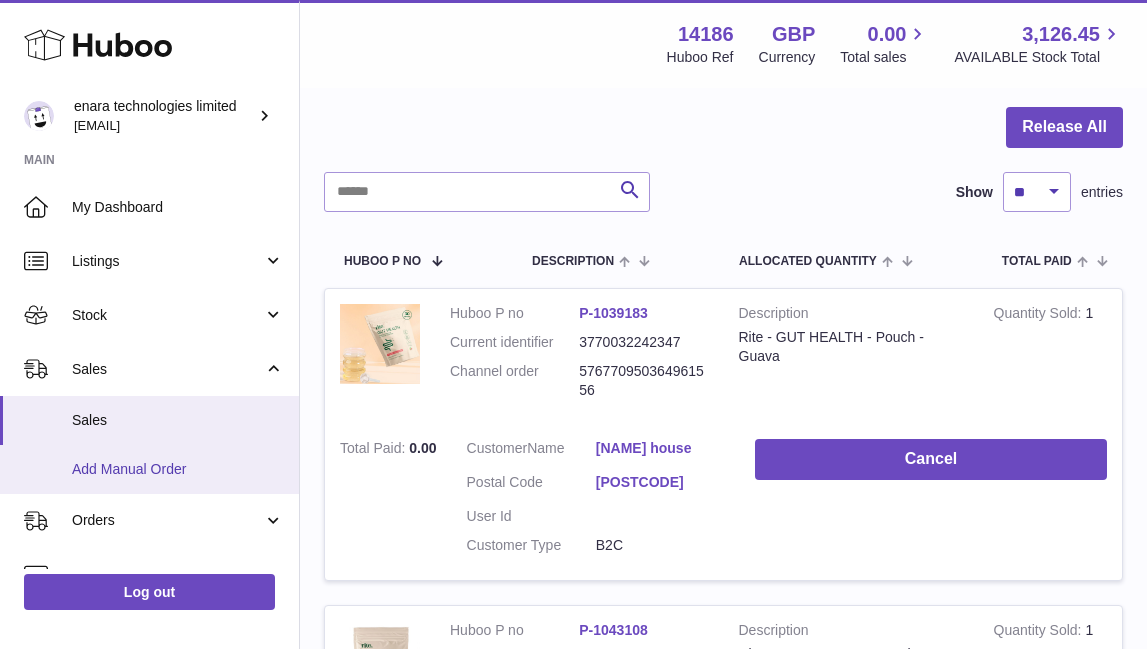 click on "Add Manual Order" at bounding box center [178, 469] 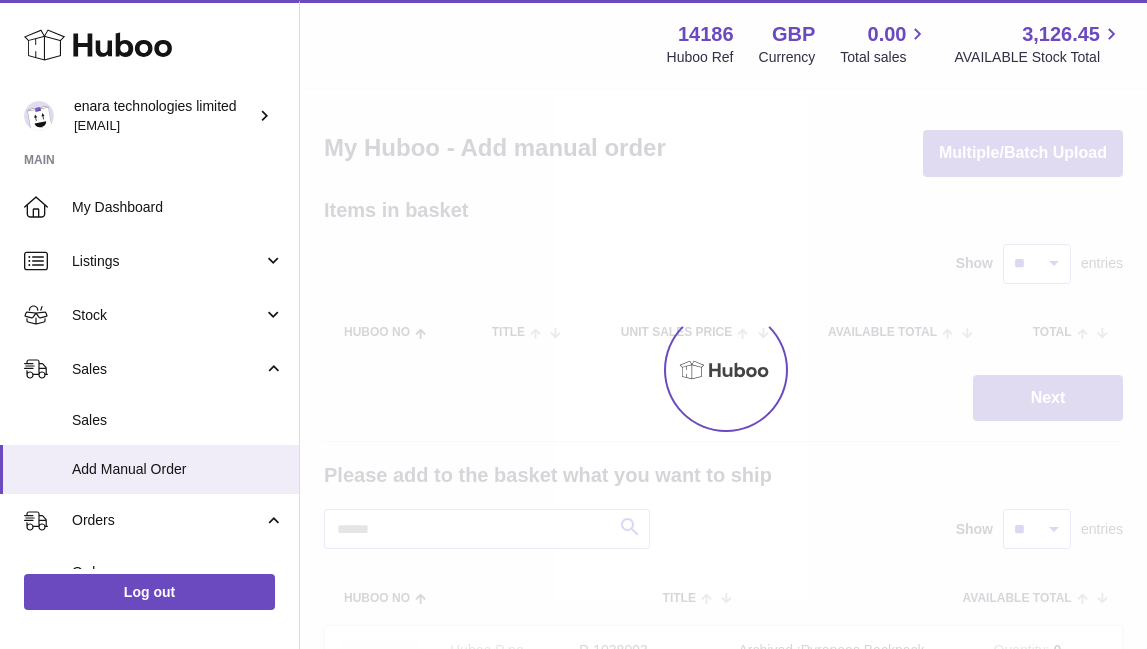 scroll, scrollTop: 0, scrollLeft: 0, axis: both 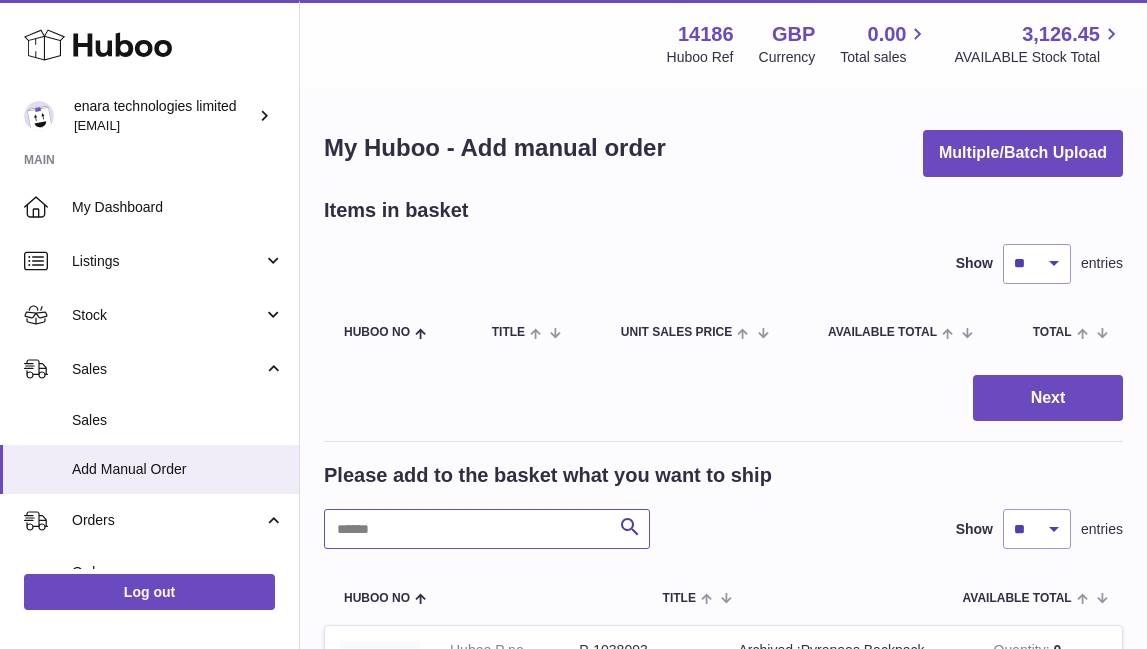 click at bounding box center (487, 529) 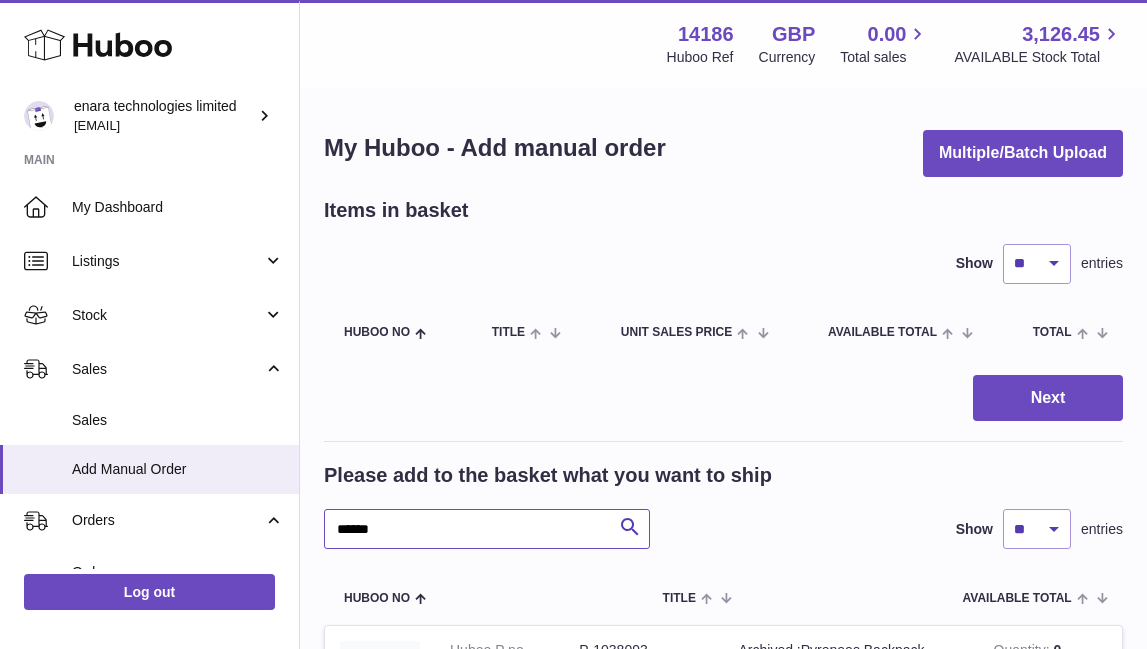 type on "******" 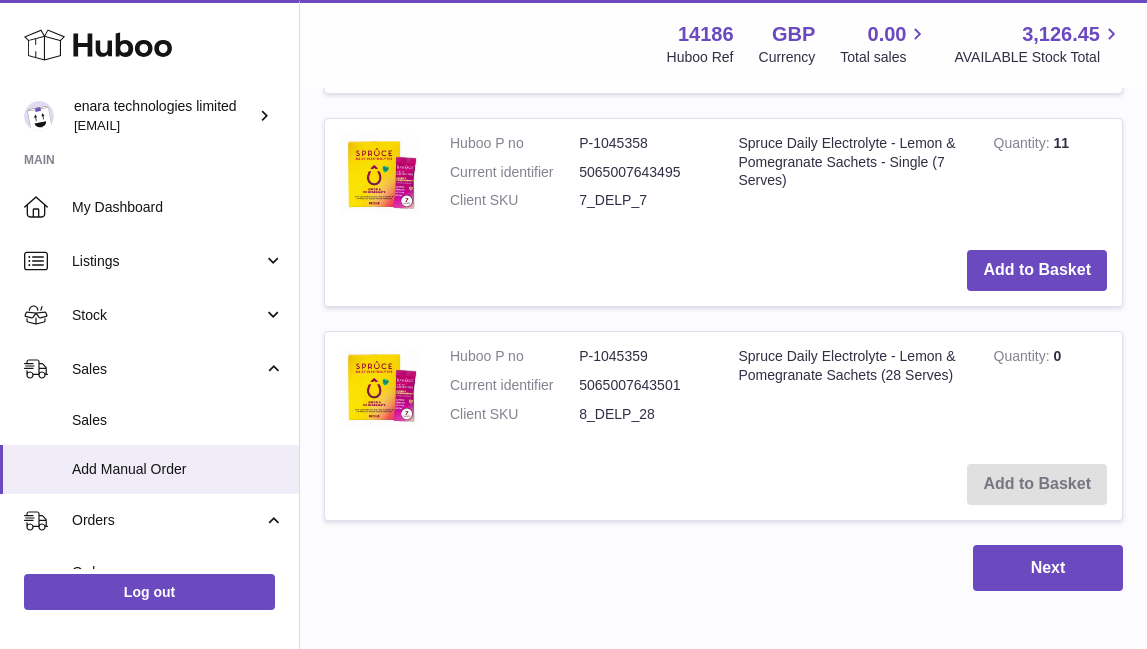 scroll, scrollTop: 1579, scrollLeft: 0, axis: vertical 